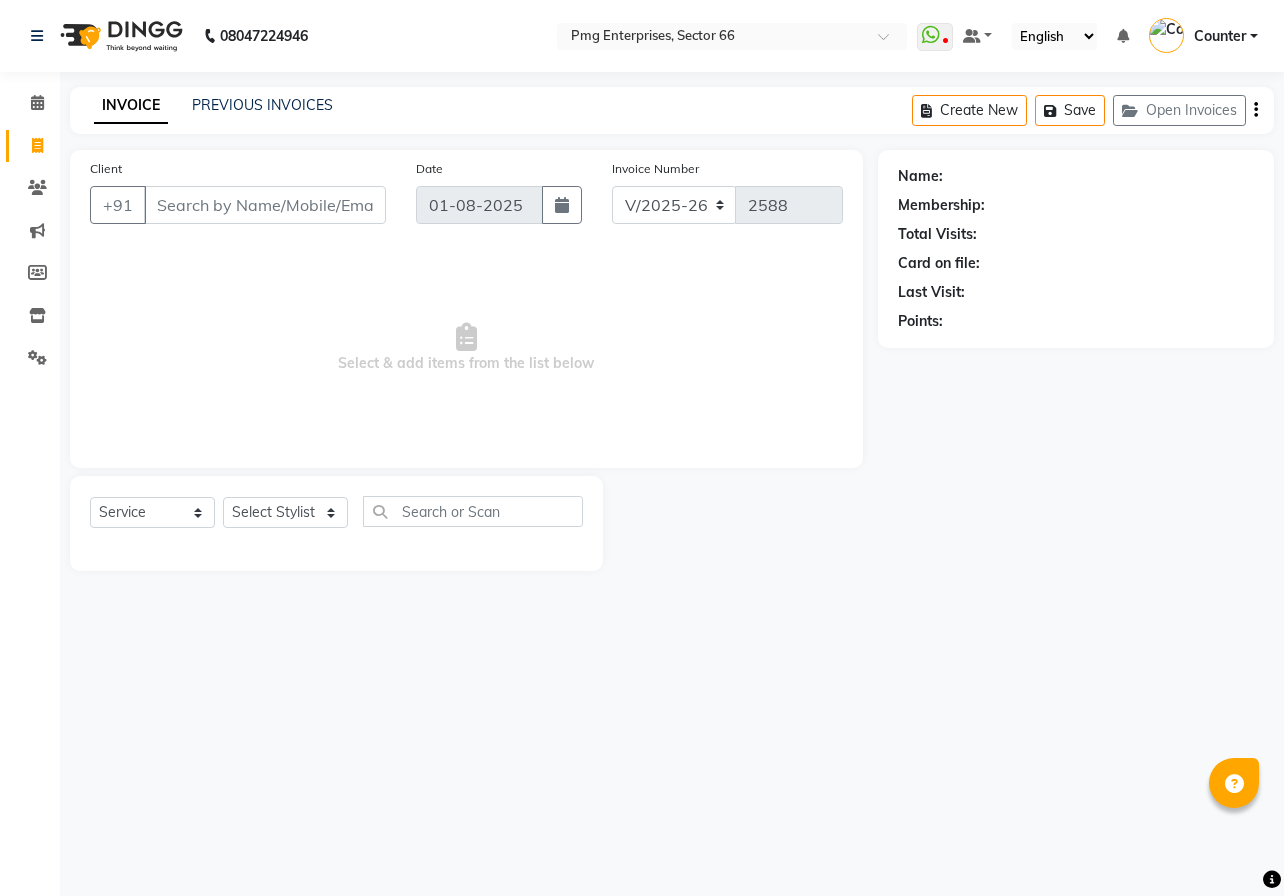 select on "889" 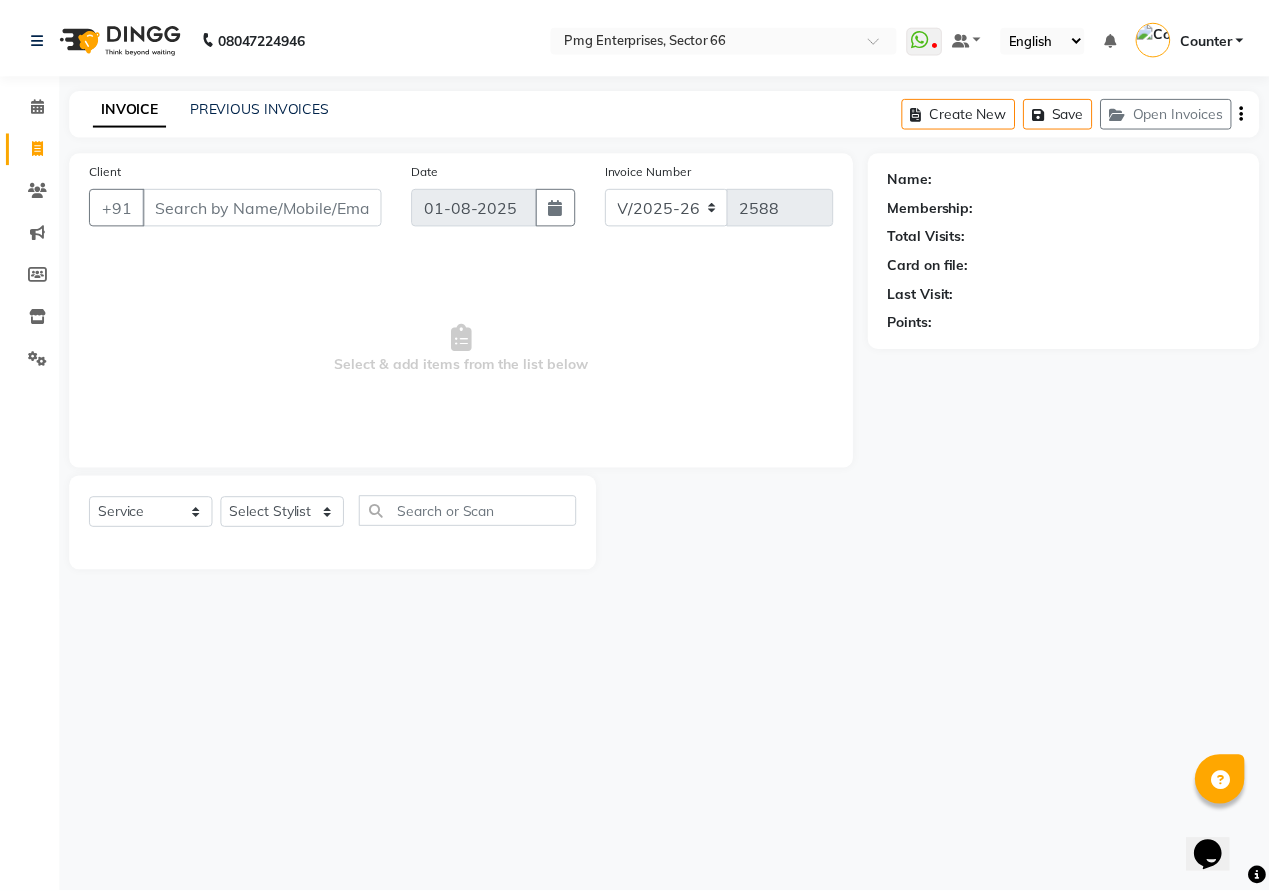 scroll, scrollTop: 0, scrollLeft: 0, axis: both 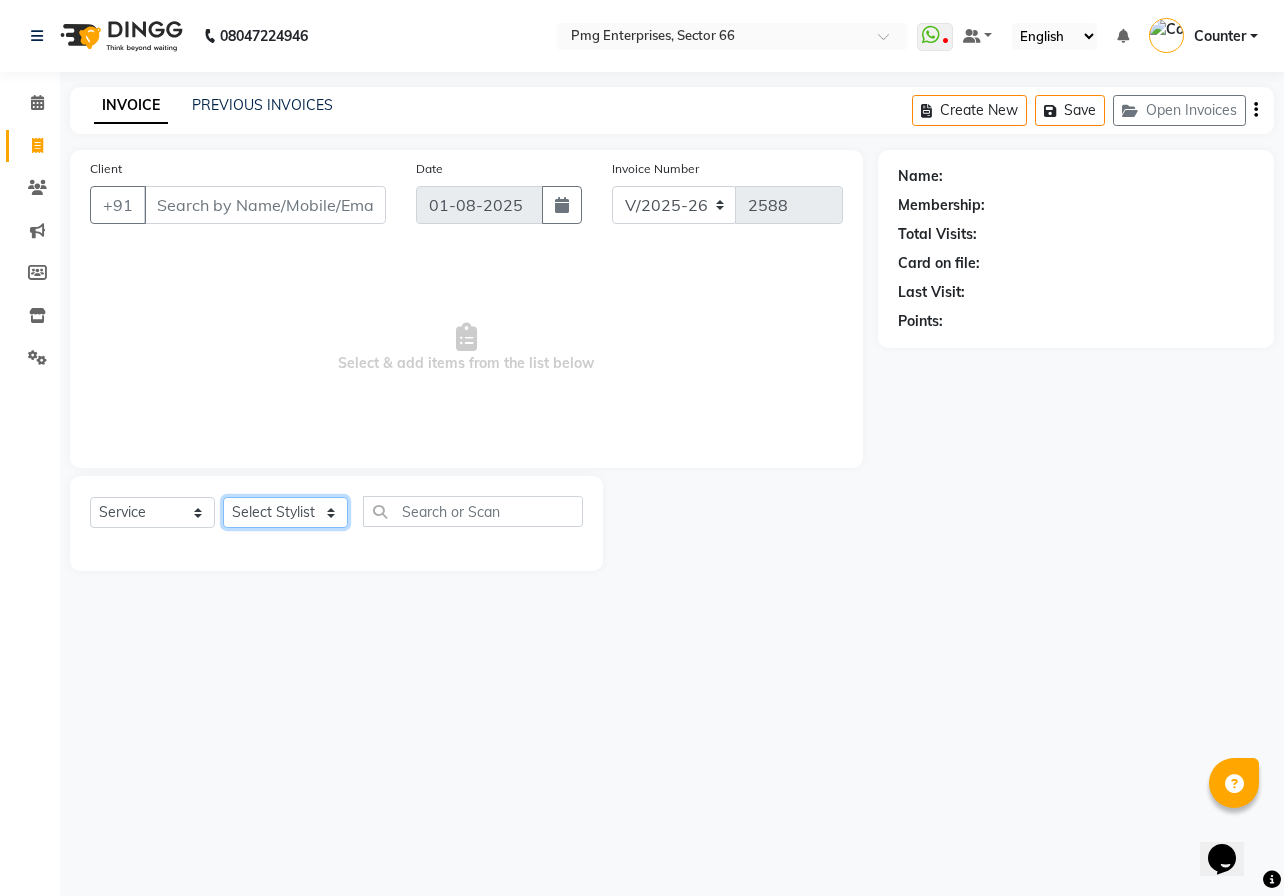 click on "Select Stylist [FIRST] [LAST] Counter [FIRST] [FIRST] [FIRST] [FIRST] [FIRST]" 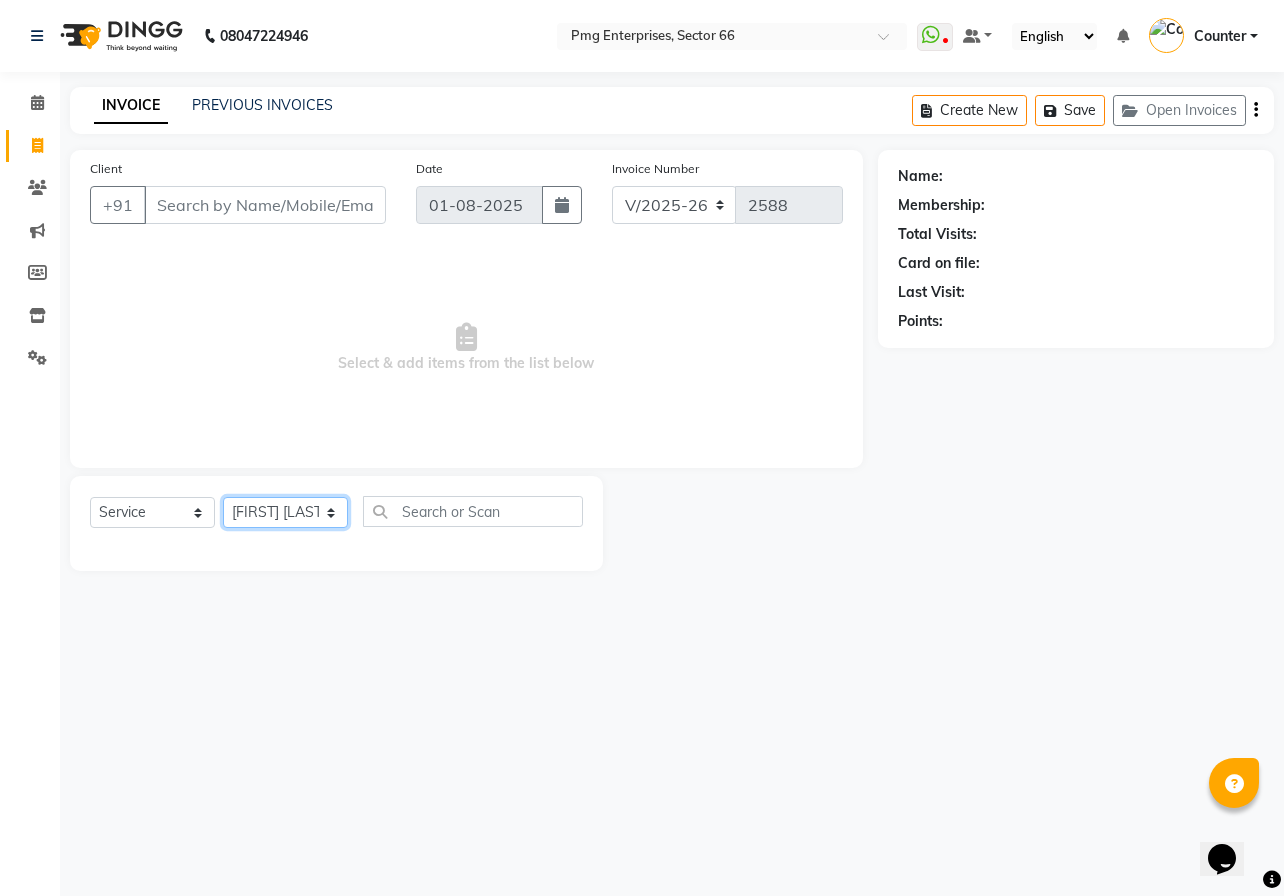 click on "Select Stylist [FIRST] [LAST] Counter [FIRST] [FIRST] [FIRST] [FIRST] [FIRST]" 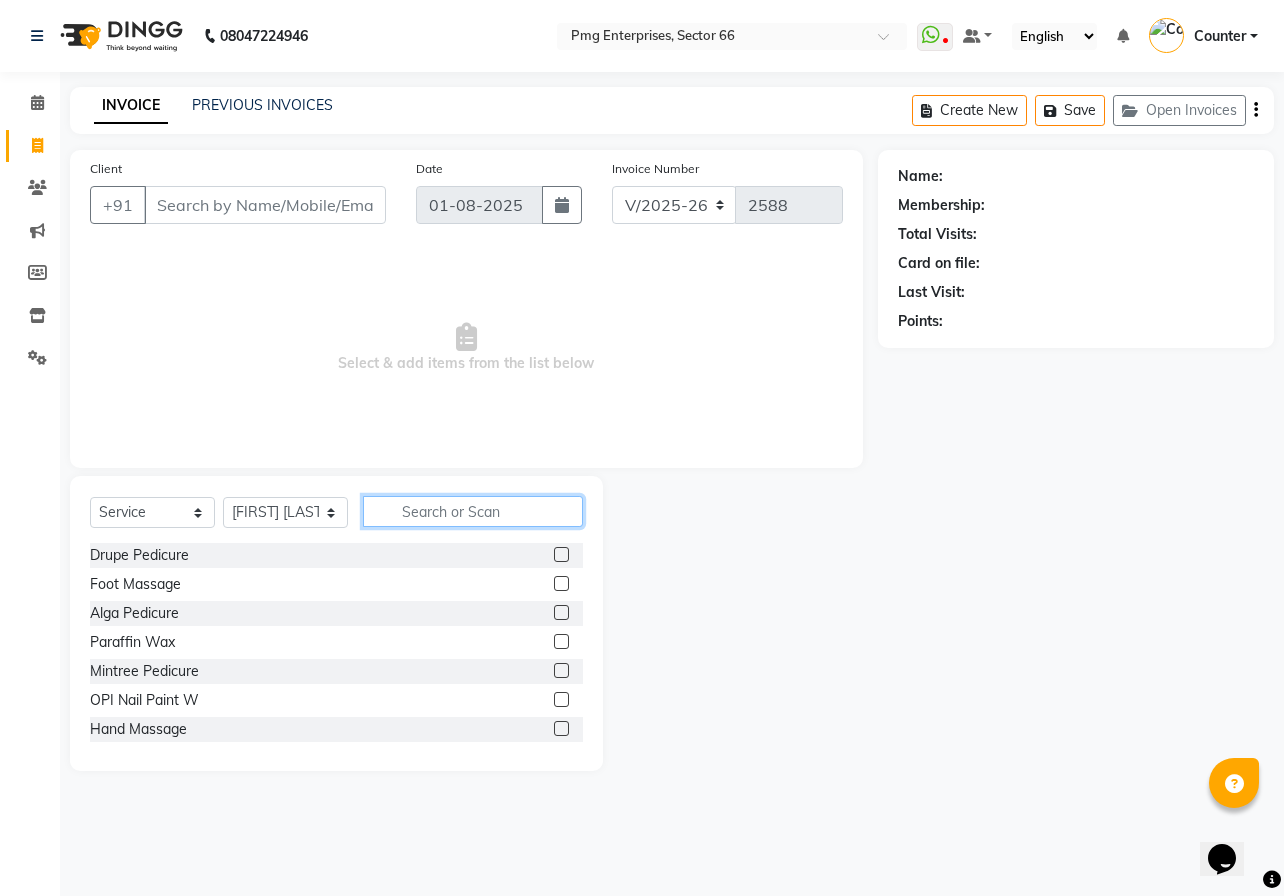 click 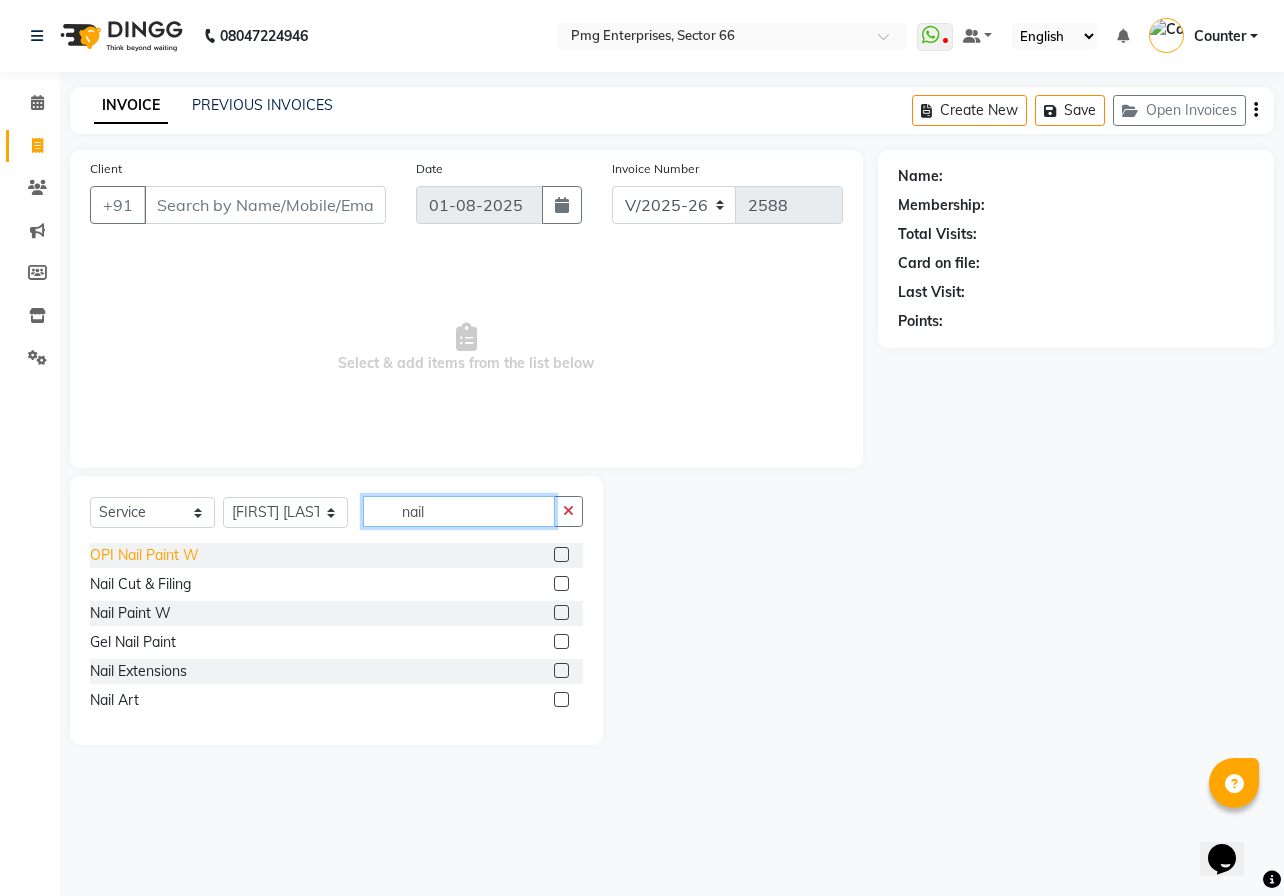 type on "nail" 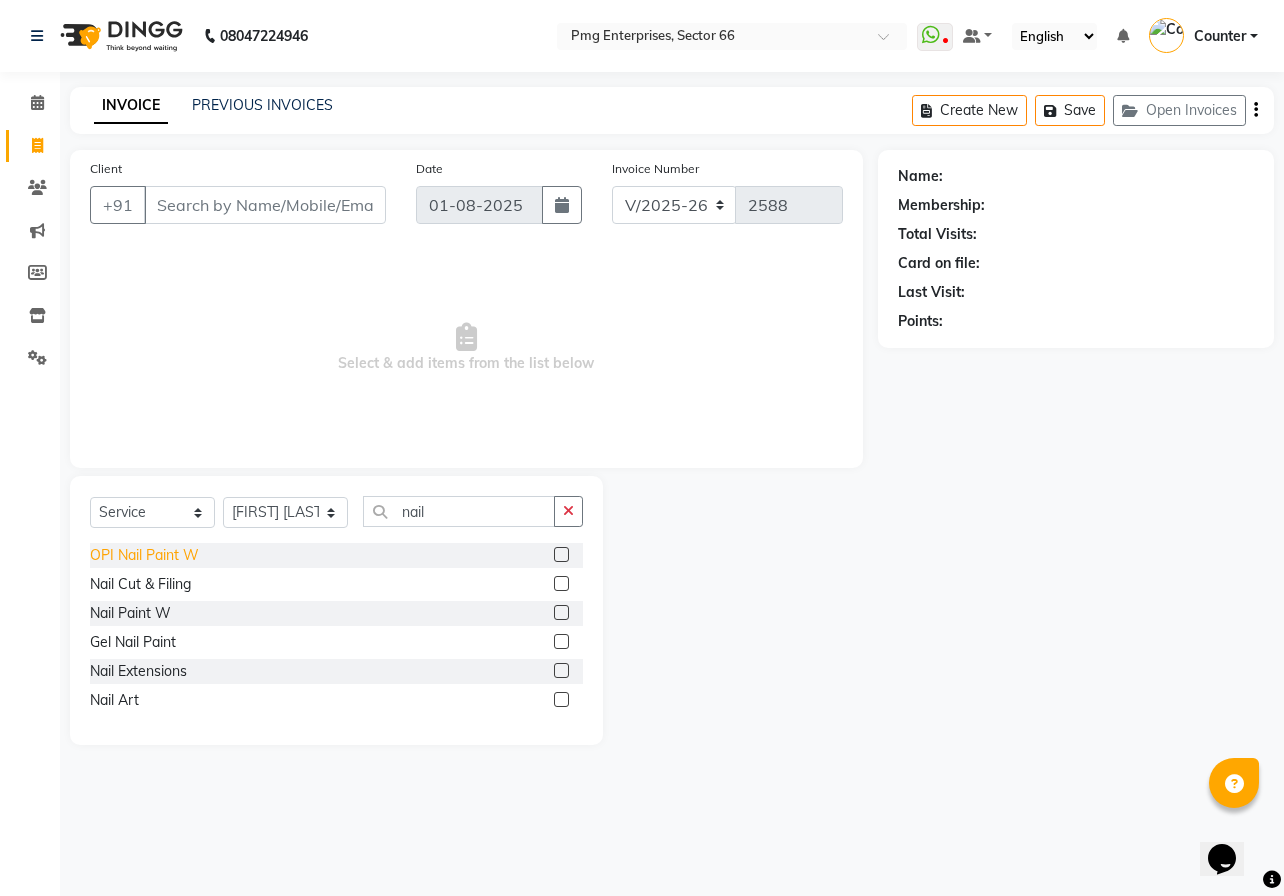 click on "OPI Nail Paint W" 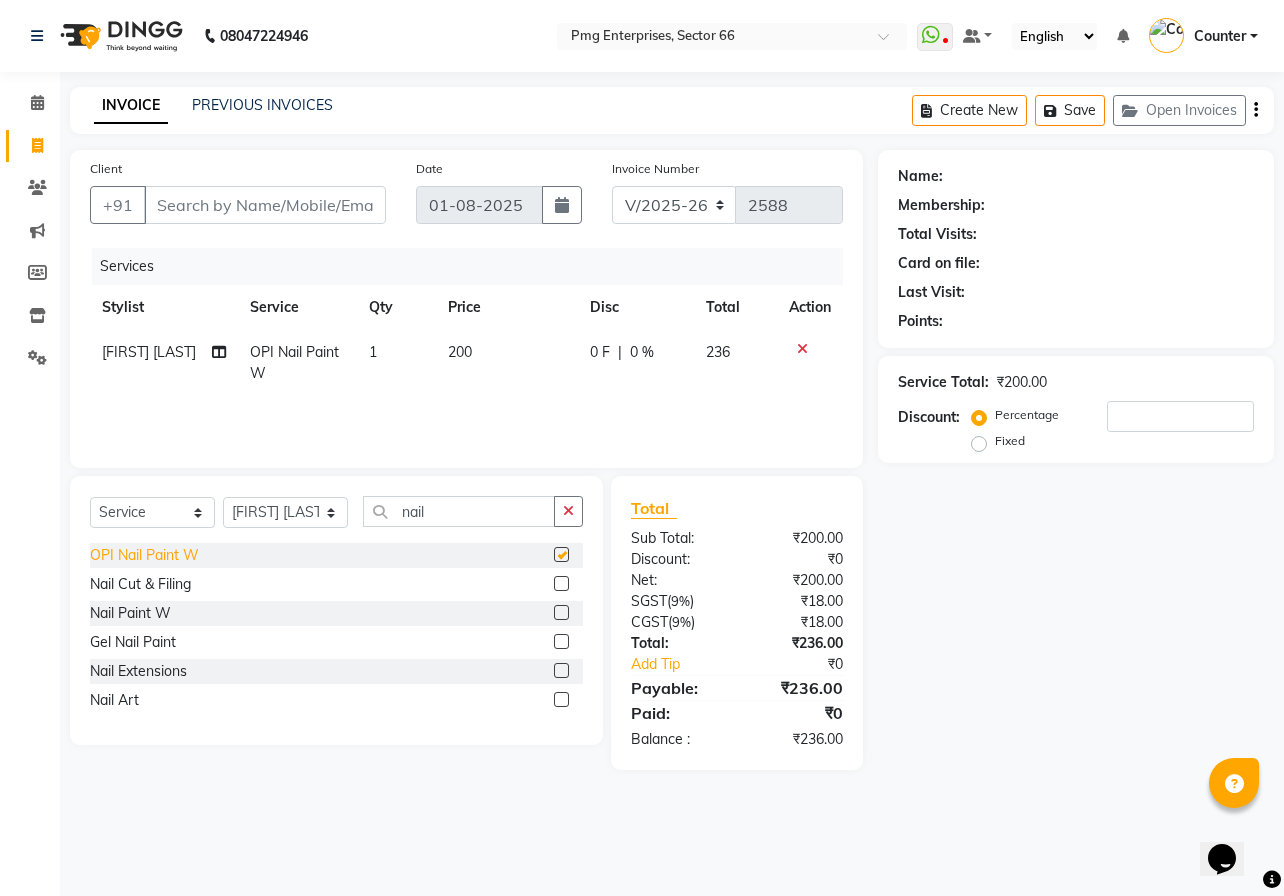 checkbox on "false" 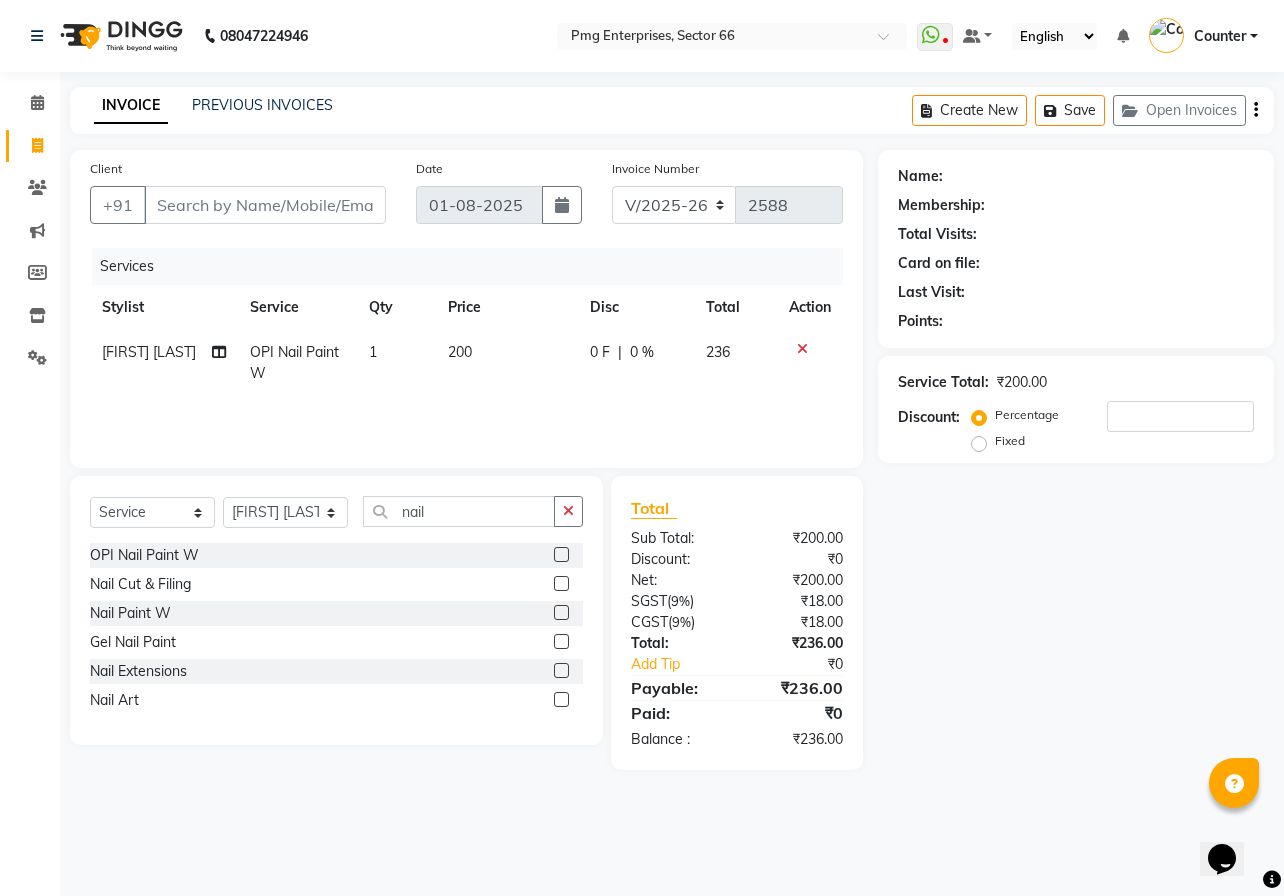 click on "200" 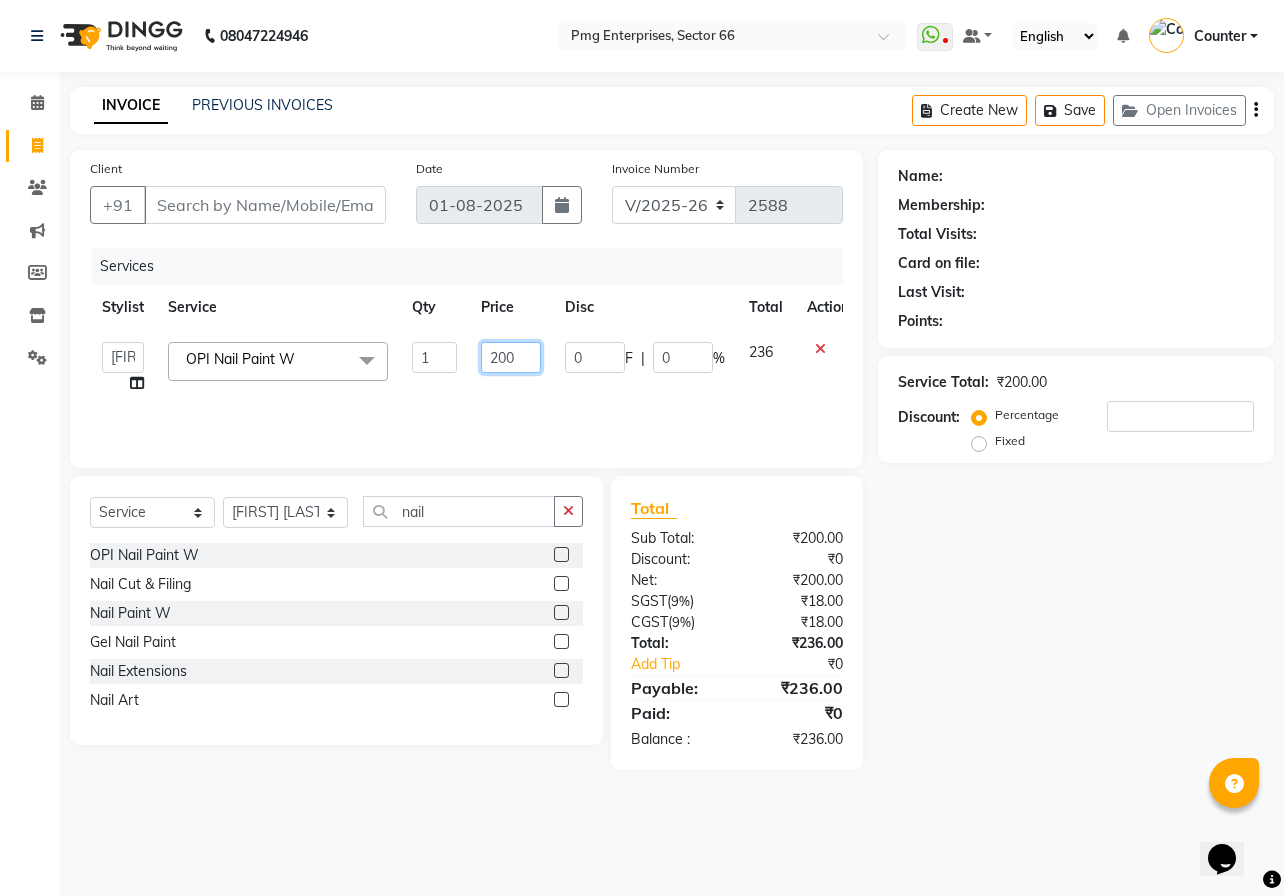 click on "200" 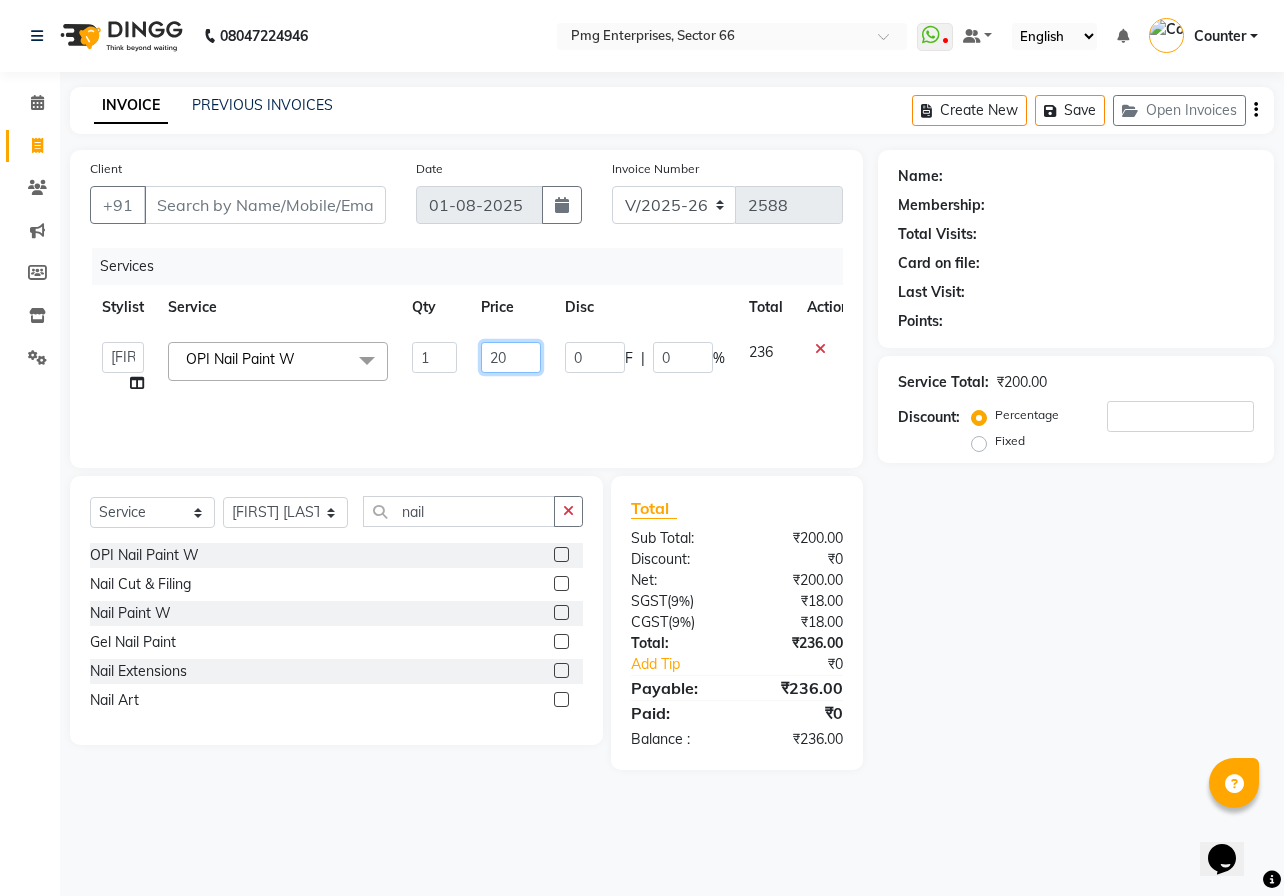 type on "2" 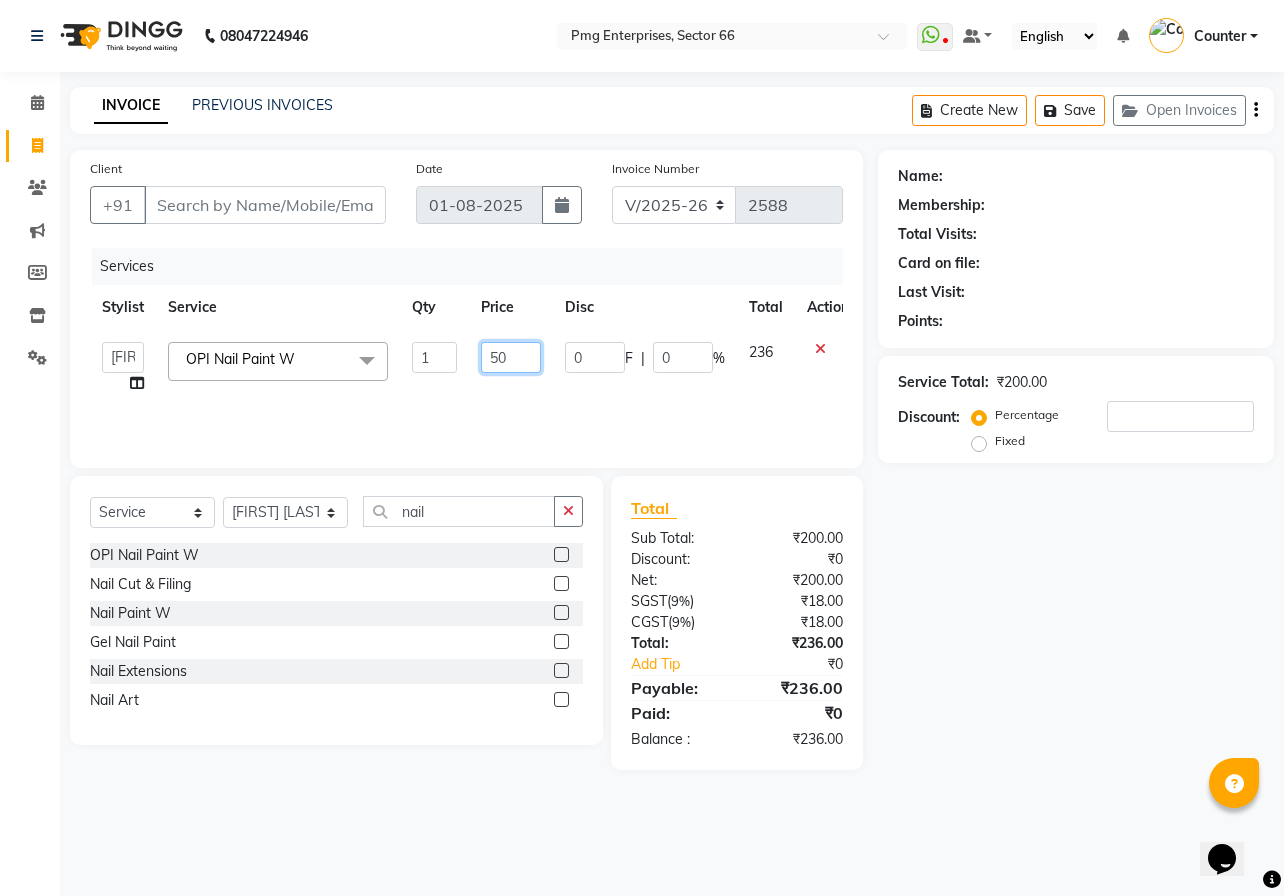 type on "500" 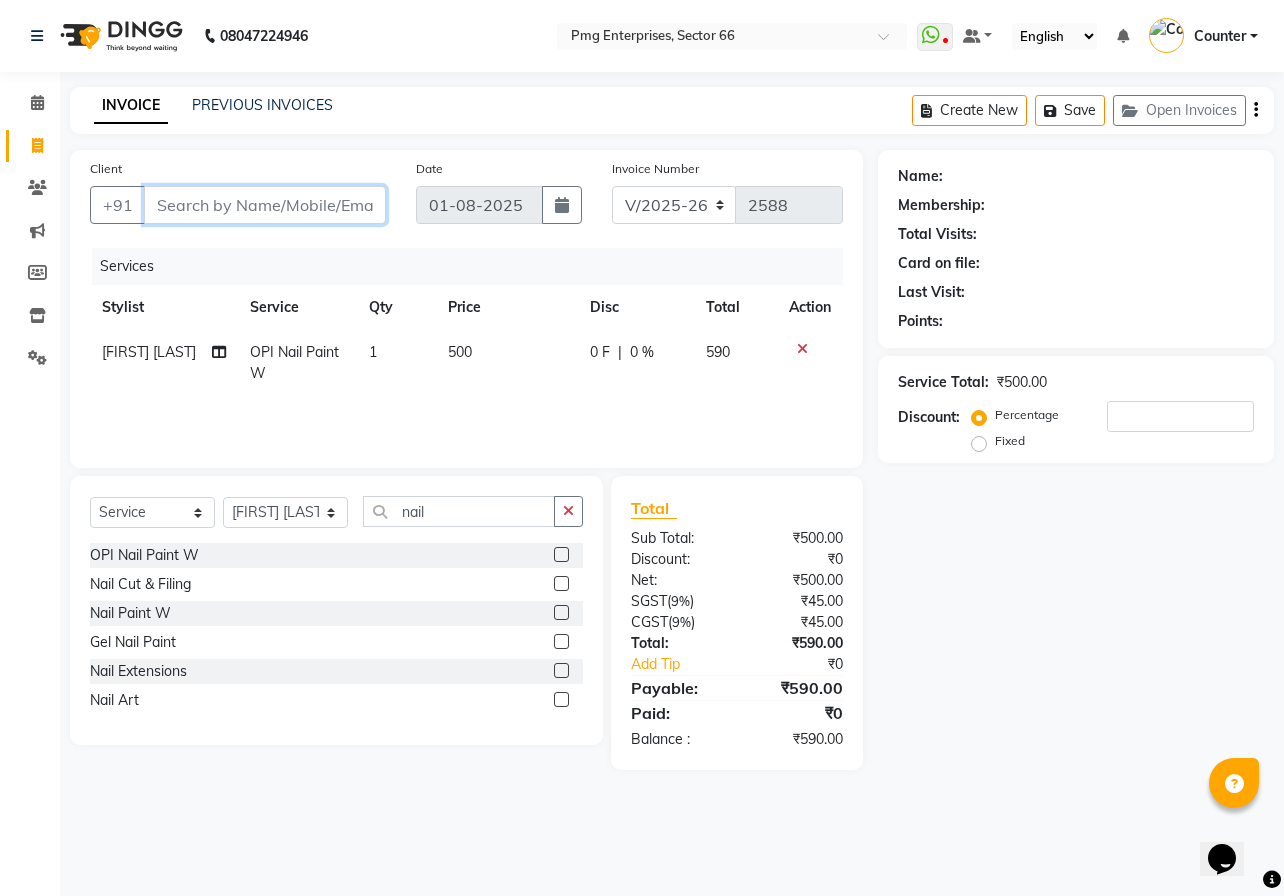 click on "Client" at bounding box center [265, 205] 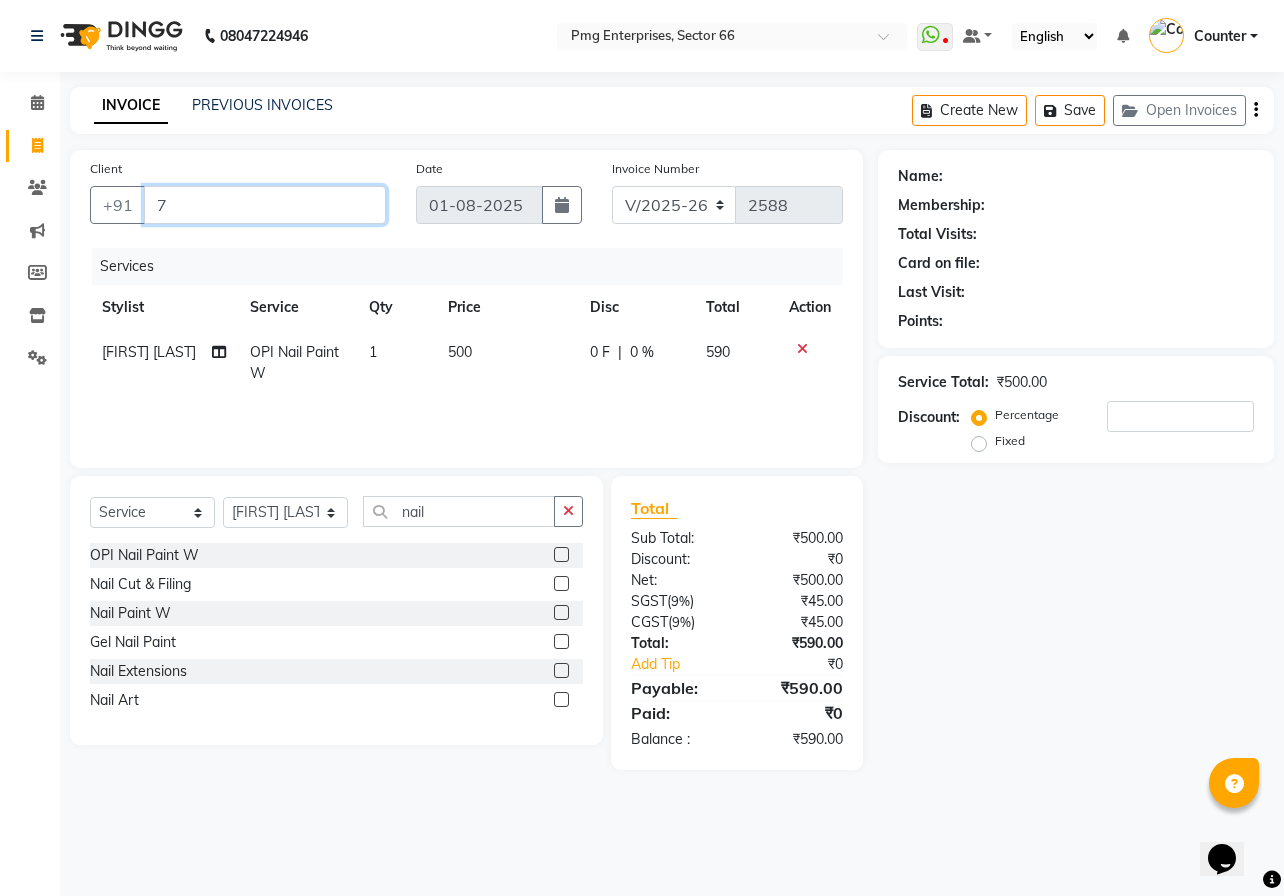 type on "0" 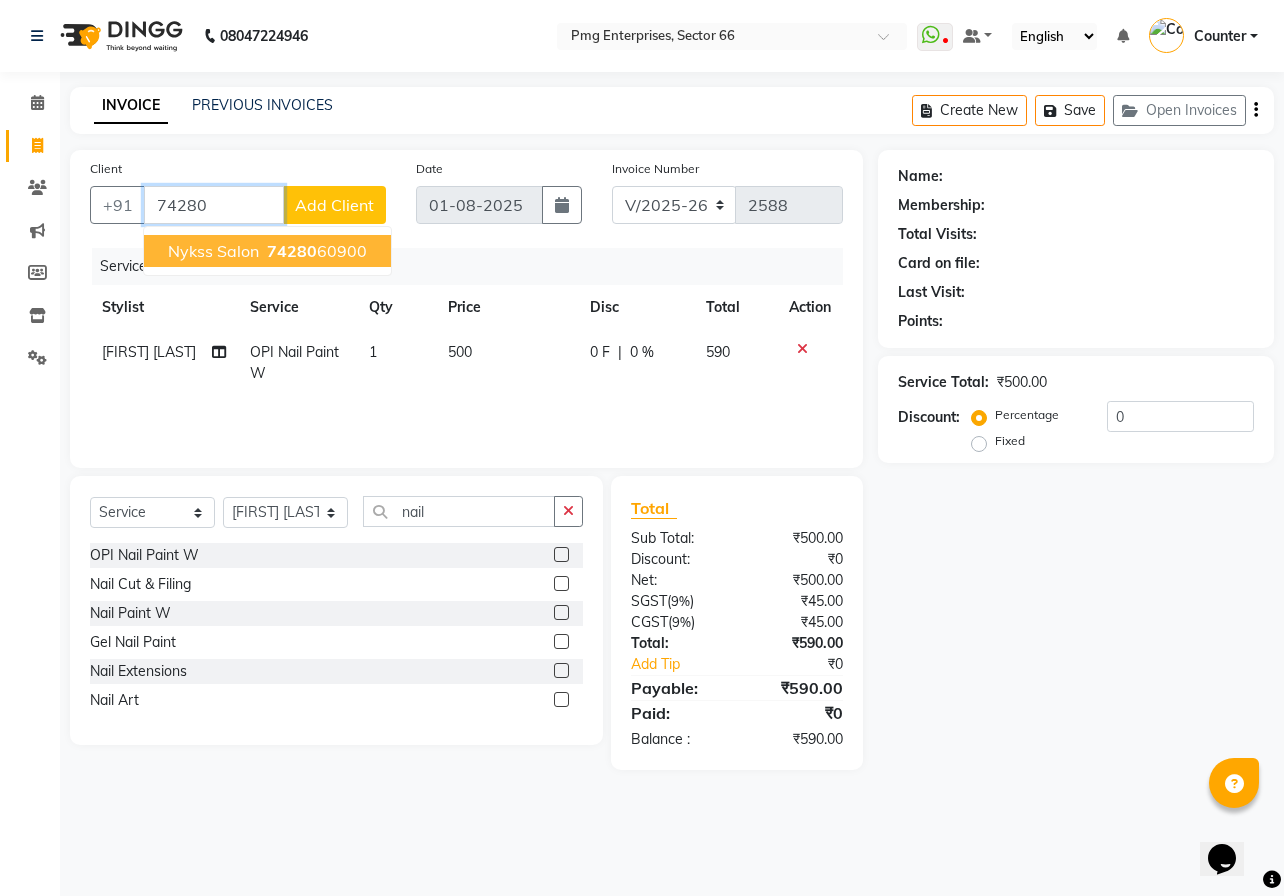 click on "74280" at bounding box center (292, 251) 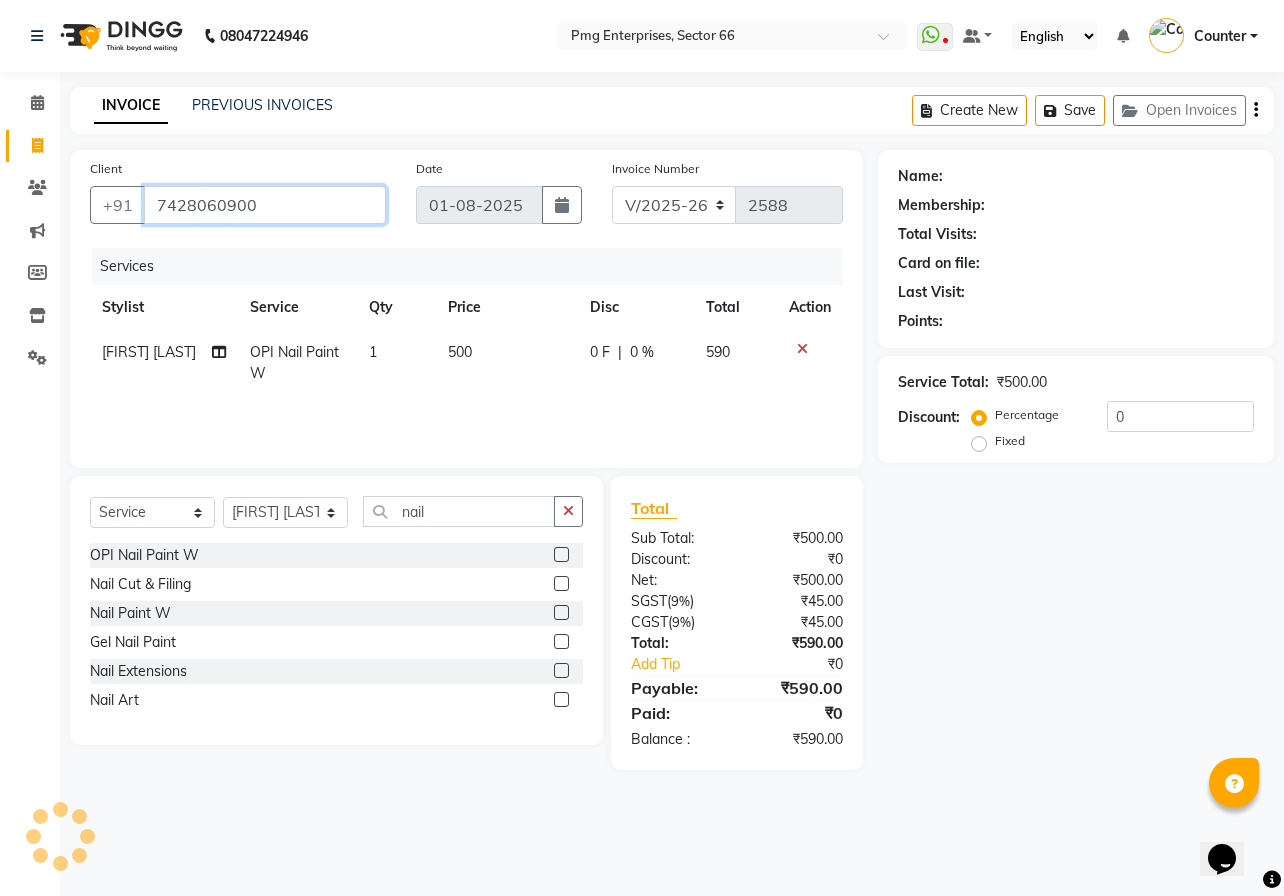 type on "7428060900" 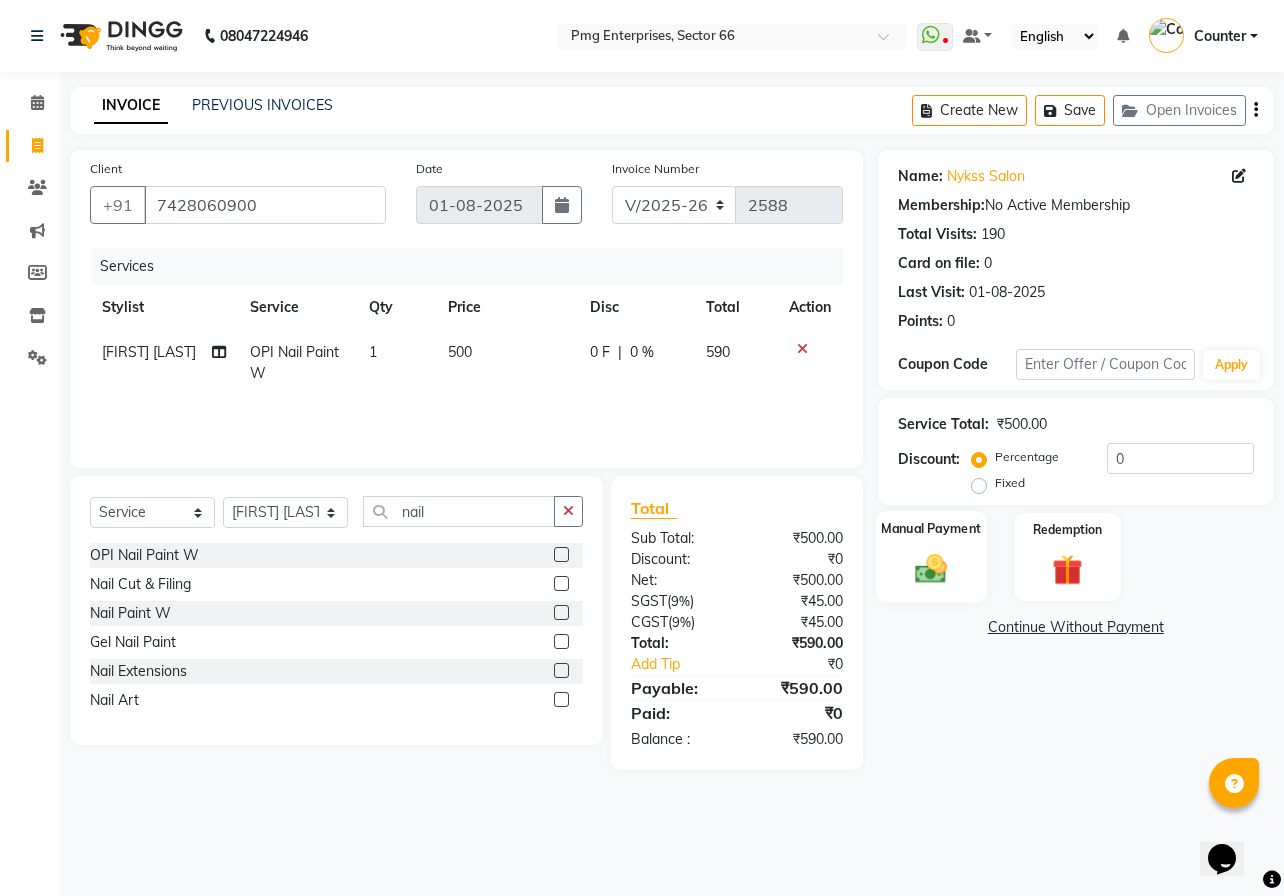 click on "Manual Payment" 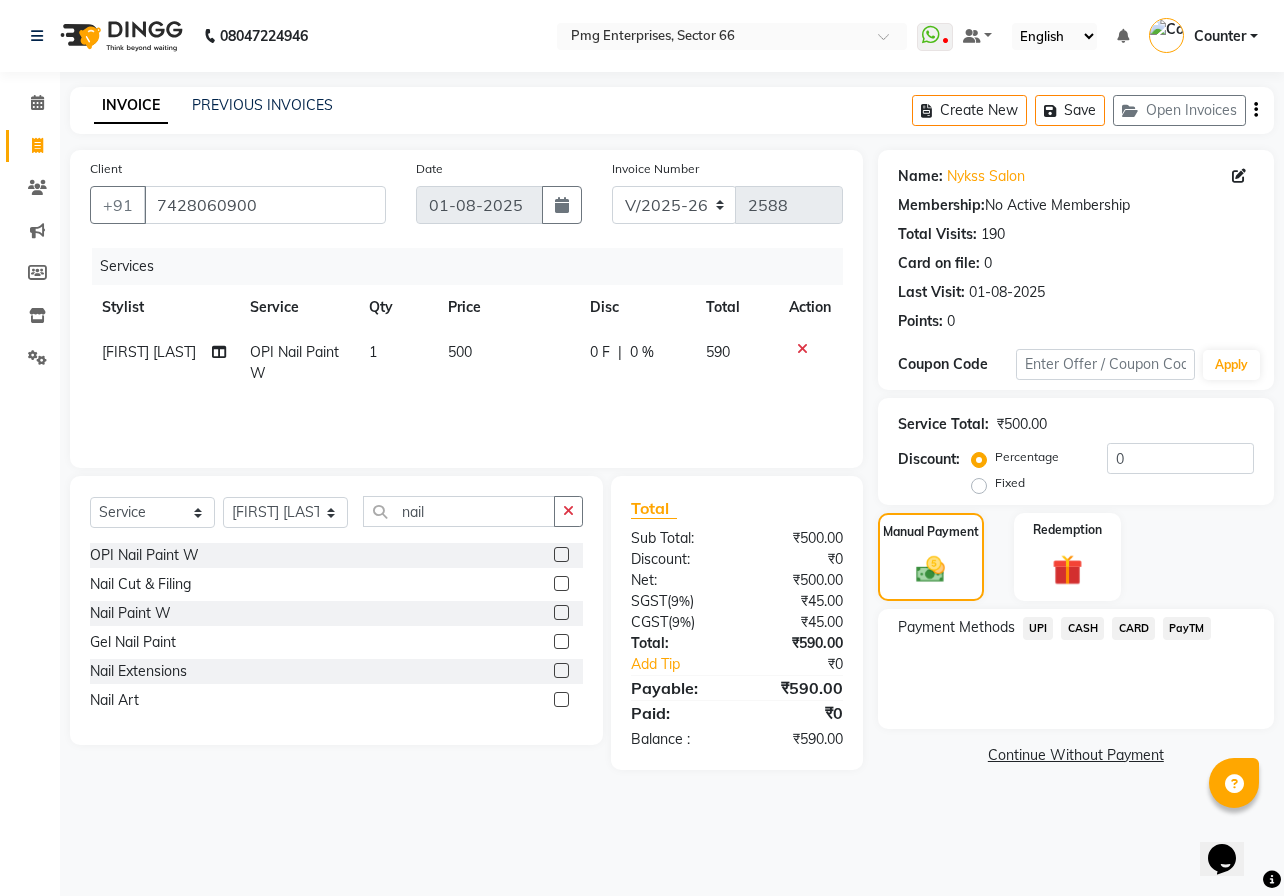 click on "UPI" 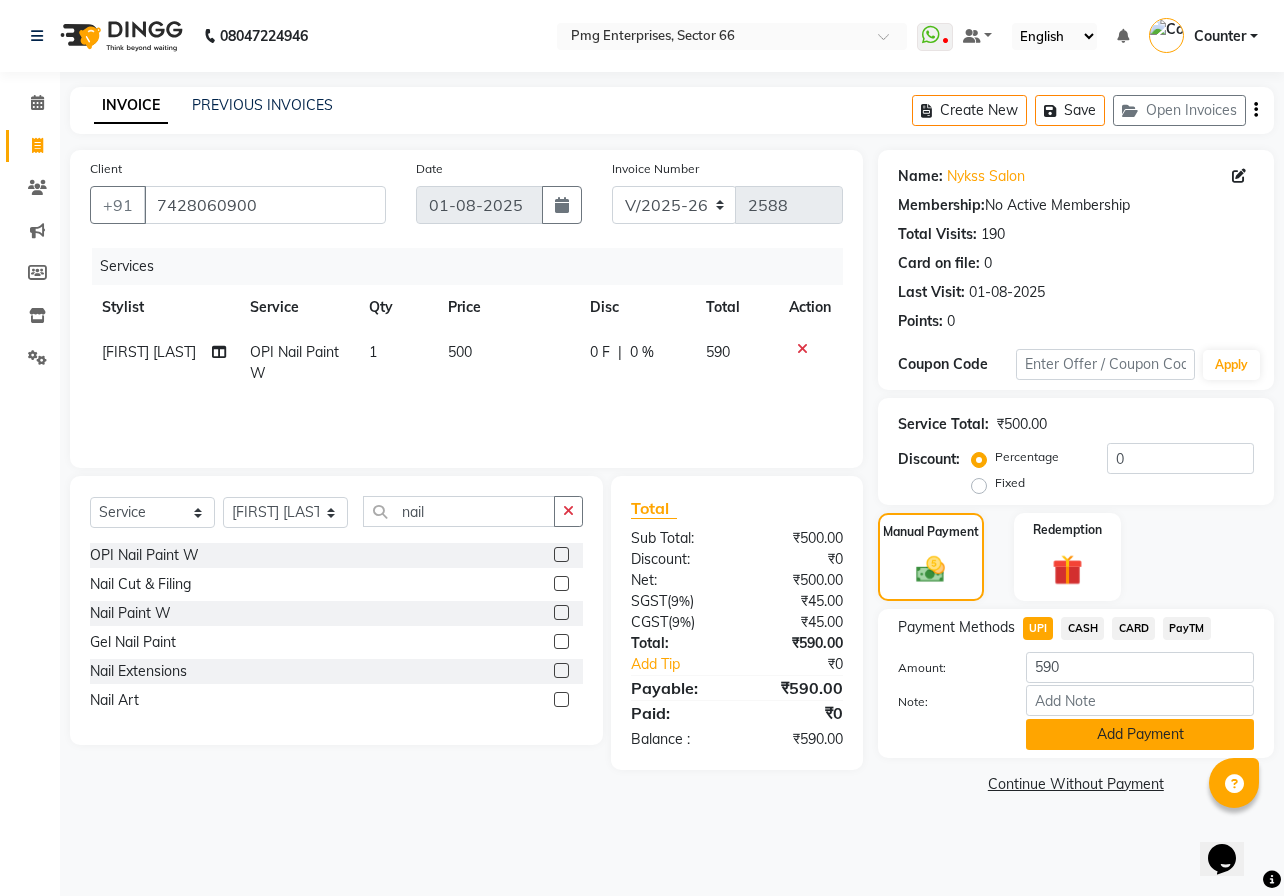 click on "Add Payment" 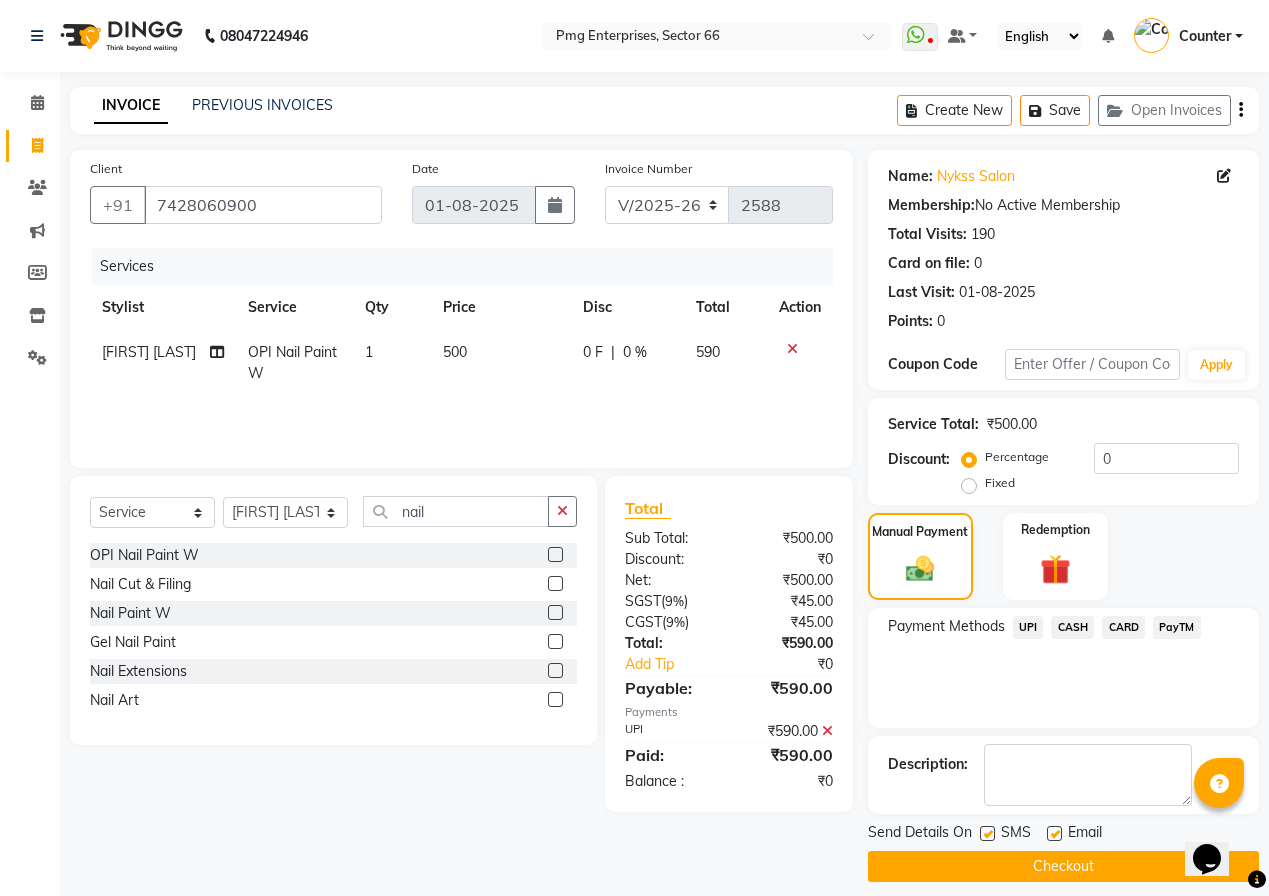 click on "Checkout" 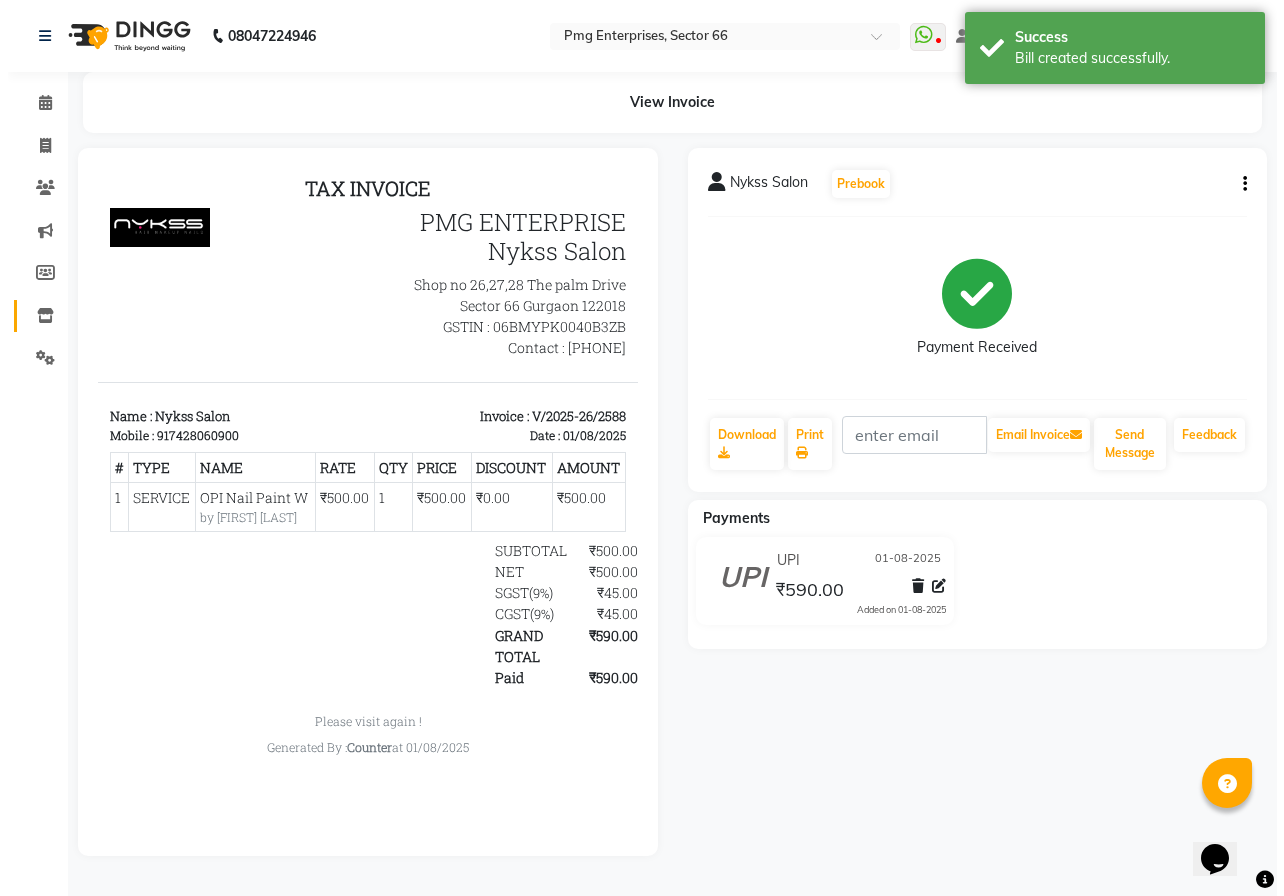 scroll, scrollTop: 0, scrollLeft: 0, axis: both 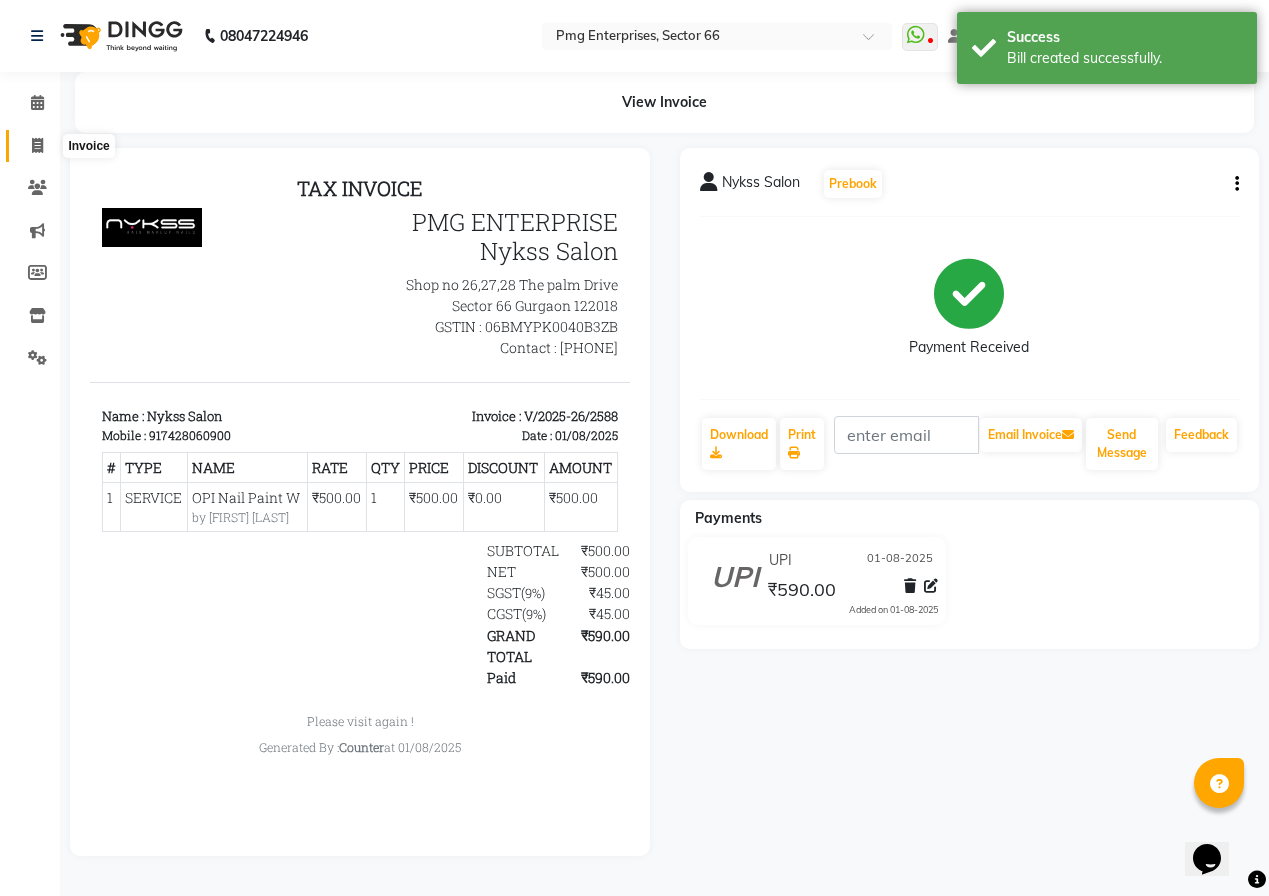 click 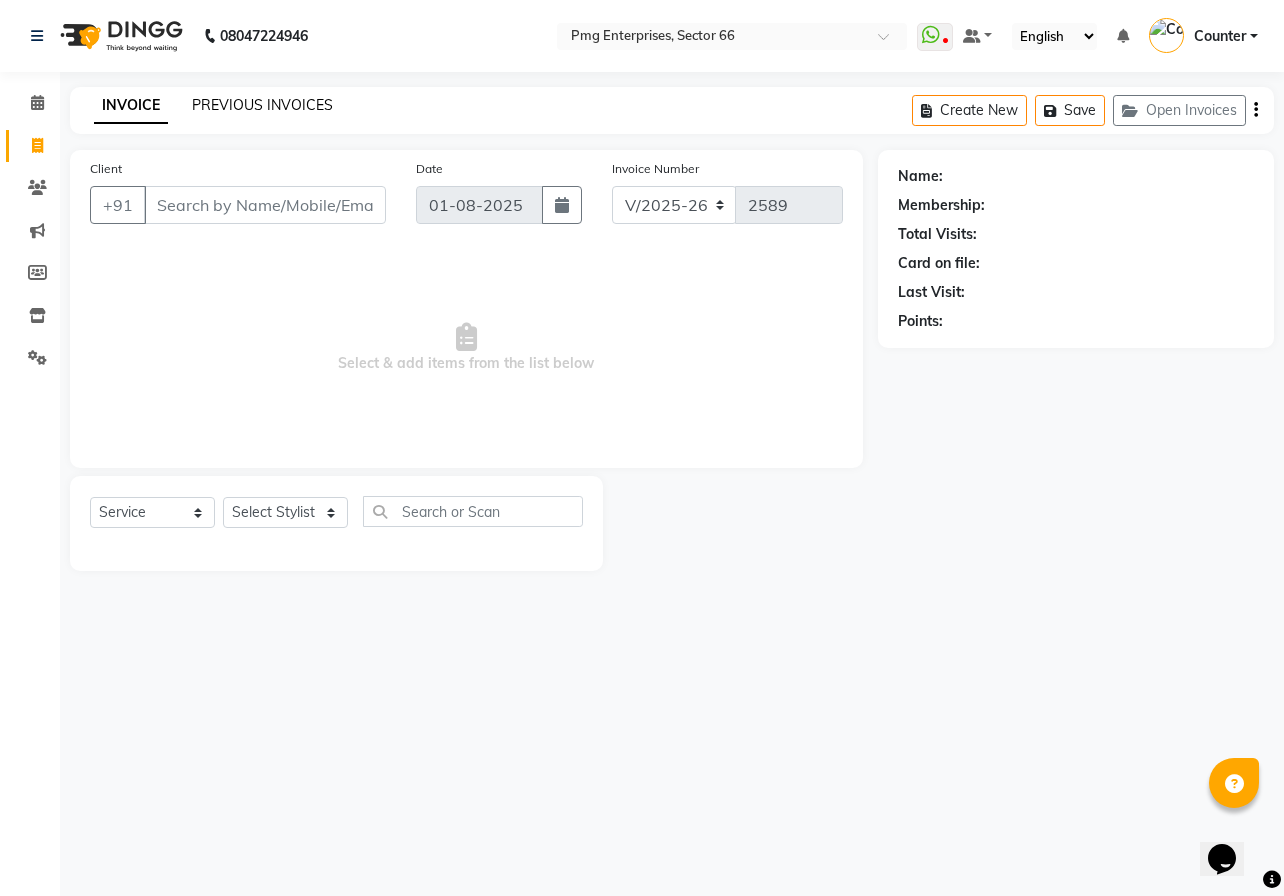 click on "PREVIOUS INVOICES" 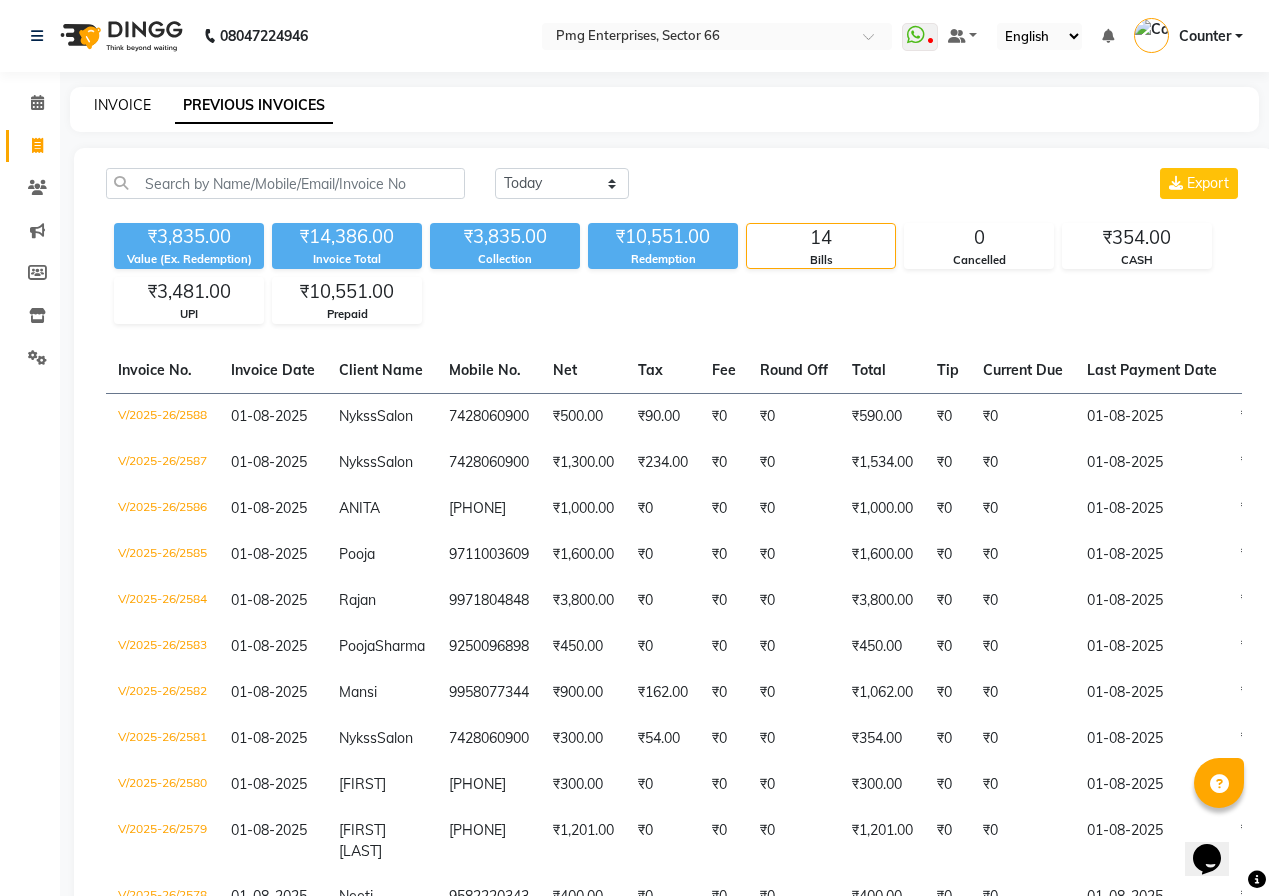 click on "INVOICE" 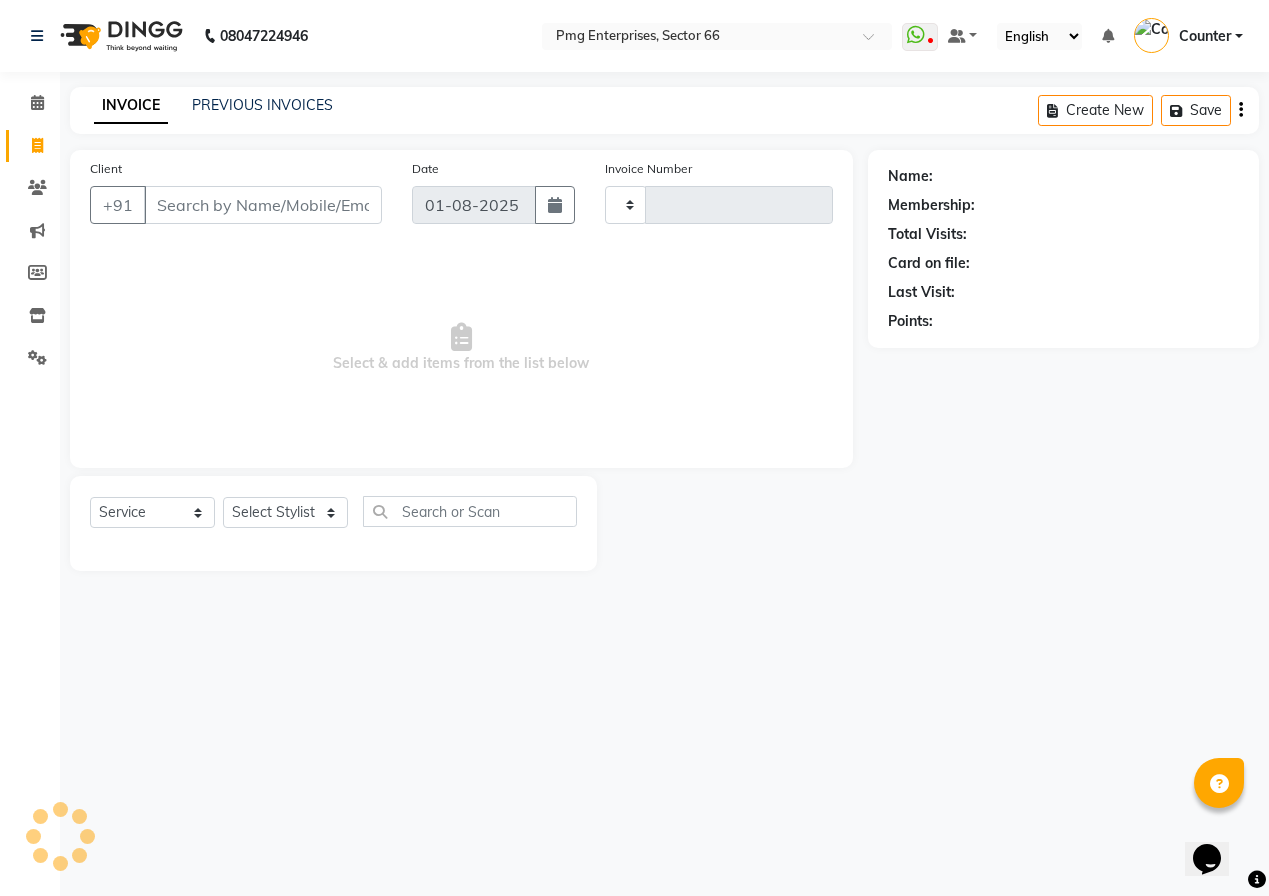 type on "2589" 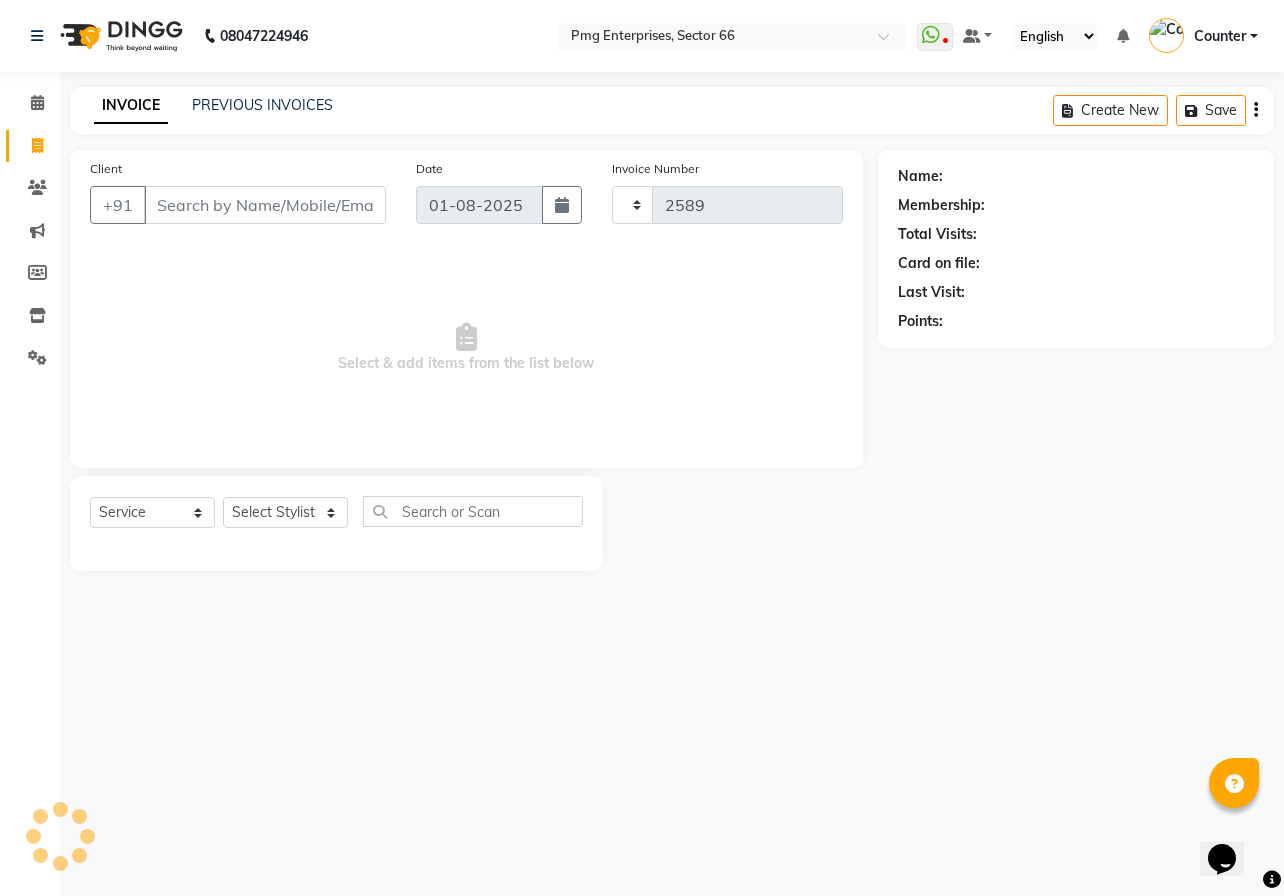 select on "889" 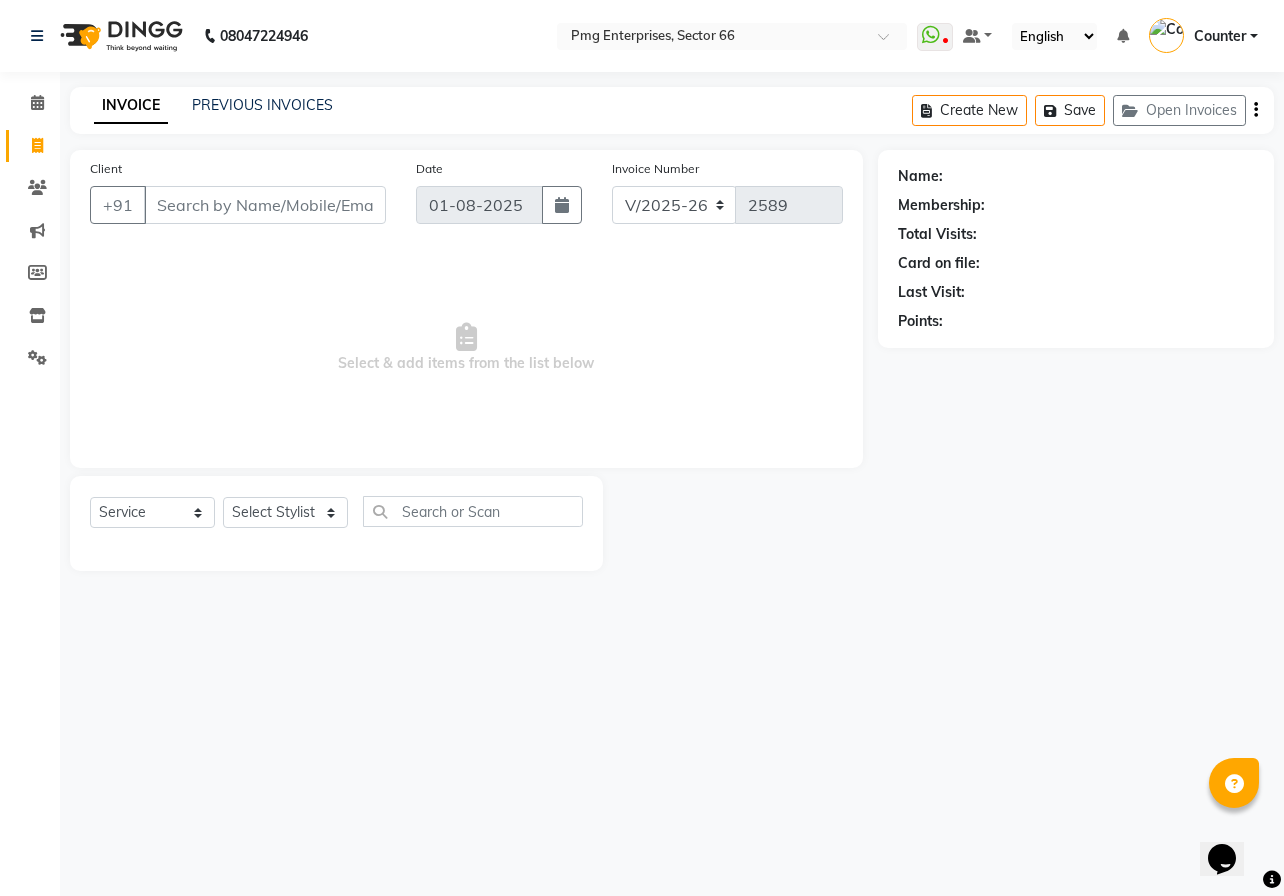 click on "Client" at bounding box center [265, 205] 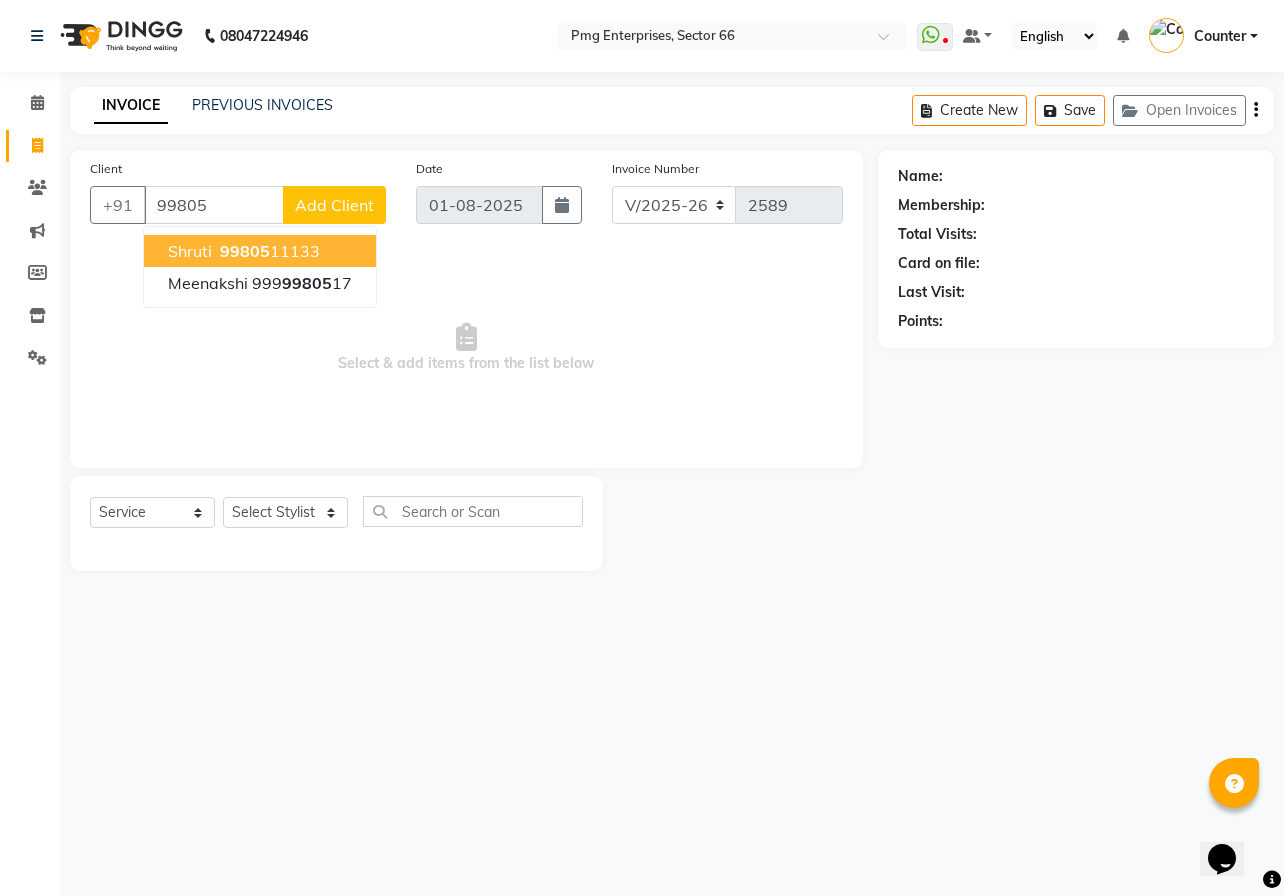 click on "99805" at bounding box center [245, 251] 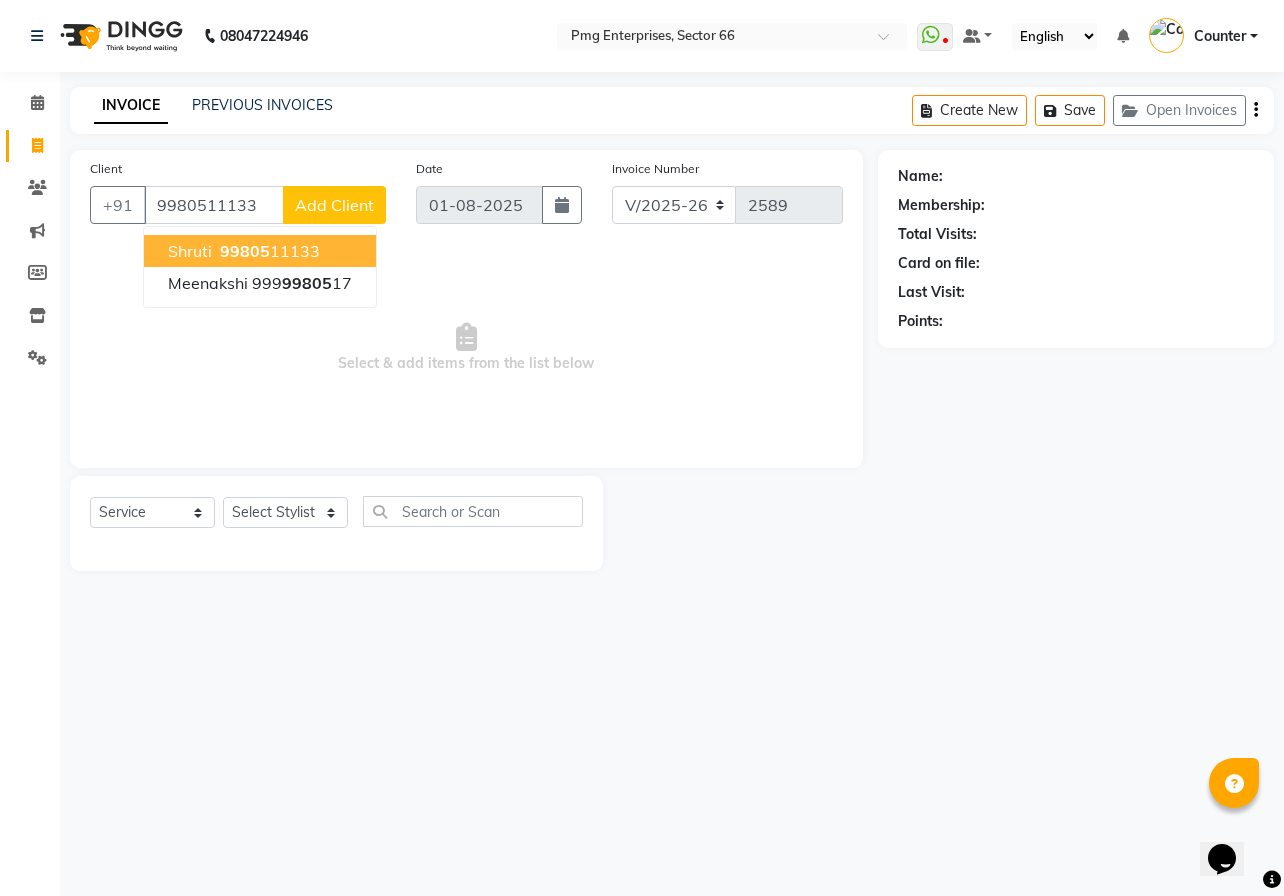 type on "9980511133" 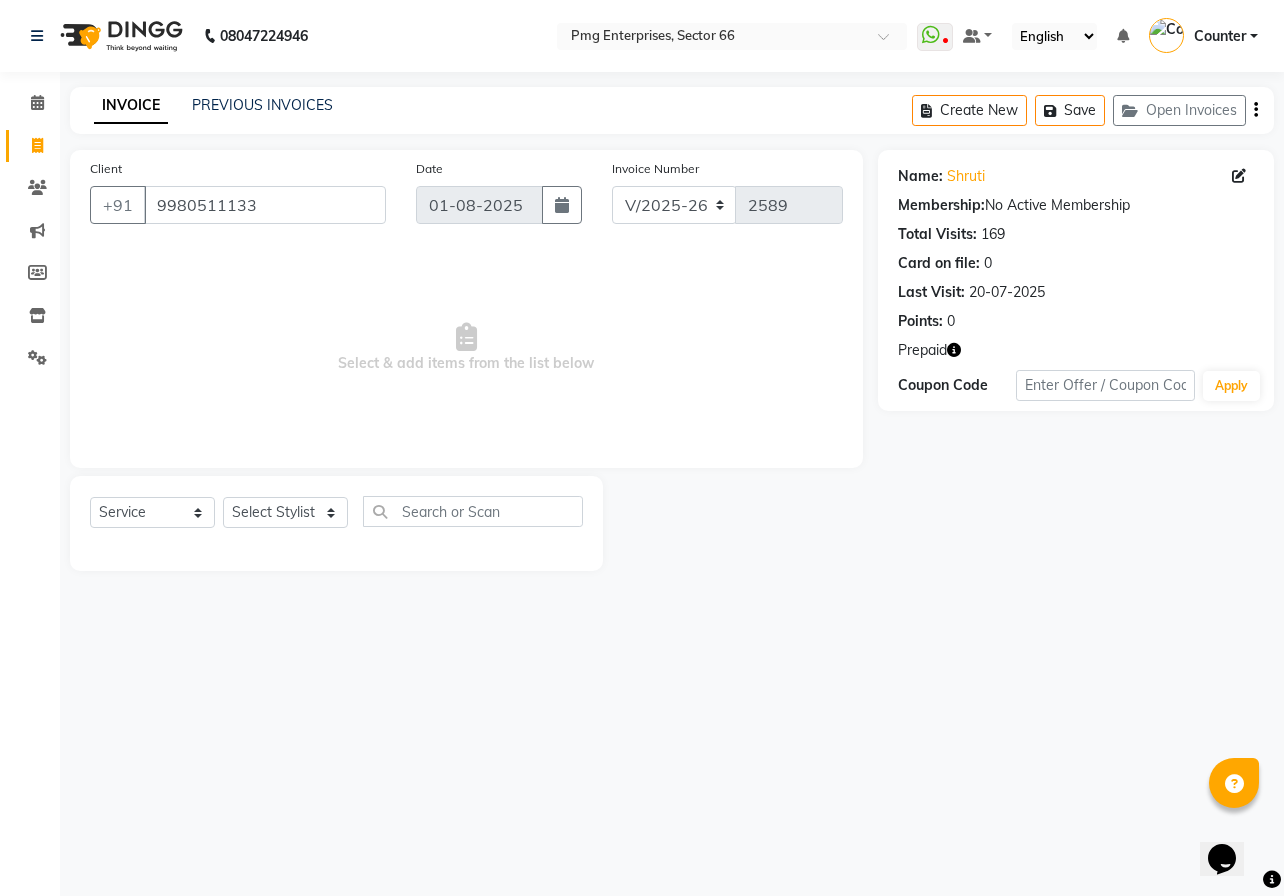 click 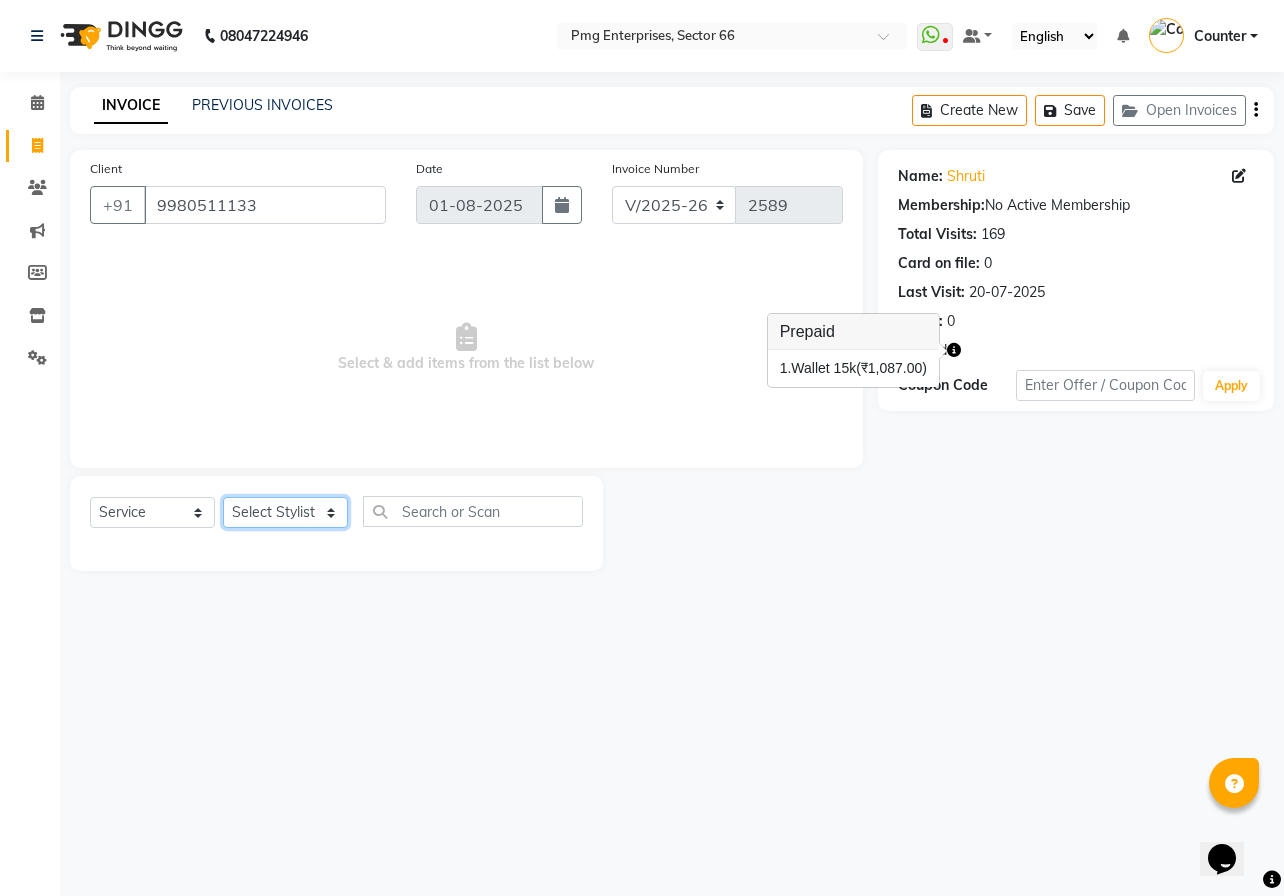 click on "Select Stylist [FIRST] [LAST] Counter [FIRST] [FIRST] [FIRST] [FIRST] [FIRST]" 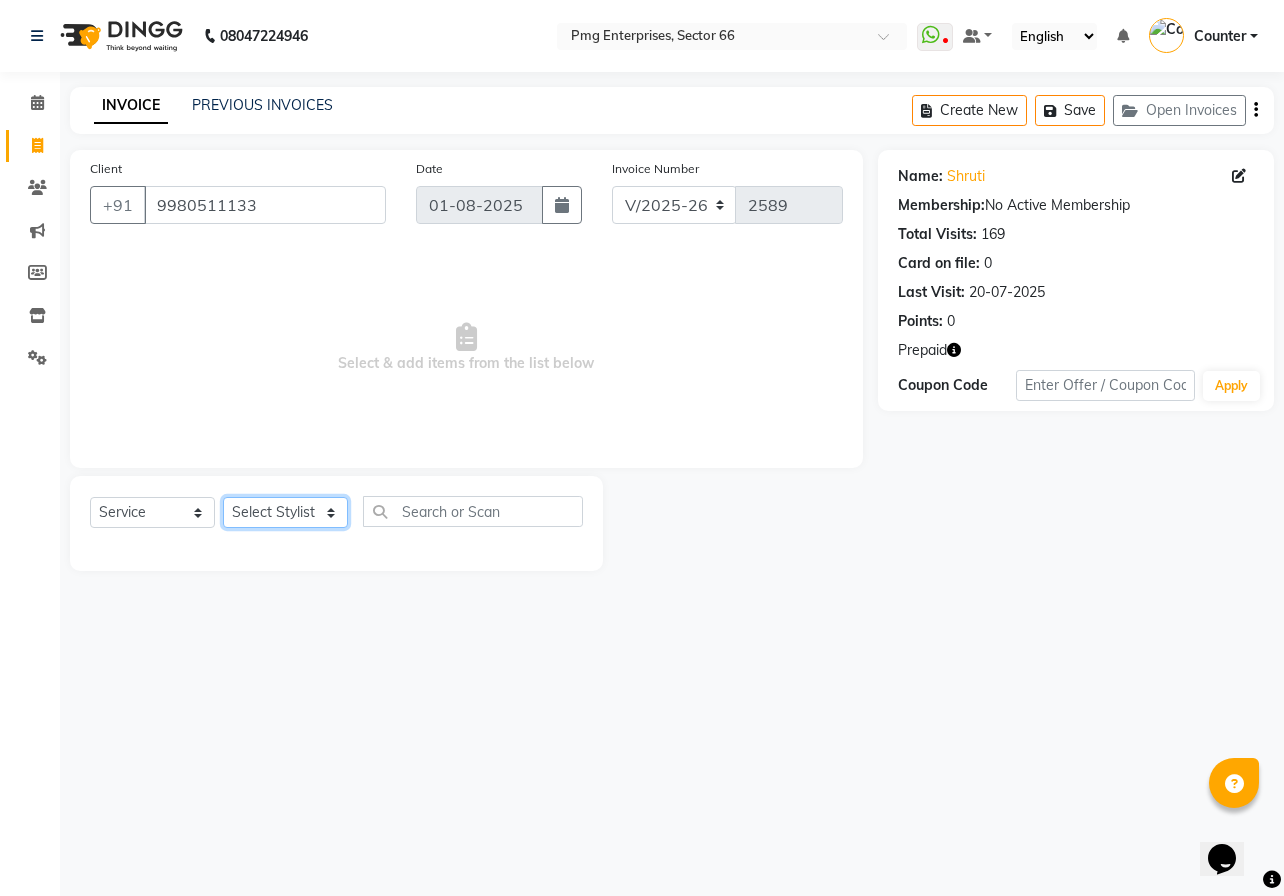 select on "14600" 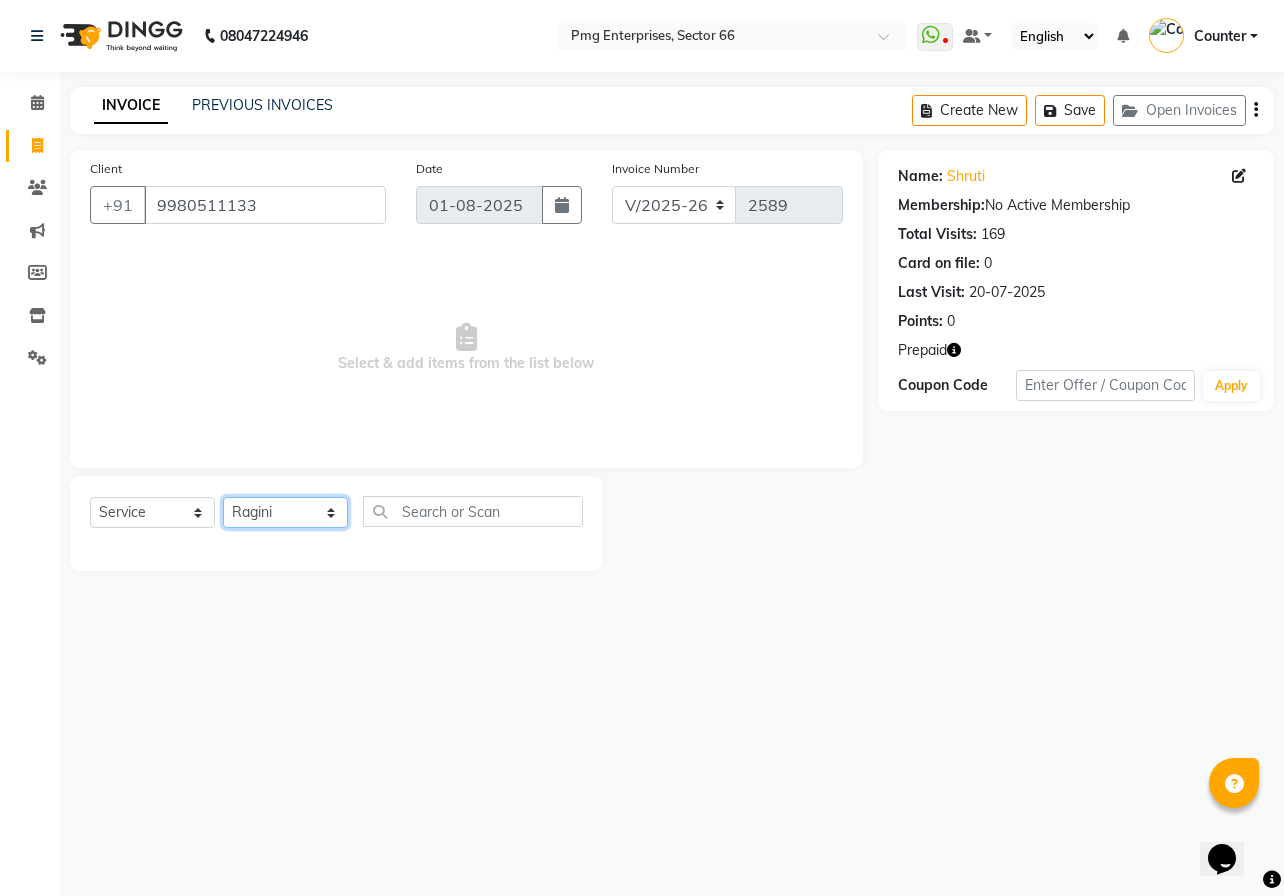 click on "Select Stylist [FIRST] [LAST] Counter [FIRST] [FIRST] [FIRST] [FIRST] [FIRST]" 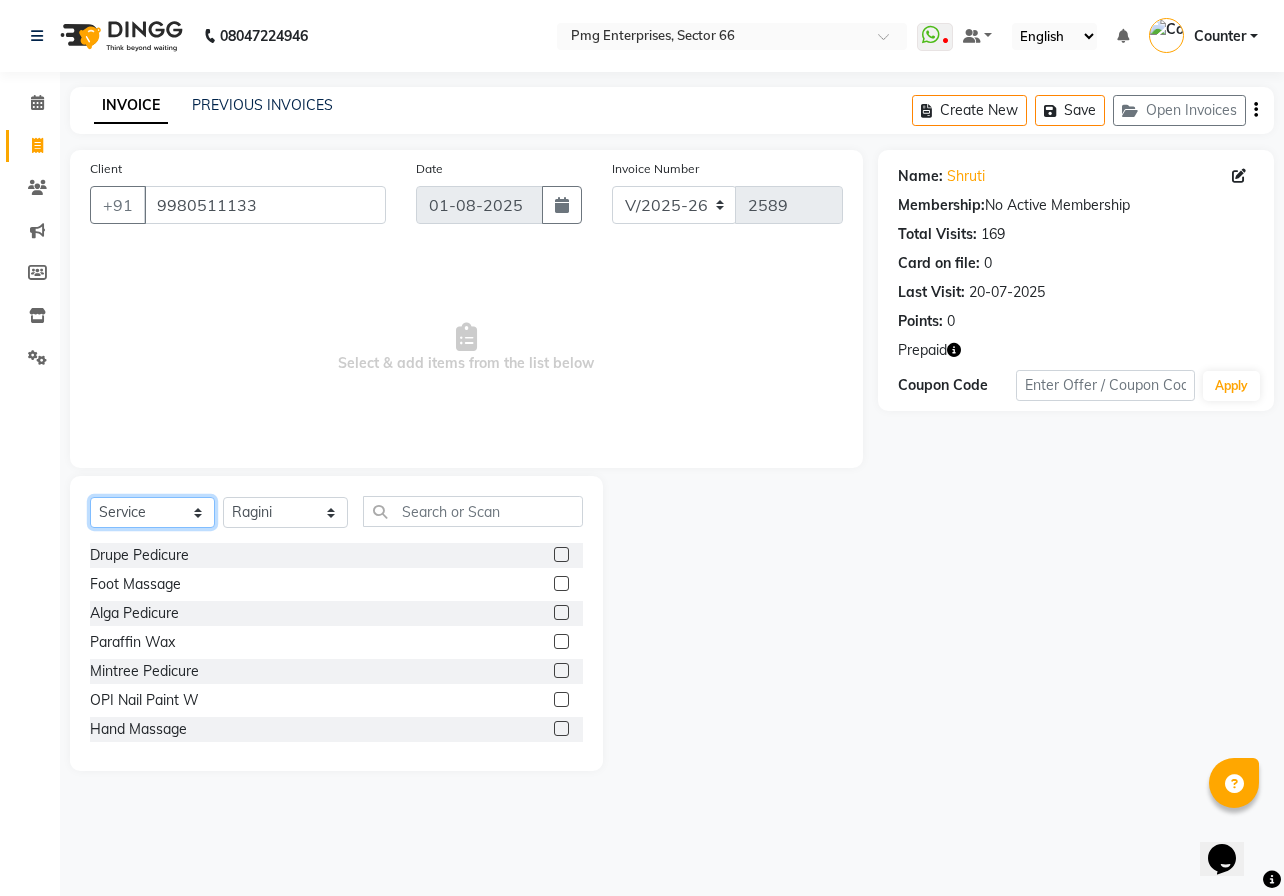 click on "Select  Service  Product  Membership  Package Voucher Prepaid Gift Card" 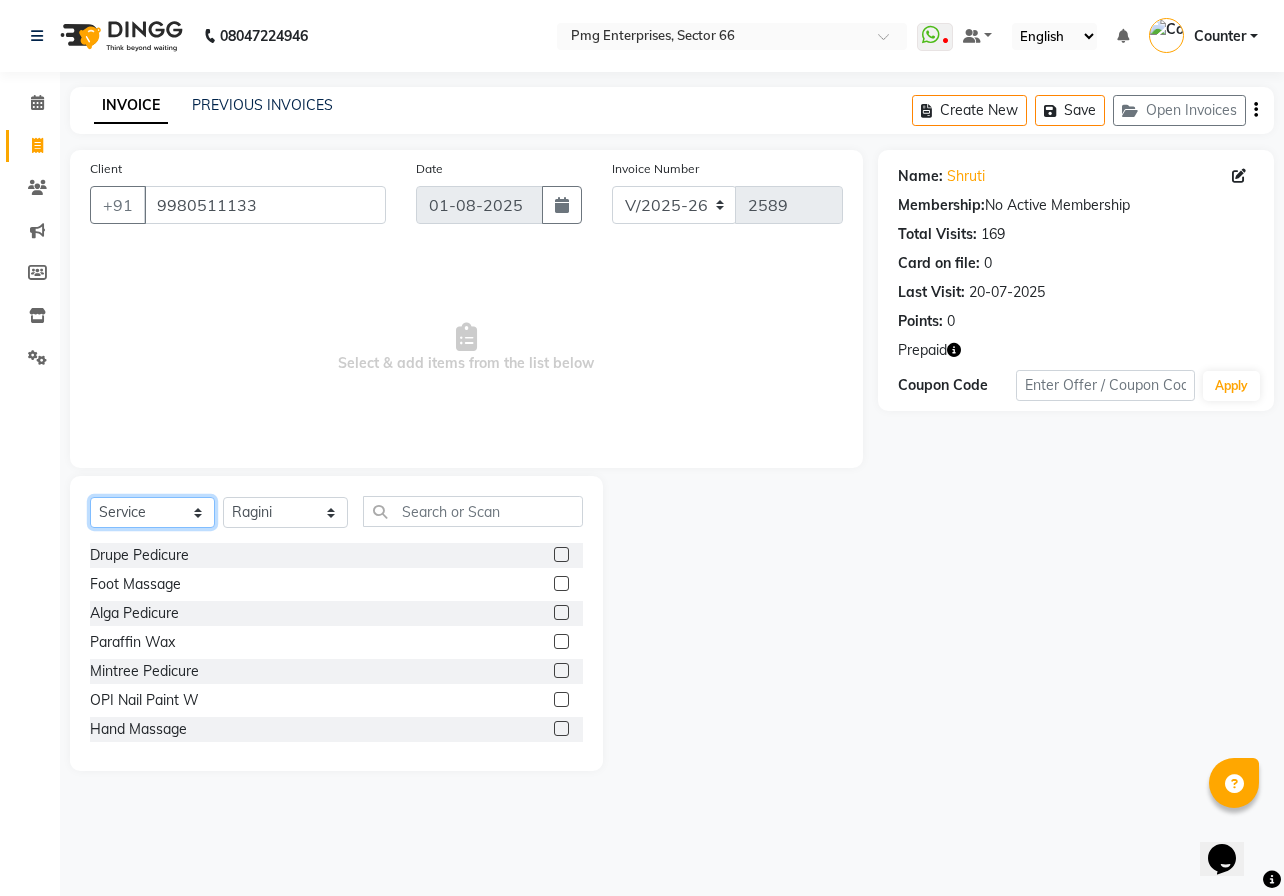 select on "P" 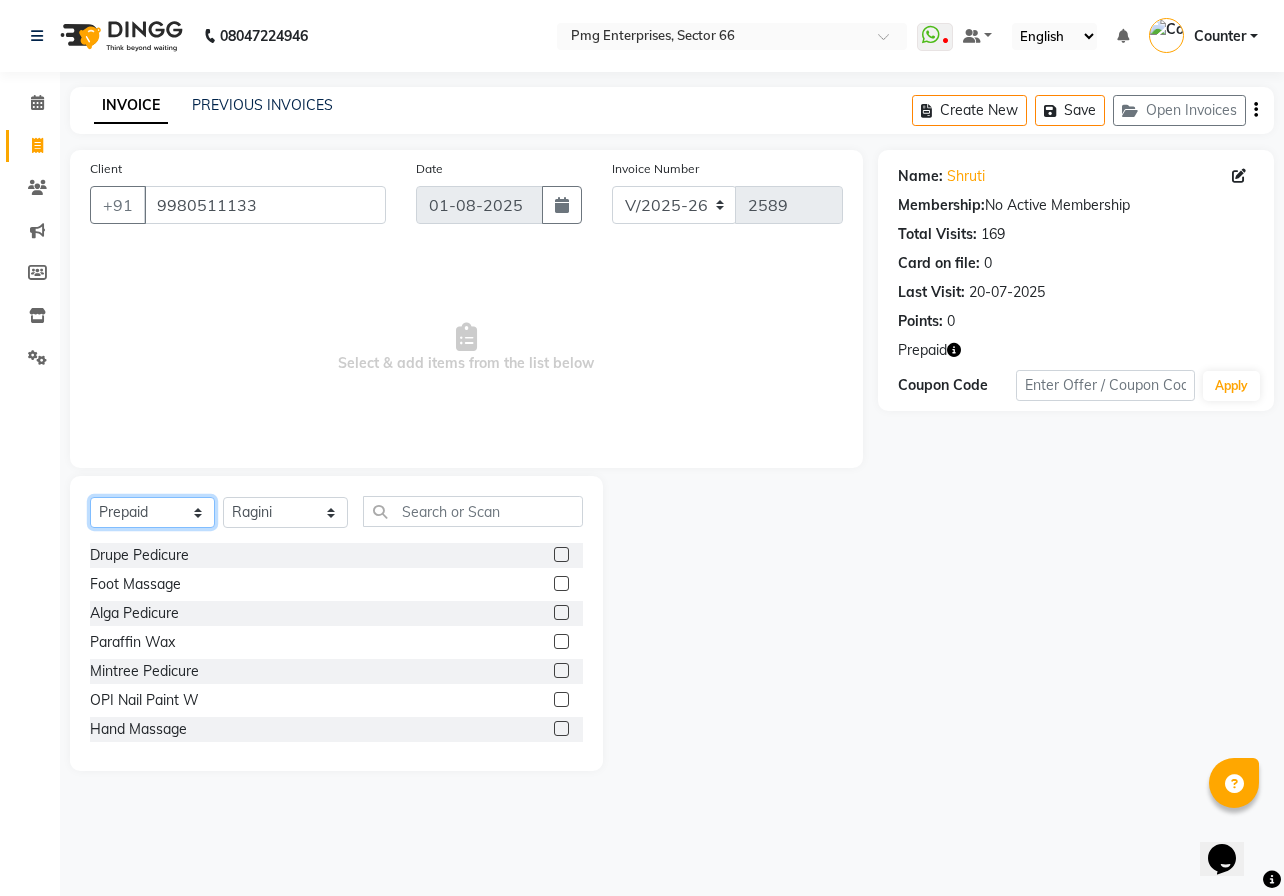 click on "Select  Service  Product  Membership  Package Voucher Prepaid Gift Card" 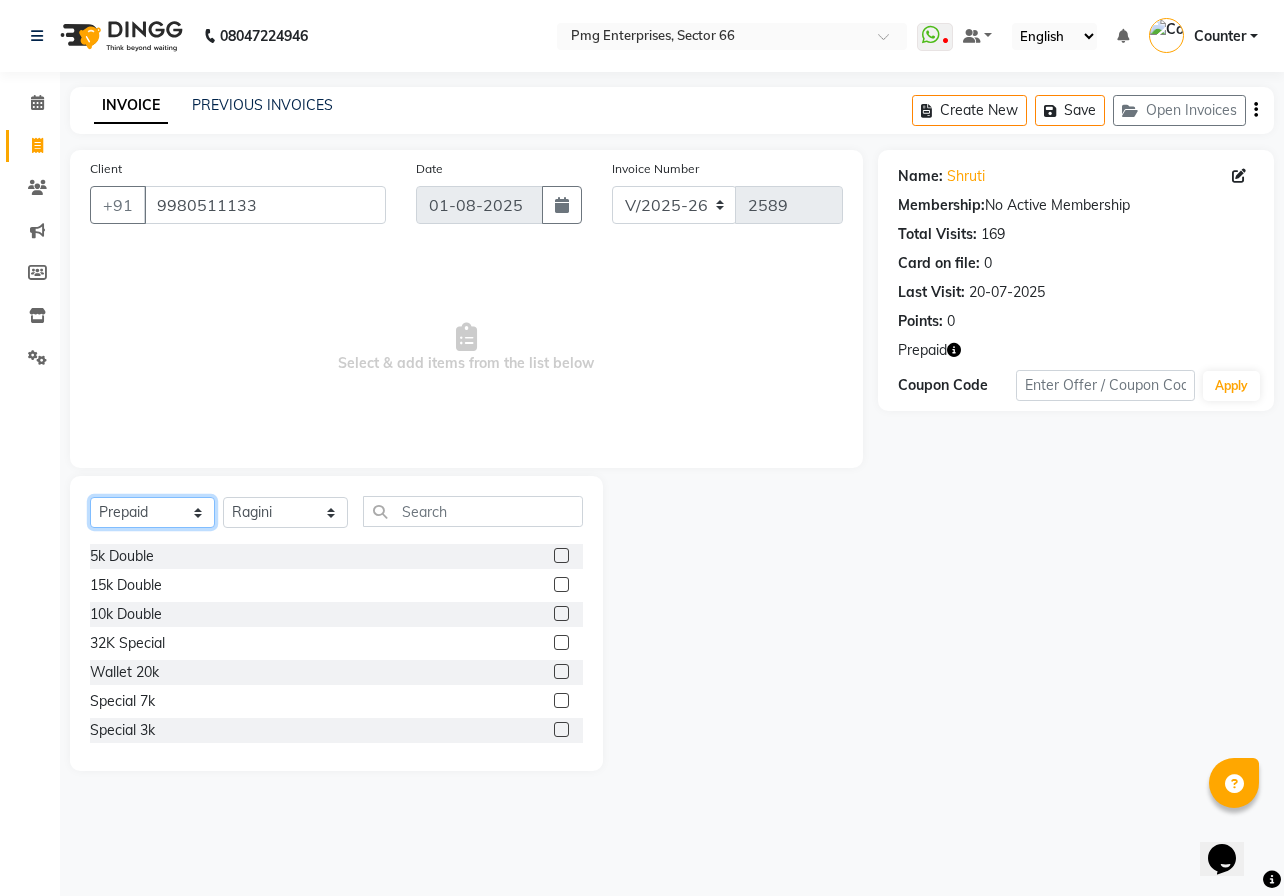 scroll, scrollTop: 177, scrollLeft: 0, axis: vertical 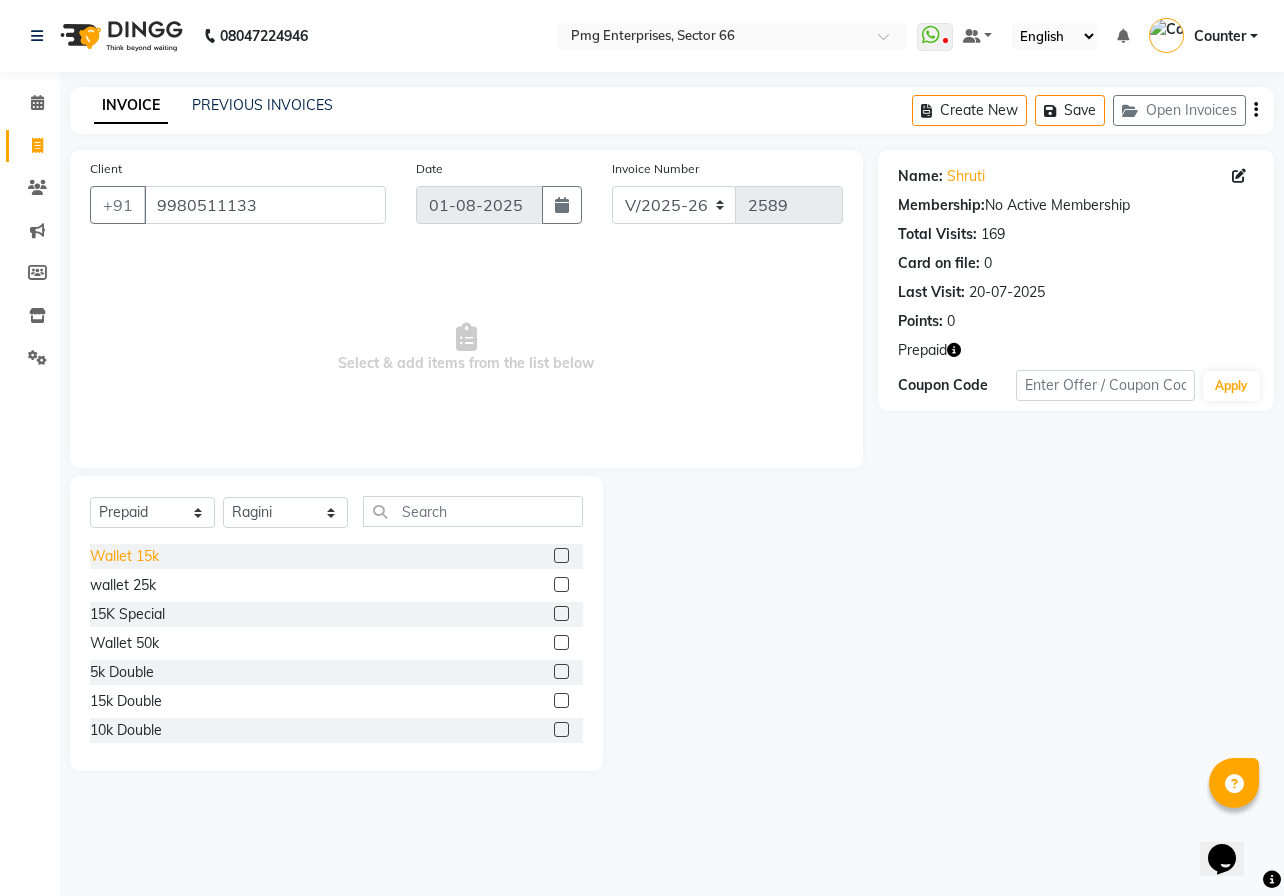 click on "Wallet 15k" 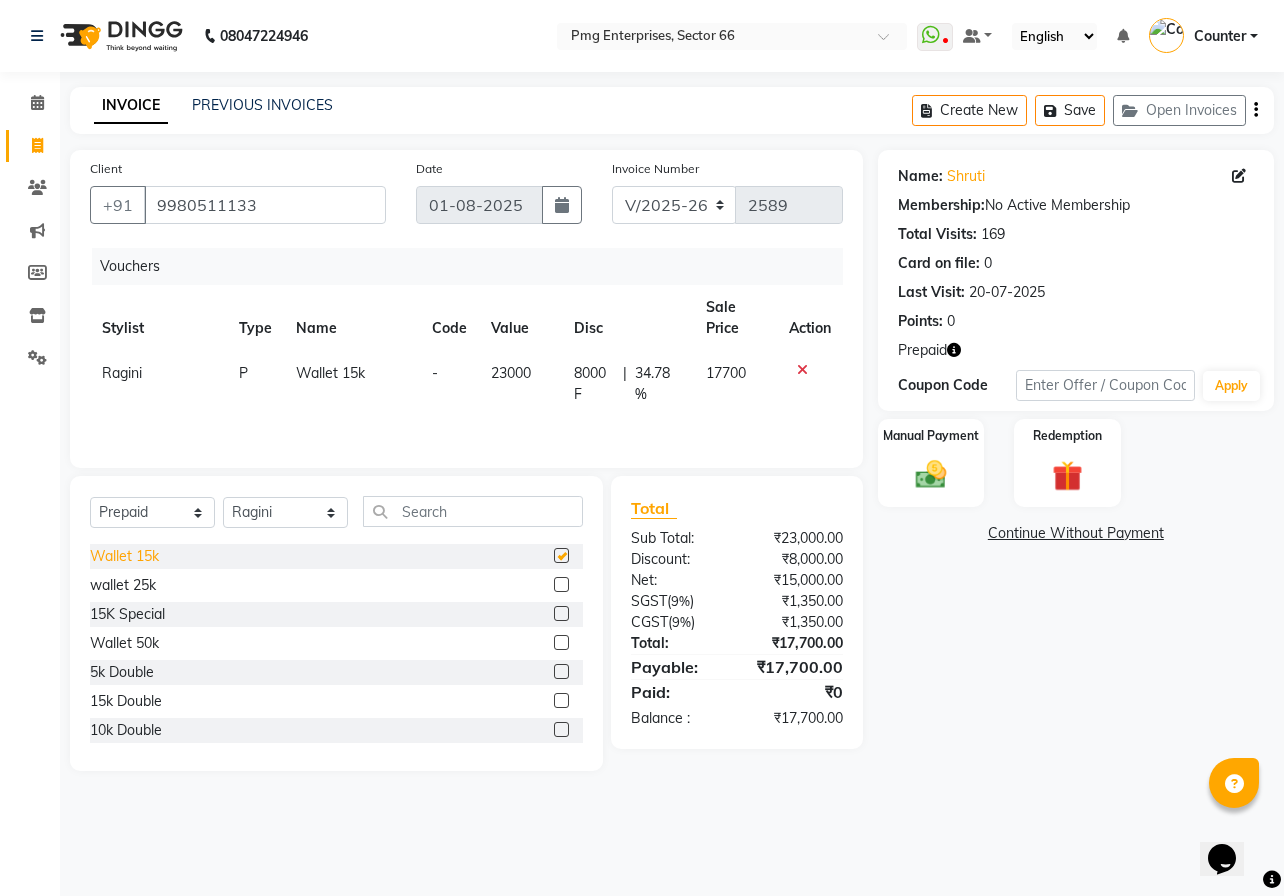 checkbox on "false" 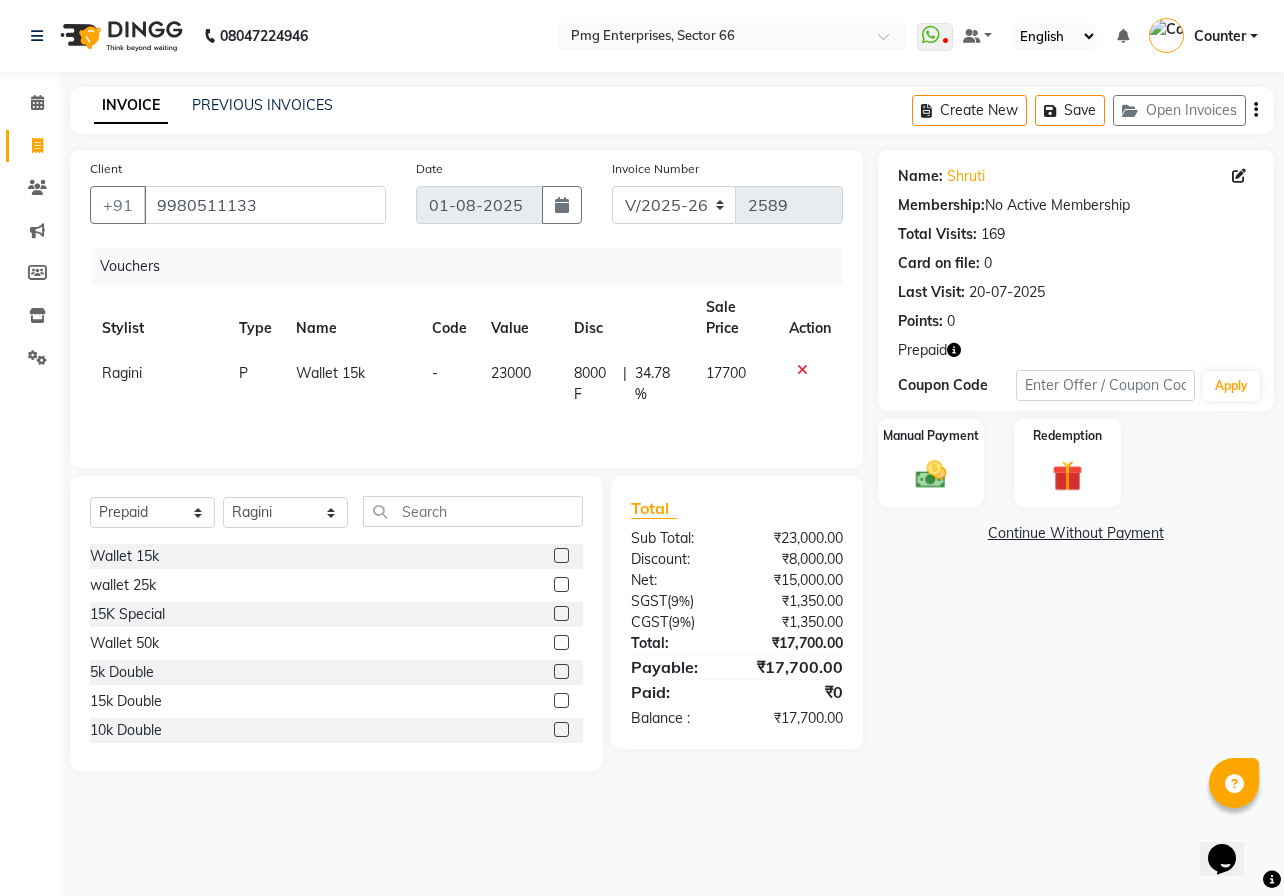 click 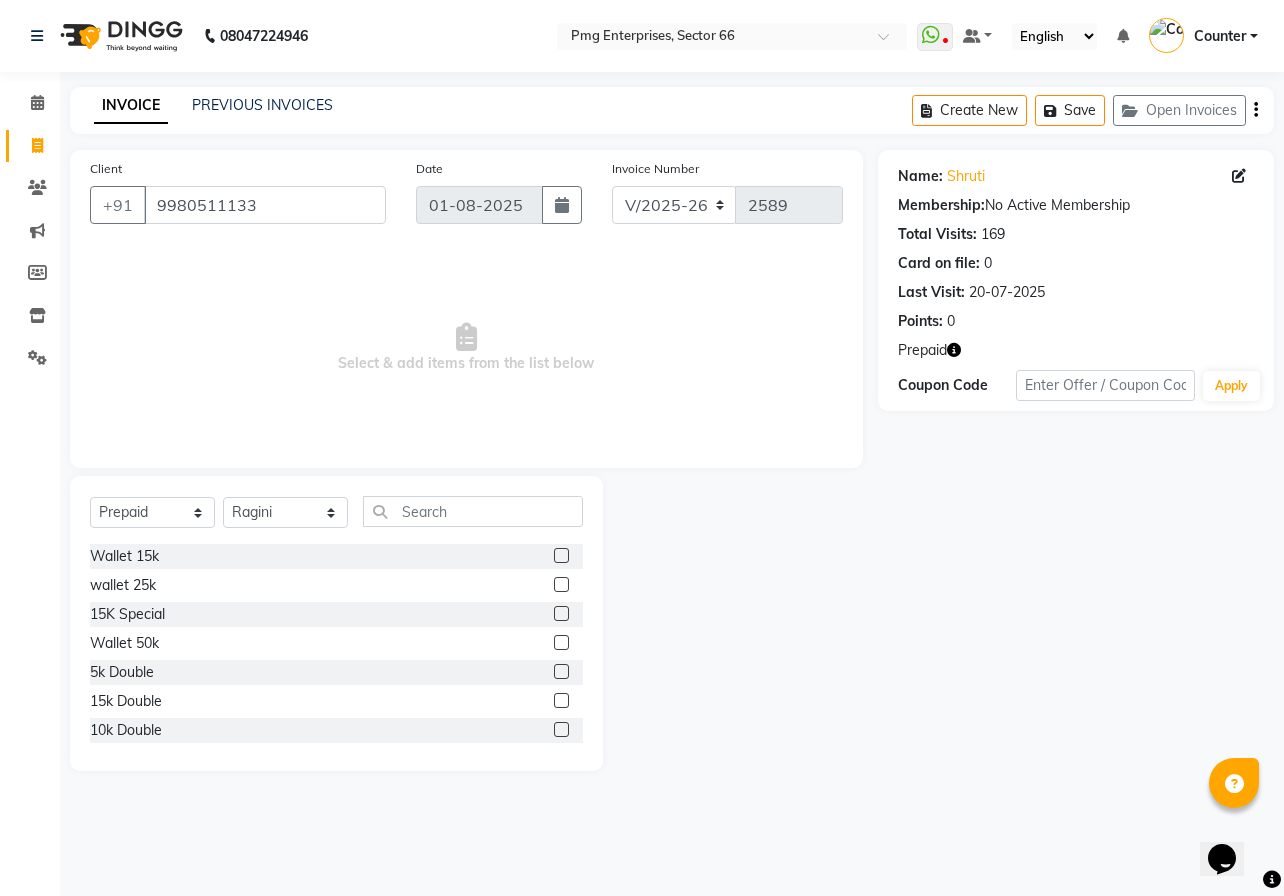 scroll, scrollTop: 17, scrollLeft: 0, axis: vertical 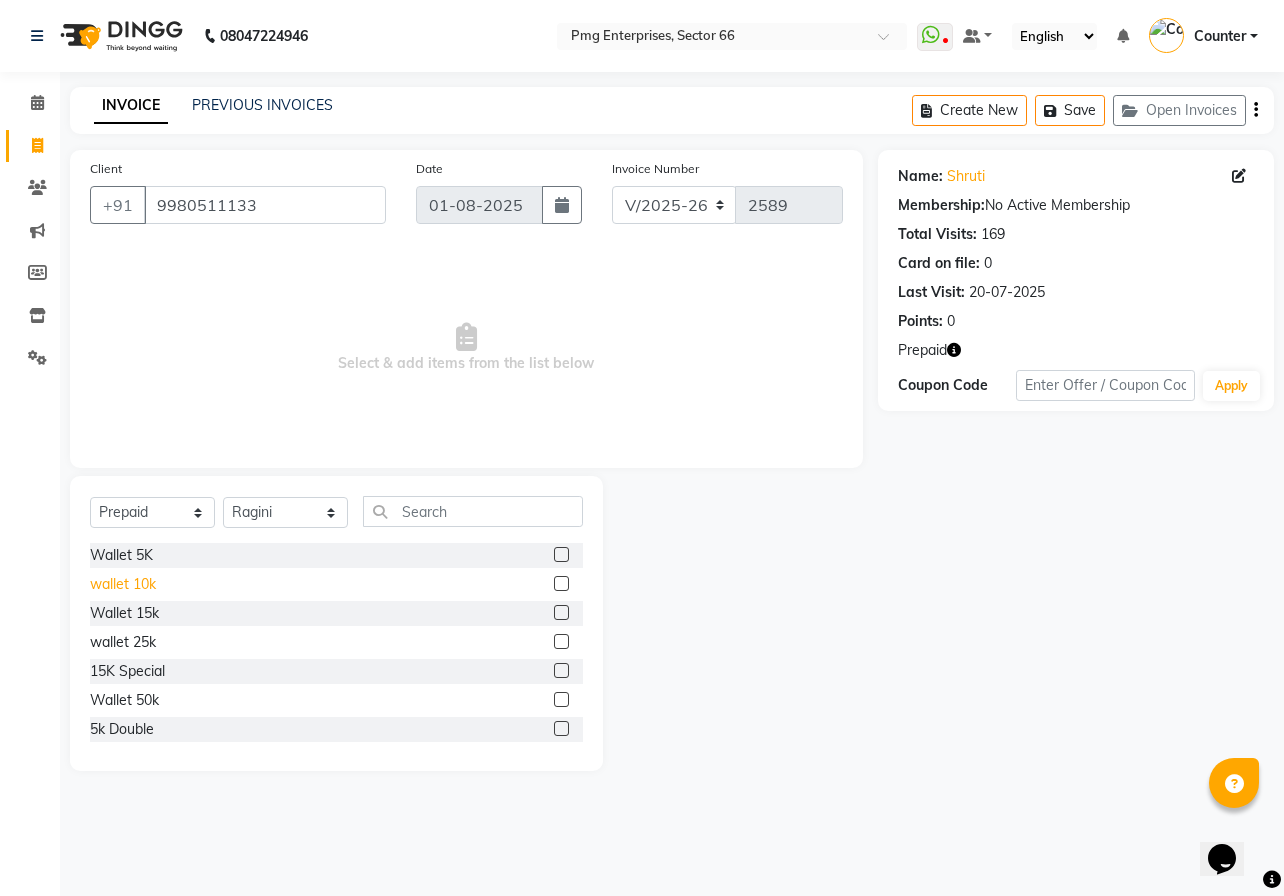 click on "wallet 10k" 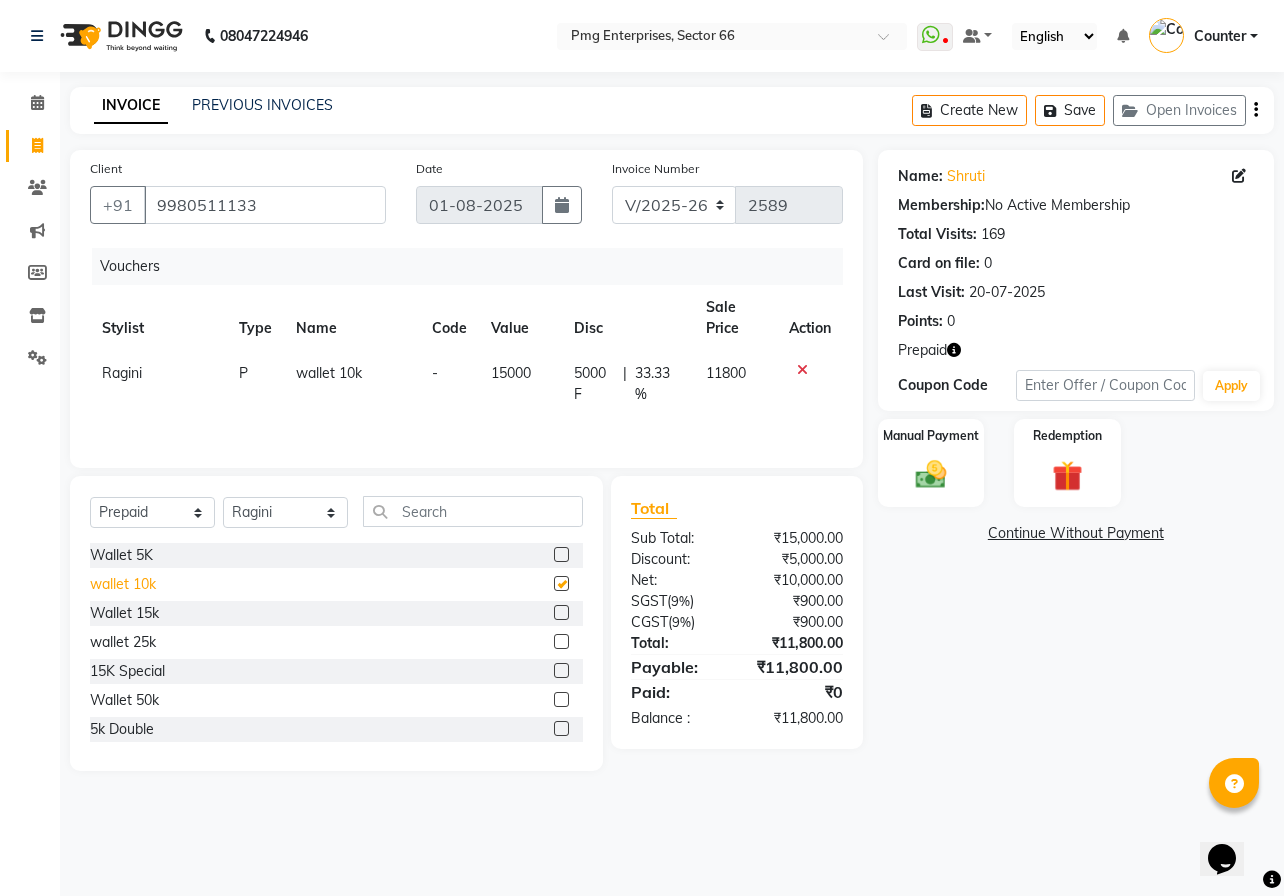 checkbox on "false" 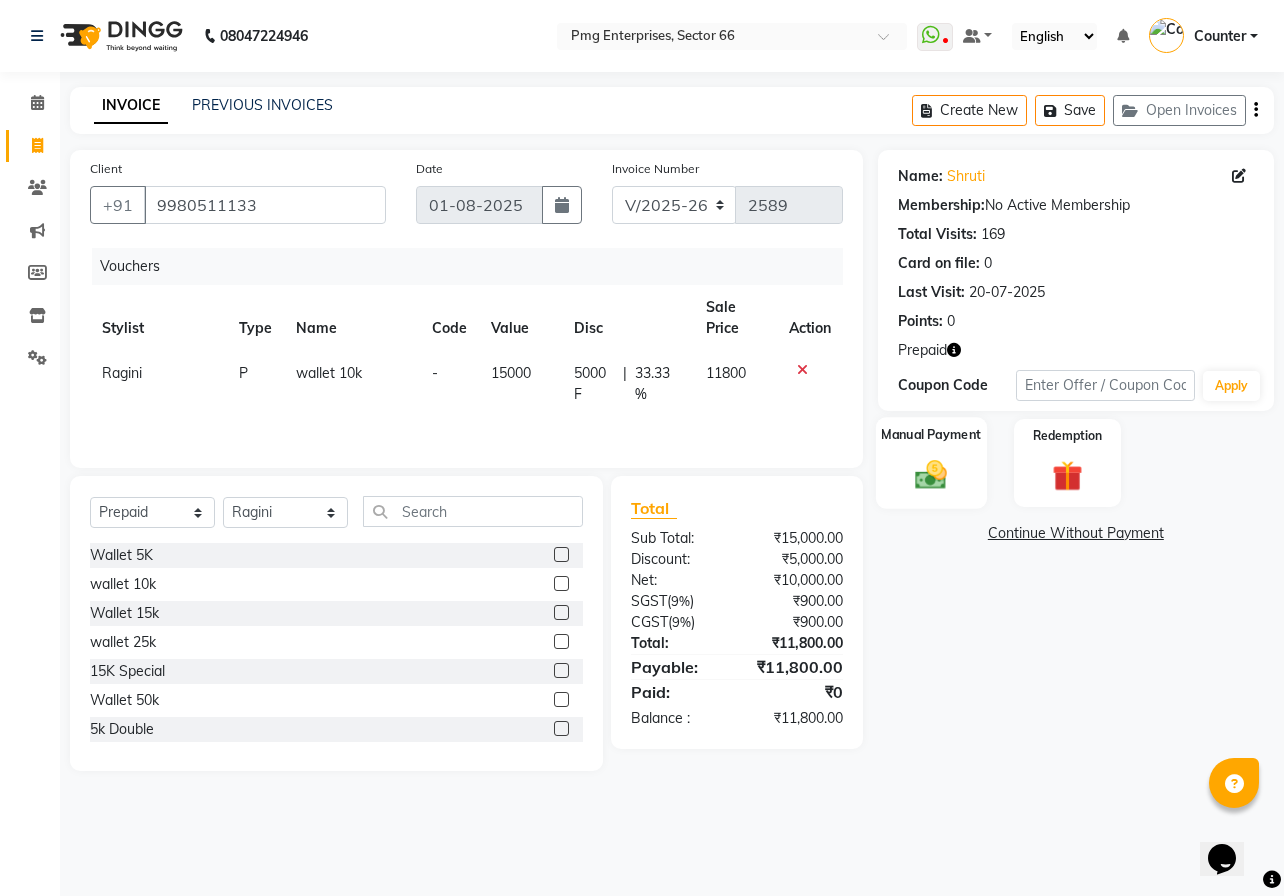 click on "Manual Payment" 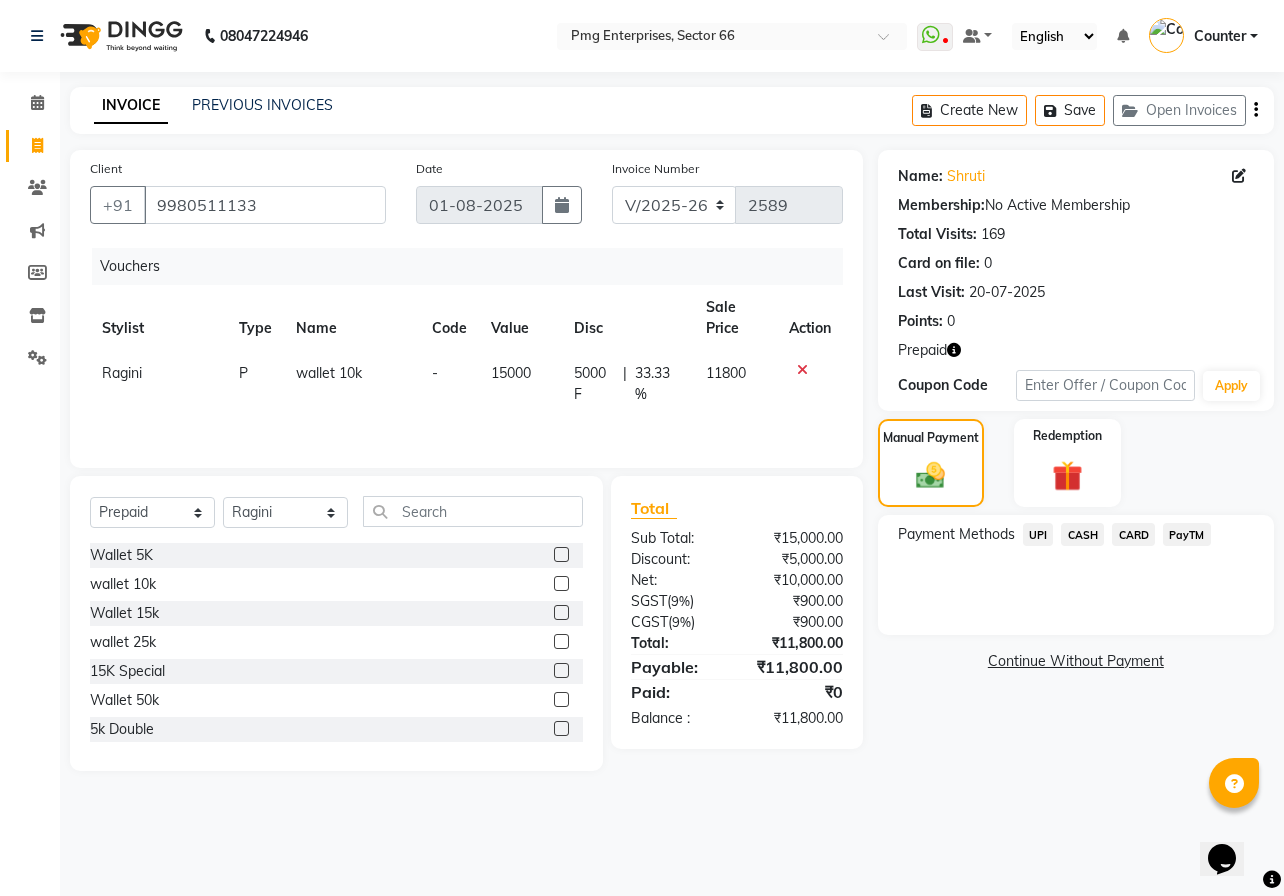click on "UPI" 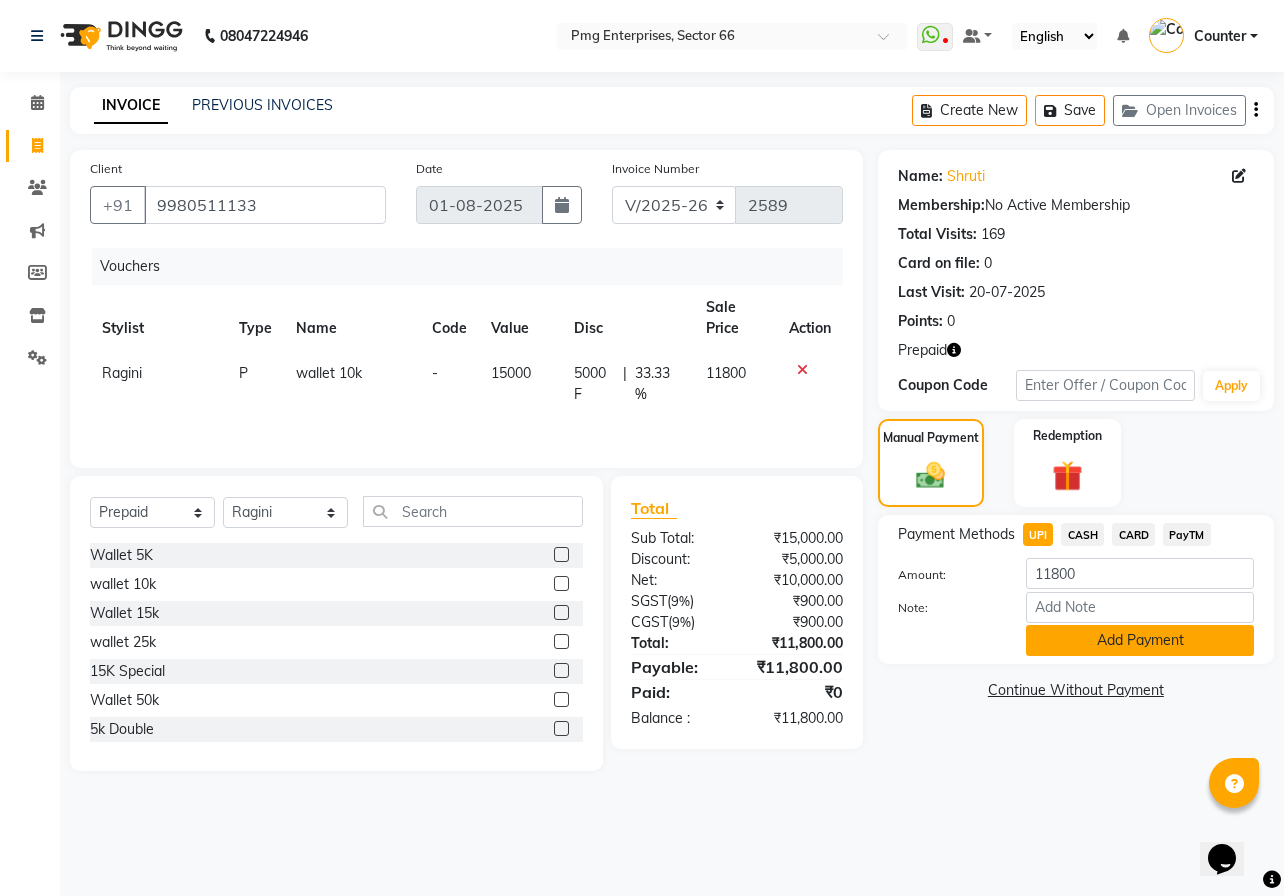 click on "Add Payment" 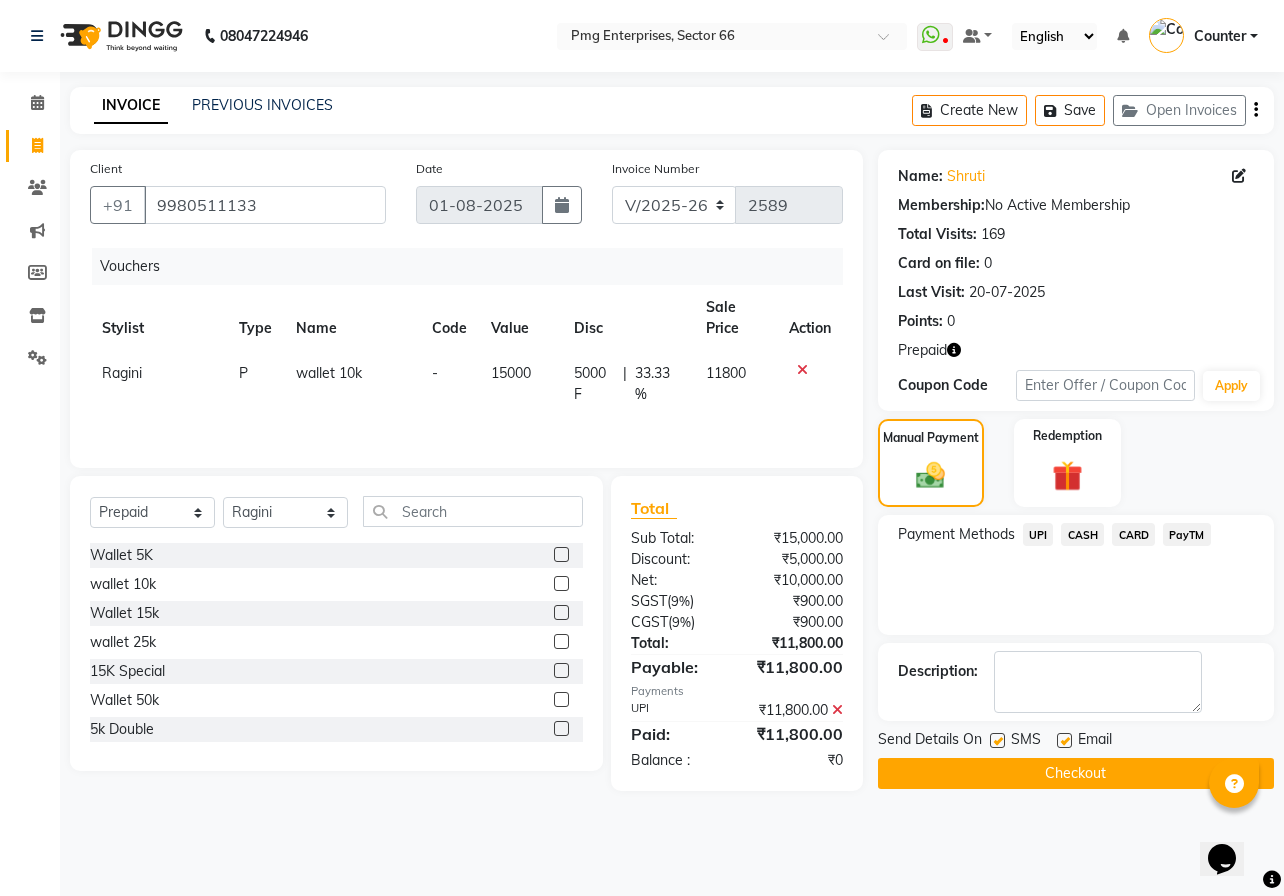 click on "Checkout" 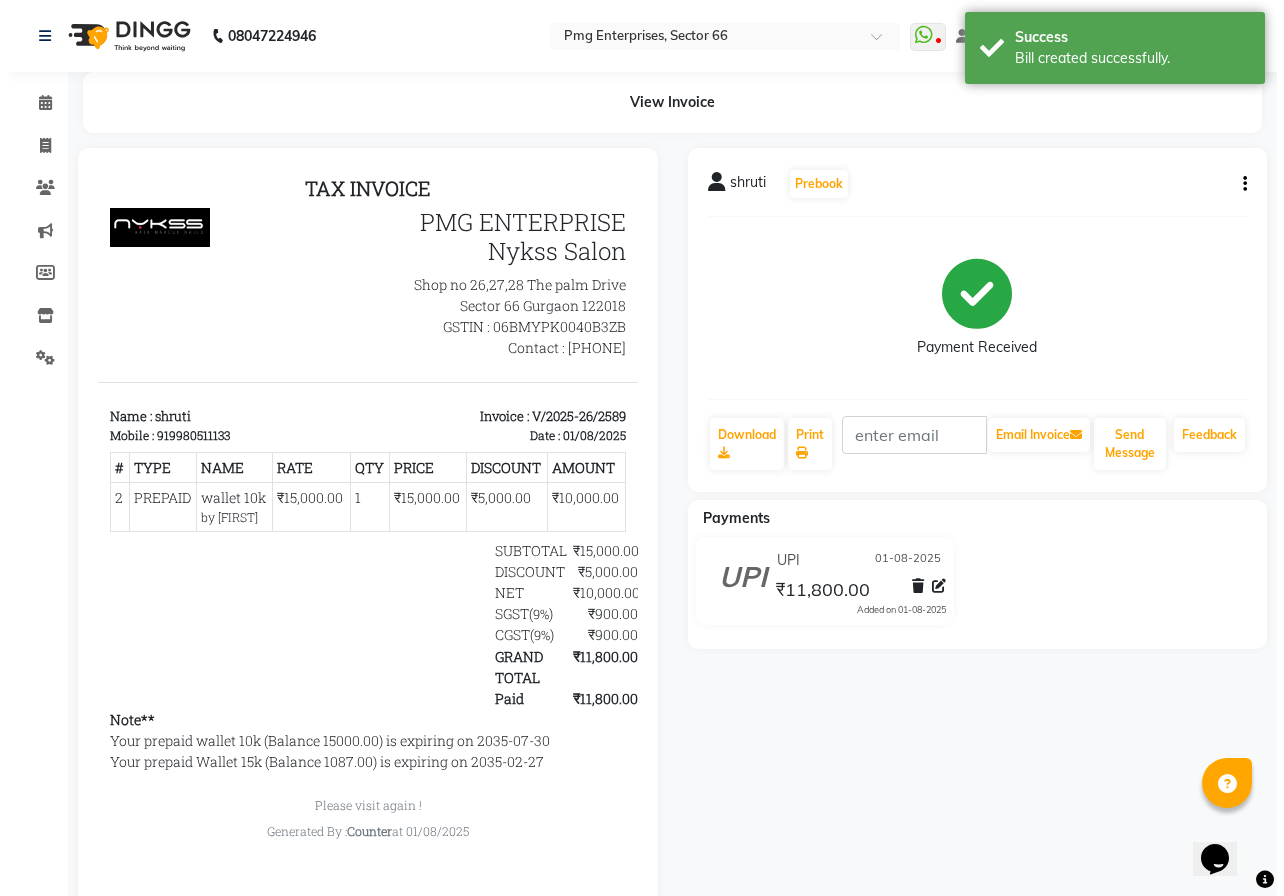 scroll, scrollTop: 0, scrollLeft: 0, axis: both 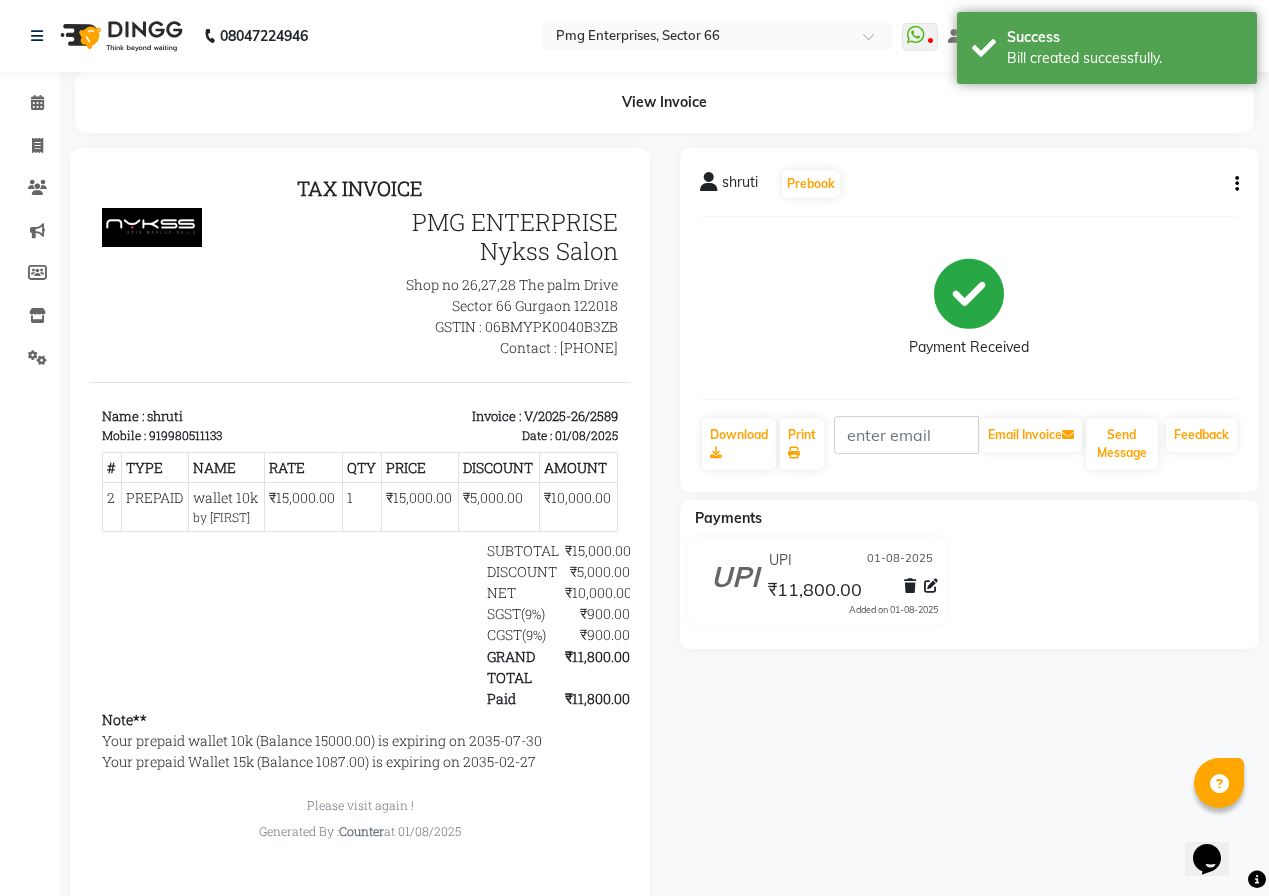 drag, startPoint x: 1054, startPoint y: 771, endPoint x: 1228, endPoint y: 926, distance: 233.02576 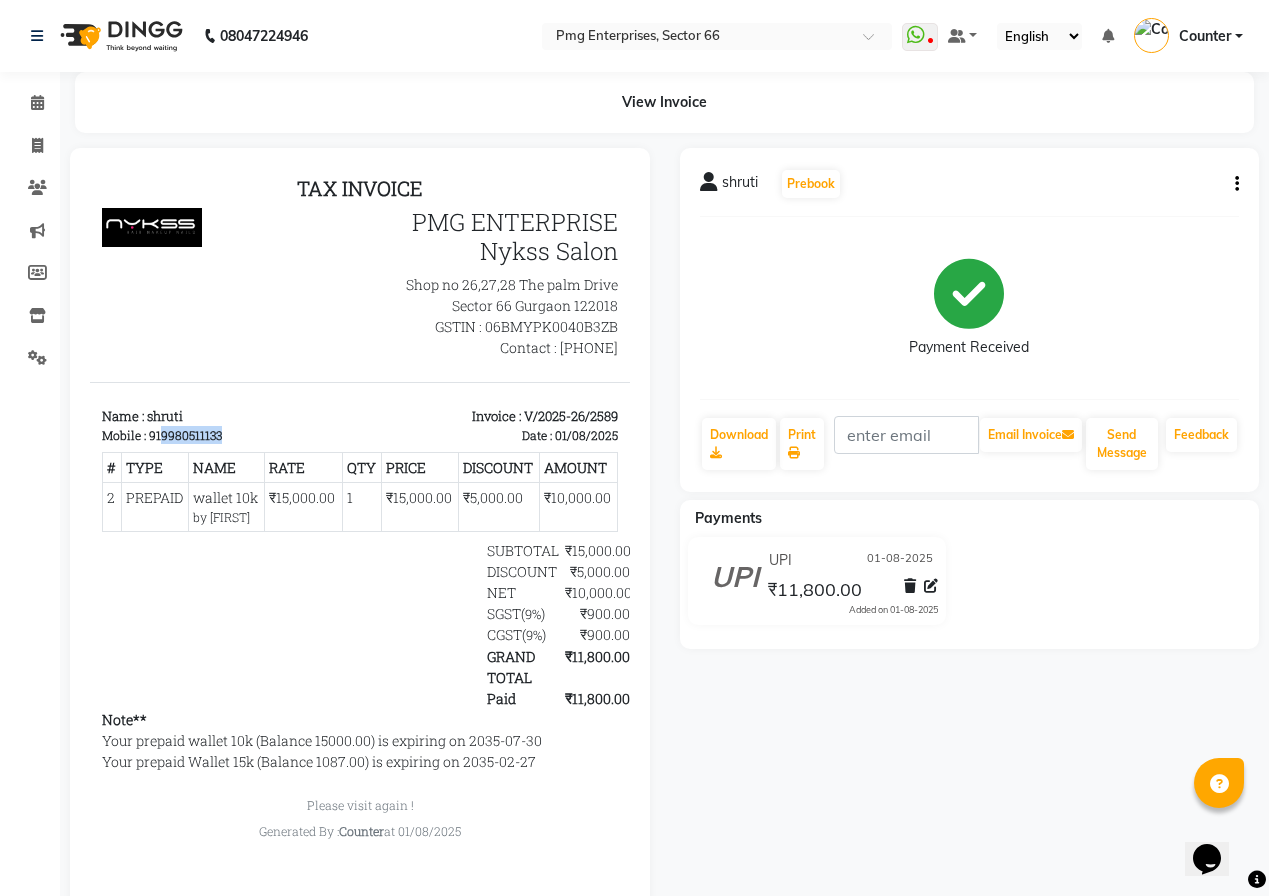 drag, startPoint x: 158, startPoint y: 436, endPoint x: 267, endPoint y: 426, distance: 109.457756 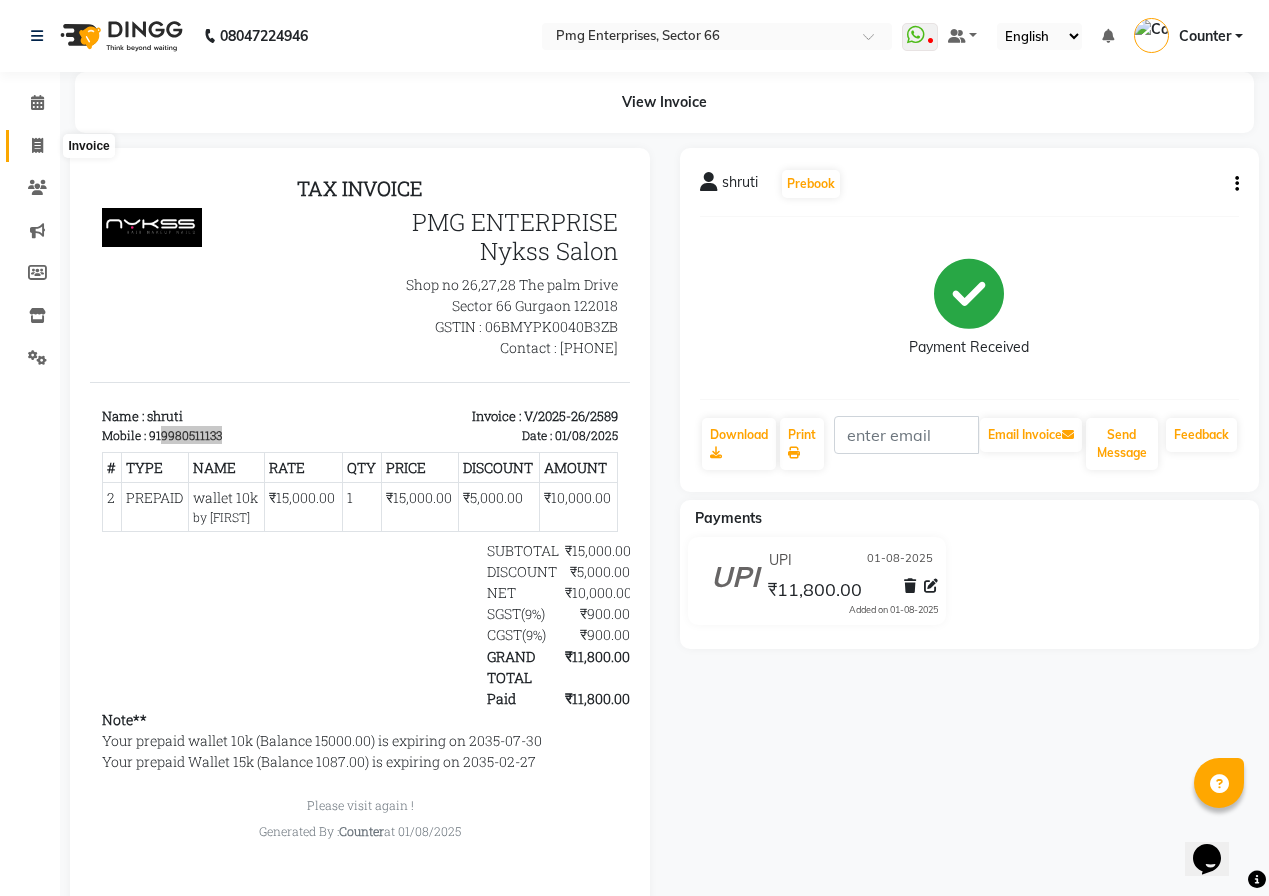 click 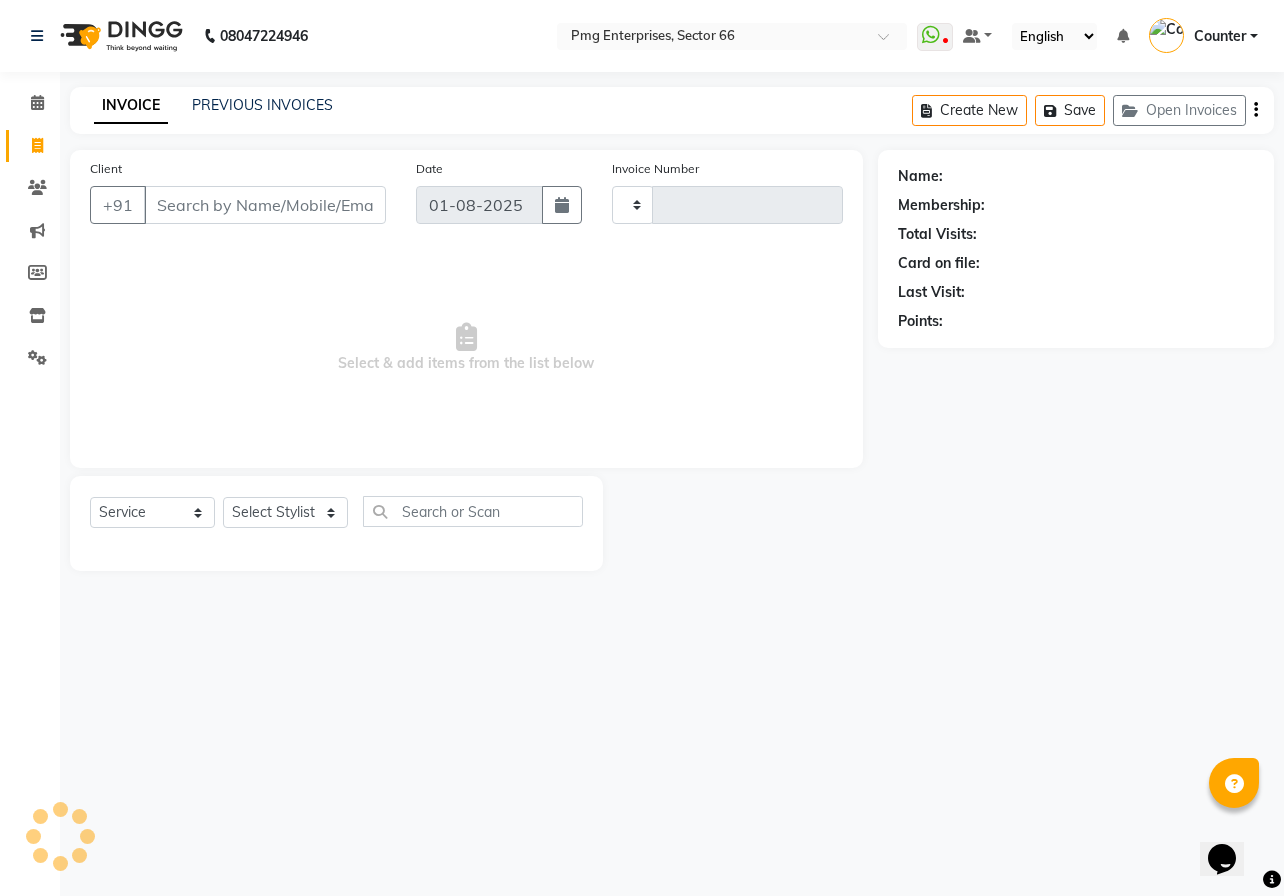 type on "2590" 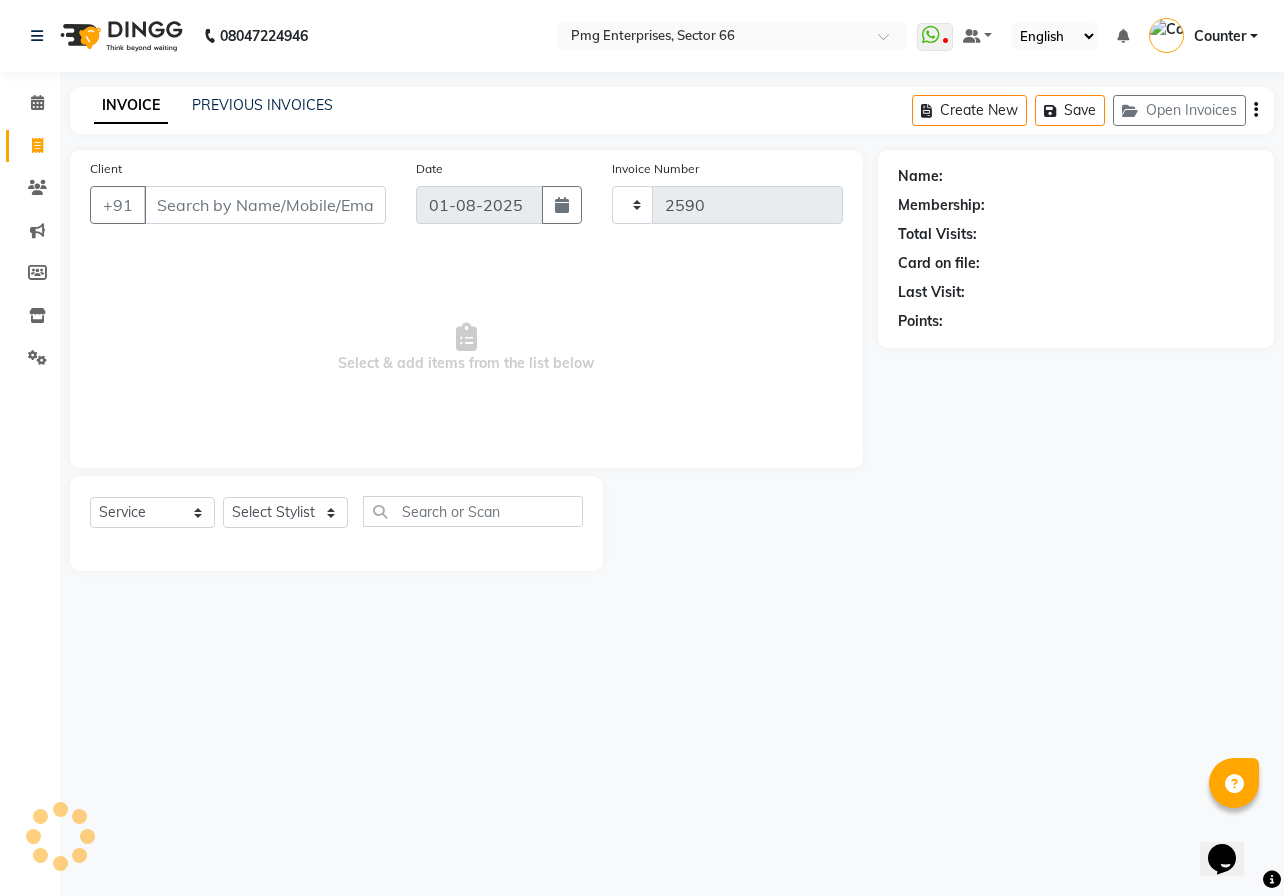 select on "889" 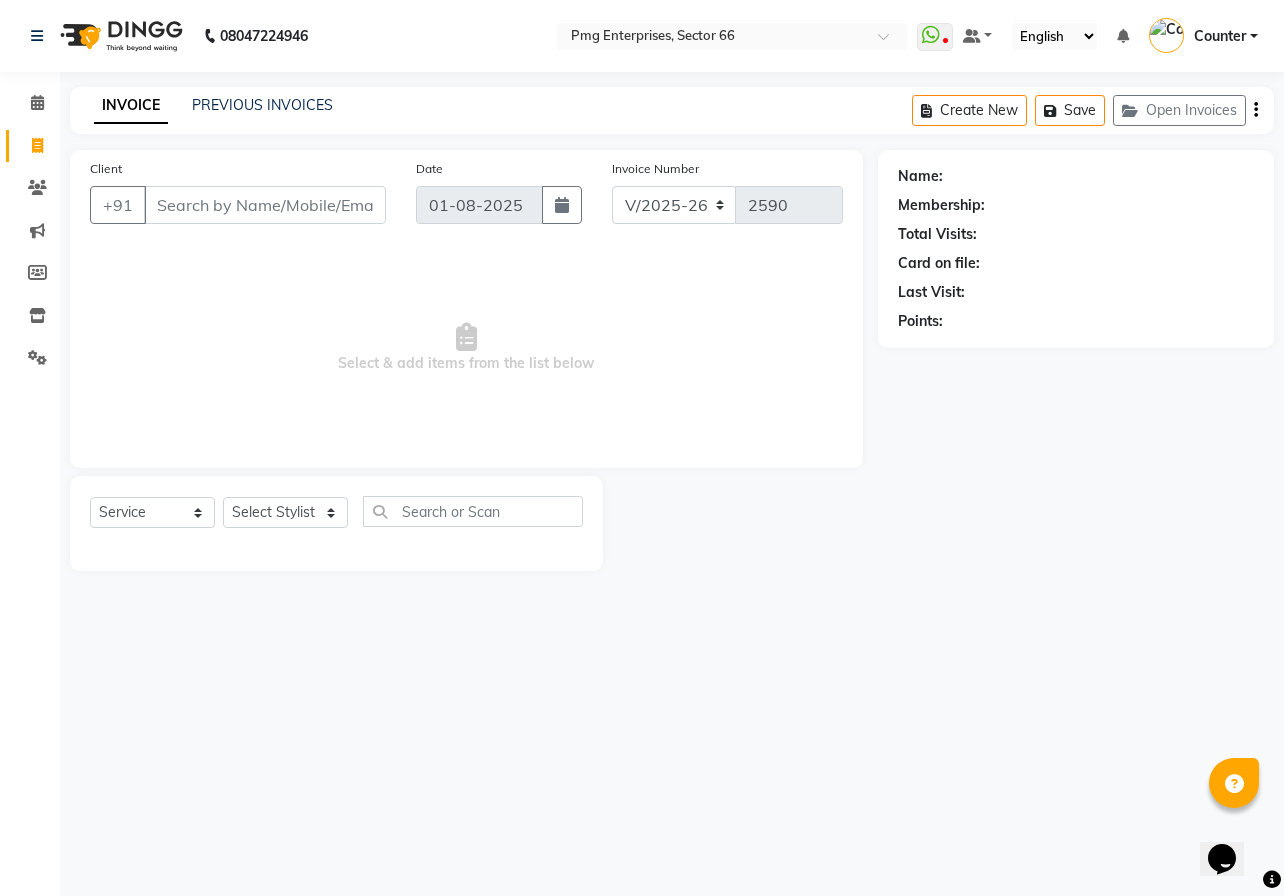 click on "Client" at bounding box center [265, 205] 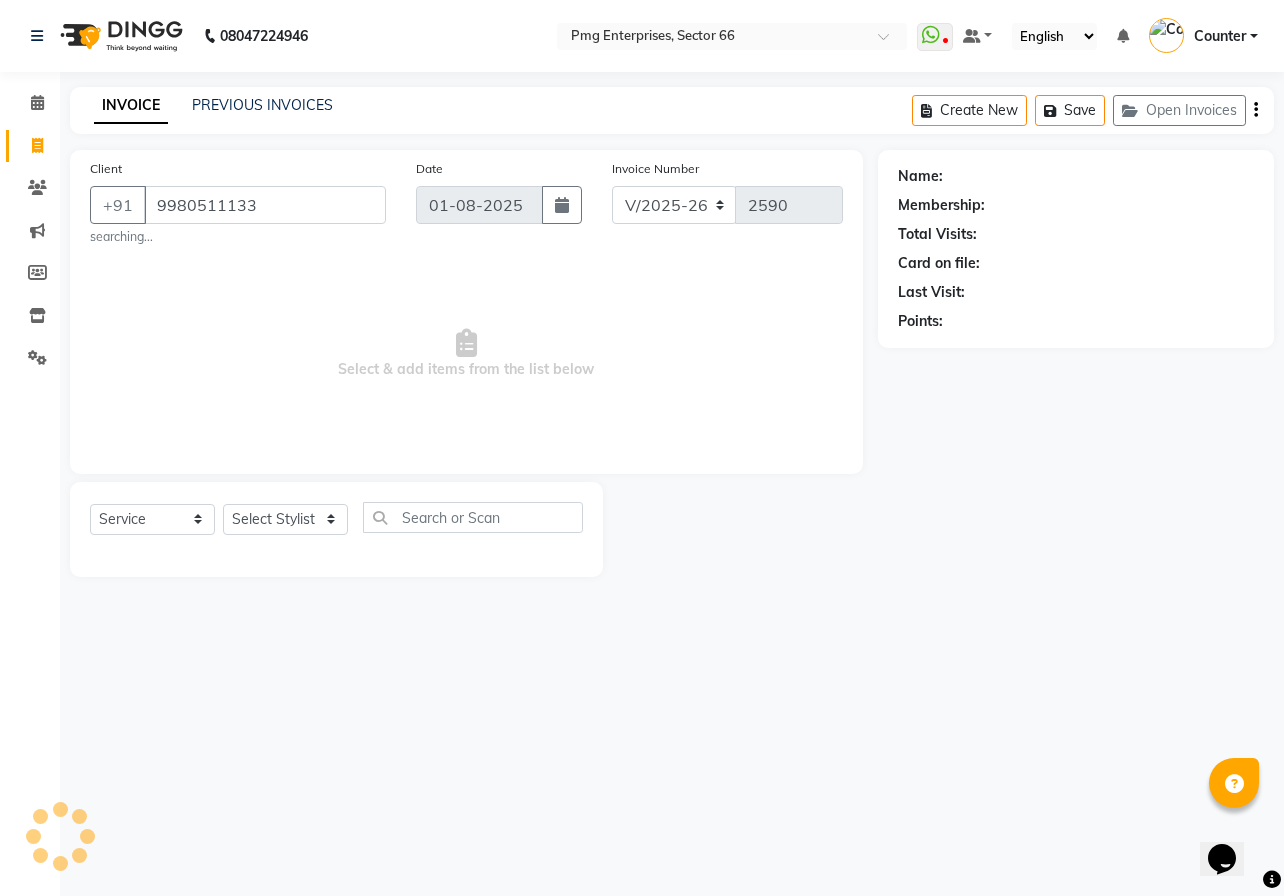 type on "9980511133" 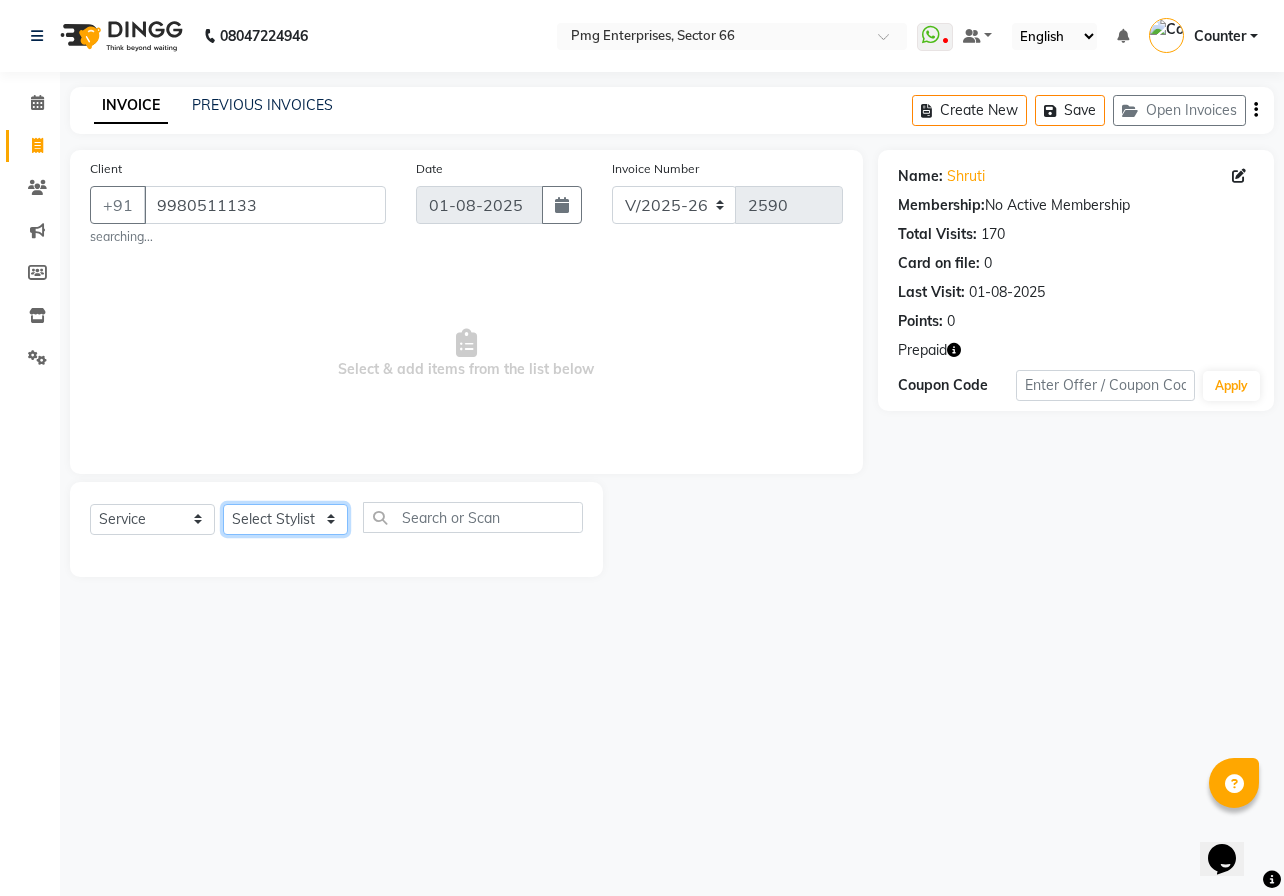 click on "Select Stylist [FIRST] [LAST] Counter [FIRST] [FIRST] [FIRST] [FIRST] [FIRST]" 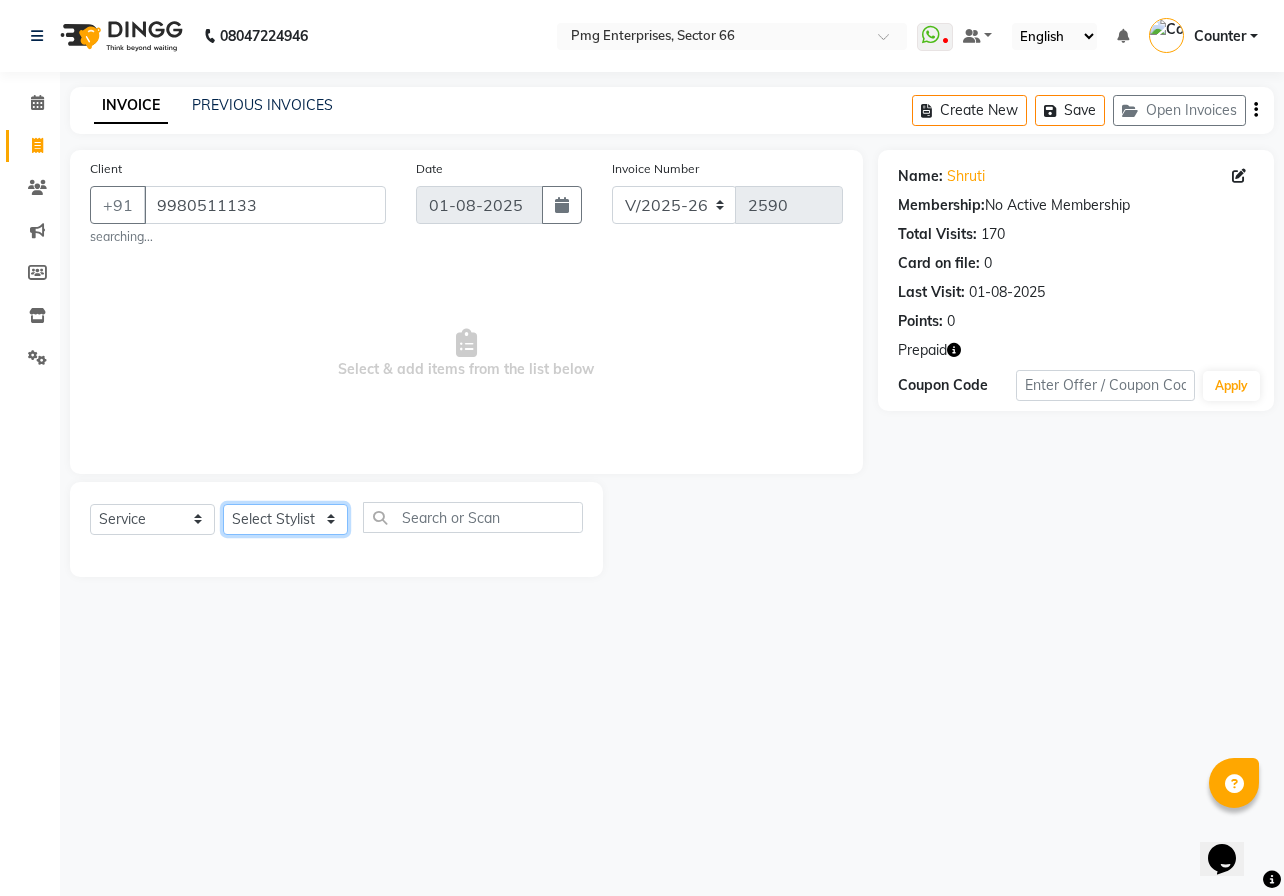 select on "14600" 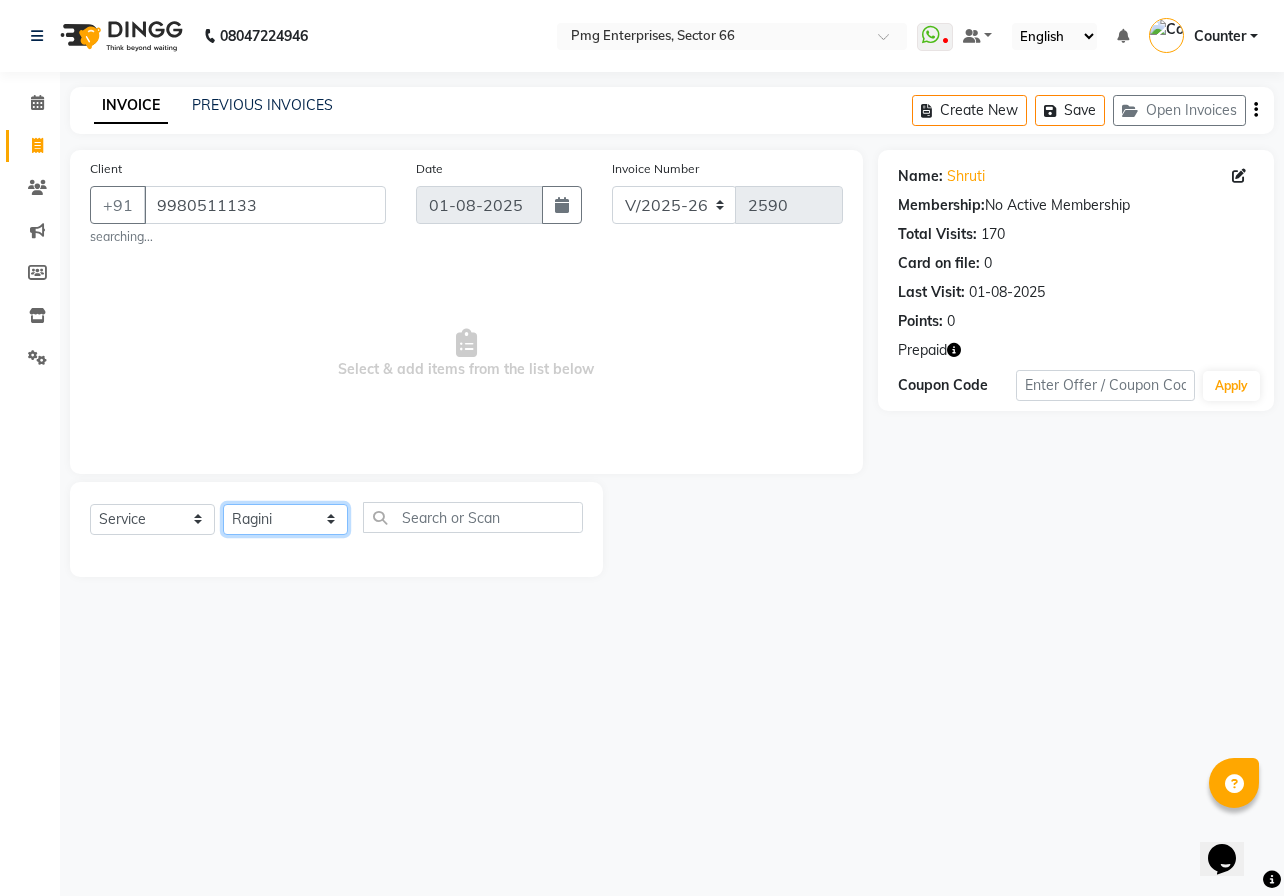 click on "Select Stylist [FIRST] [LAST] Counter [FIRST] [FIRST] [FIRST] [FIRST] [FIRST]" 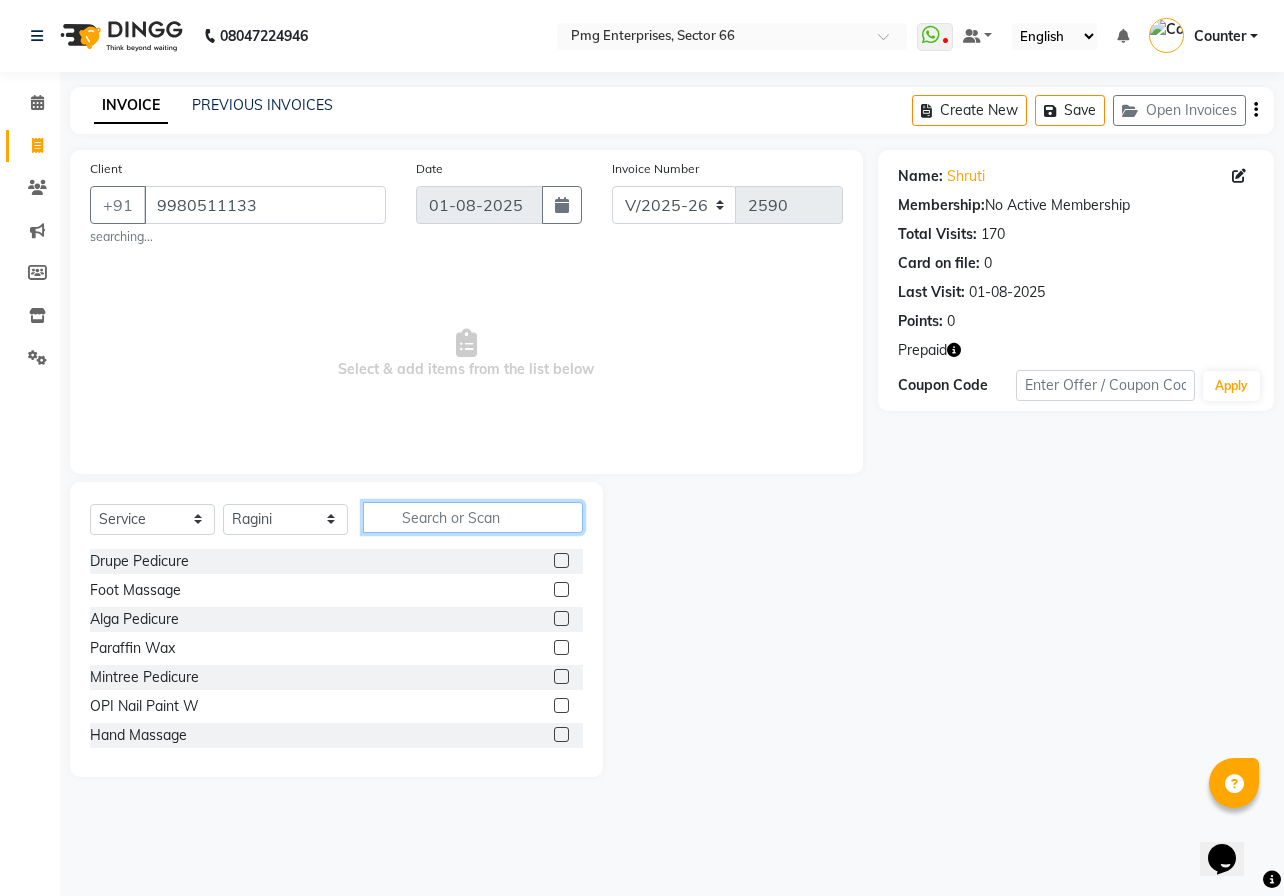 click 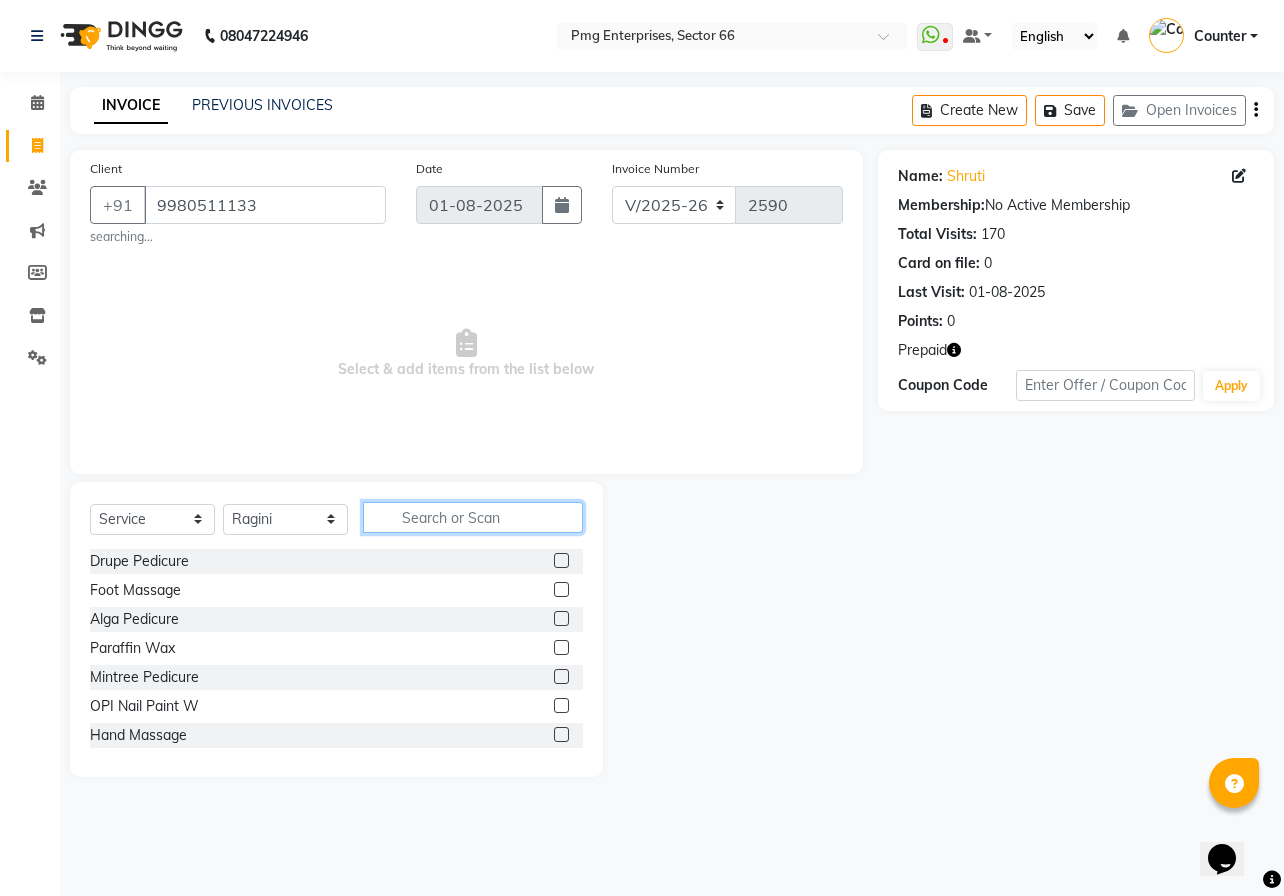 type on "e" 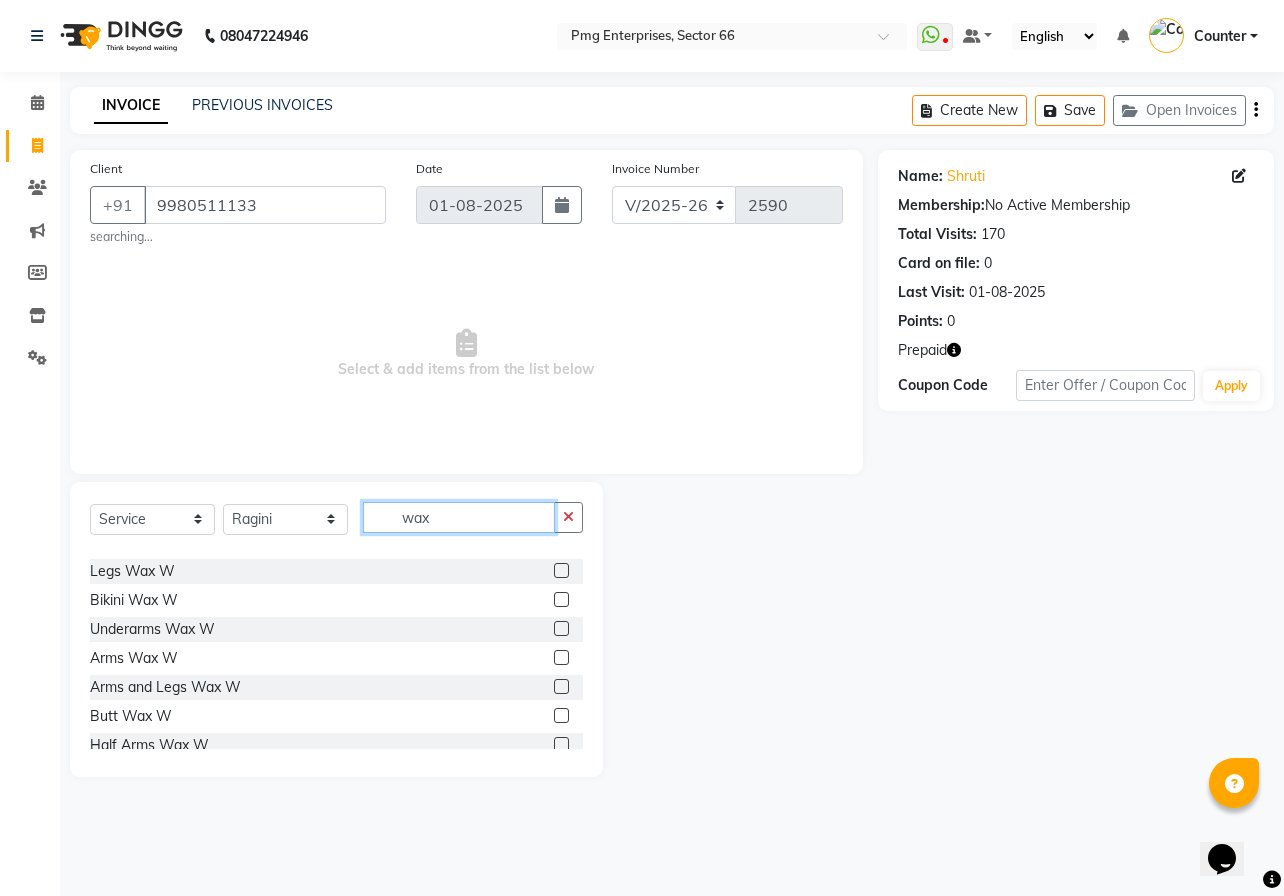 scroll, scrollTop: 320, scrollLeft: 0, axis: vertical 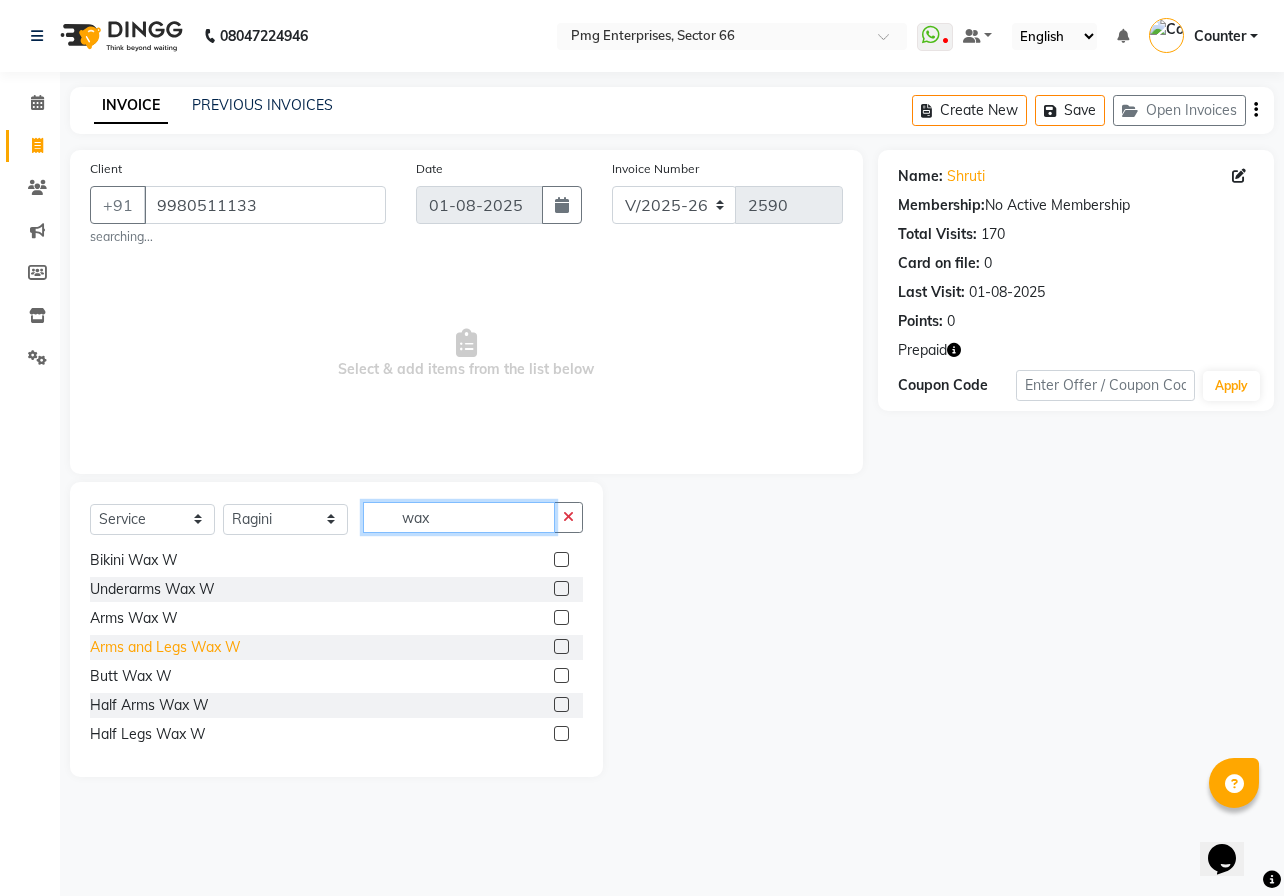 type on "wax" 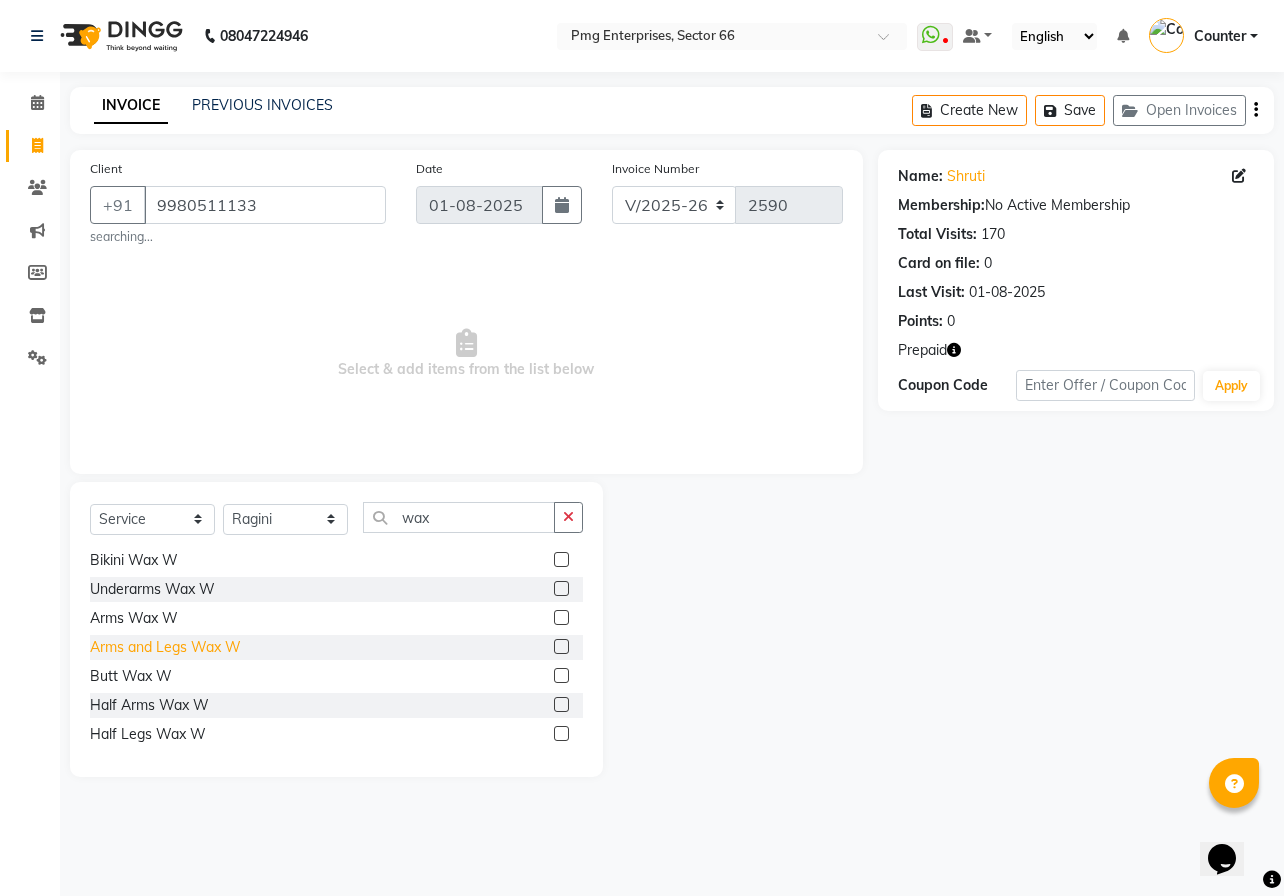 click on "Arms and Legs Wax W" 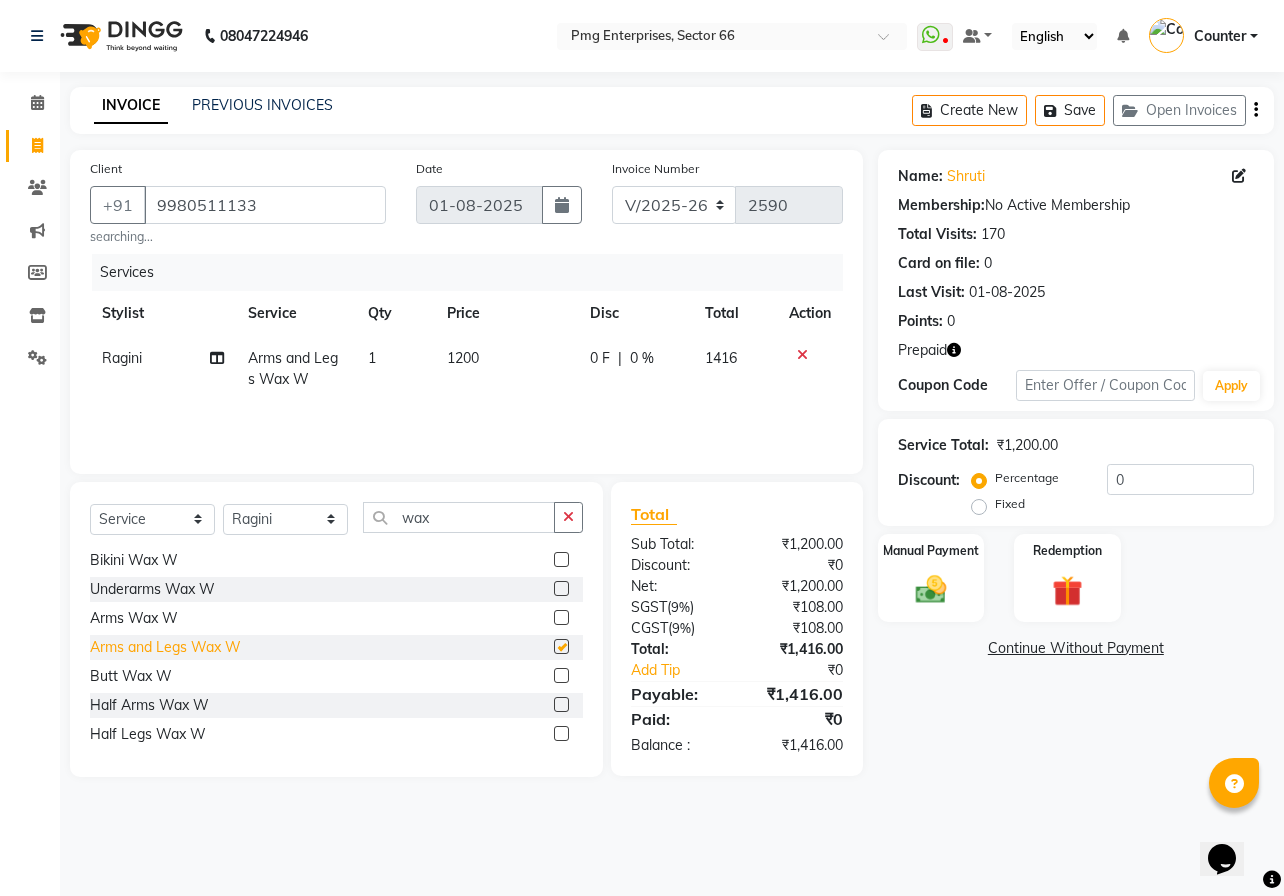checkbox on "false" 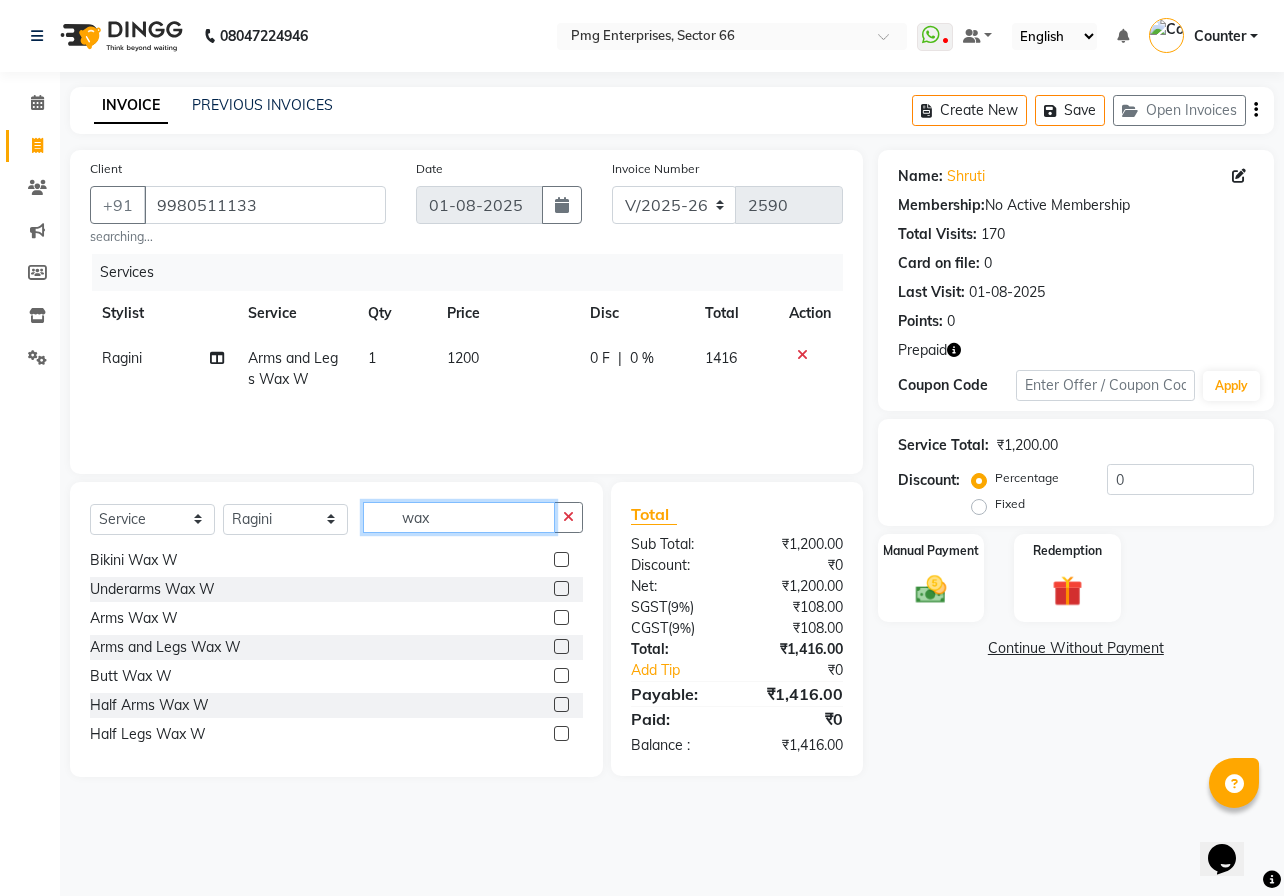 click on "wax" 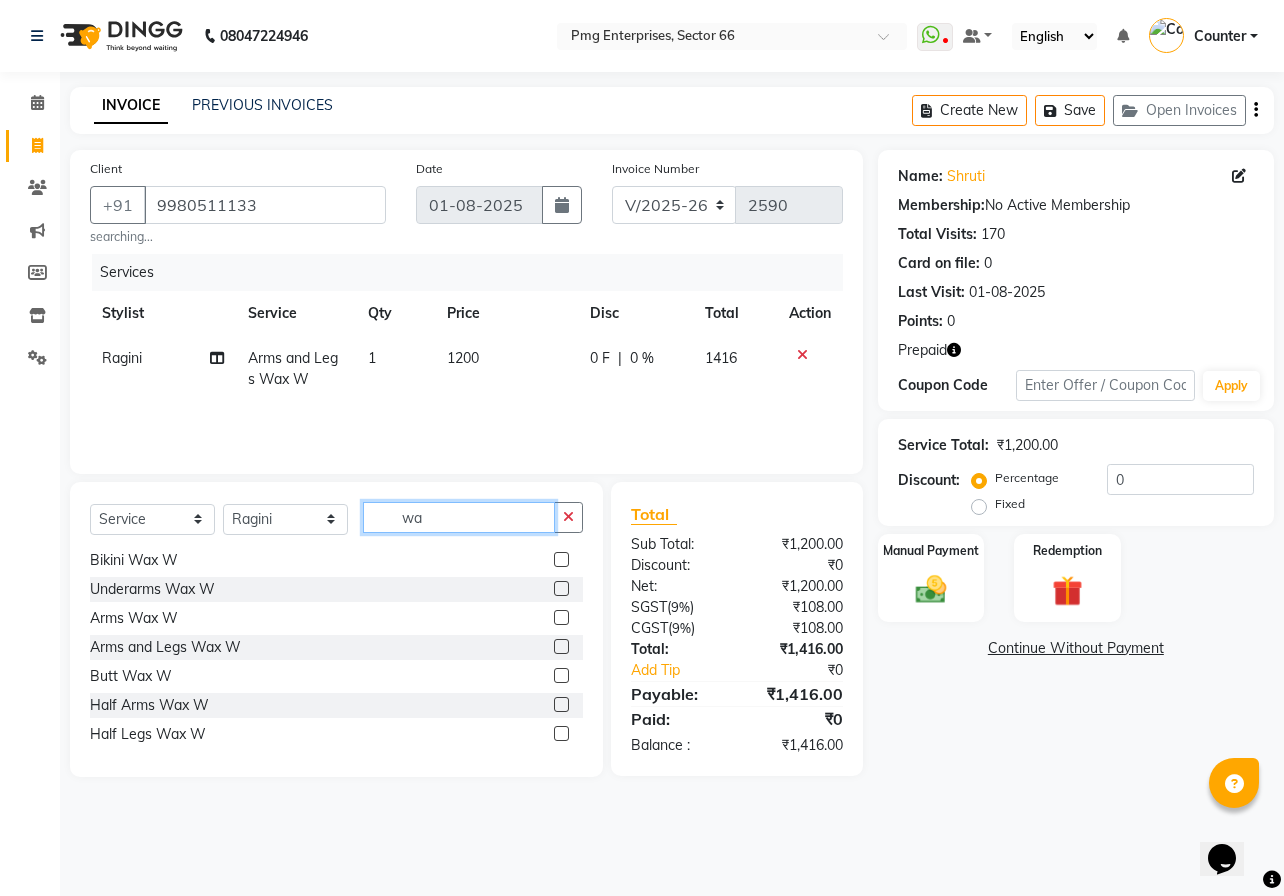 type on "w" 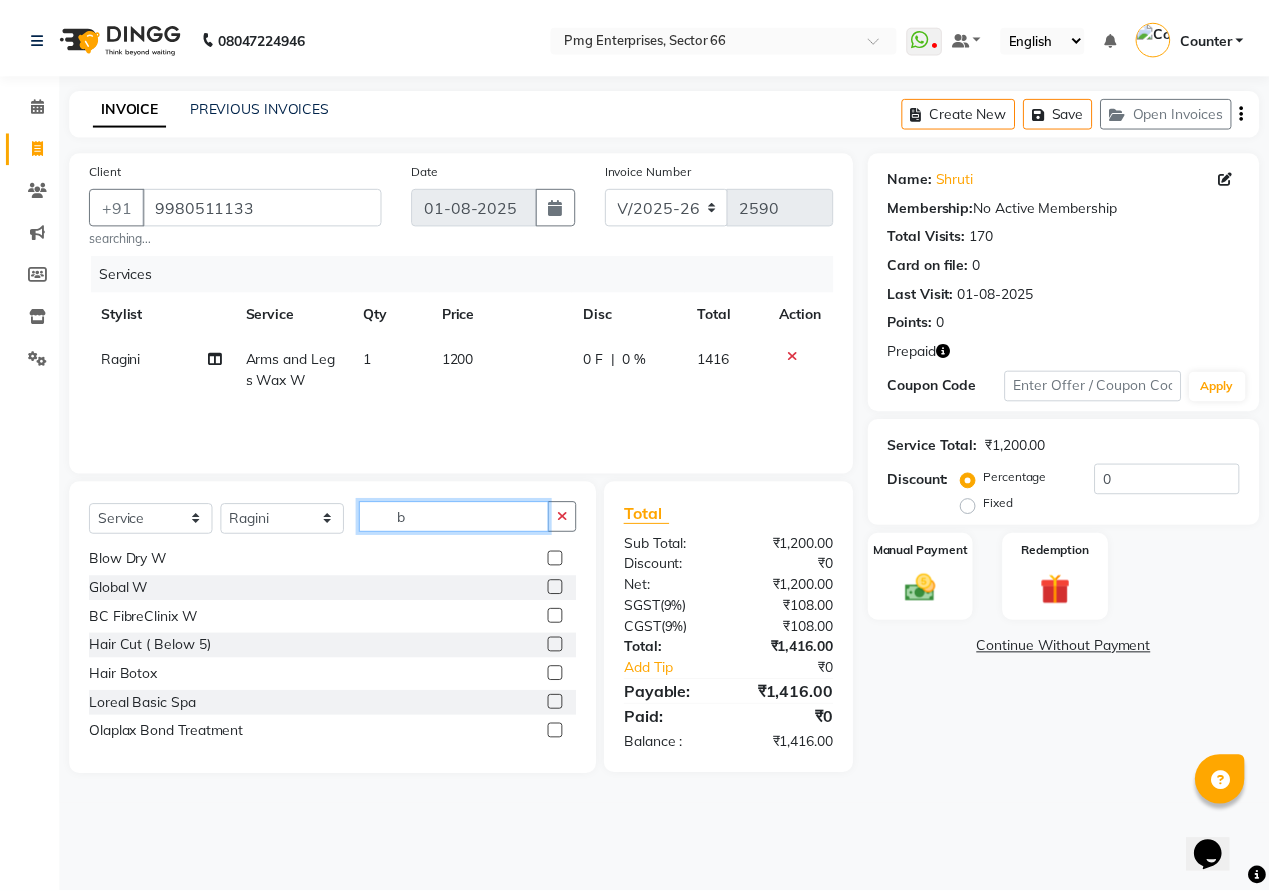 scroll, scrollTop: 0, scrollLeft: 0, axis: both 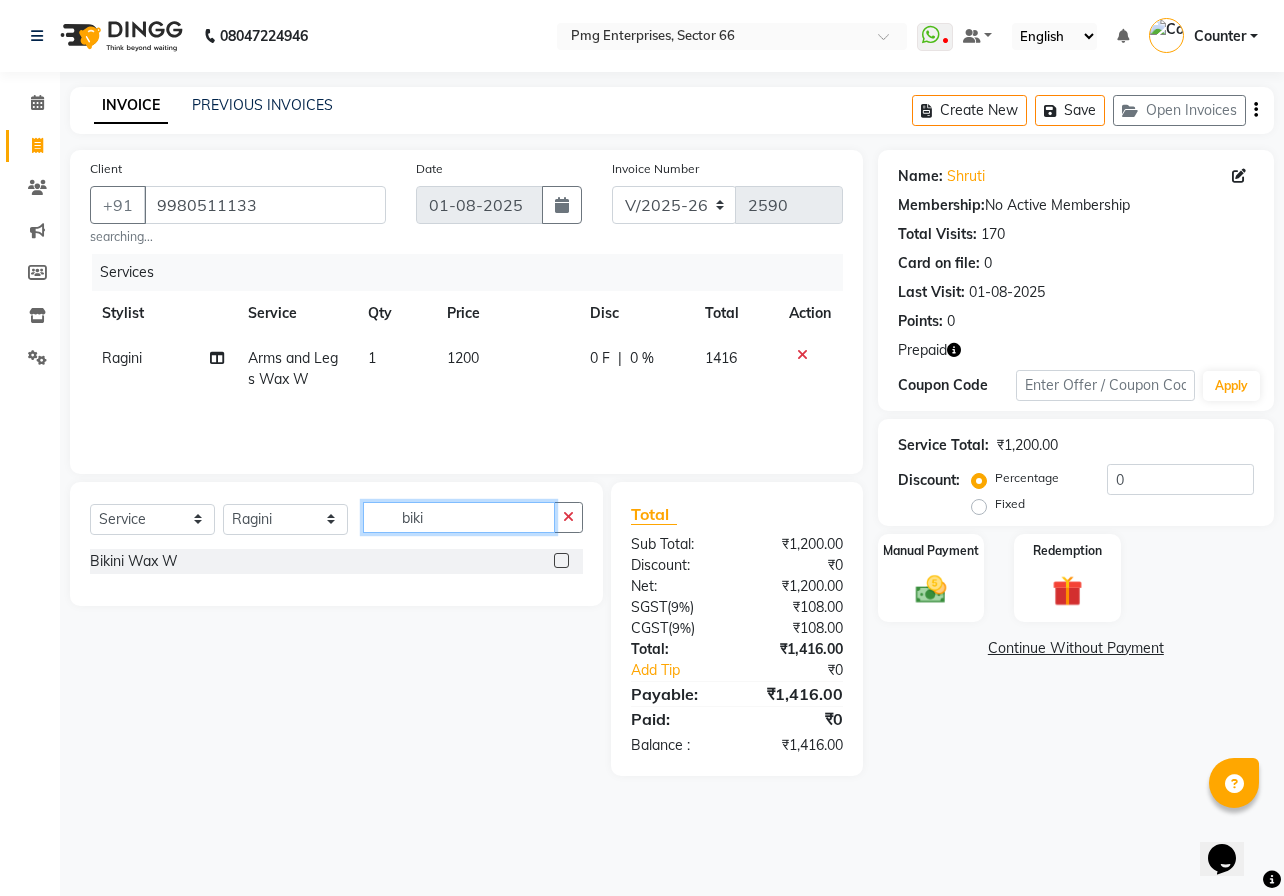 type on "biki" 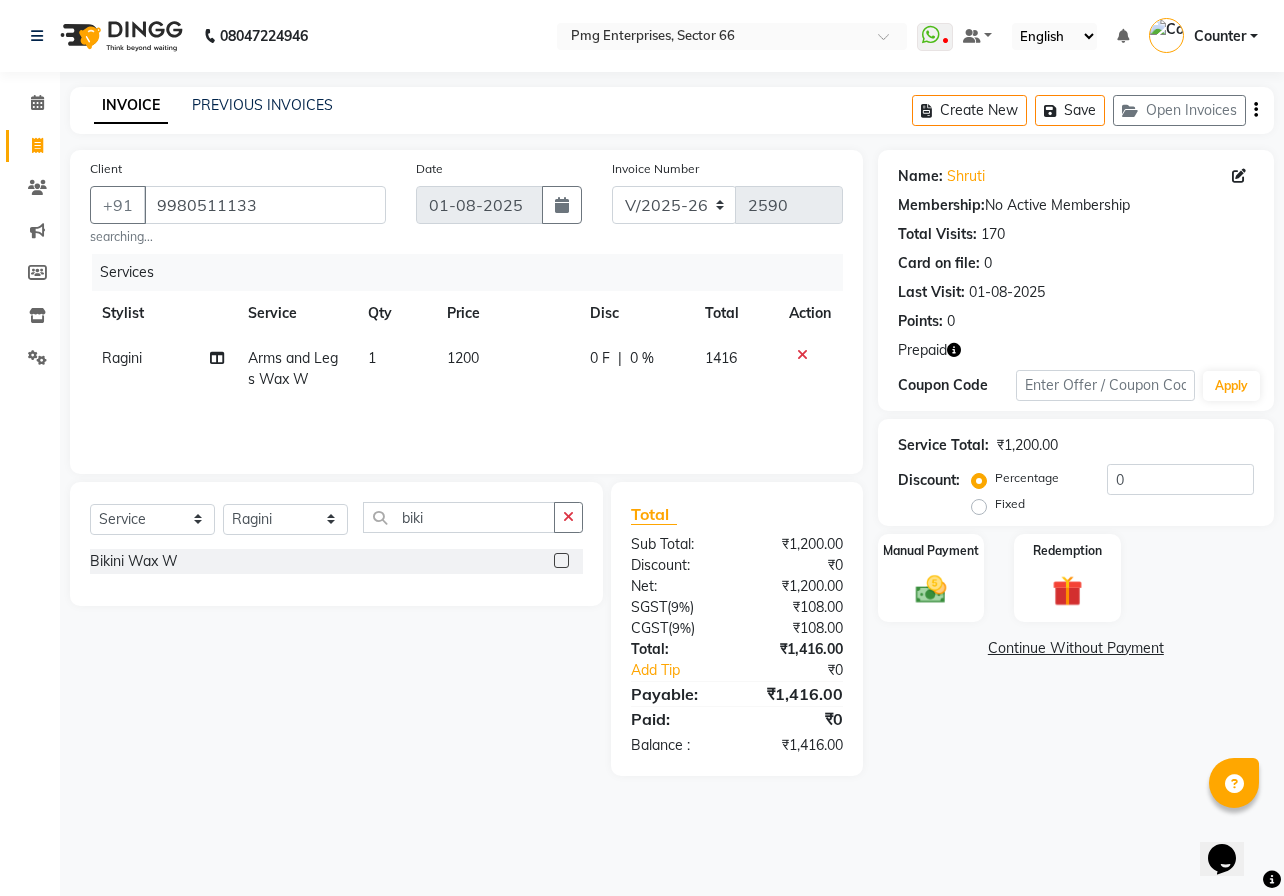 click 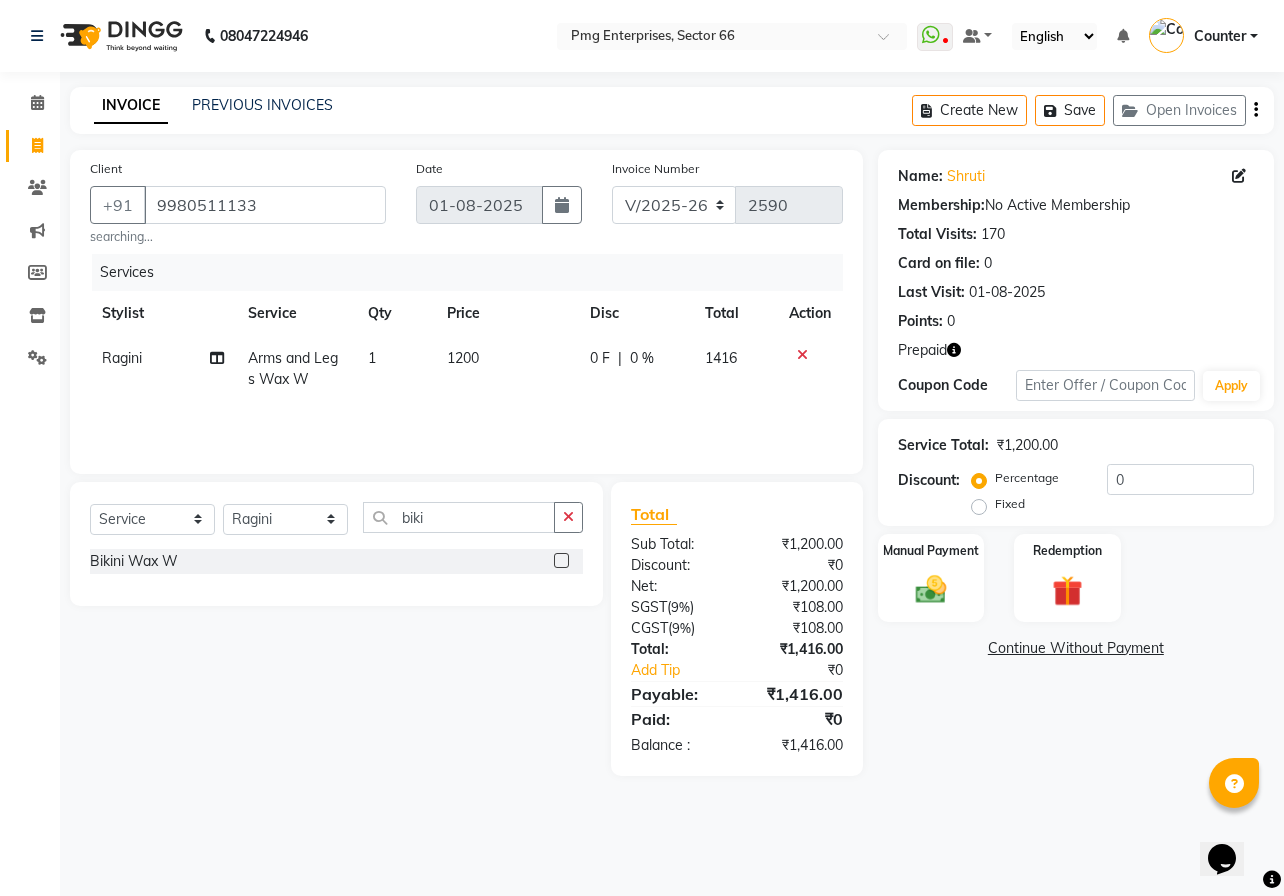 click at bounding box center (560, 561) 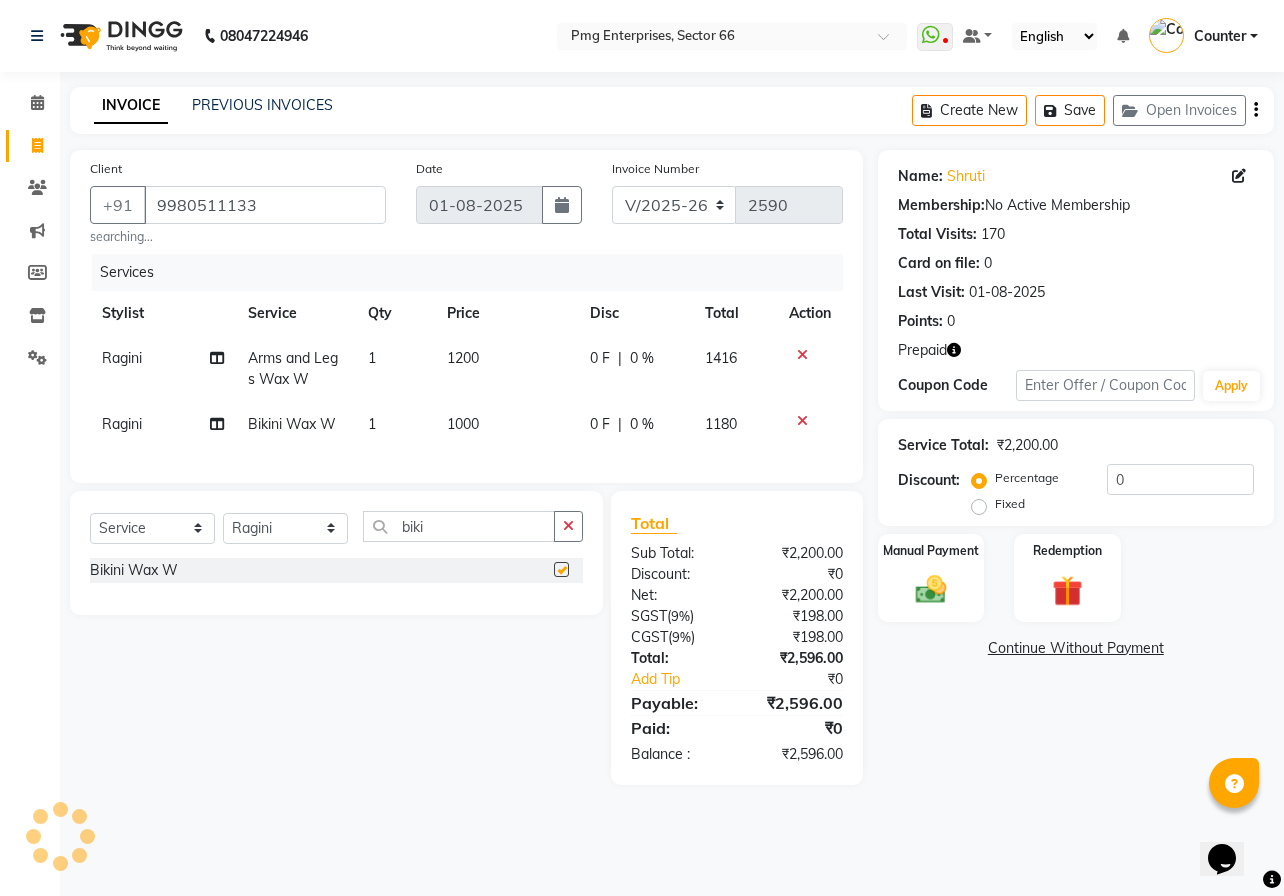 checkbox on "false" 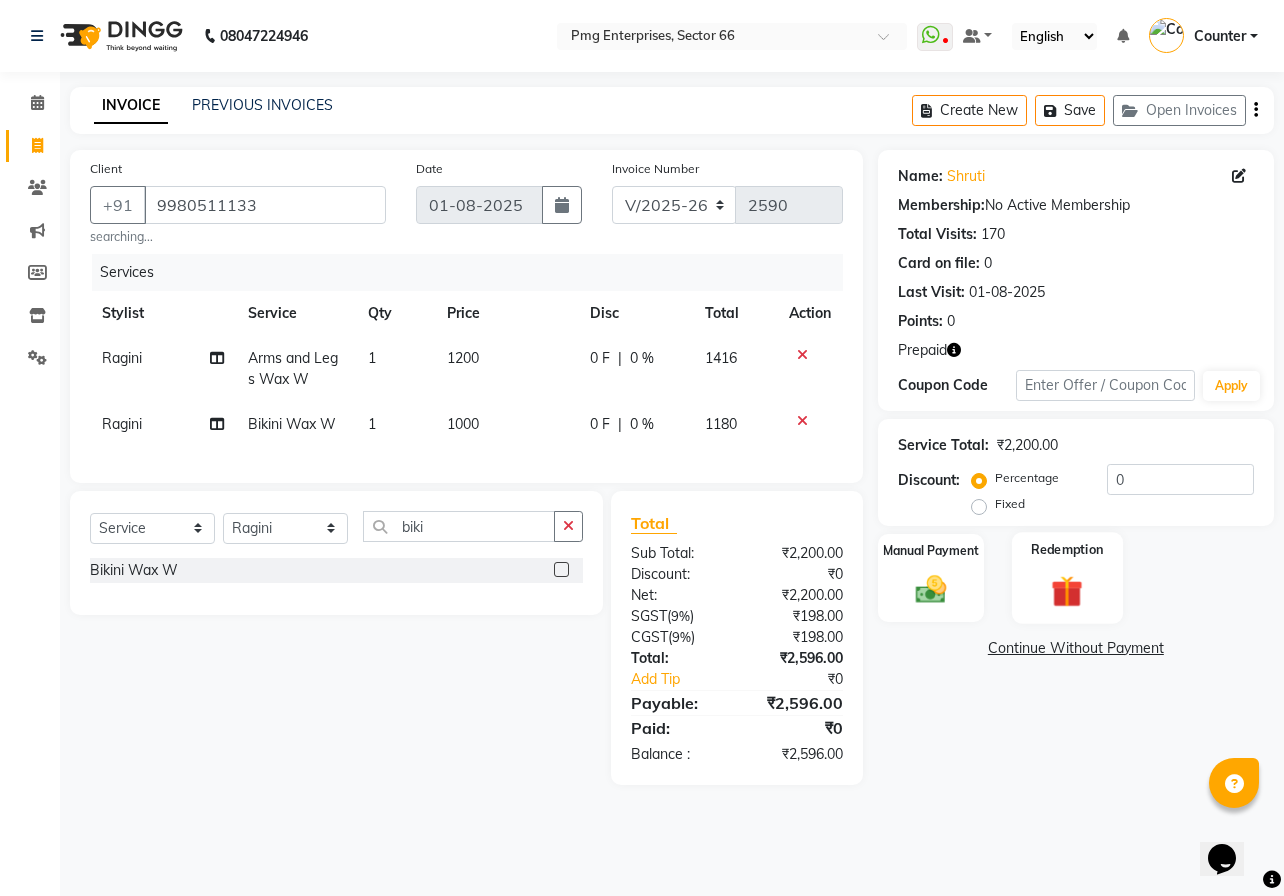 click 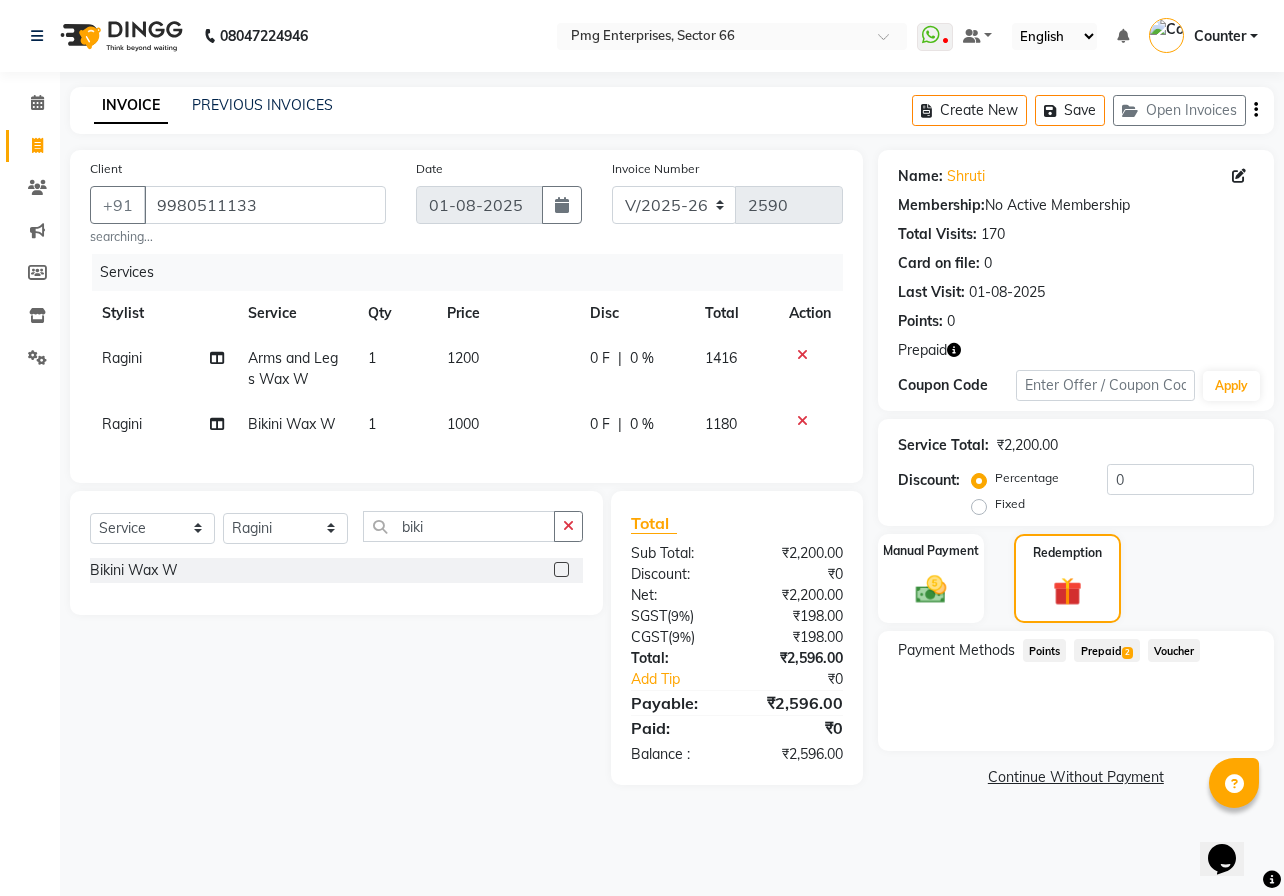 click on "Prepaid  2" 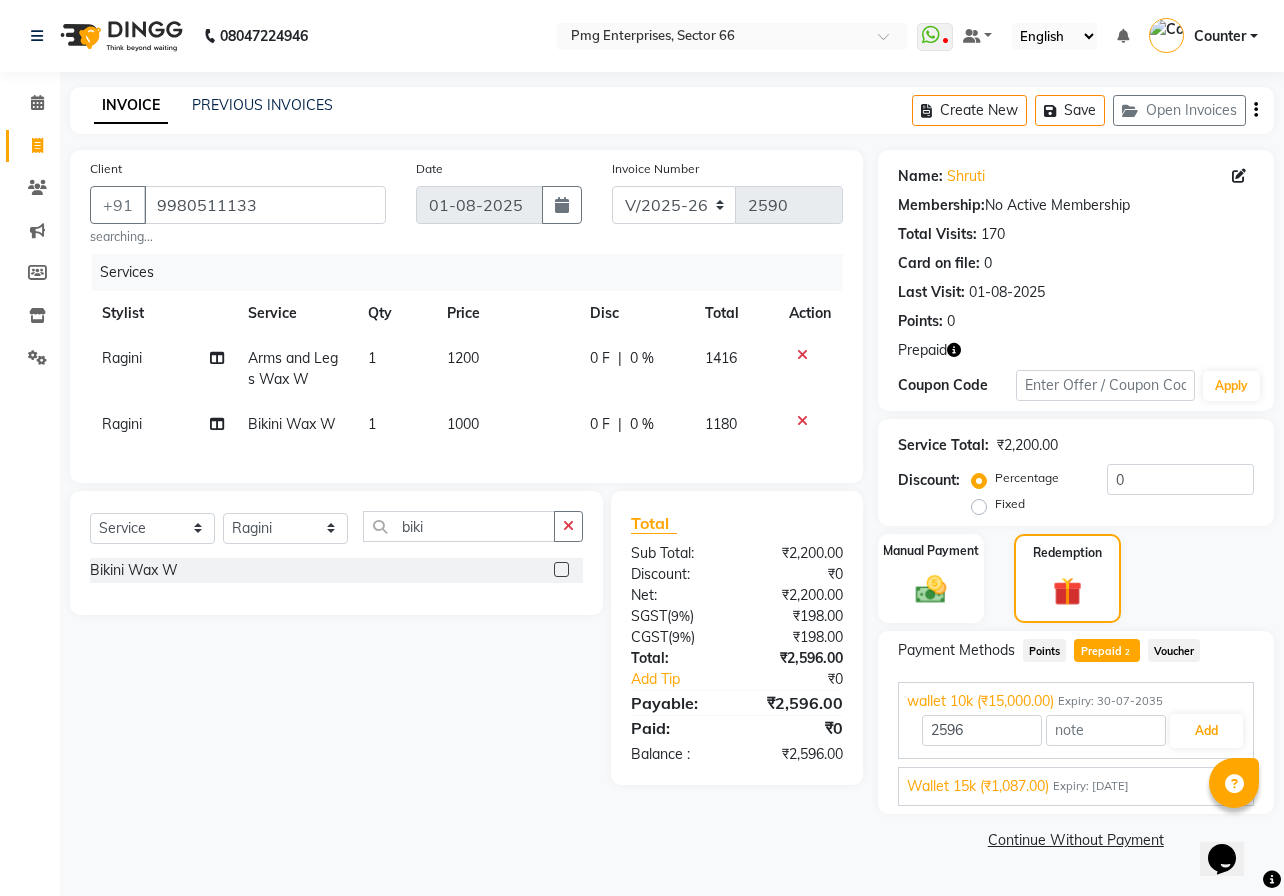 click on "Expiry: [DATE]" at bounding box center (1091, 786) 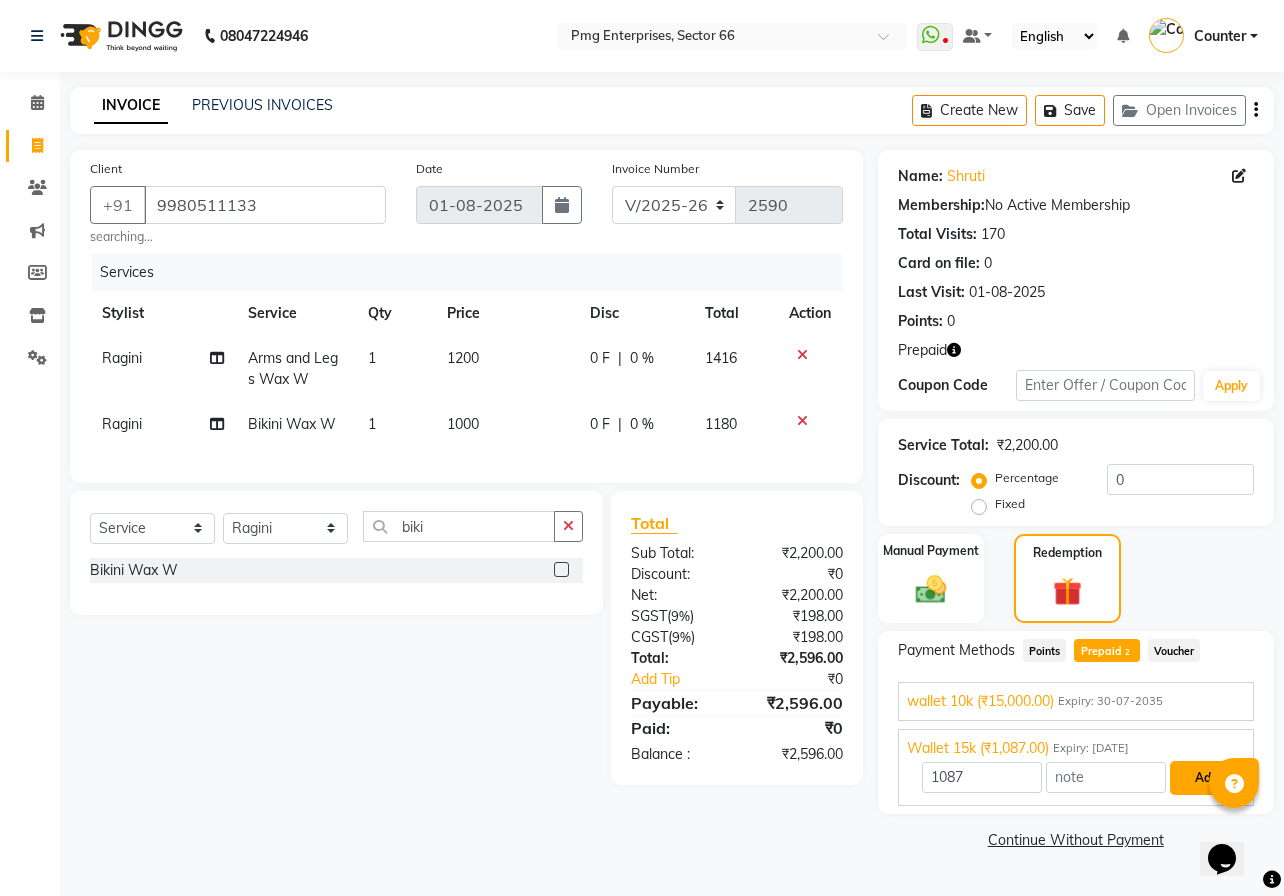click on "Add" at bounding box center [1206, 778] 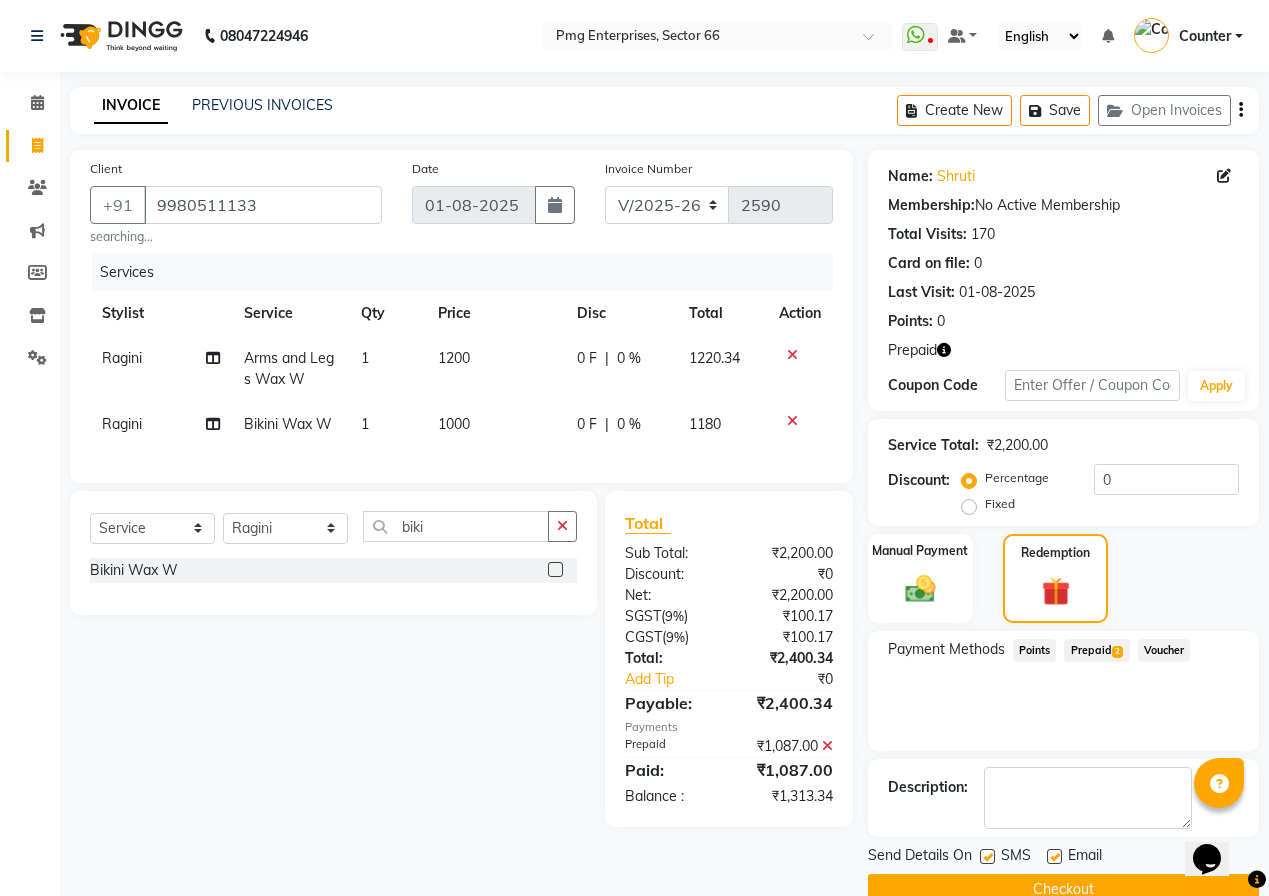 click on "Prepaid  2" 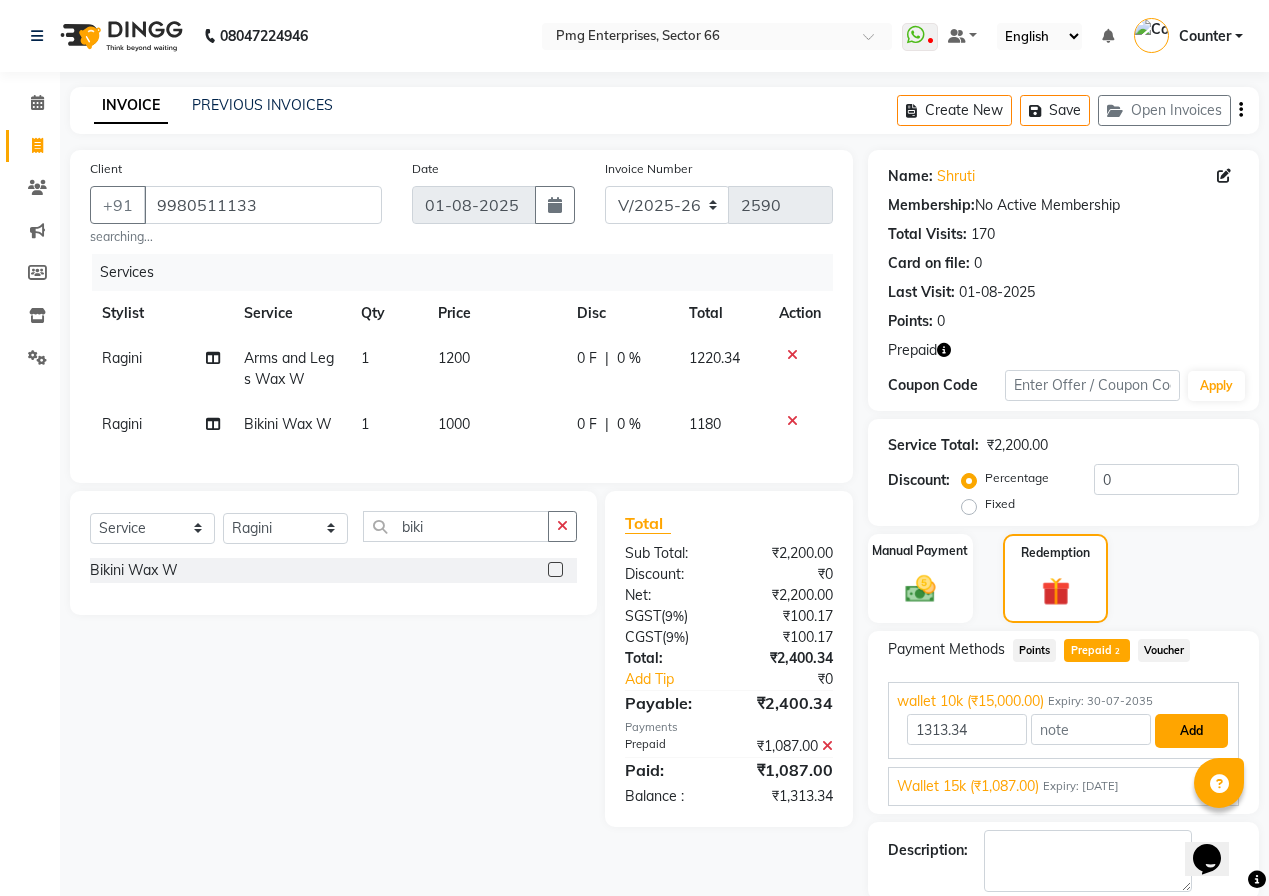 click on "Add" at bounding box center [1191, 731] 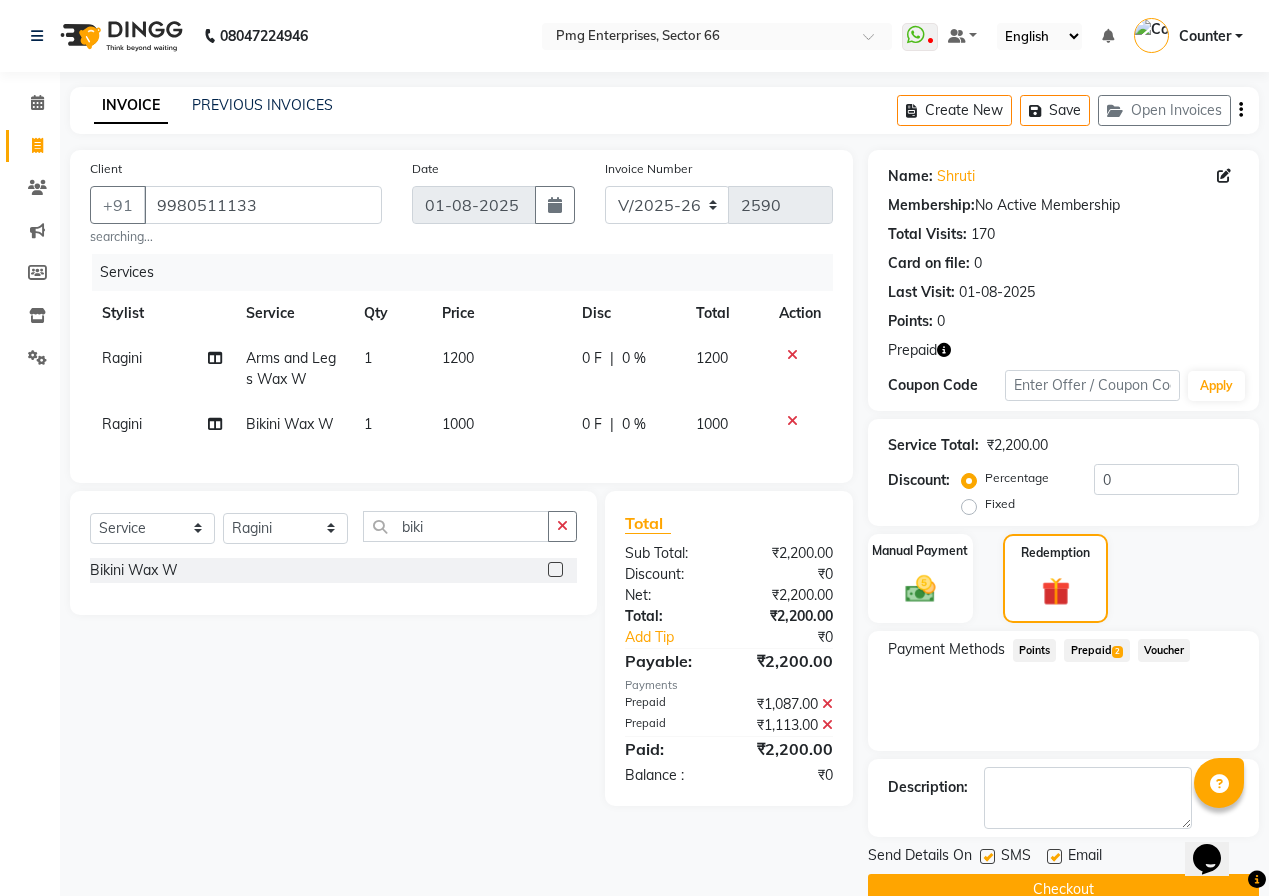 click on "Checkout" 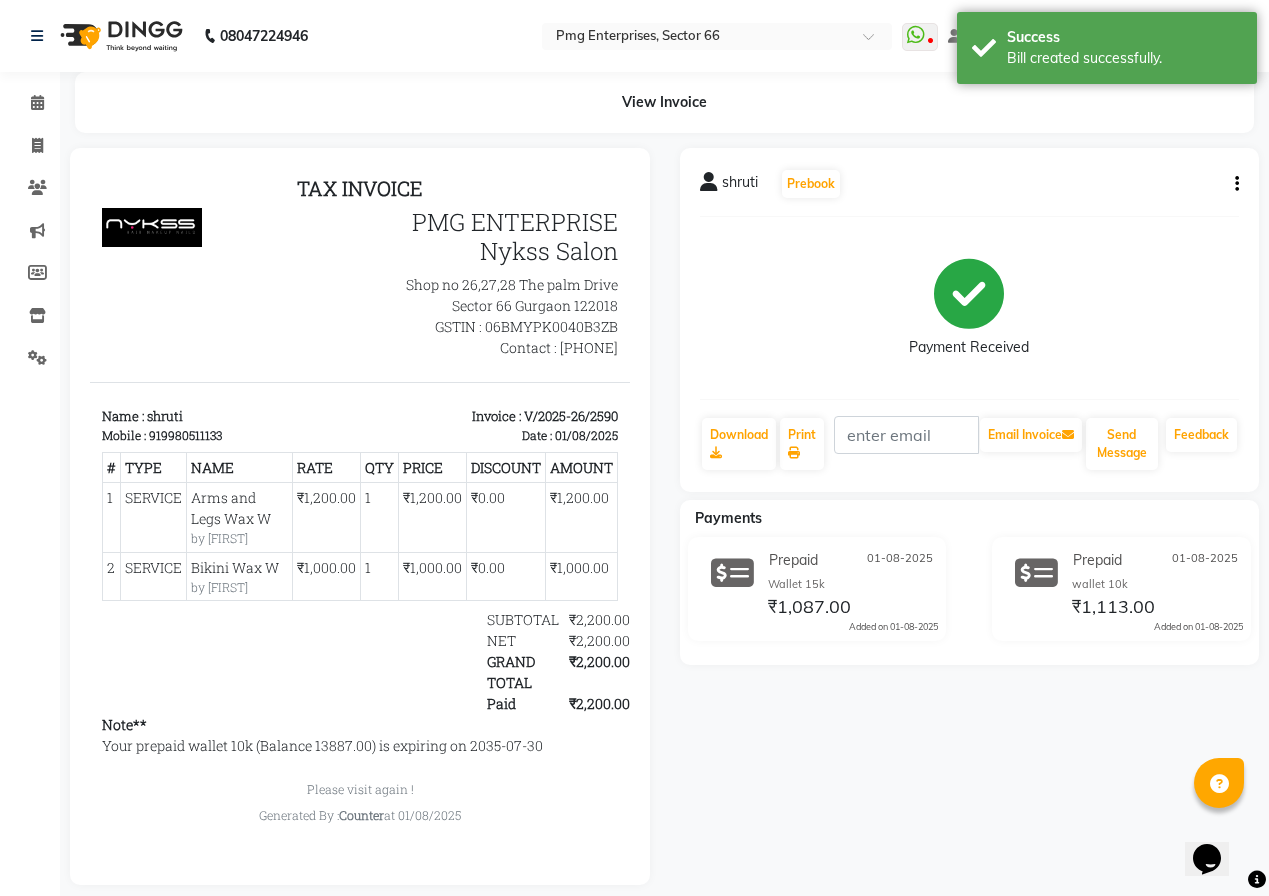 scroll, scrollTop: 0, scrollLeft: 0, axis: both 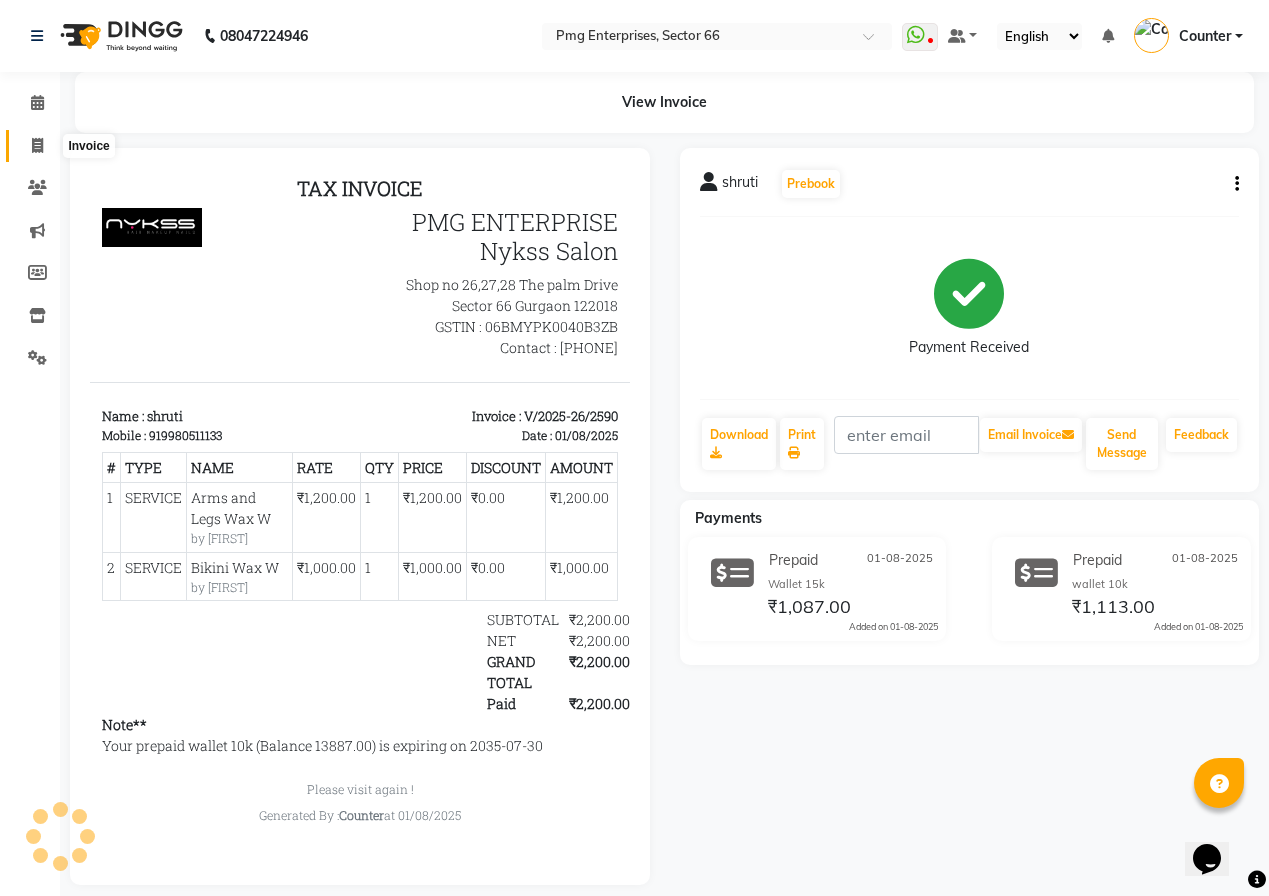 click 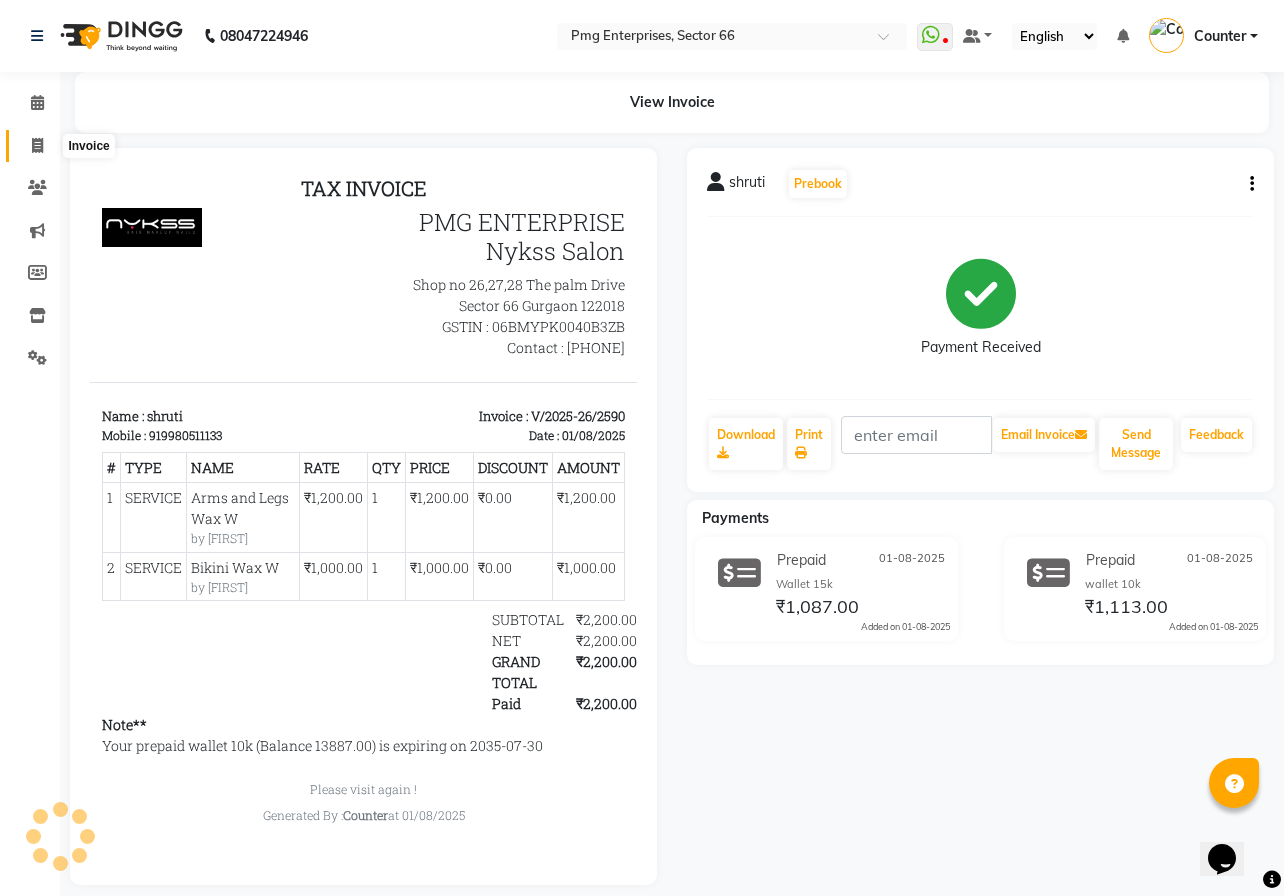 select on "889" 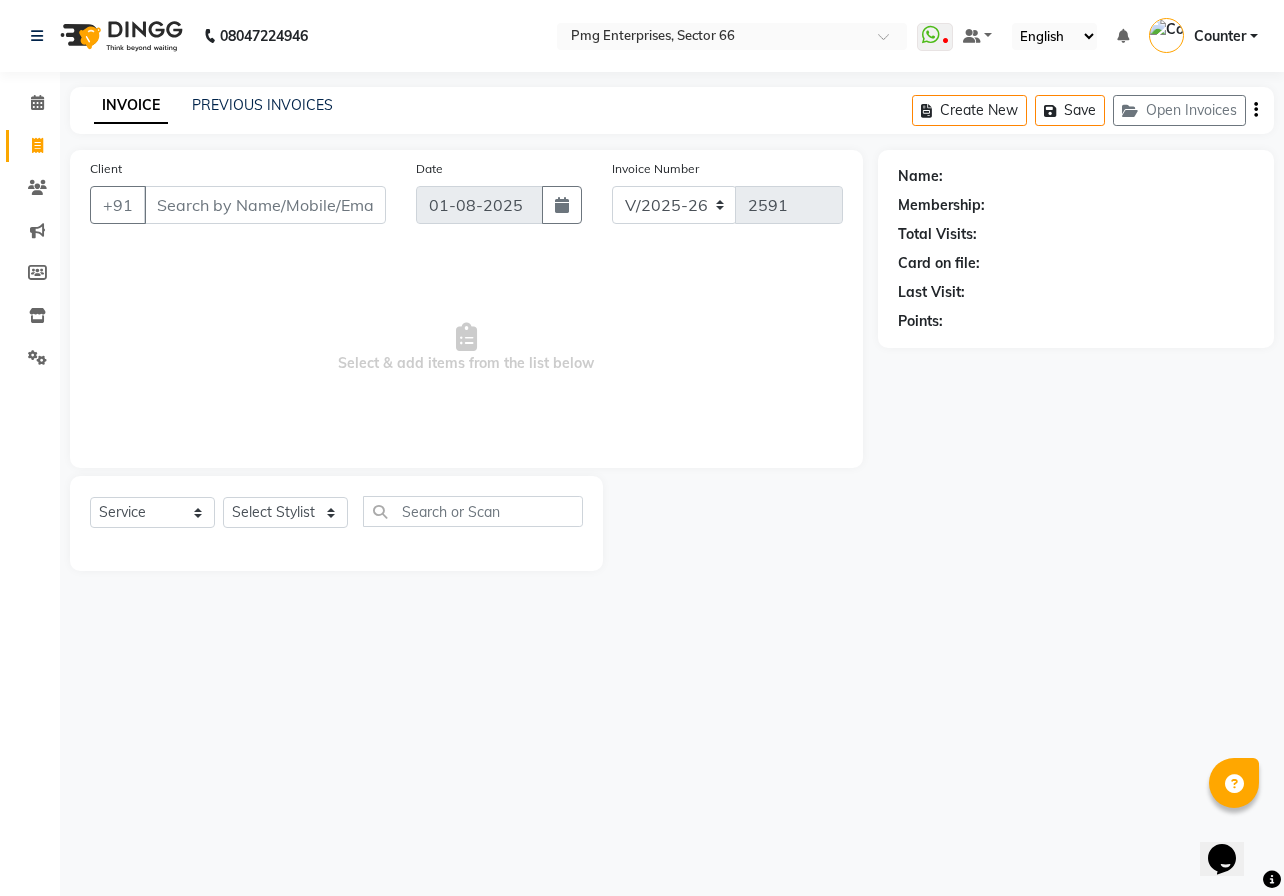 click on "Client" at bounding box center (265, 205) 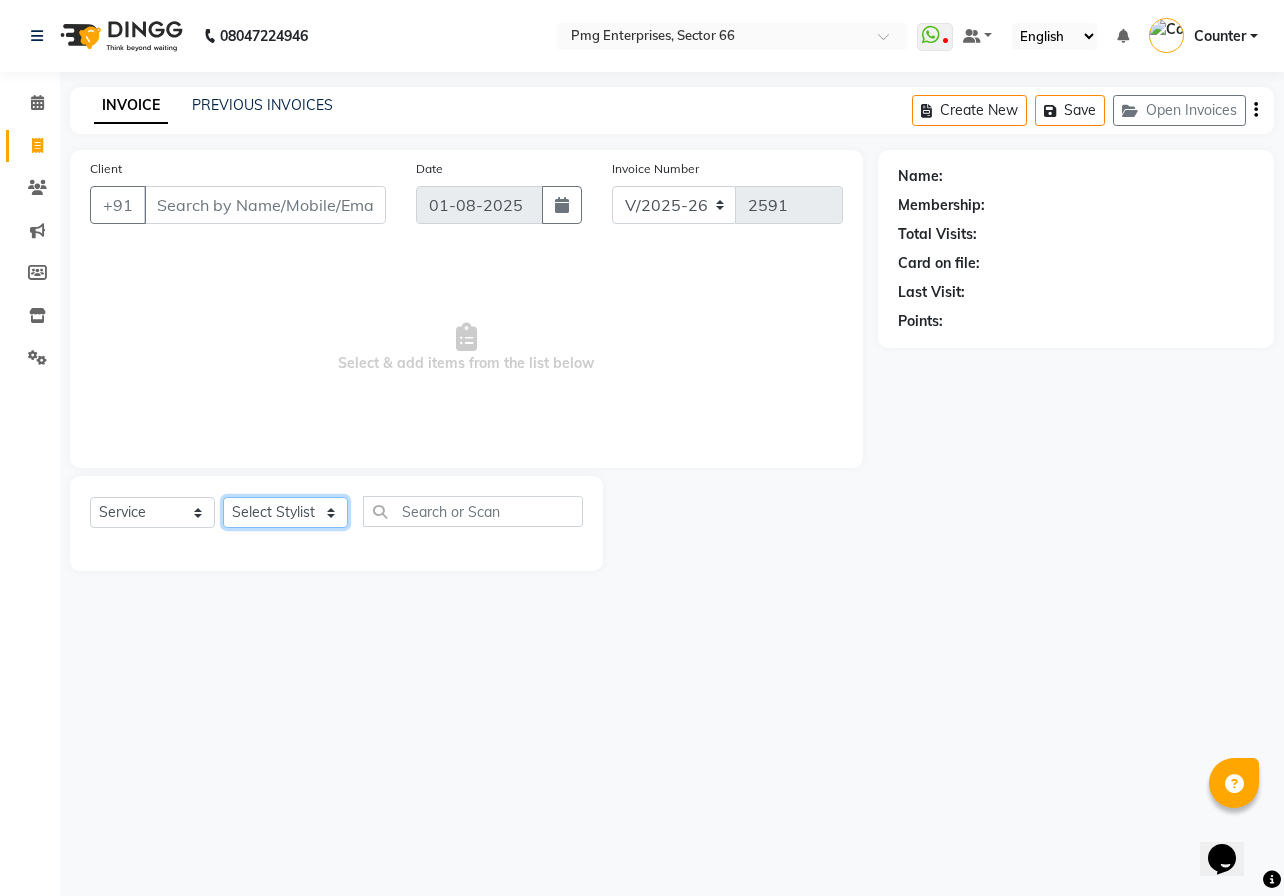 click on "Select Stylist [FIRST] [LAST] Counter [FIRST] [FIRST] [FIRST] [FIRST] [FIRST]" 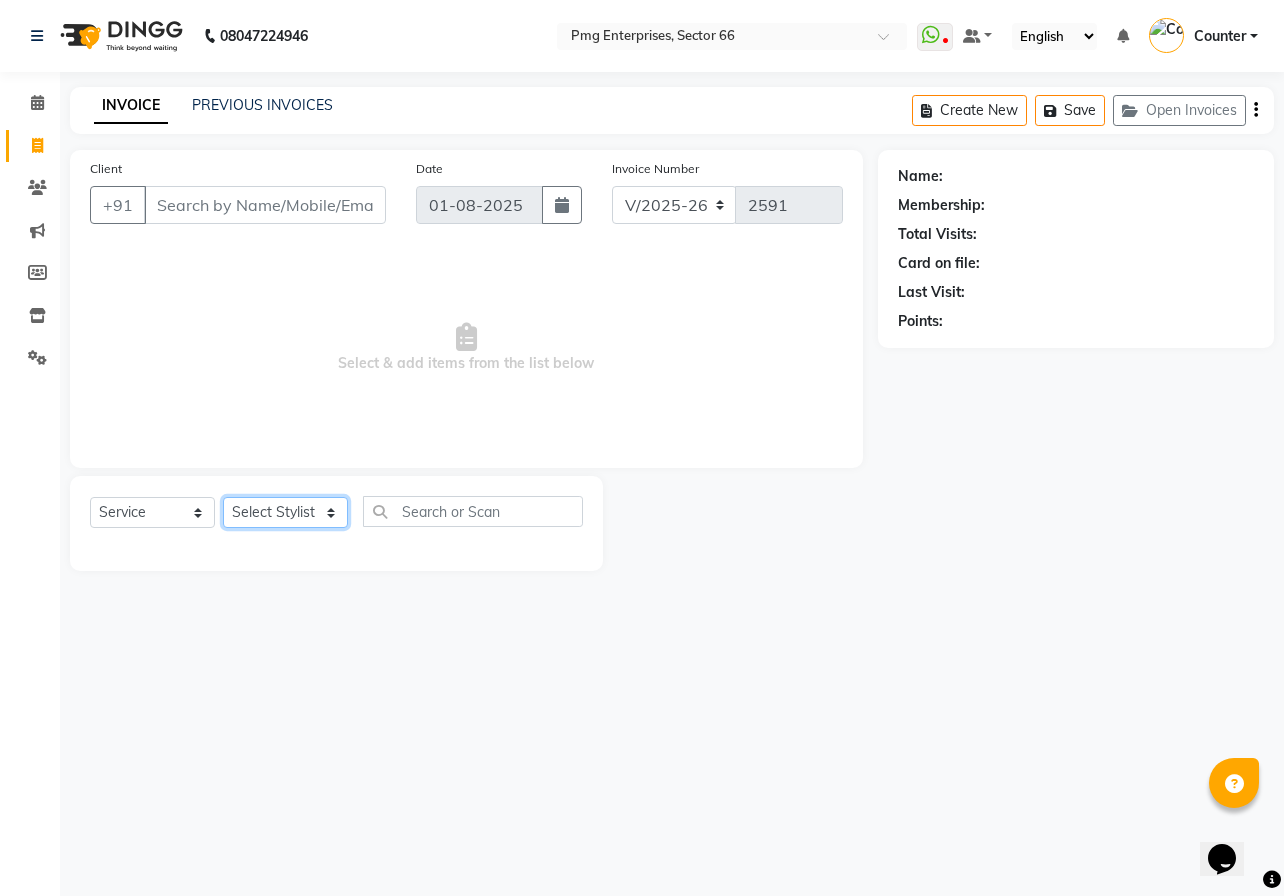 select on "52446" 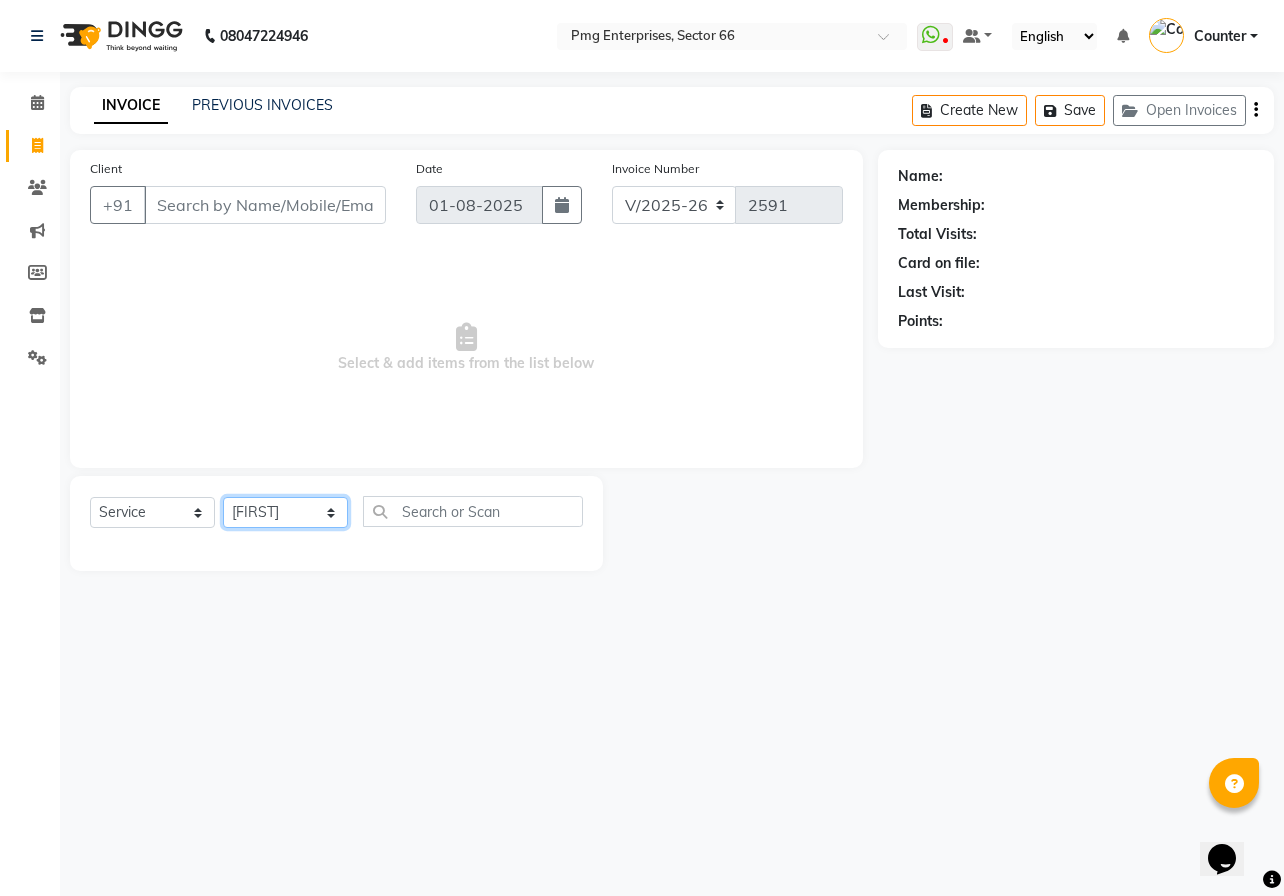 click on "Select Stylist [FIRST] [LAST] Counter [FIRST] [FIRST] [FIRST] [FIRST] [FIRST]" 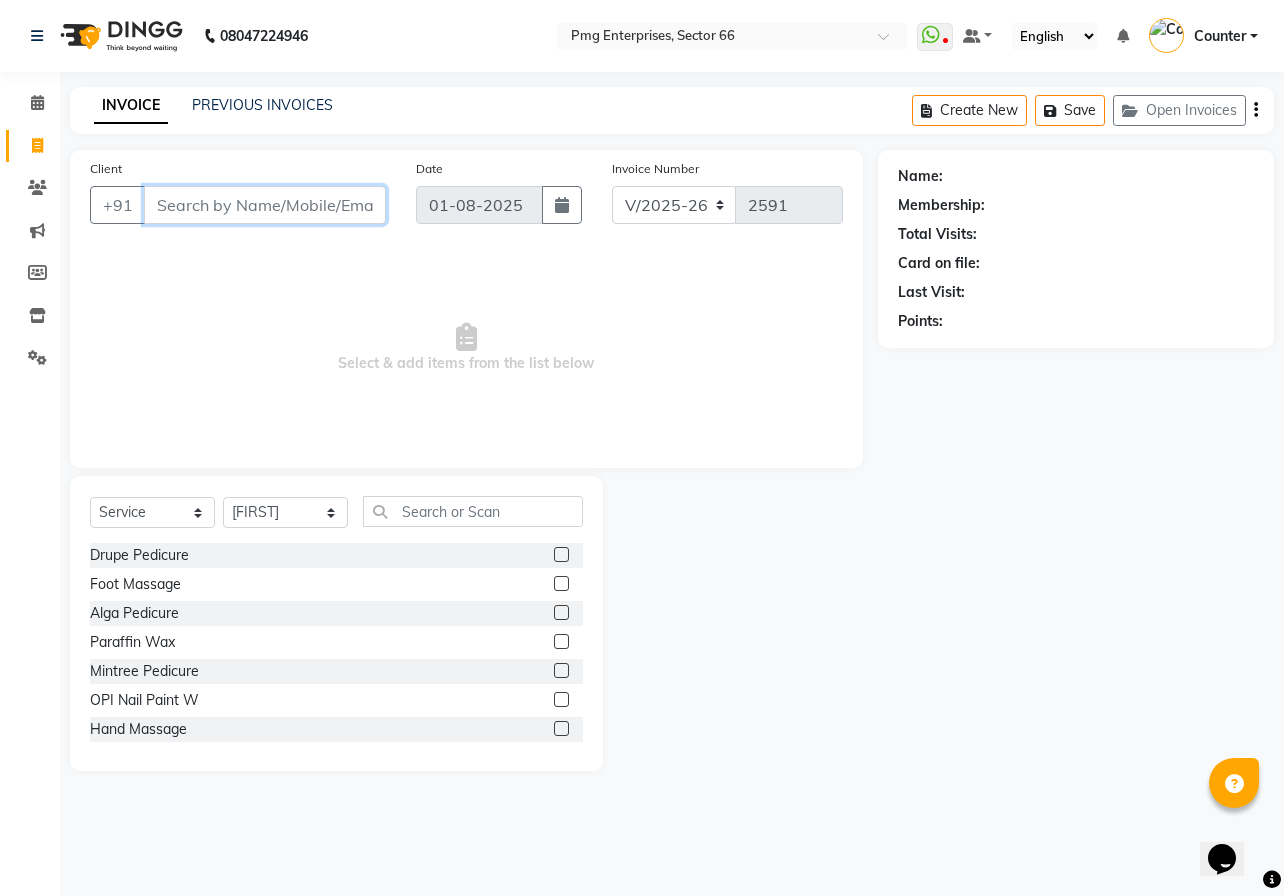 click on "Client" at bounding box center [265, 205] 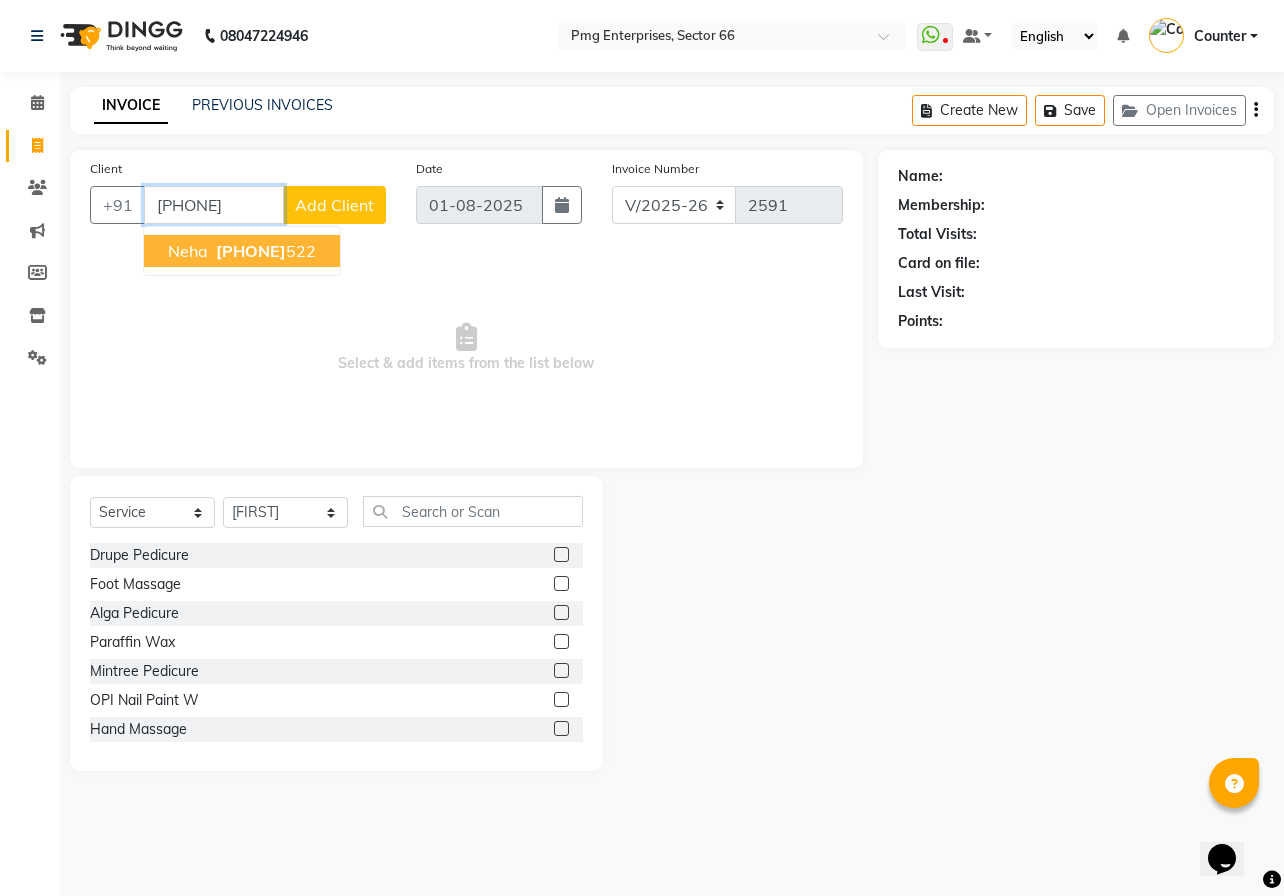 click on "[PHONE]" at bounding box center [251, 251] 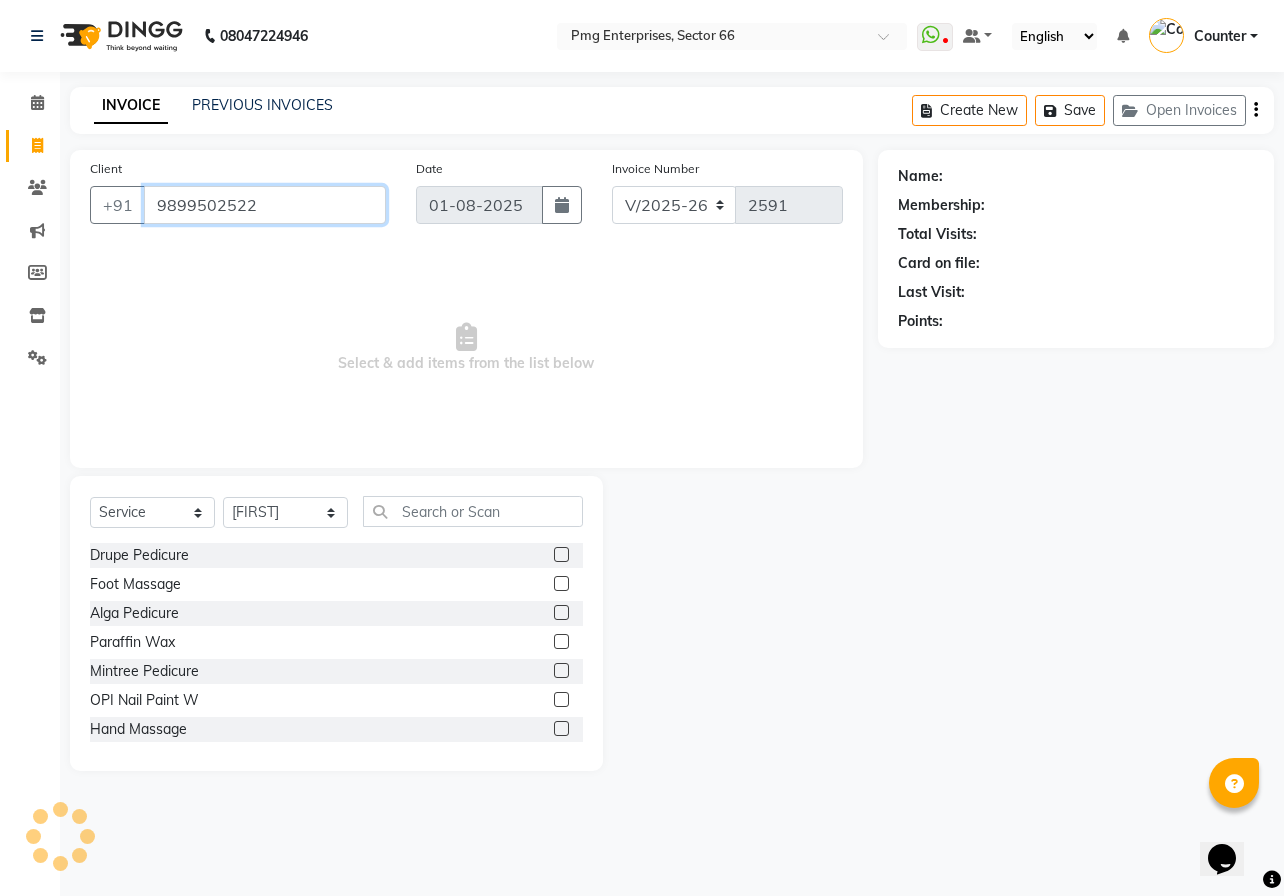 type on "9899502522" 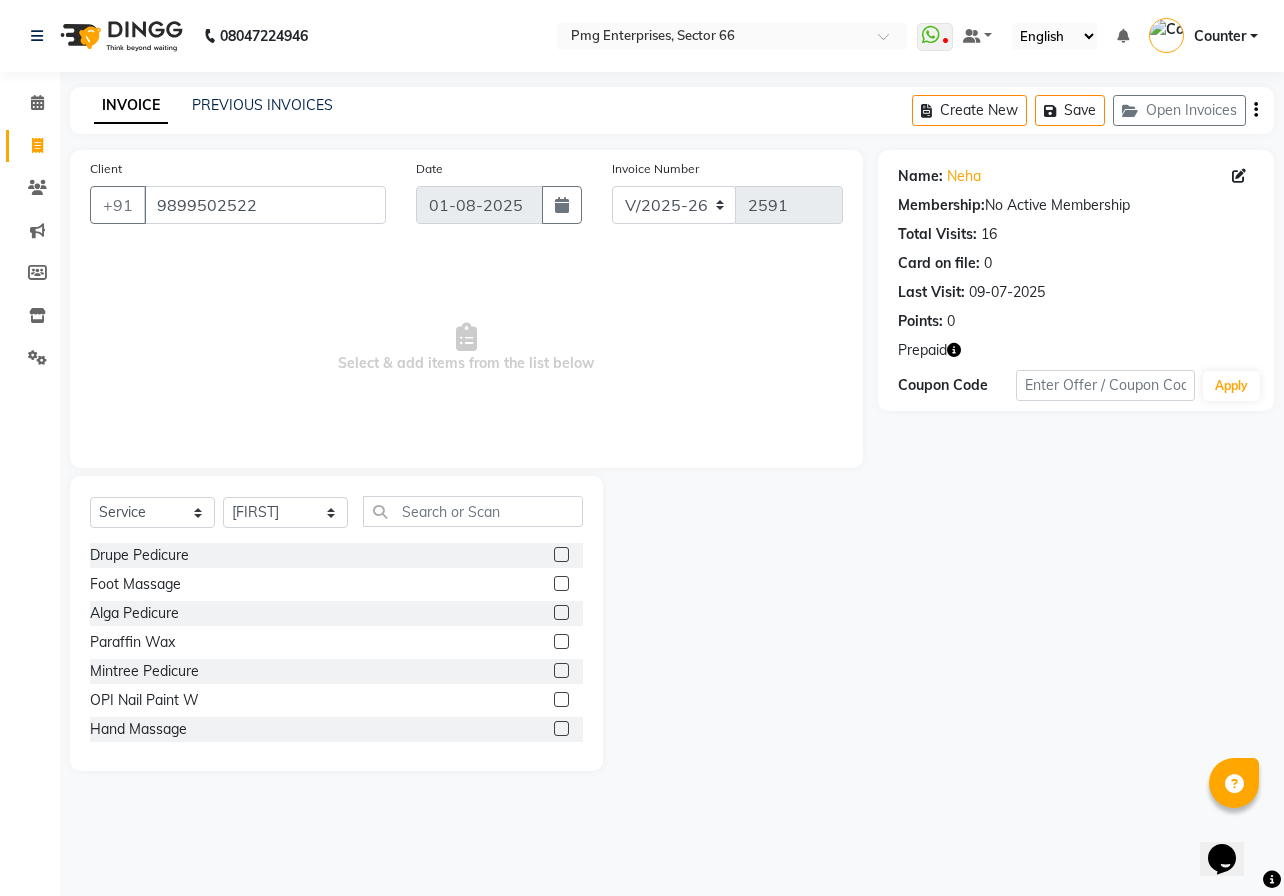 click 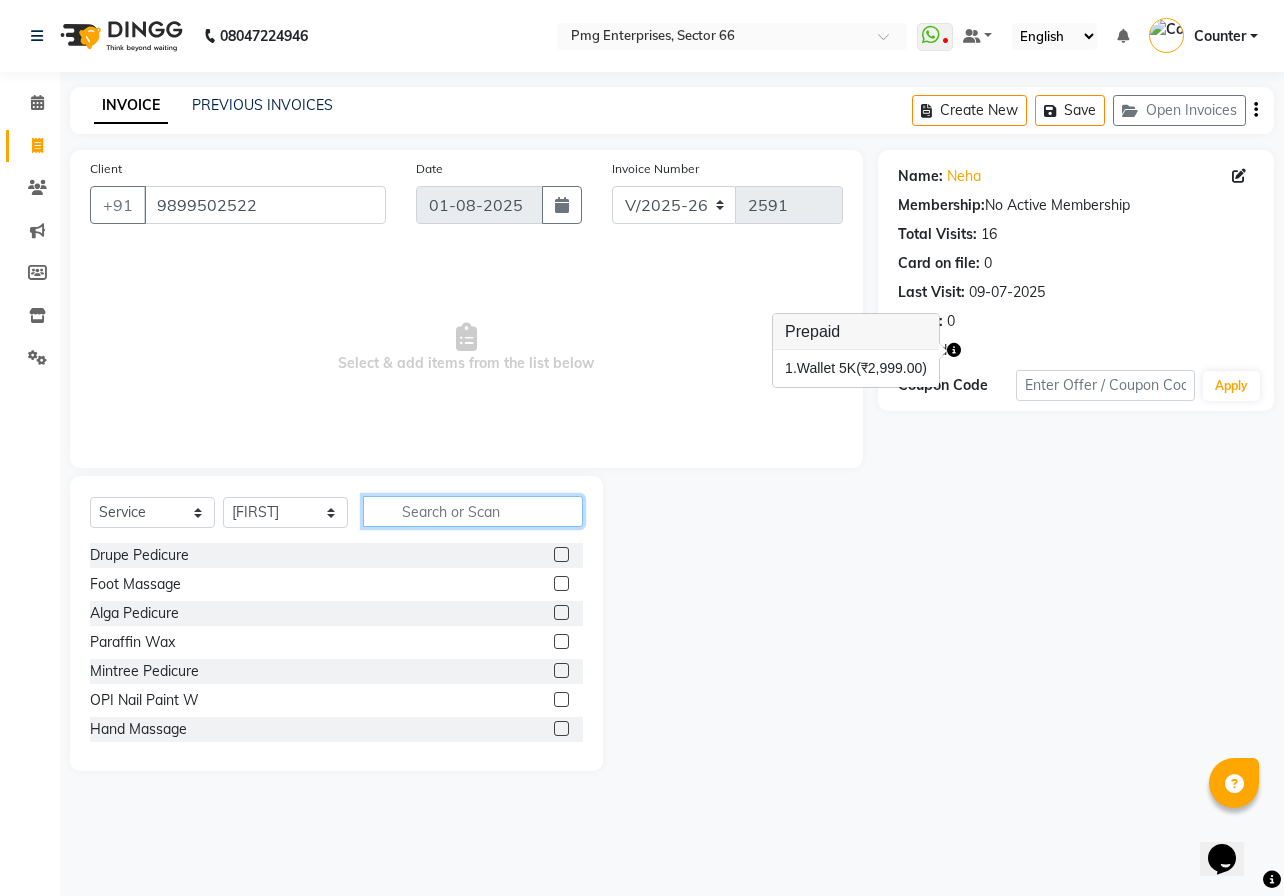 click 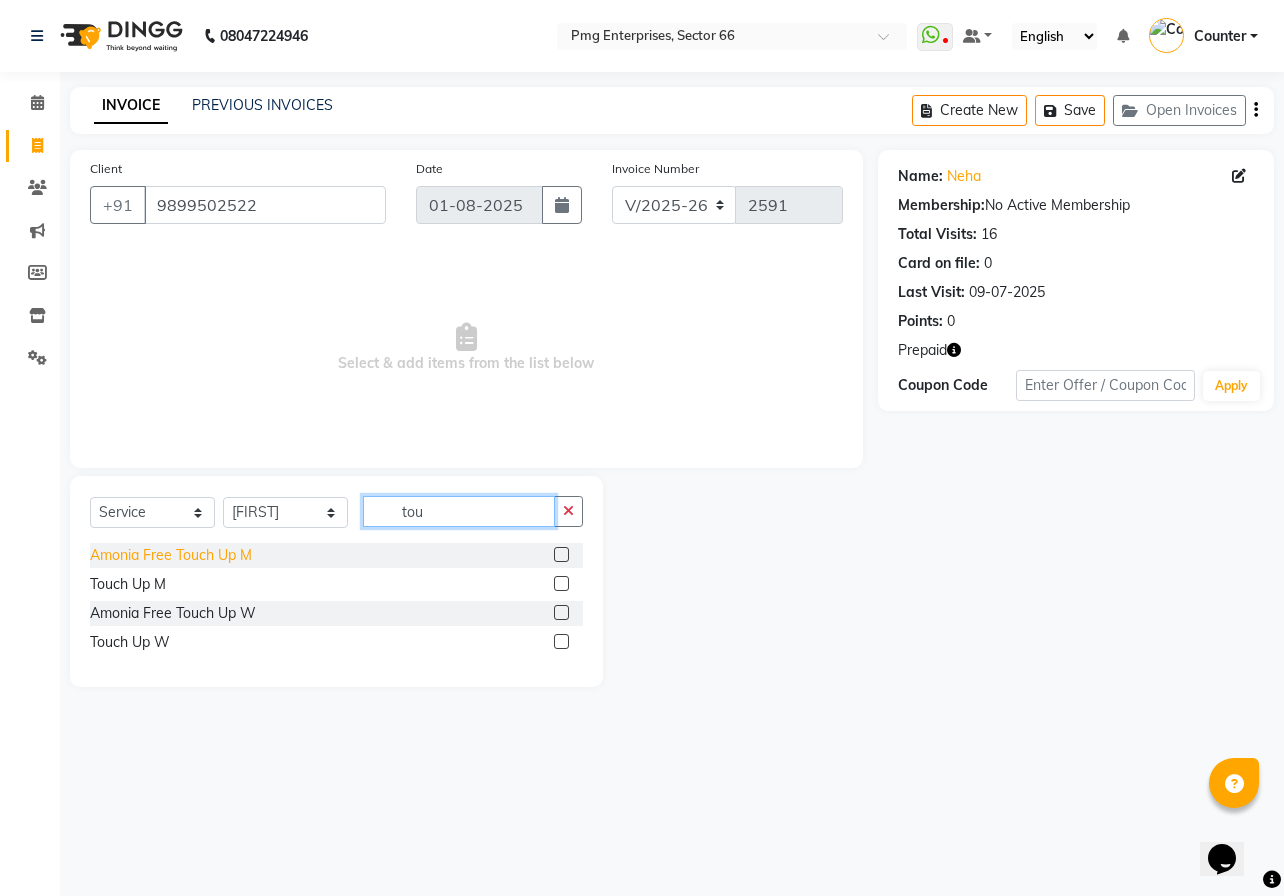 type on "tou" 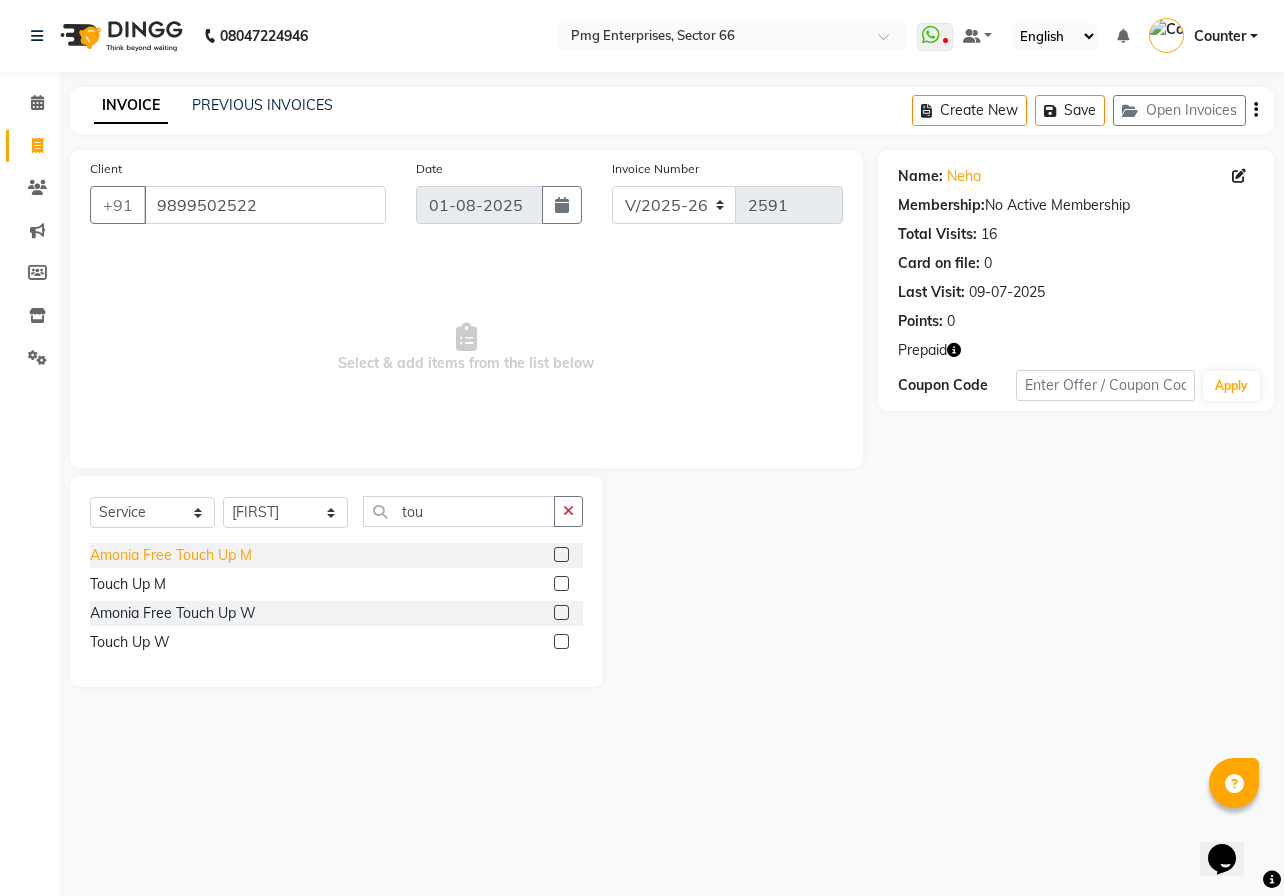 click on "Amonia Free Touch Up M" 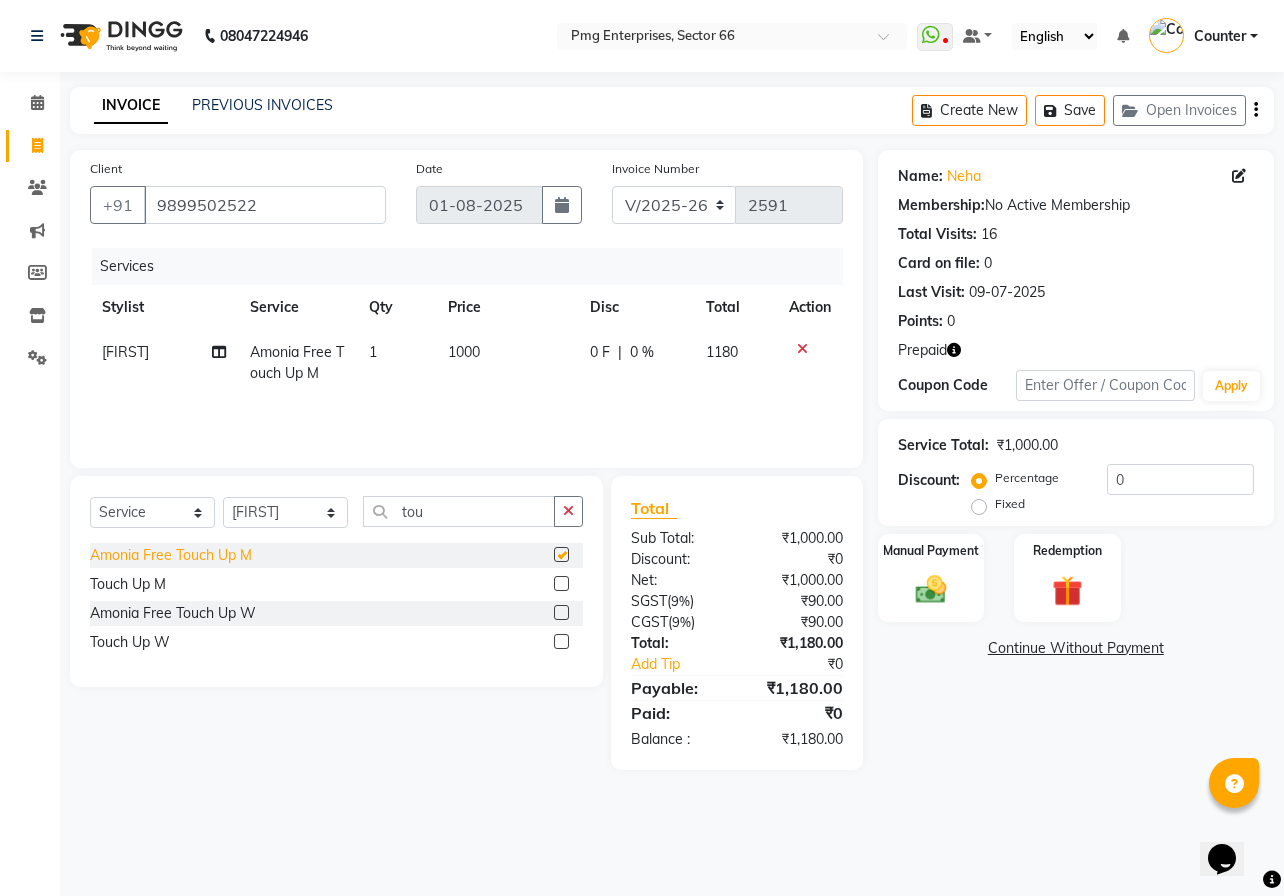 checkbox on "false" 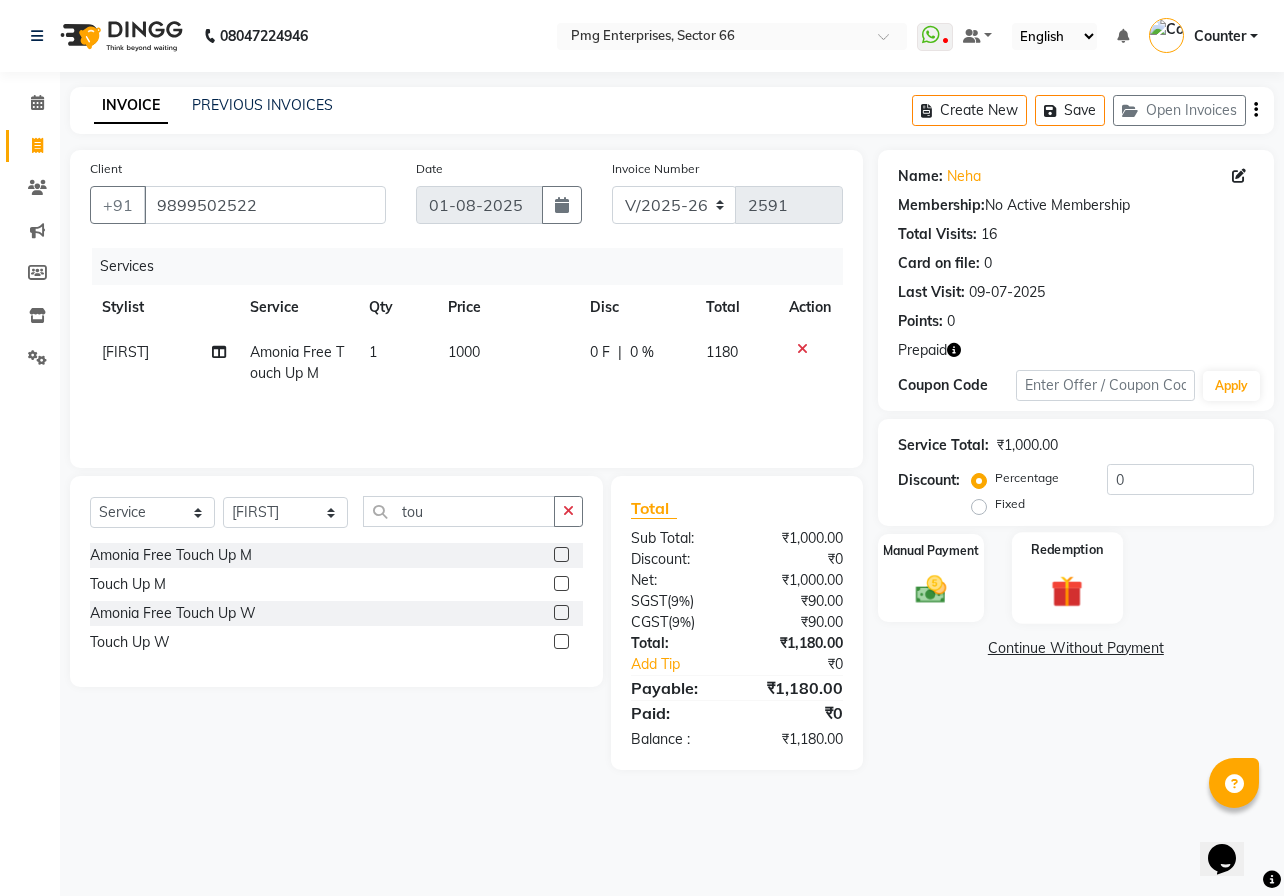 click 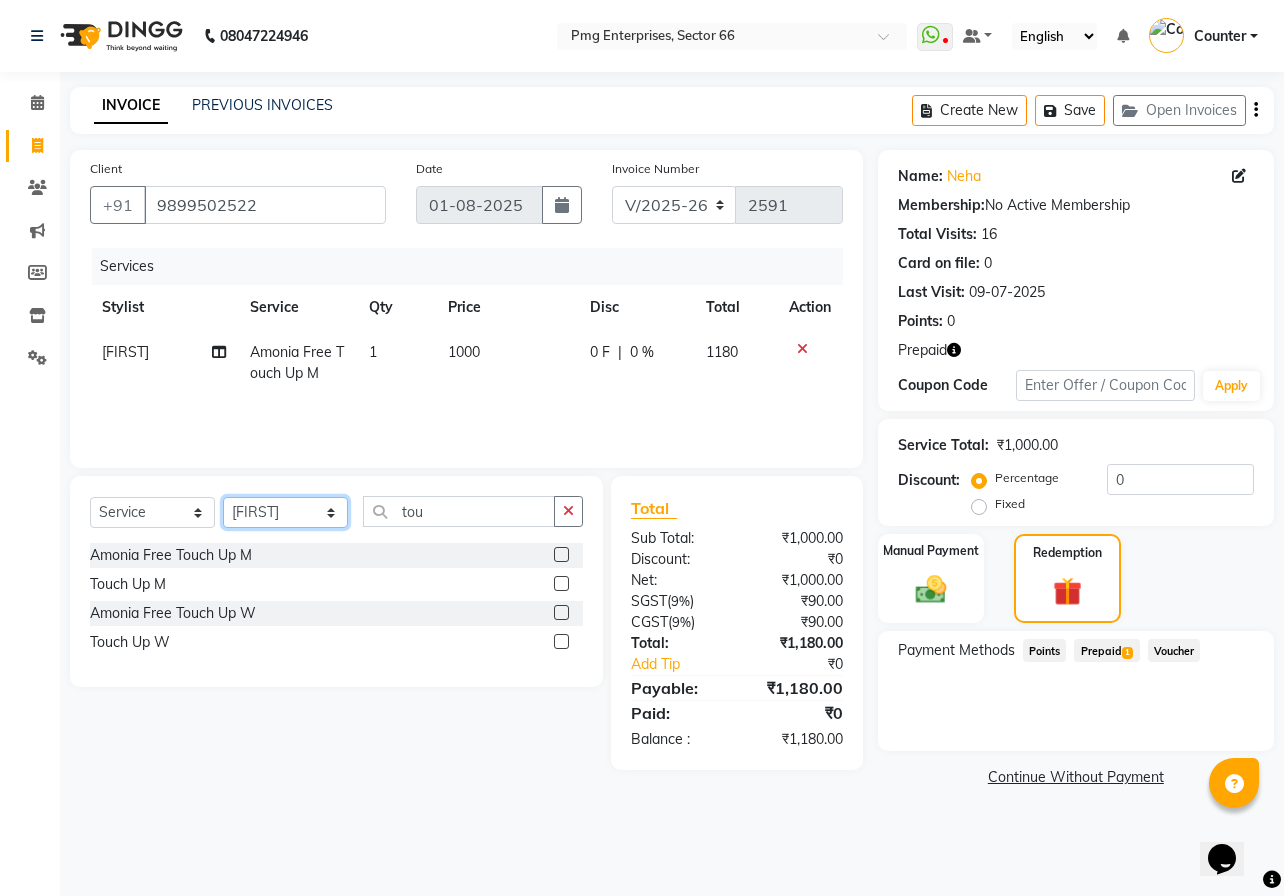click on "Select Stylist [FIRST] [LAST] Counter [FIRST] [FIRST] [FIRST] [FIRST] [FIRST]" 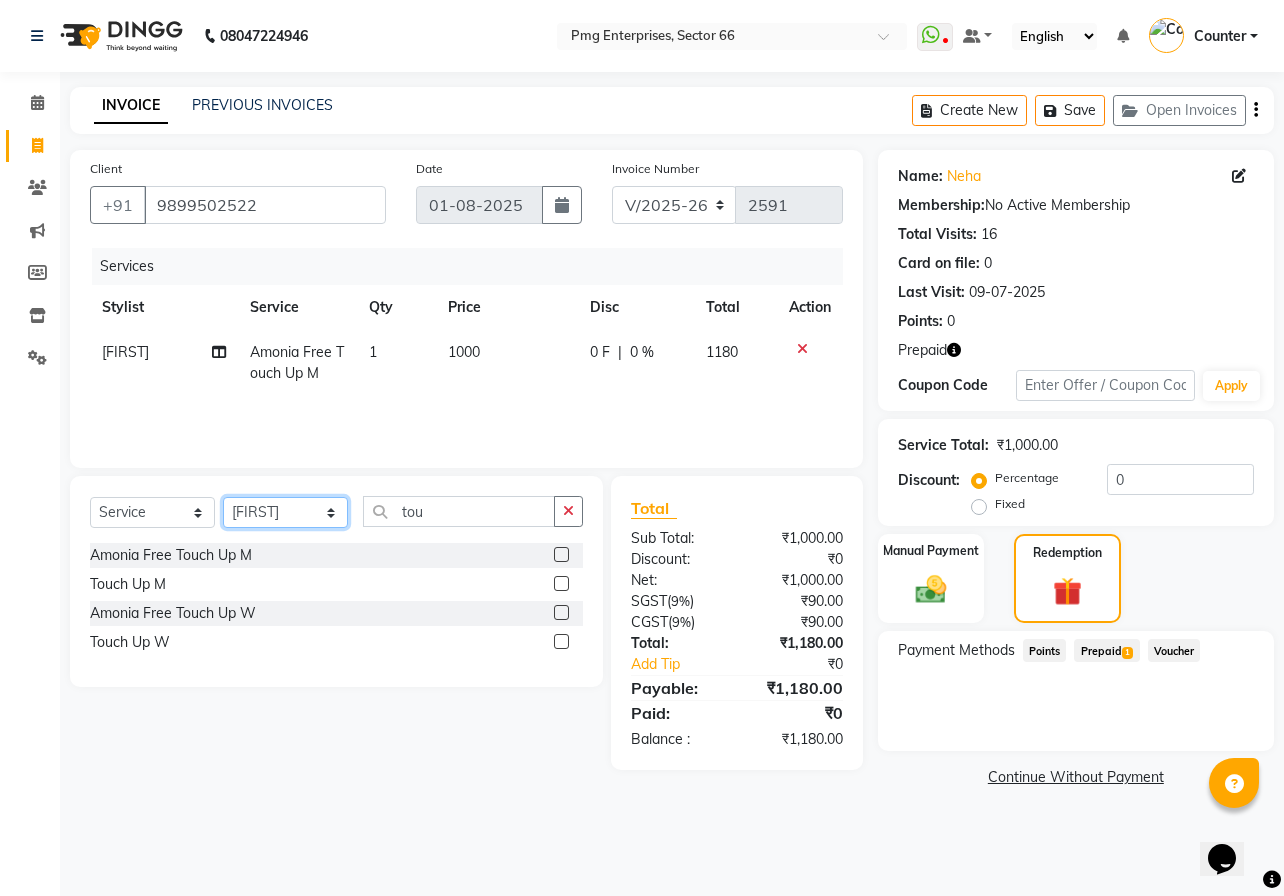 select on "67091" 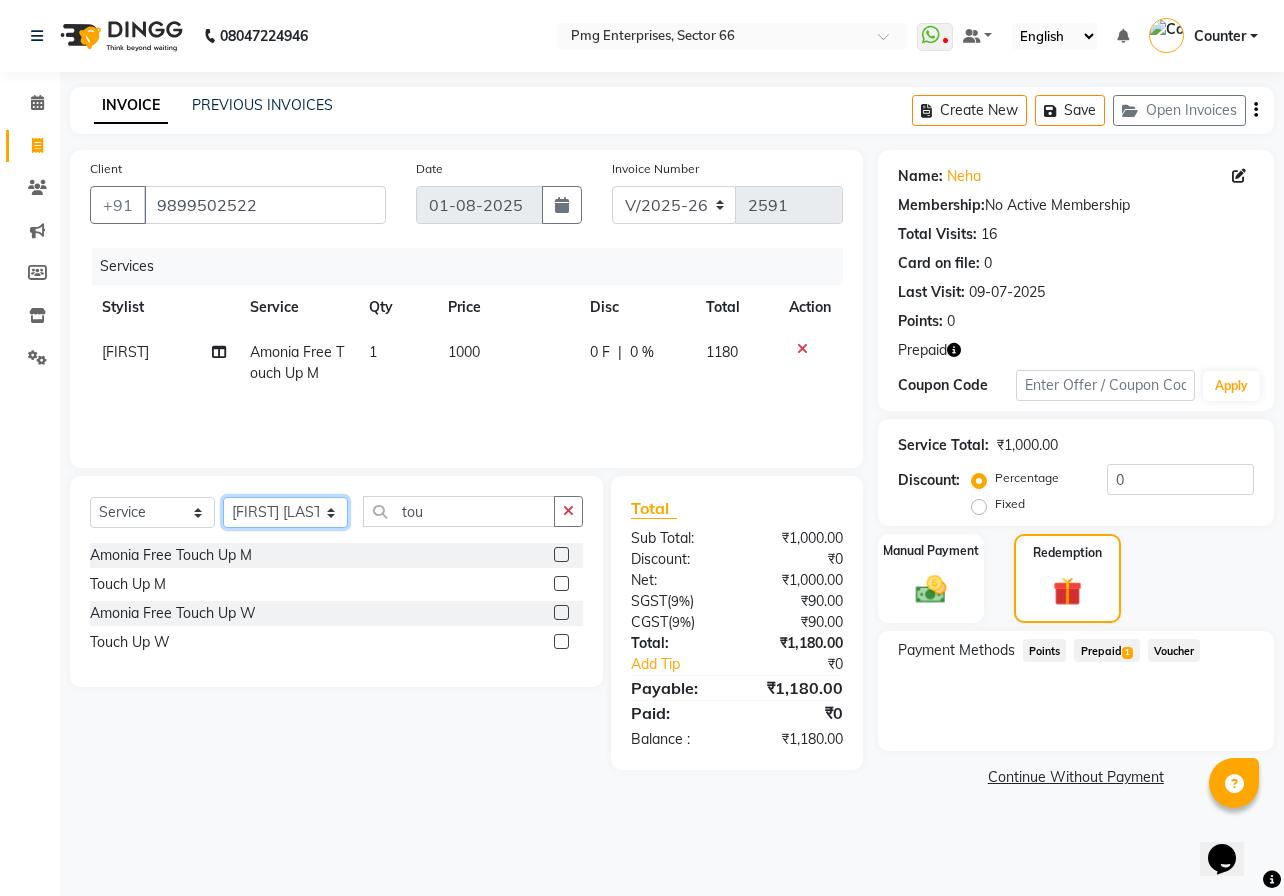 click on "Select Stylist [FIRST] [LAST] Counter [FIRST] [FIRST] [FIRST] [FIRST] [FIRST]" 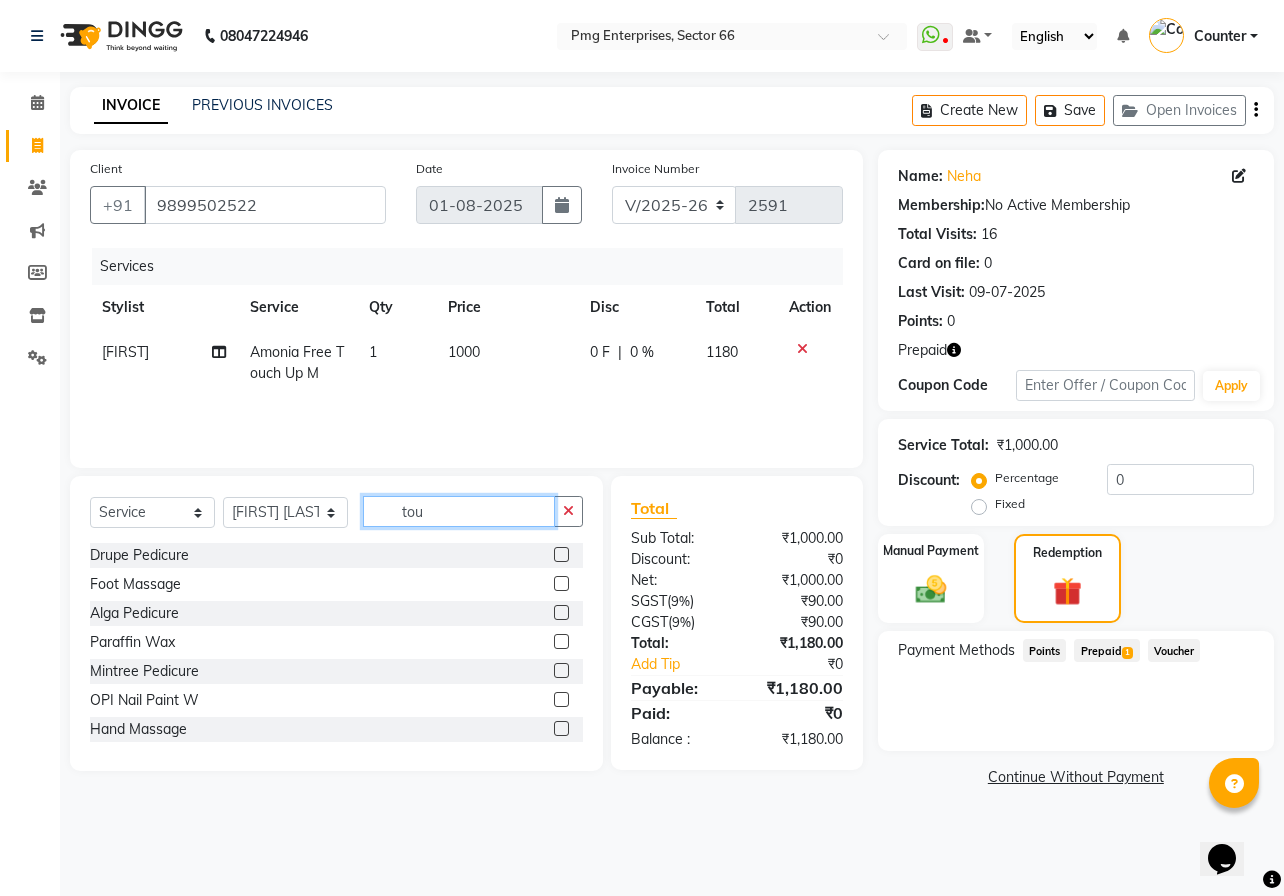 click on "tou" 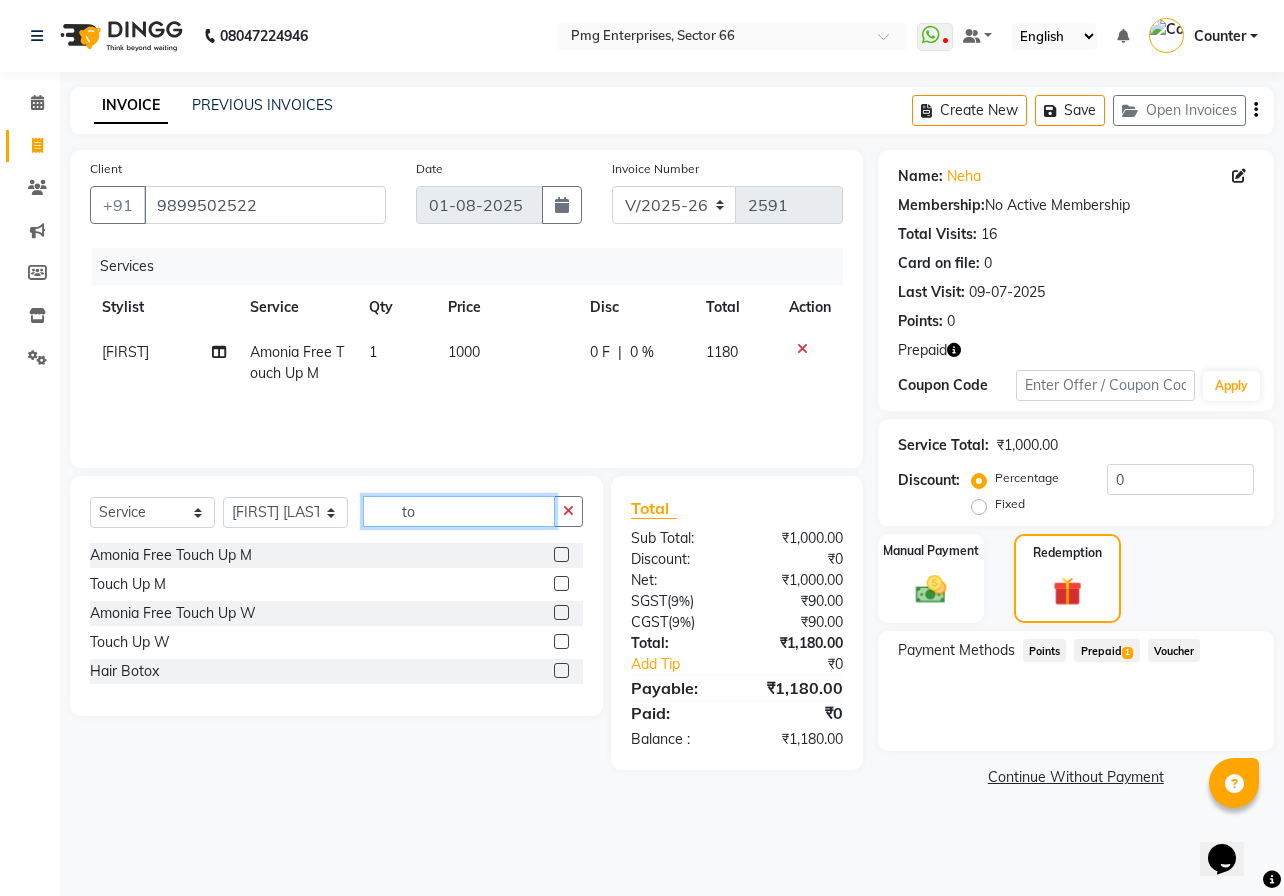 type on "t" 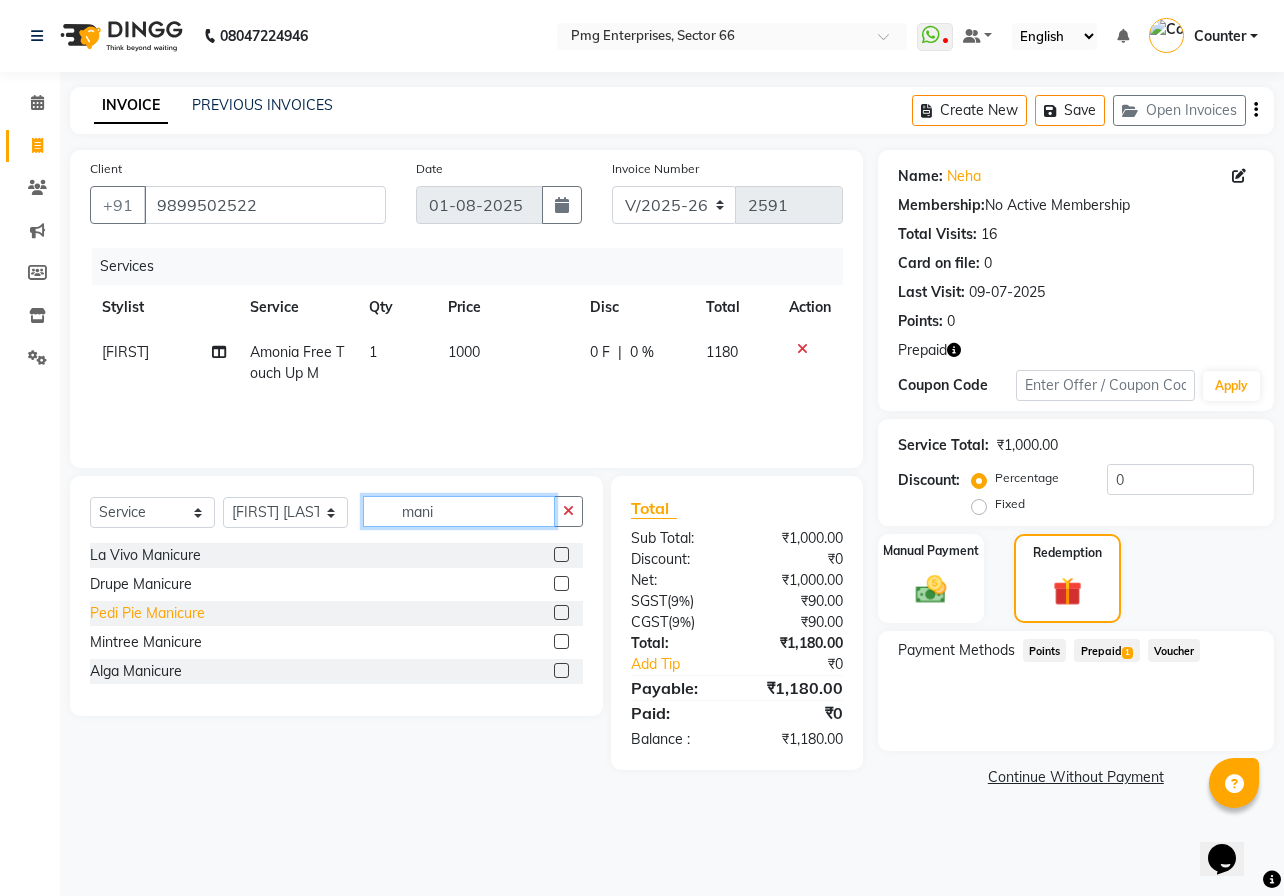 type on "mani" 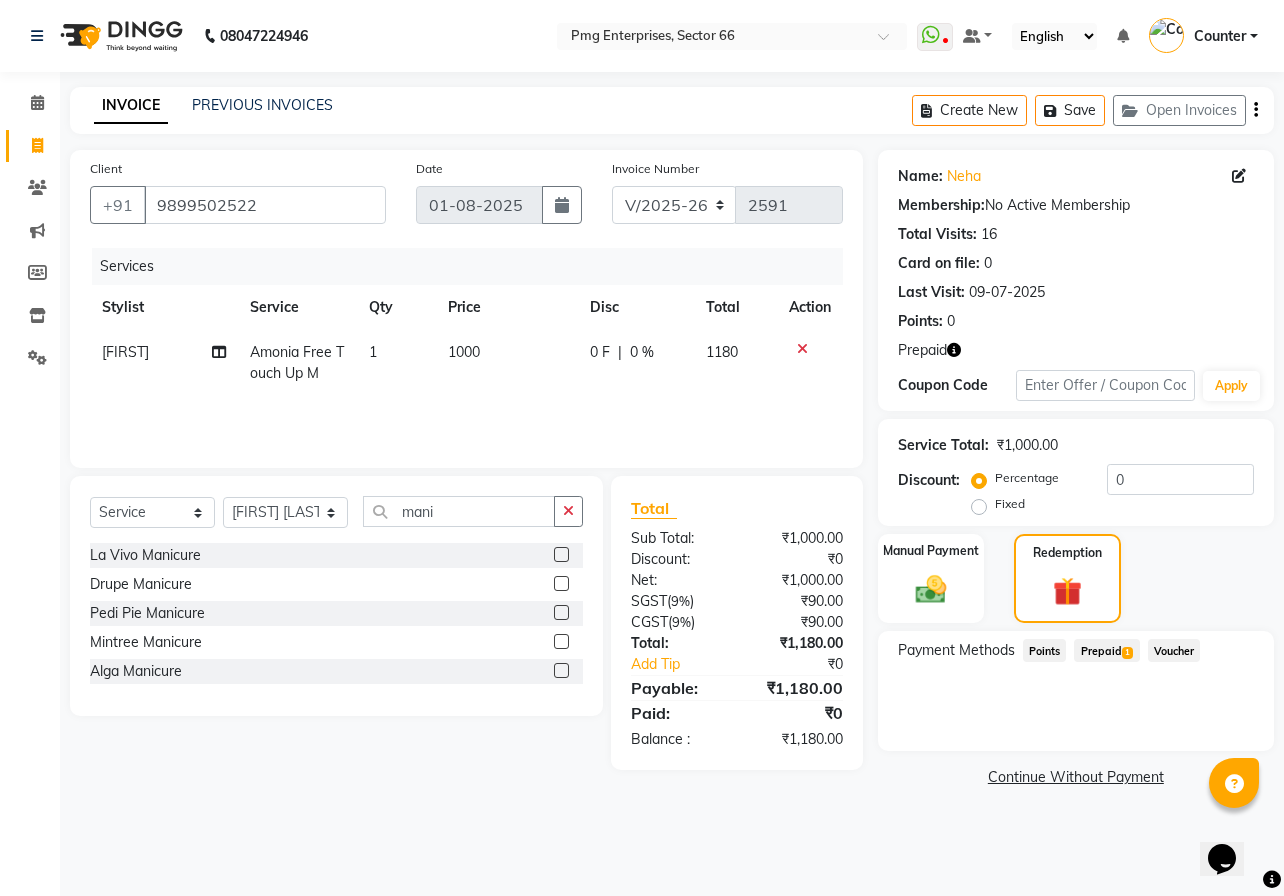 click on "Pedi Pie Manicure" 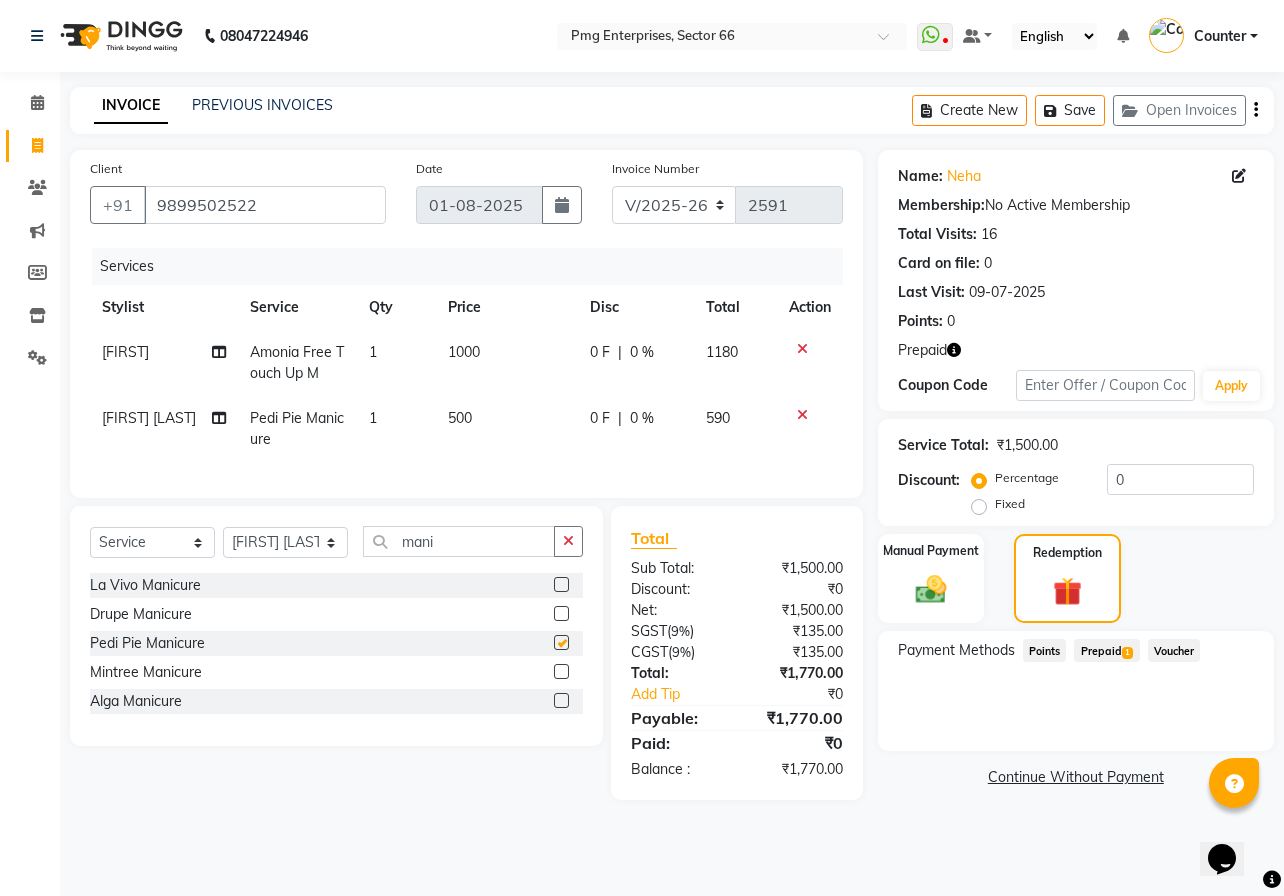 checkbox on "false" 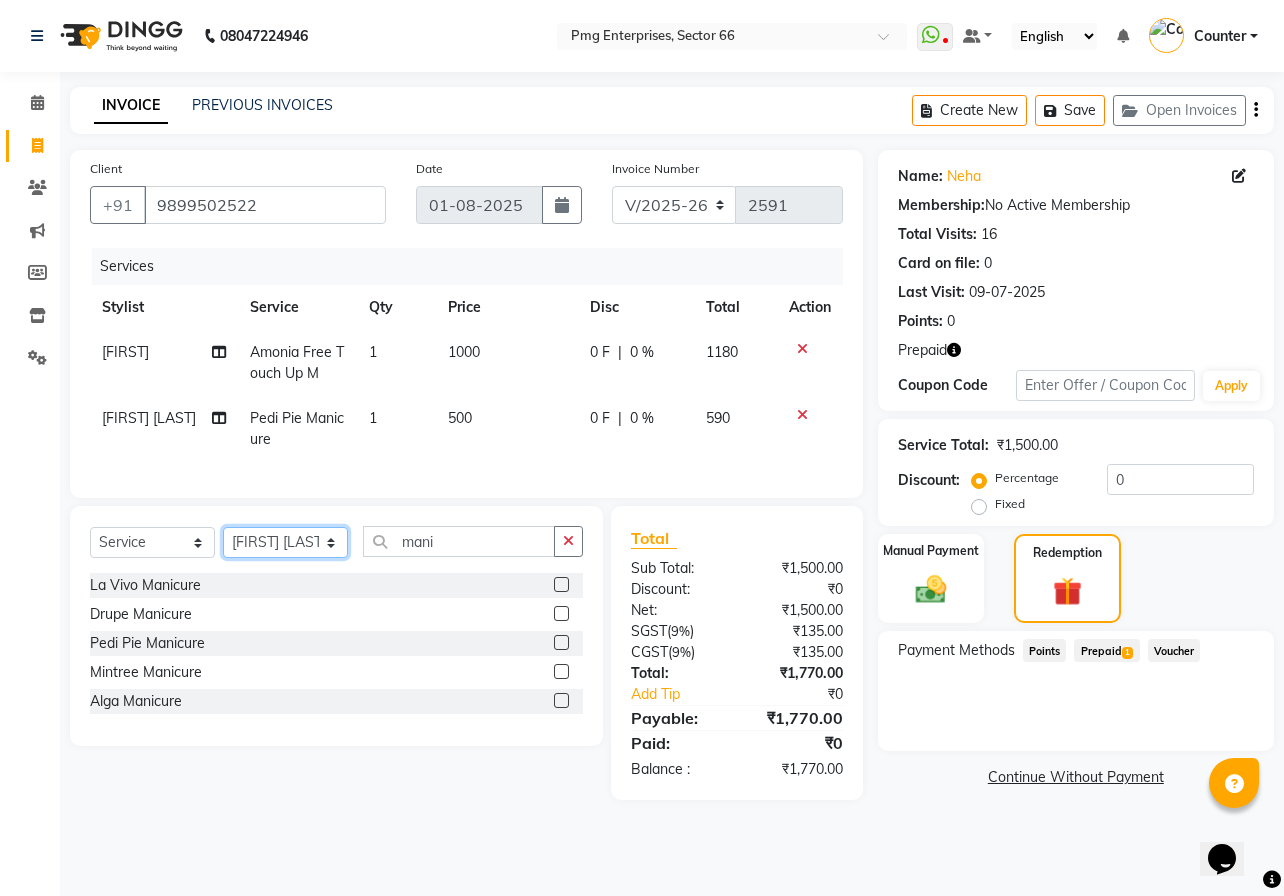 click on "Select Stylist [FIRST] [LAST] Counter [FIRST] [FIRST] [FIRST] [FIRST] [FIRST]" 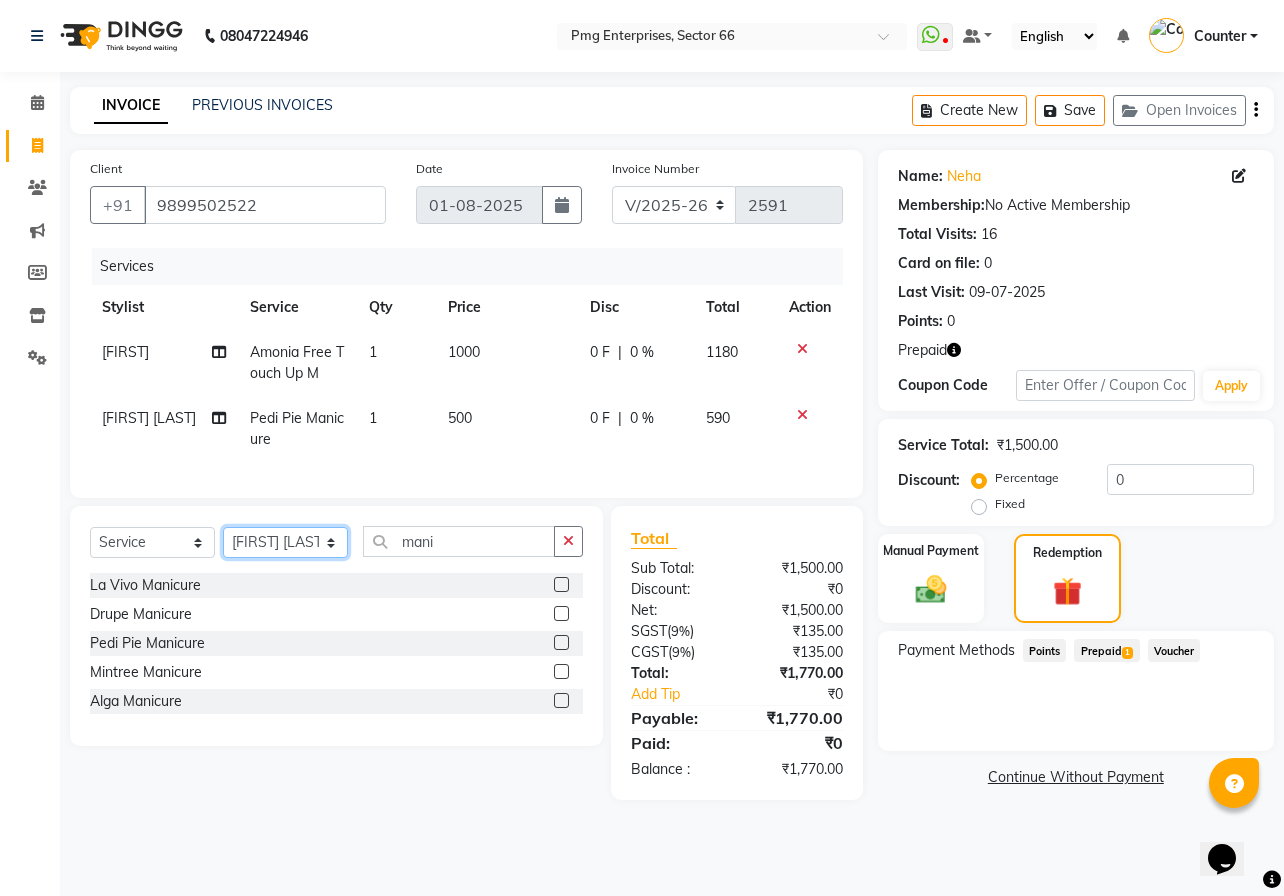 select on "14602" 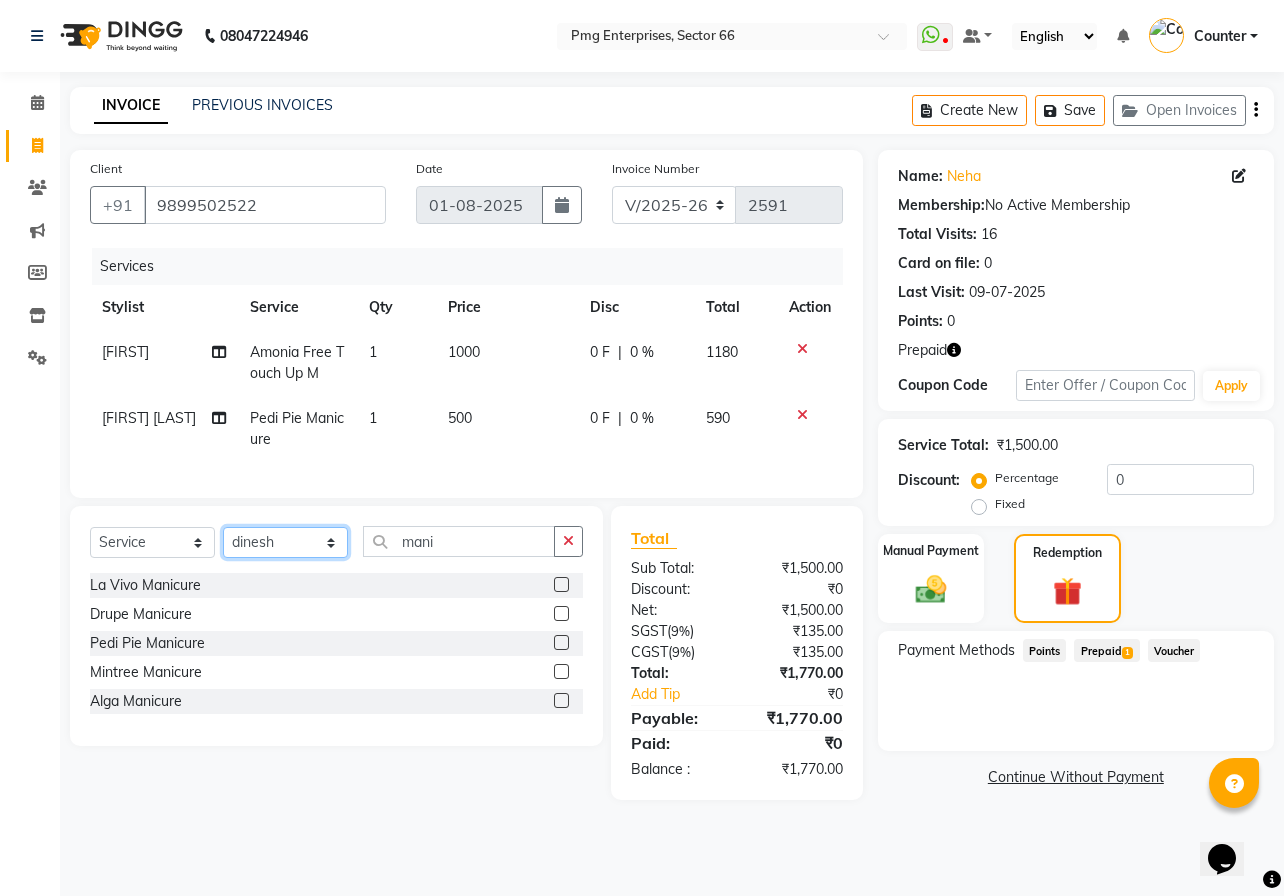 click on "Select Stylist [FIRST] [LAST] Counter [FIRST] [FIRST] [FIRST] [FIRST] [FIRST]" 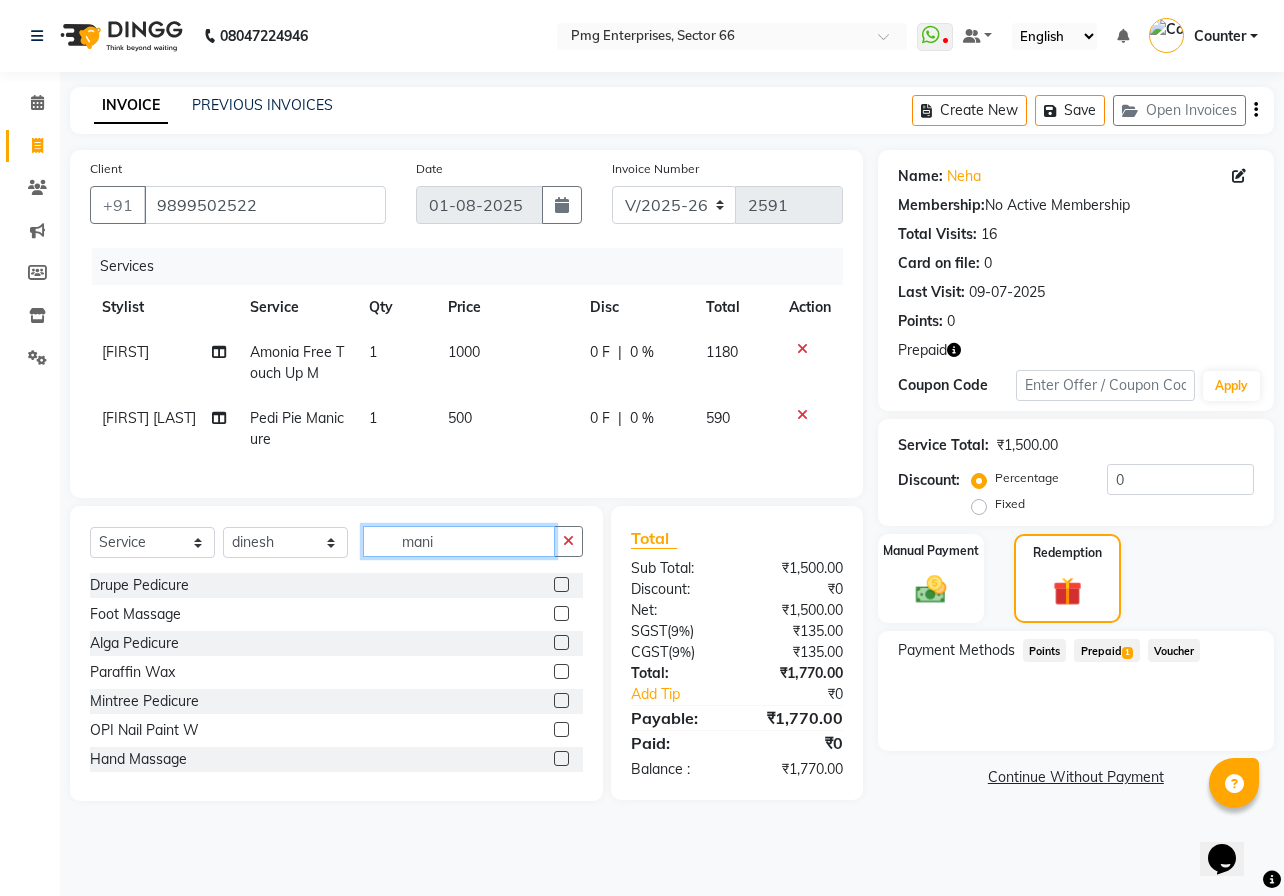 click on "mani" 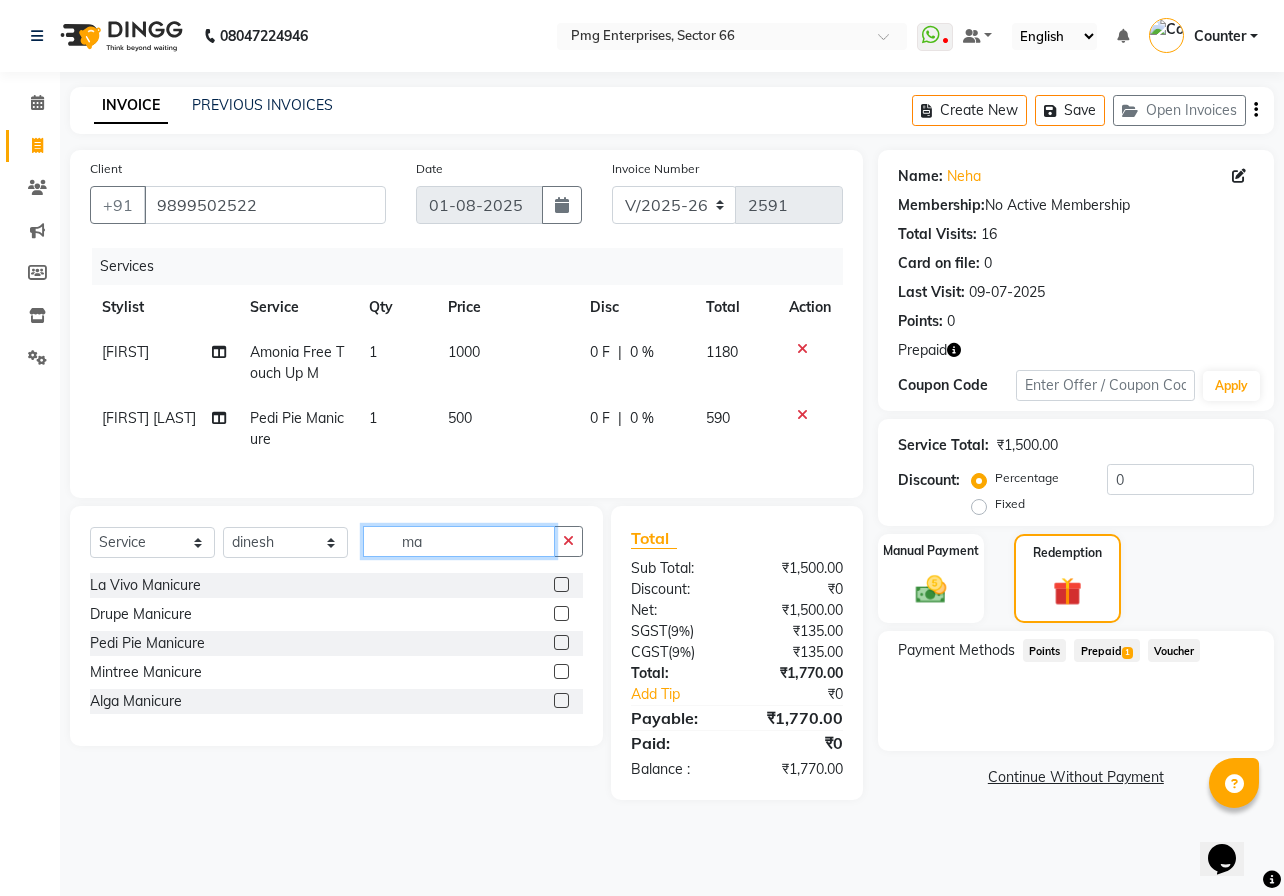 type on "m" 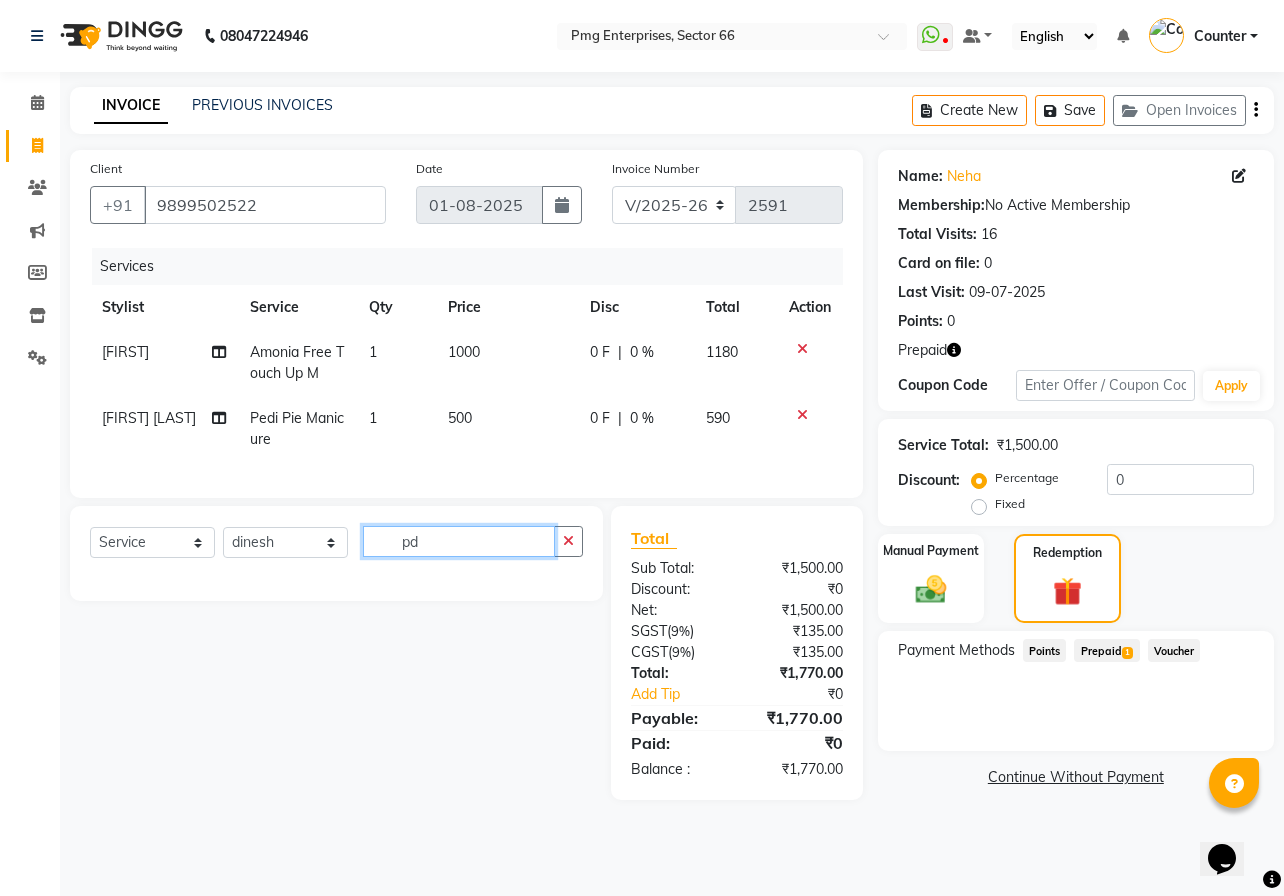 click on "pd" 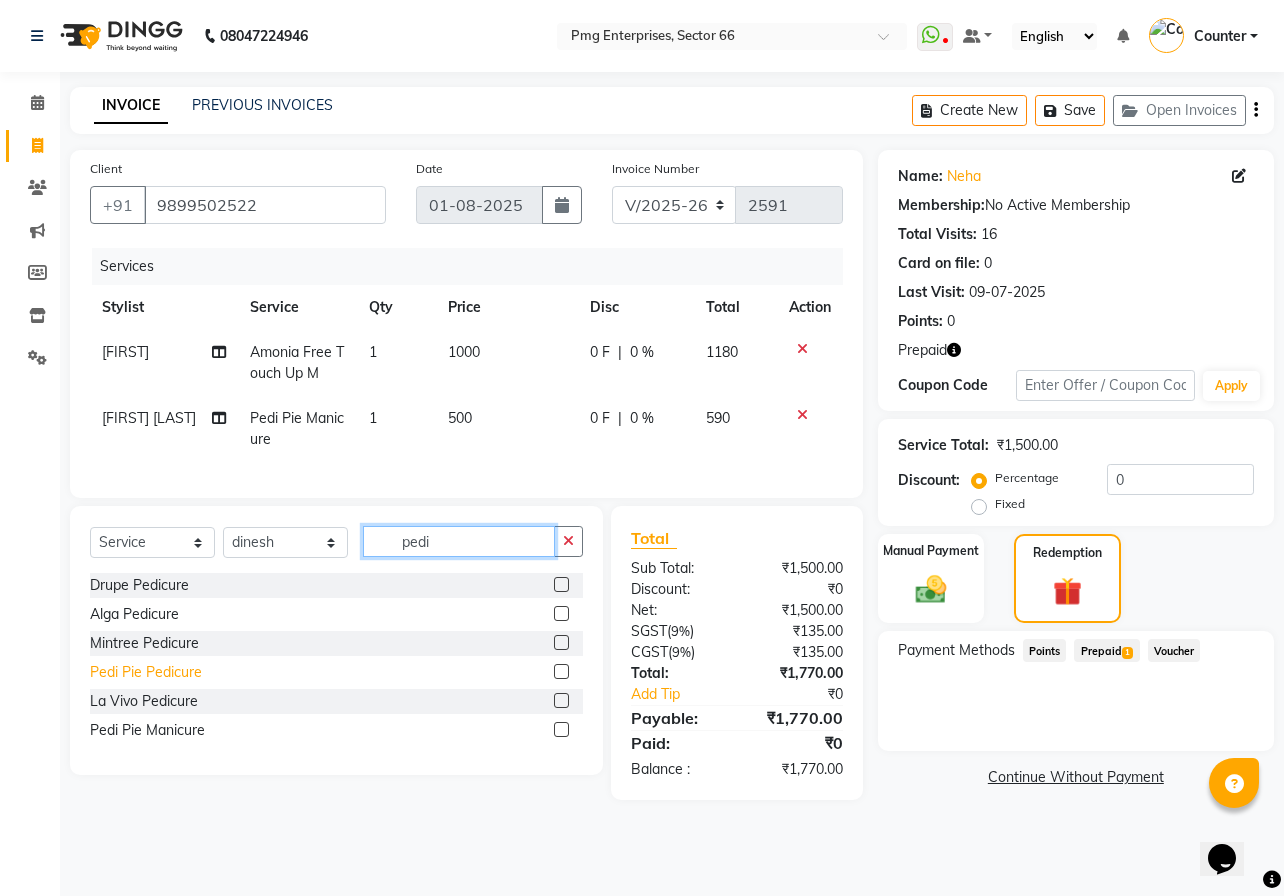type on "pedi" 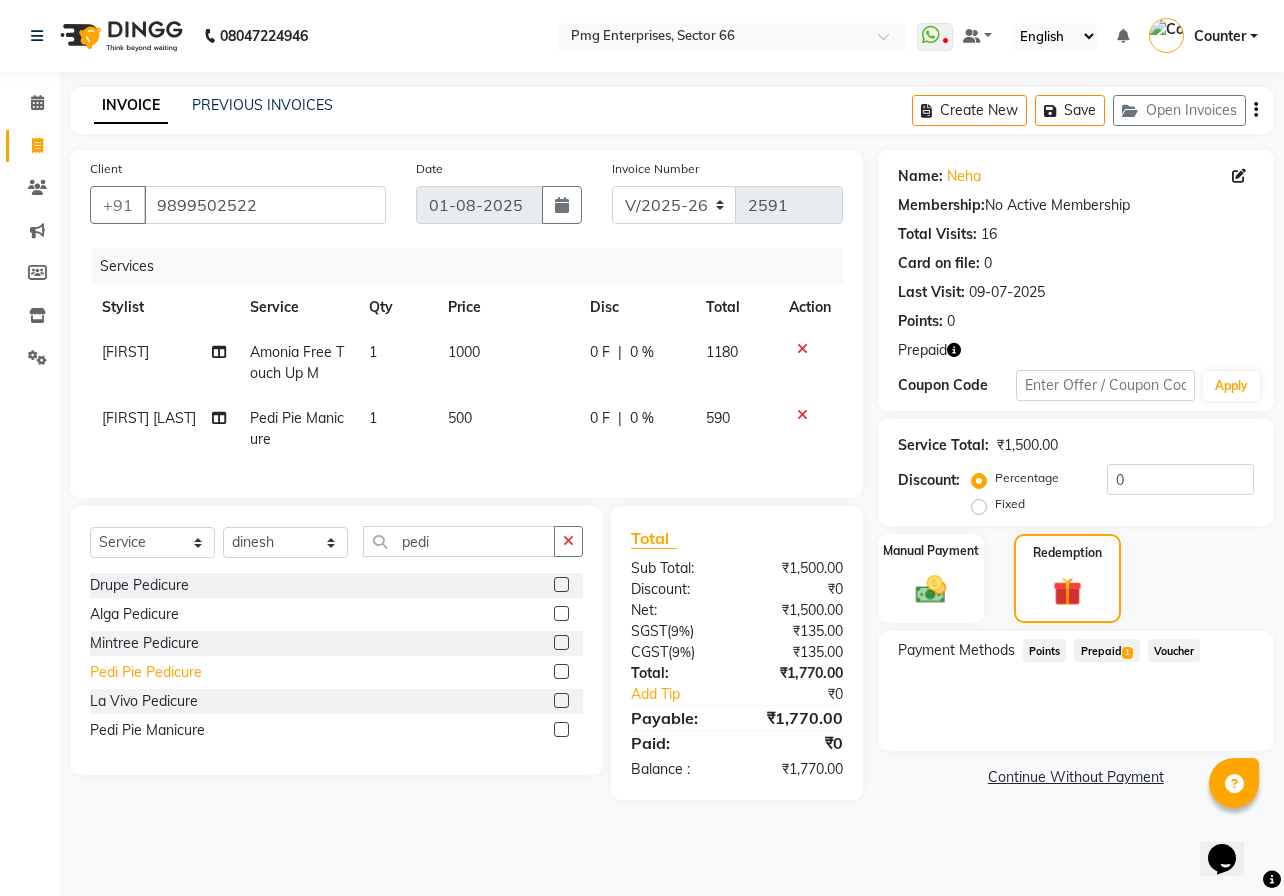 click on "Pedi Pie Pedicure" 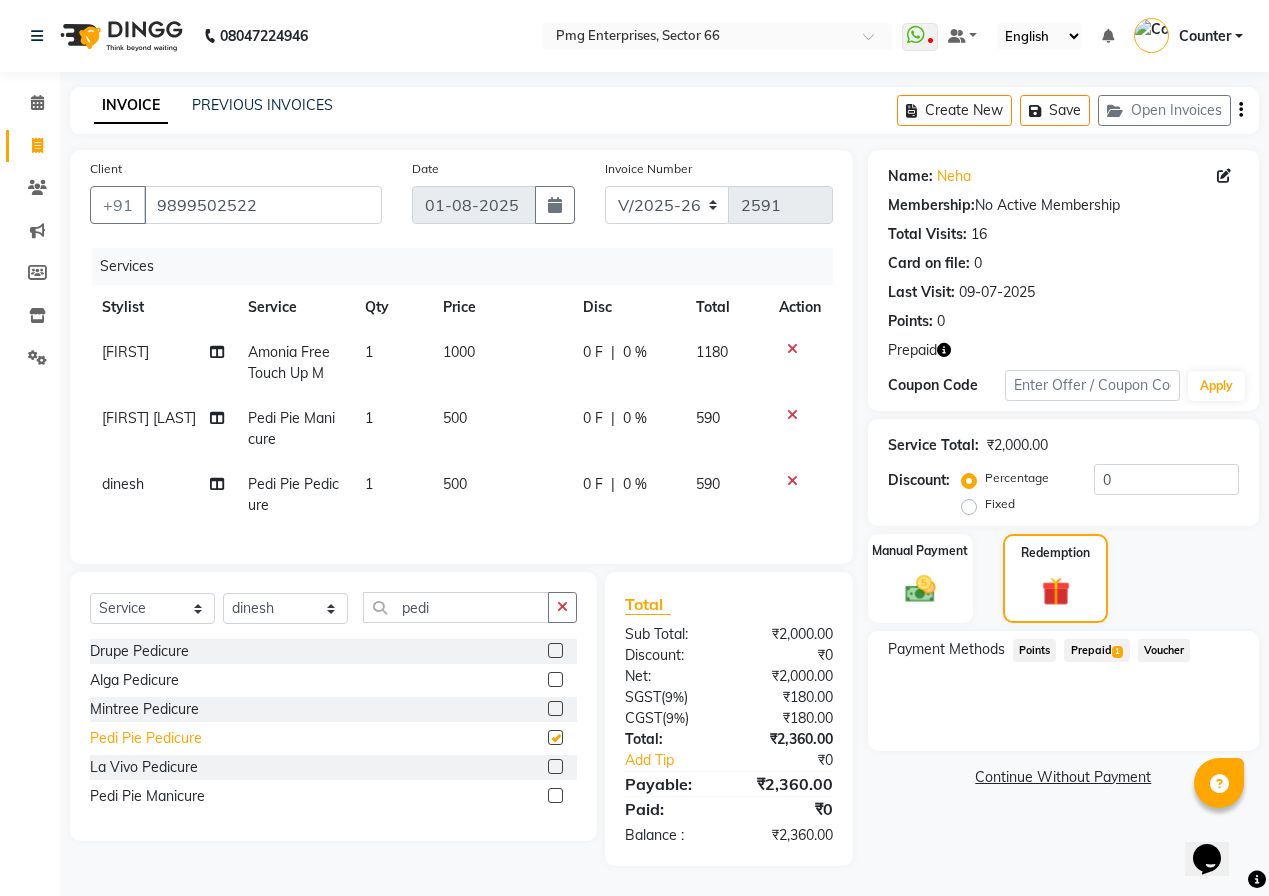 checkbox on "false" 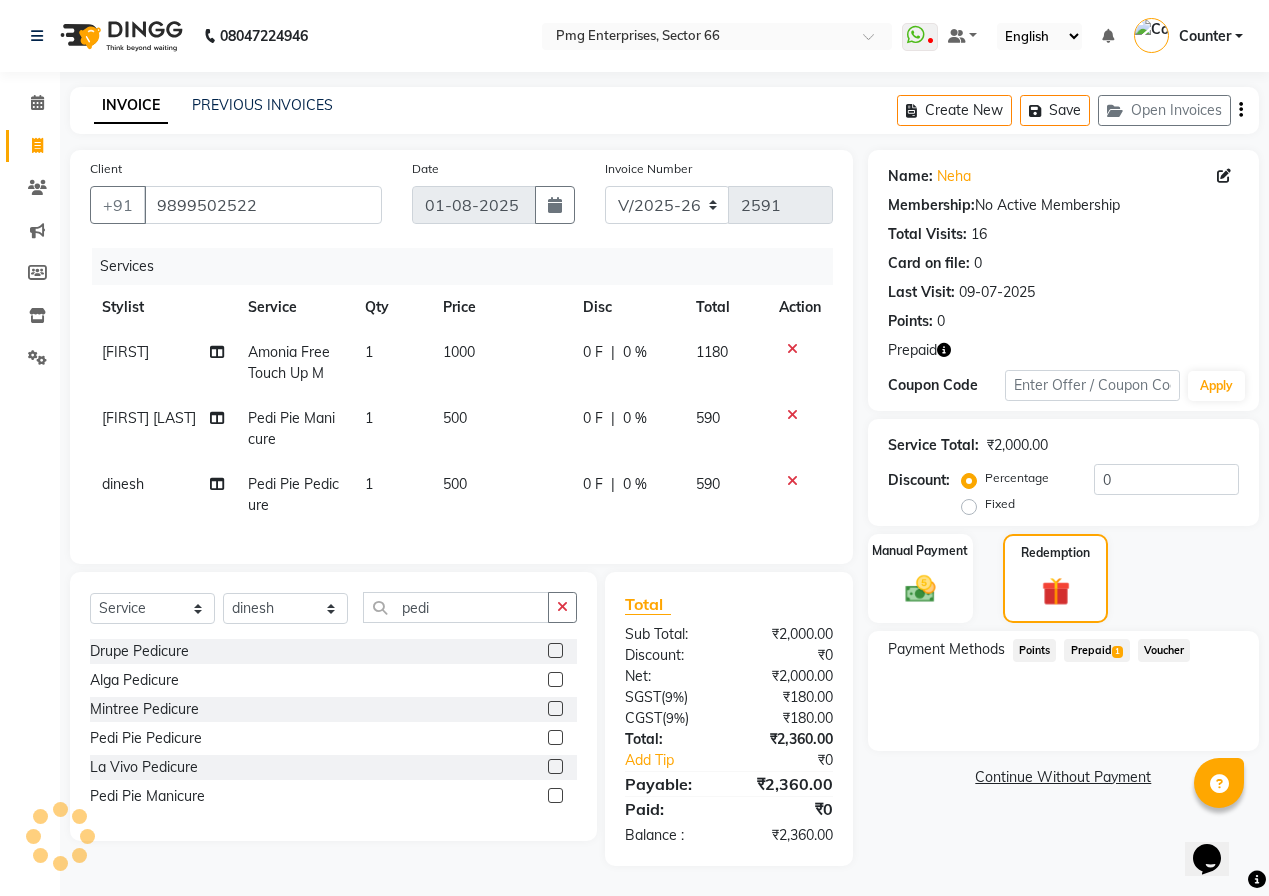 click on "Prepaid  1" 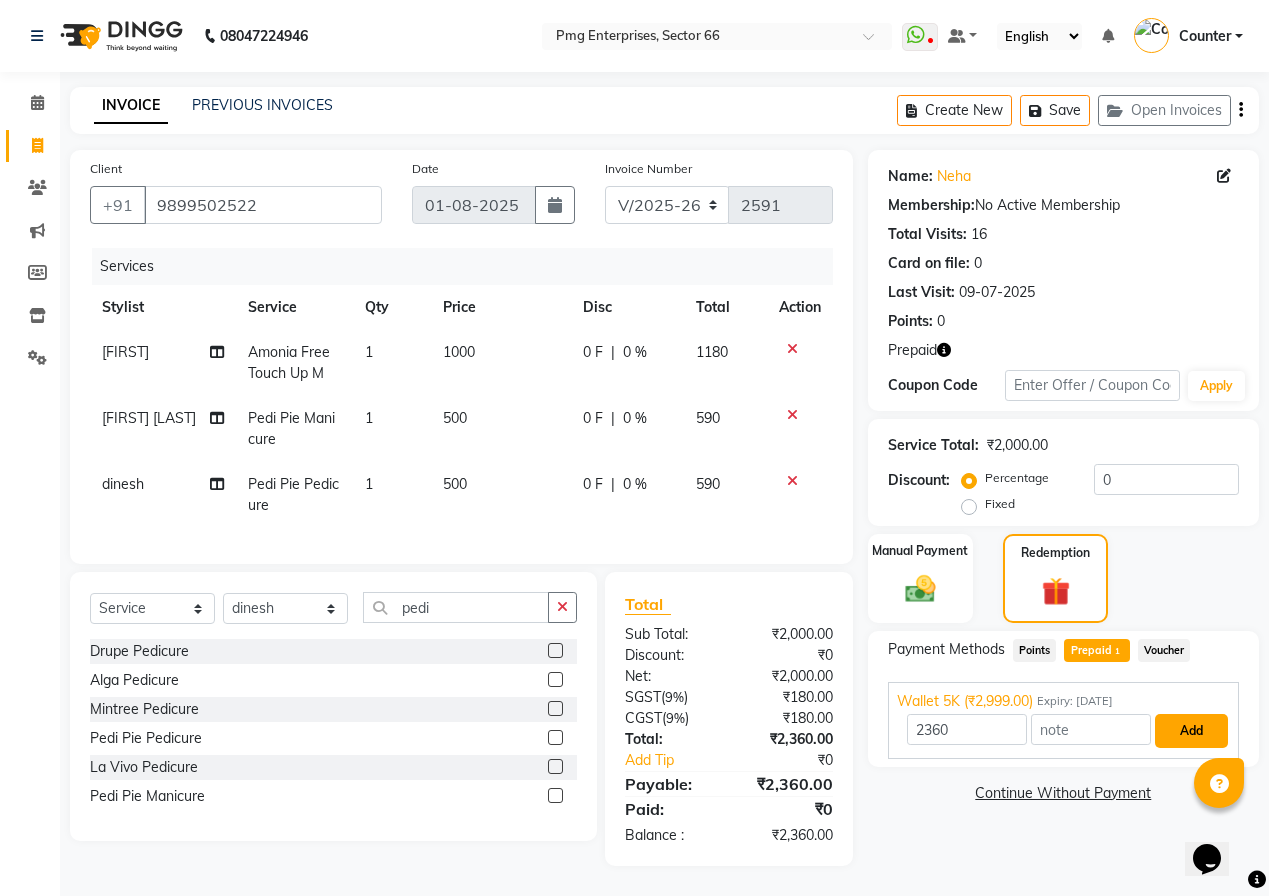 click on "Add" at bounding box center [1191, 731] 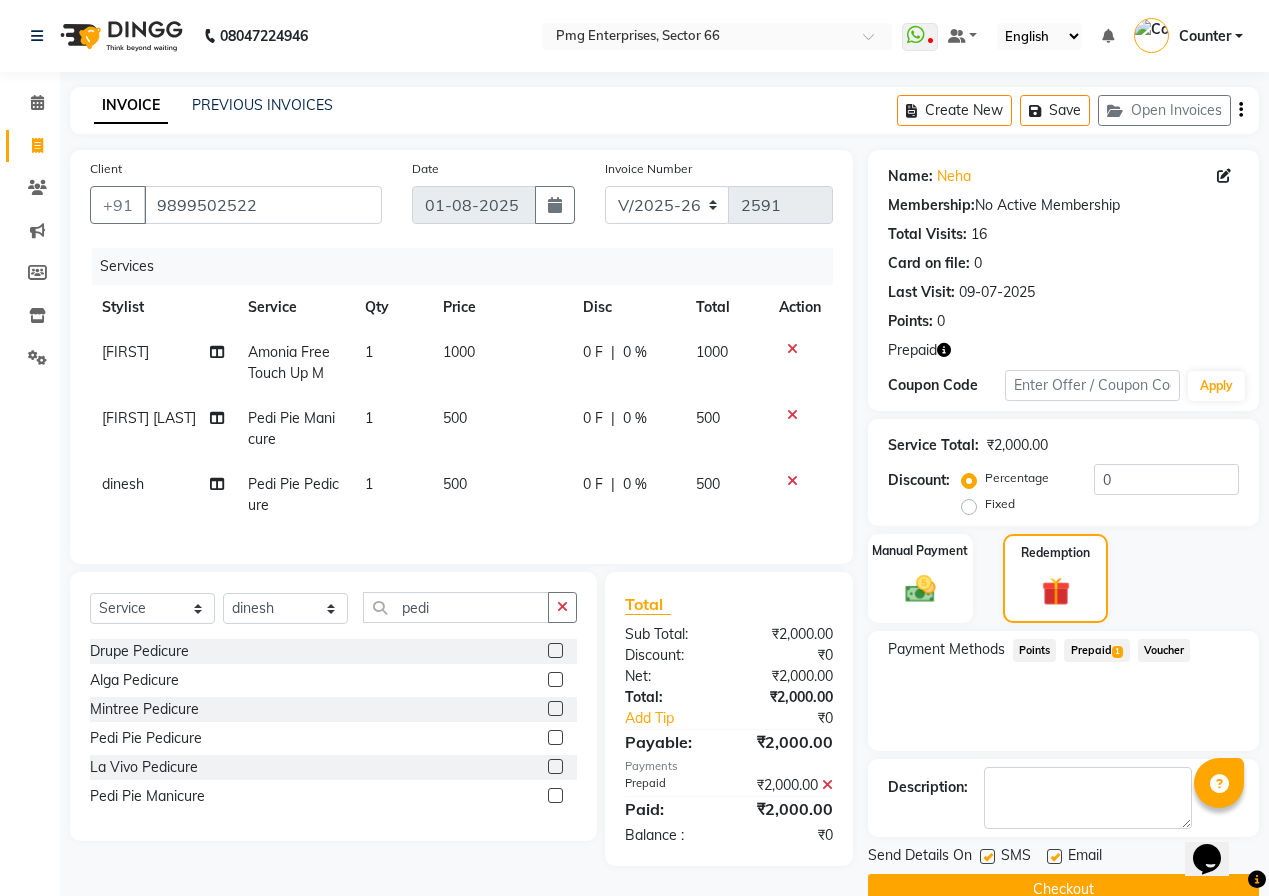 click on "Checkout" 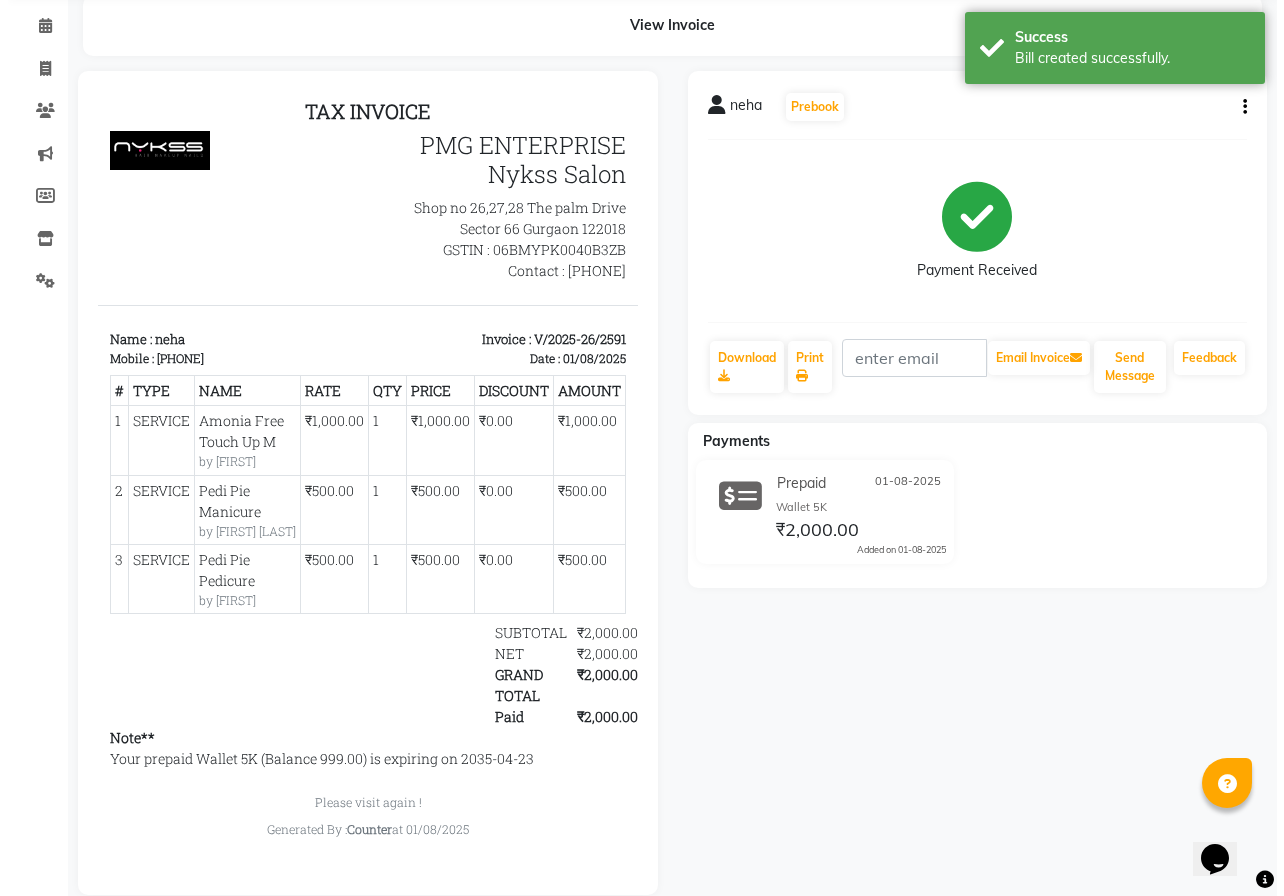 scroll, scrollTop: 0, scrollLeft: 0, axis: both 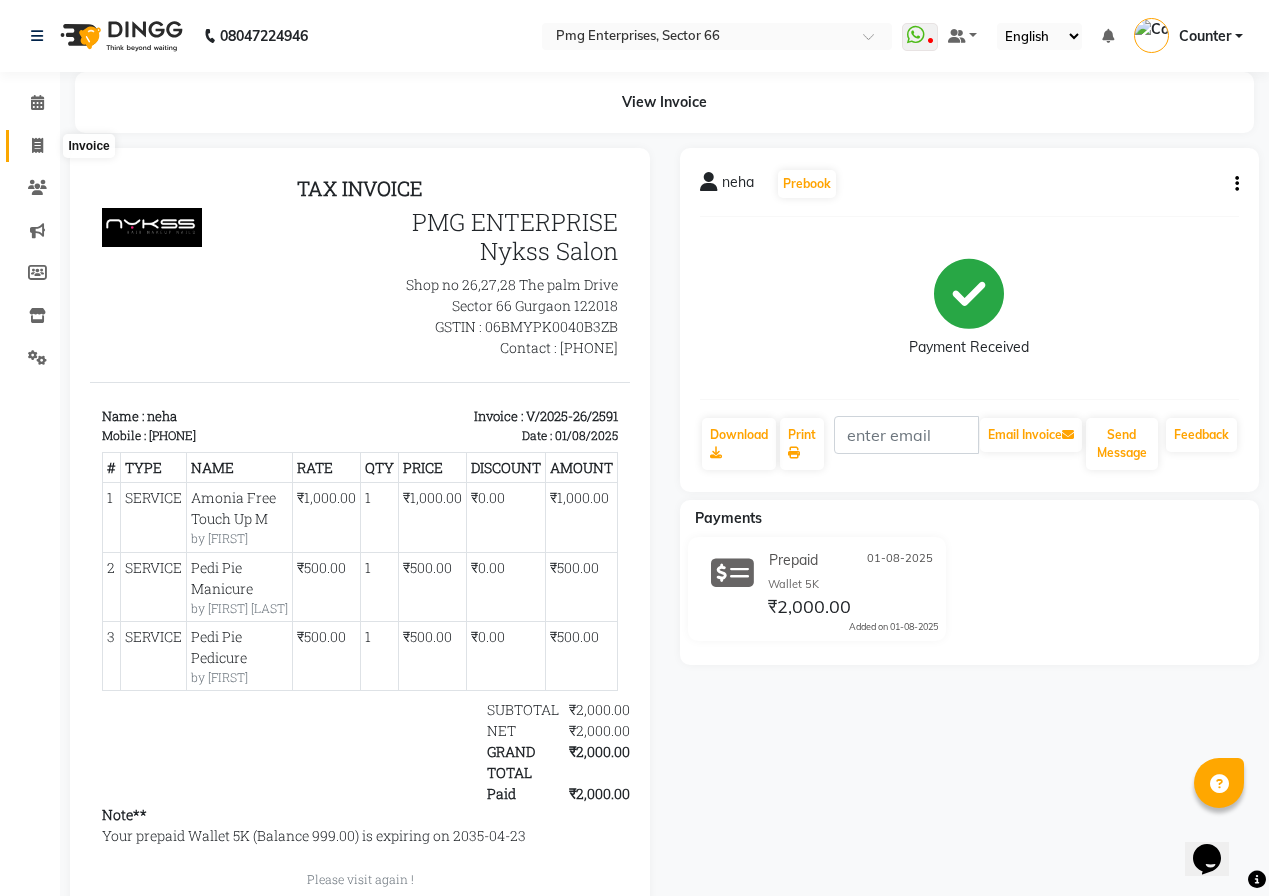 click 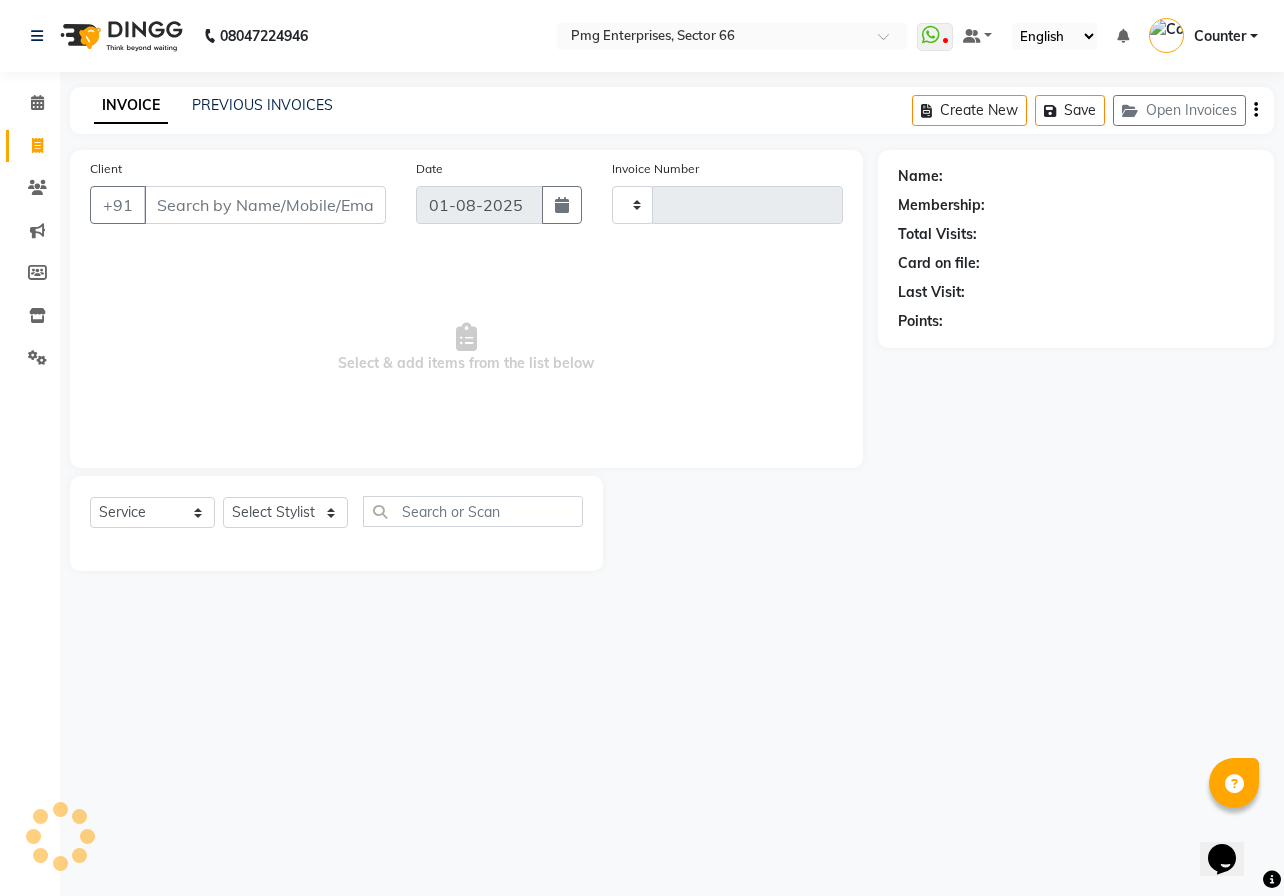 type on "2592" 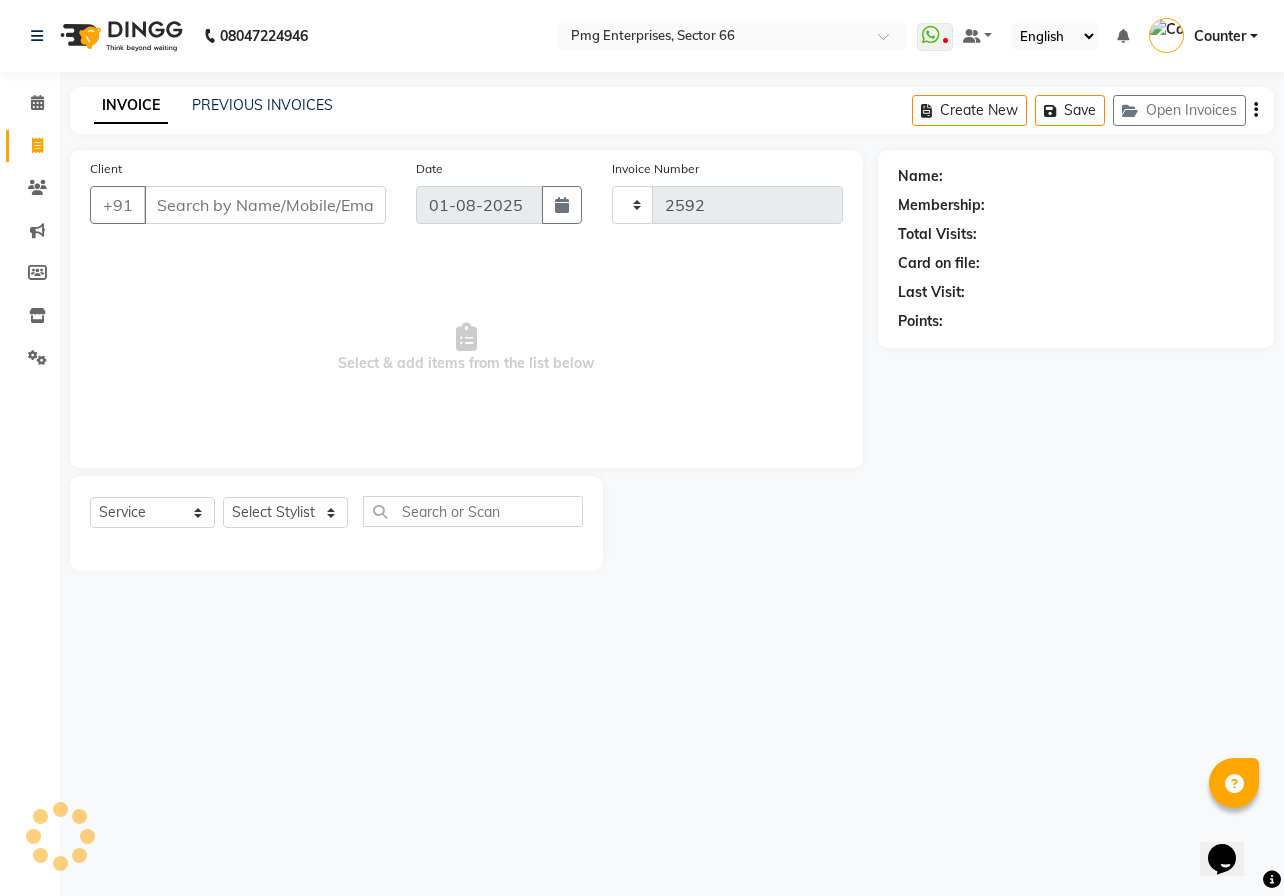 select on "889" 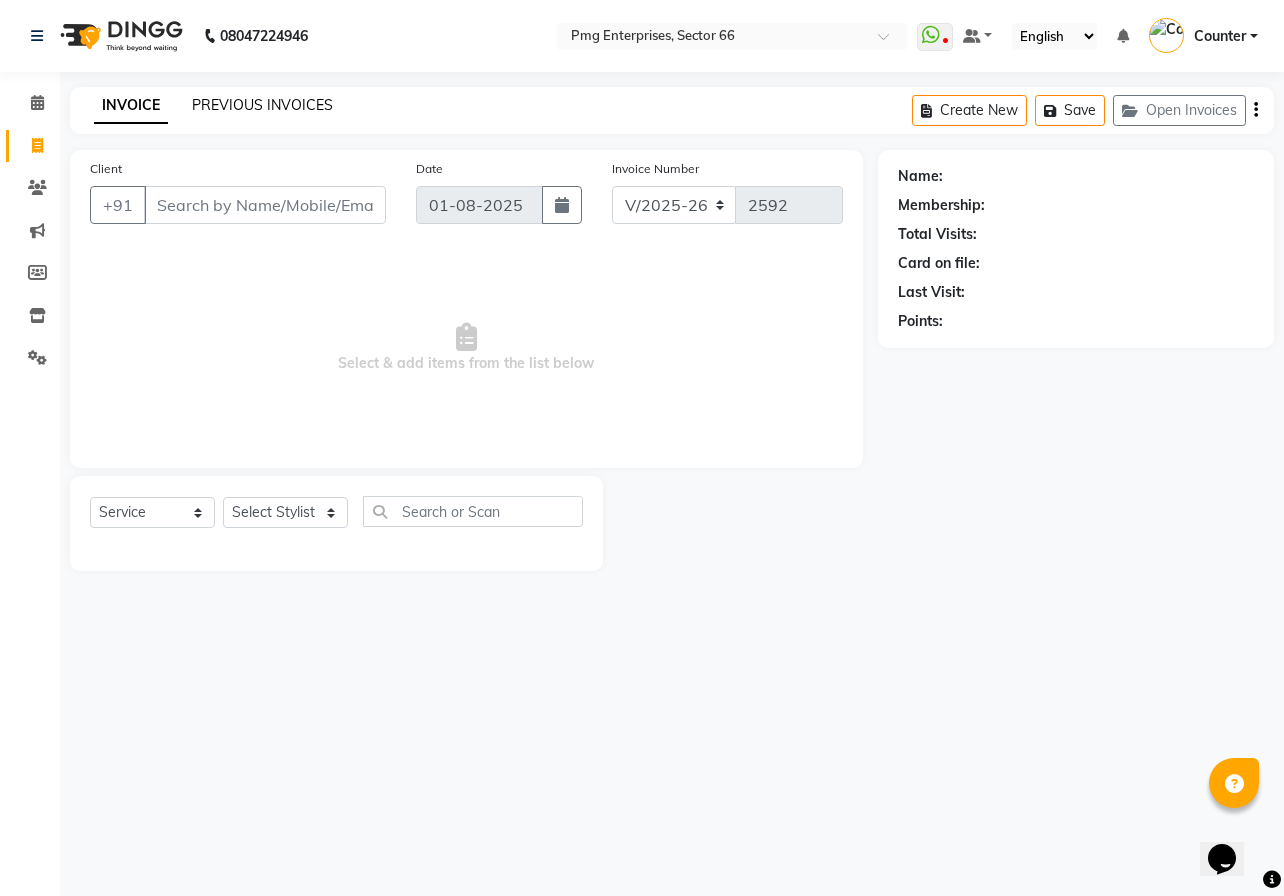 click on "PREVIOUS INVOICES" 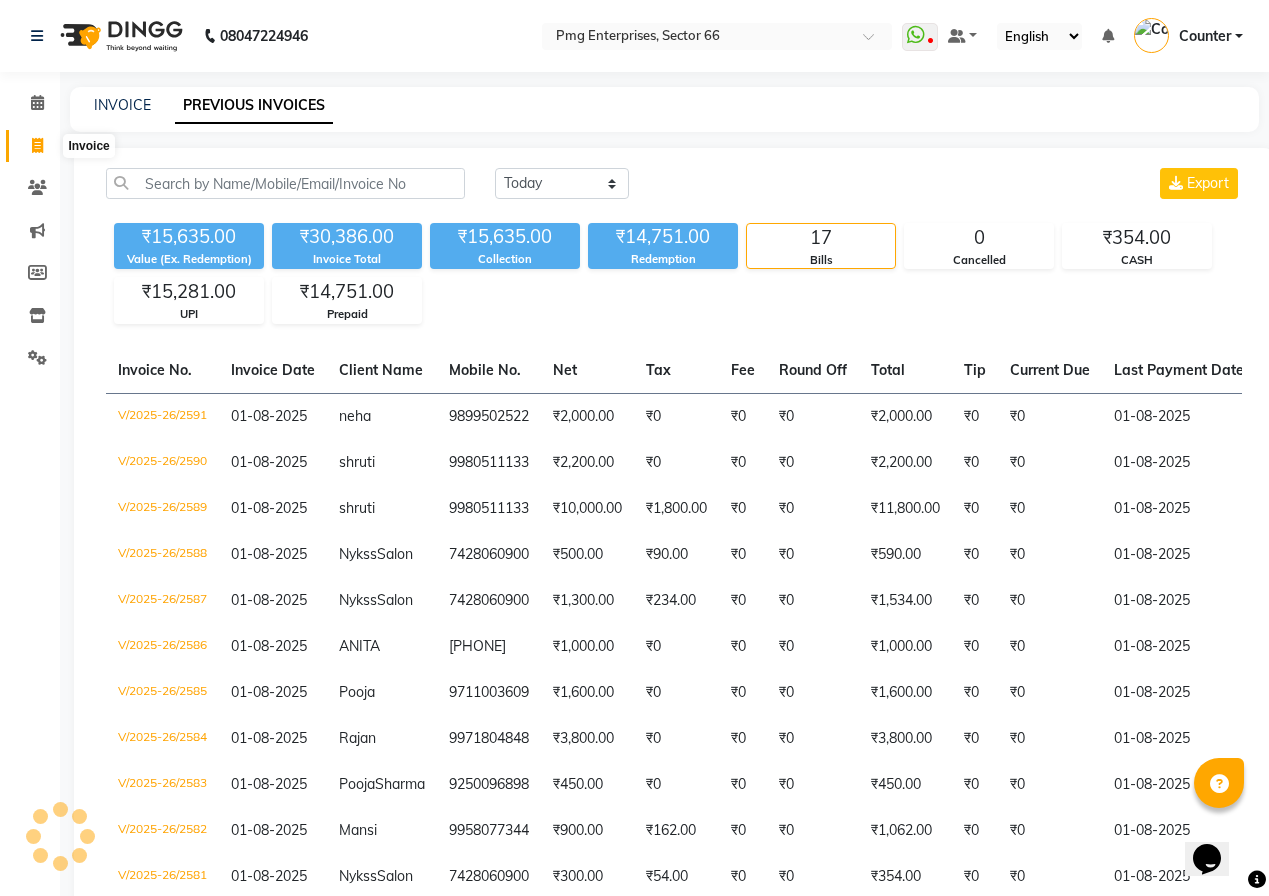 click 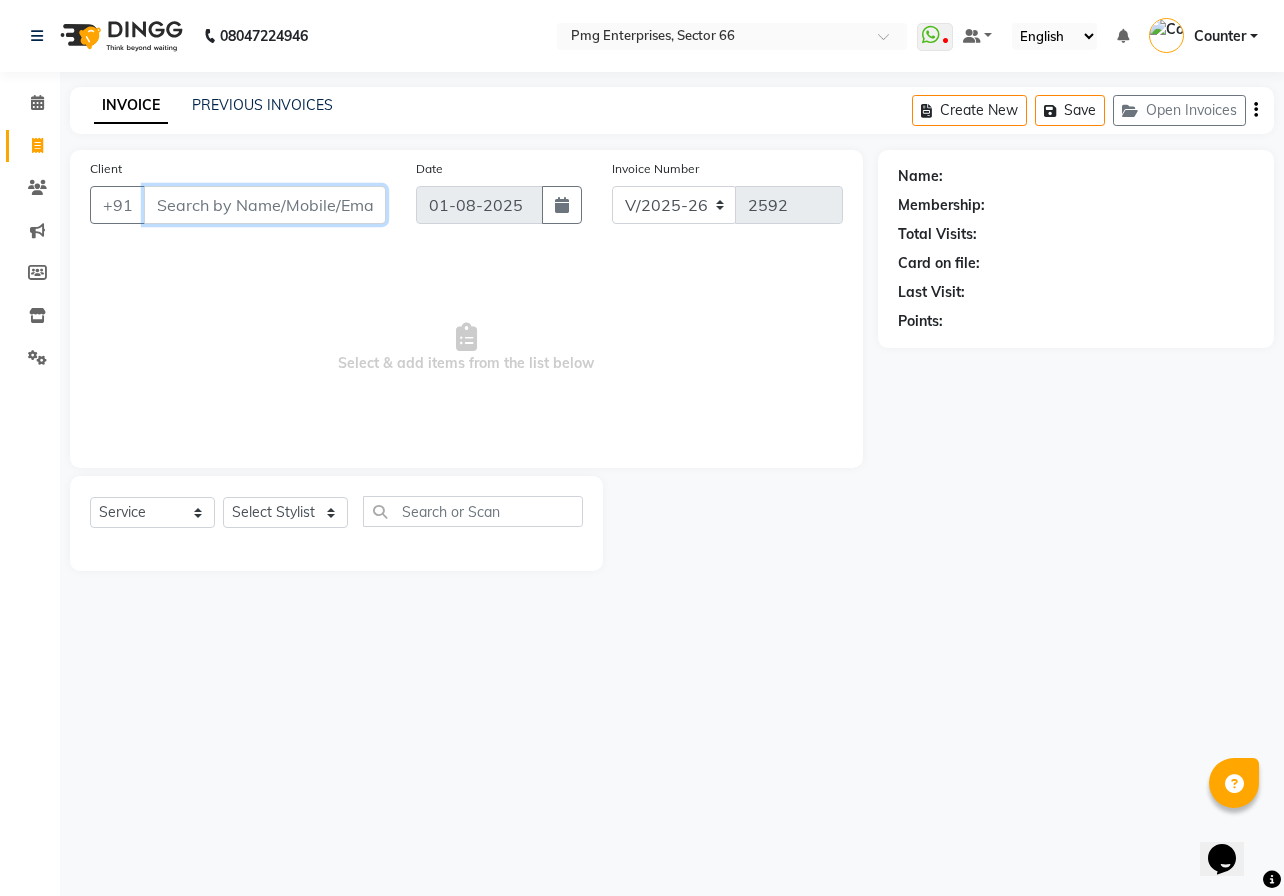 drag, startPoint x: 809, startPoint y: 188, endPoint x: 176, endPoint y: 197, distance: 633.06396 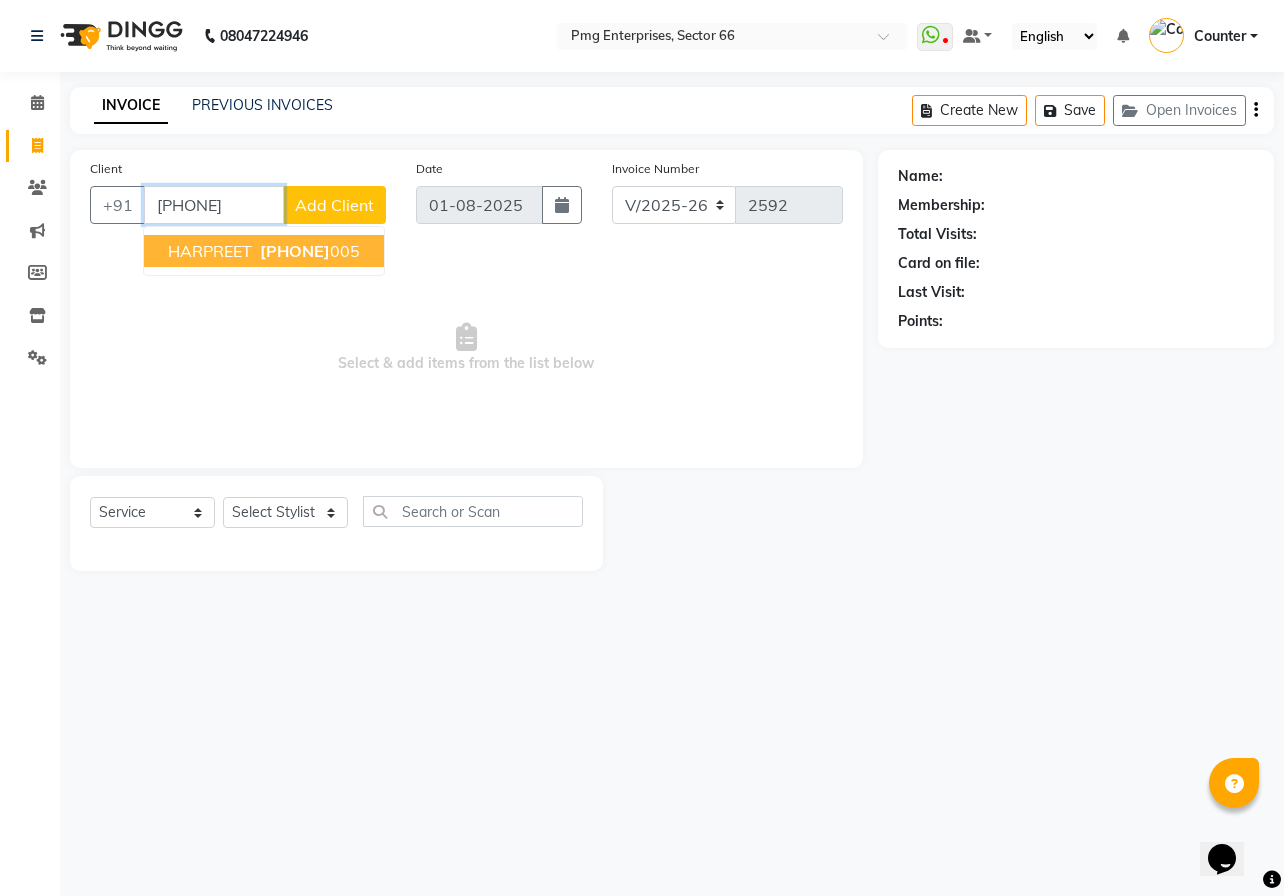 click on "HARPREET" at bounding box center (210, 251) 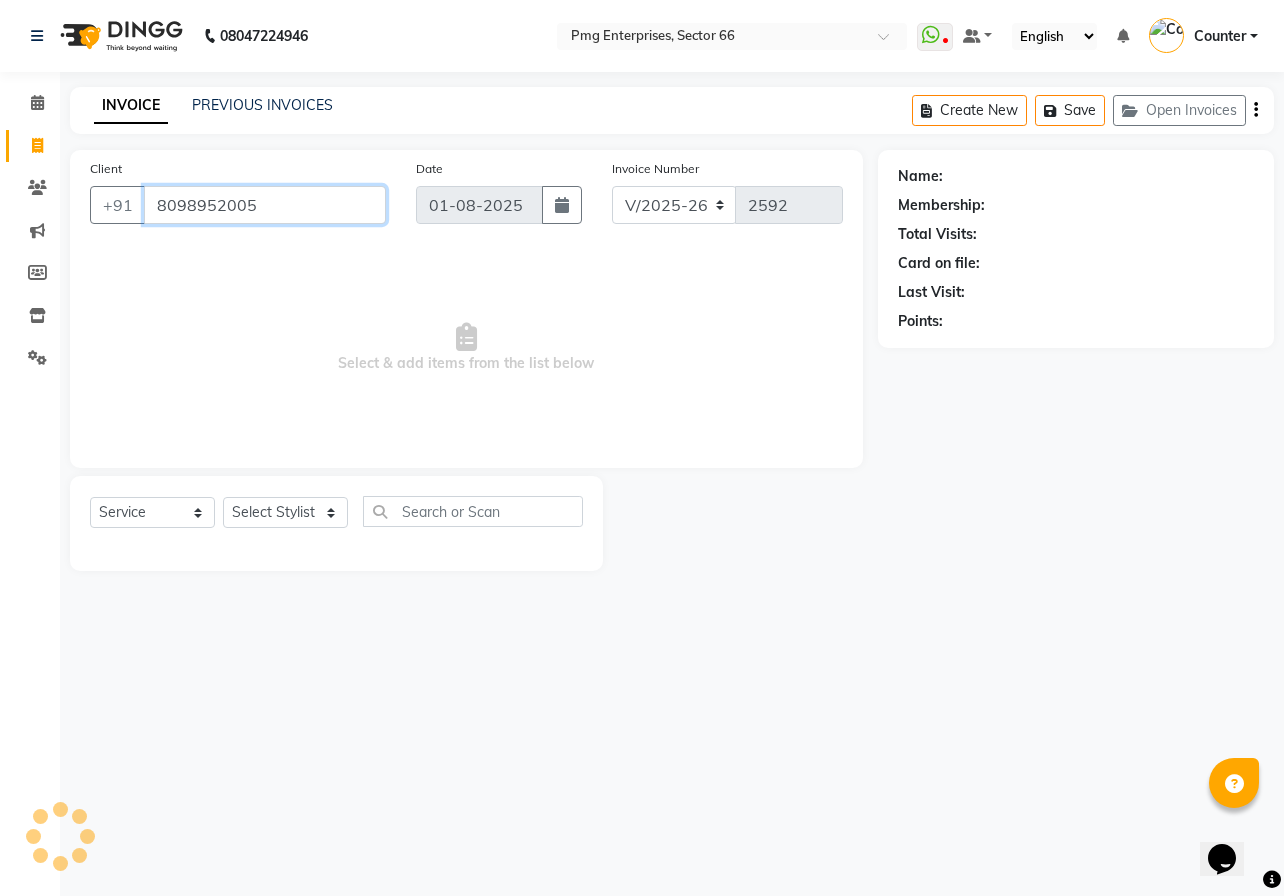 type on "8098952005" 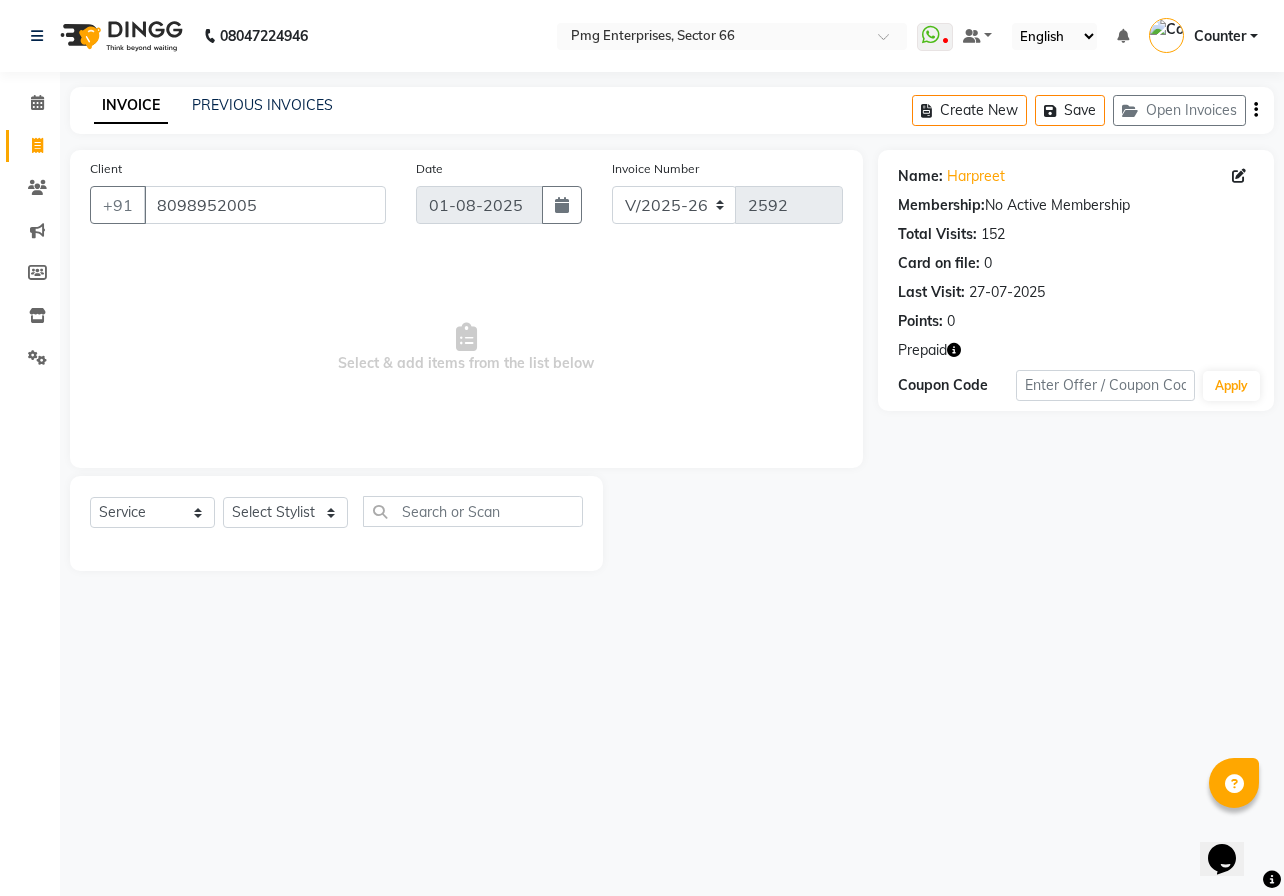 click 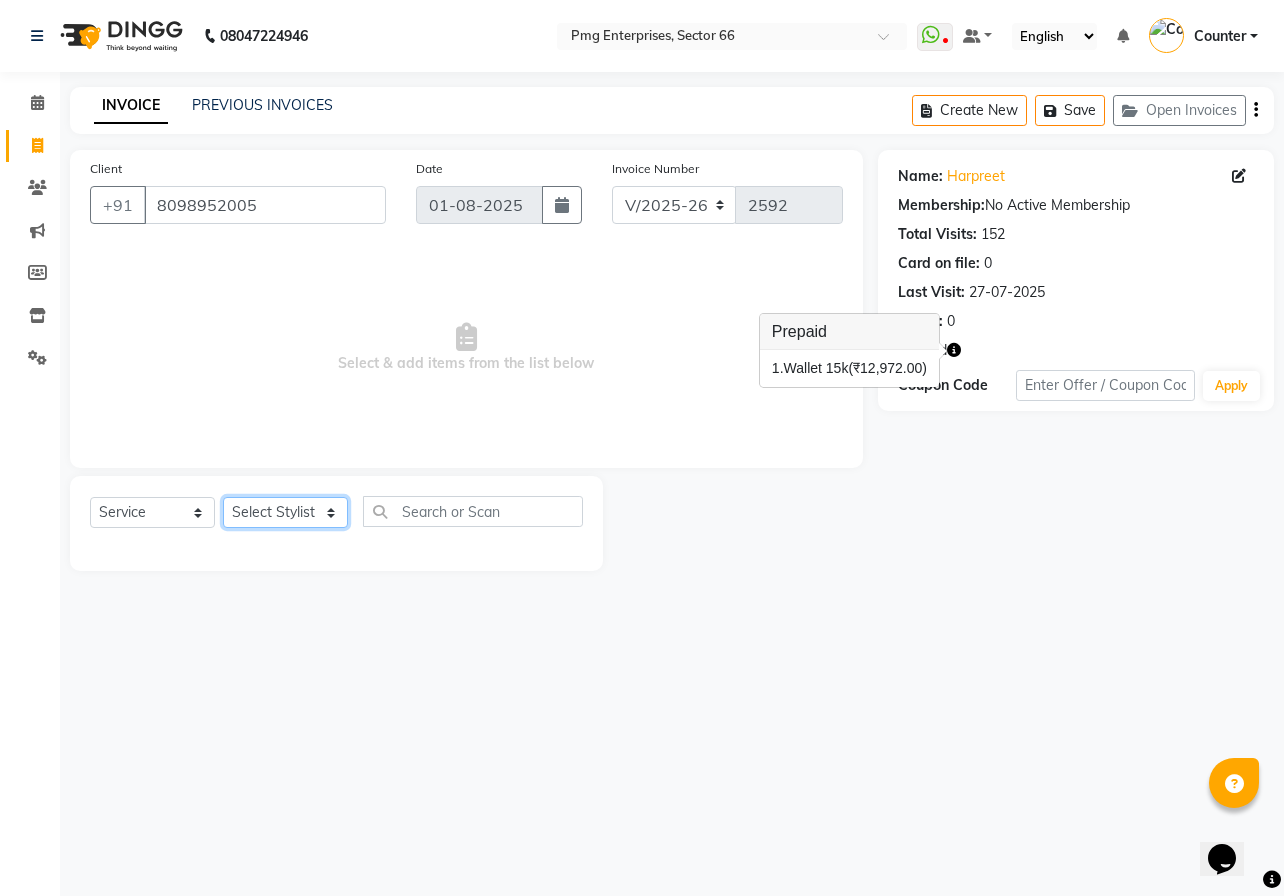 click on "Select Stylist [FIRST] [LAST] Counter [FIRST] [FIRST] [FIRST] [FIRST] [FIRST]" 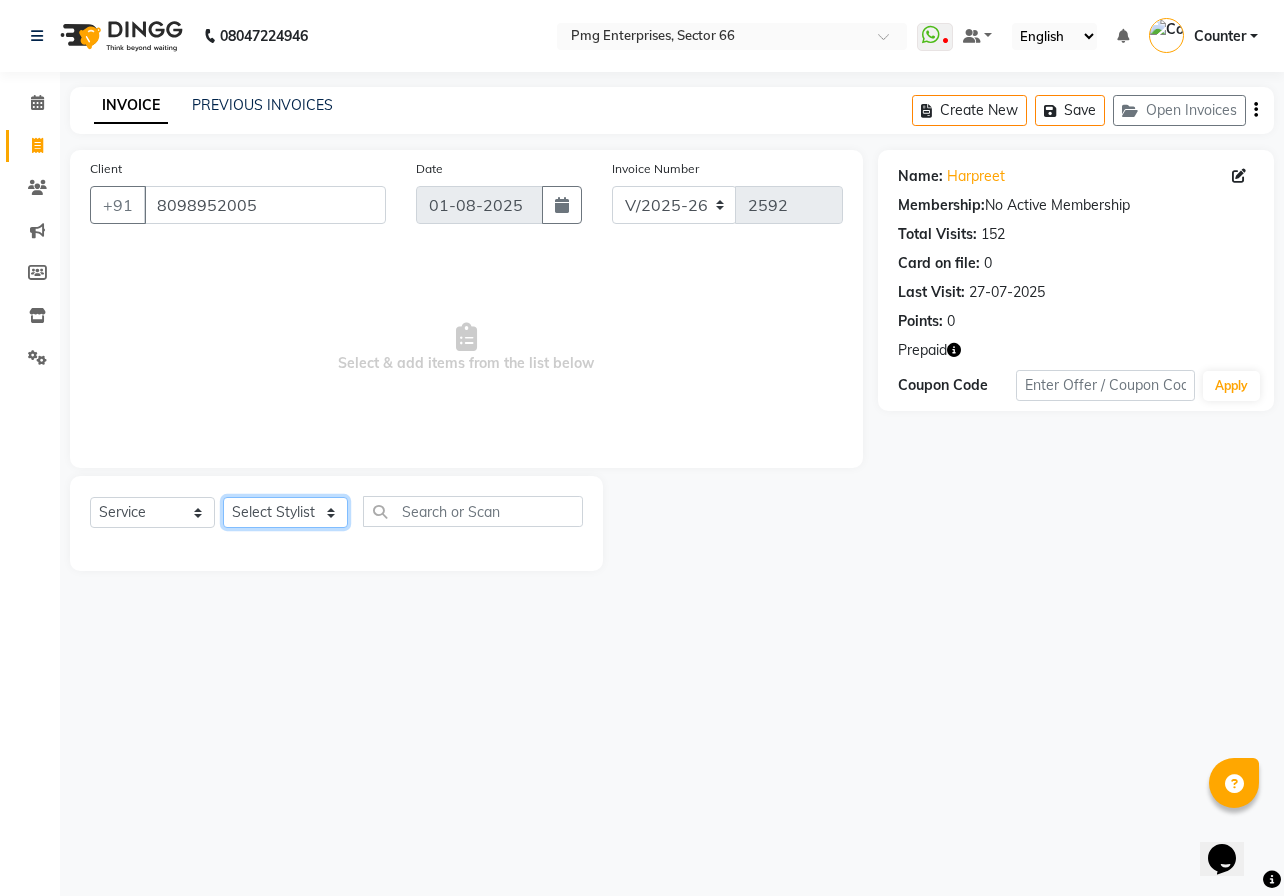 select on "78814" 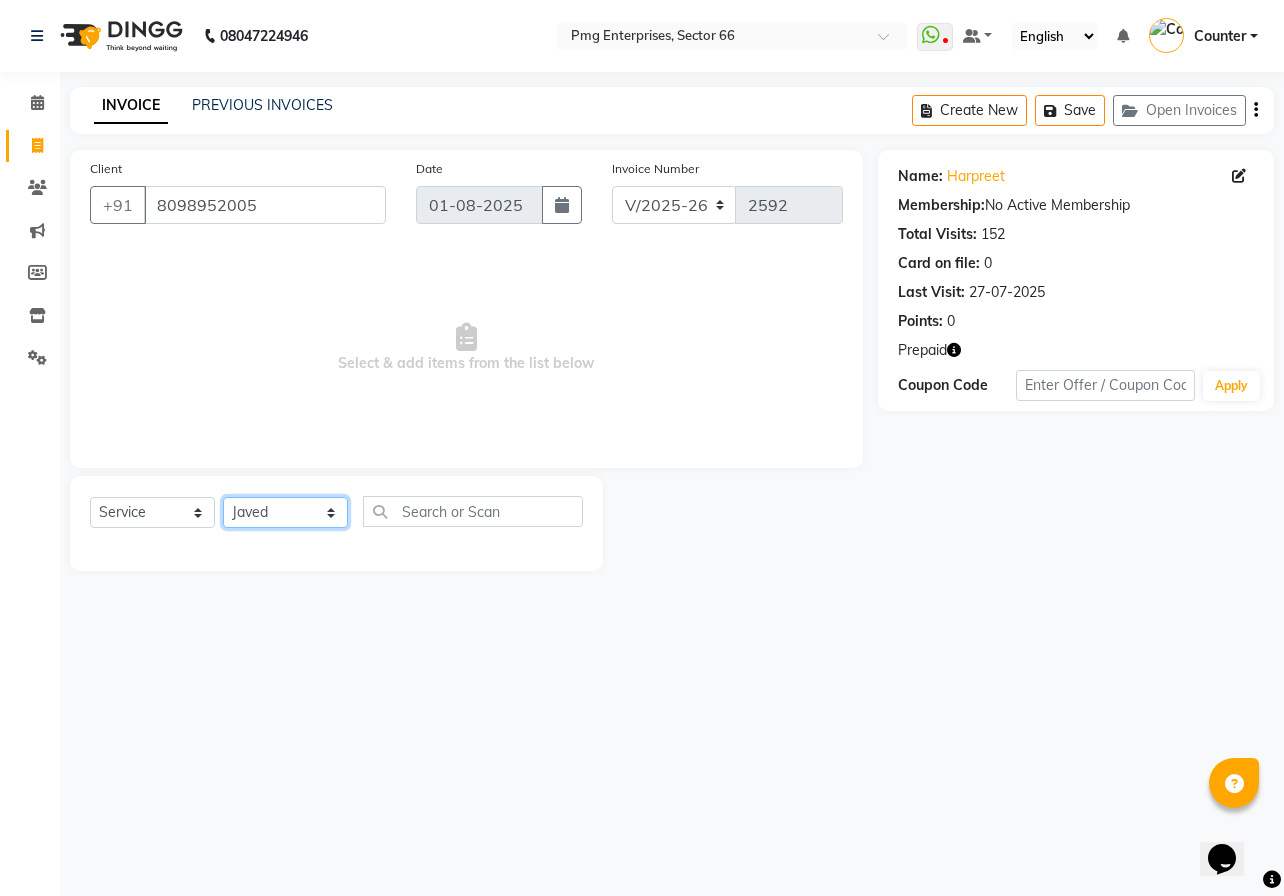 click on "Select Stylist [FIRST] [LAST] Counter [FIRST] [FIRST] [FIRST] [FIRST] [FIRST]" 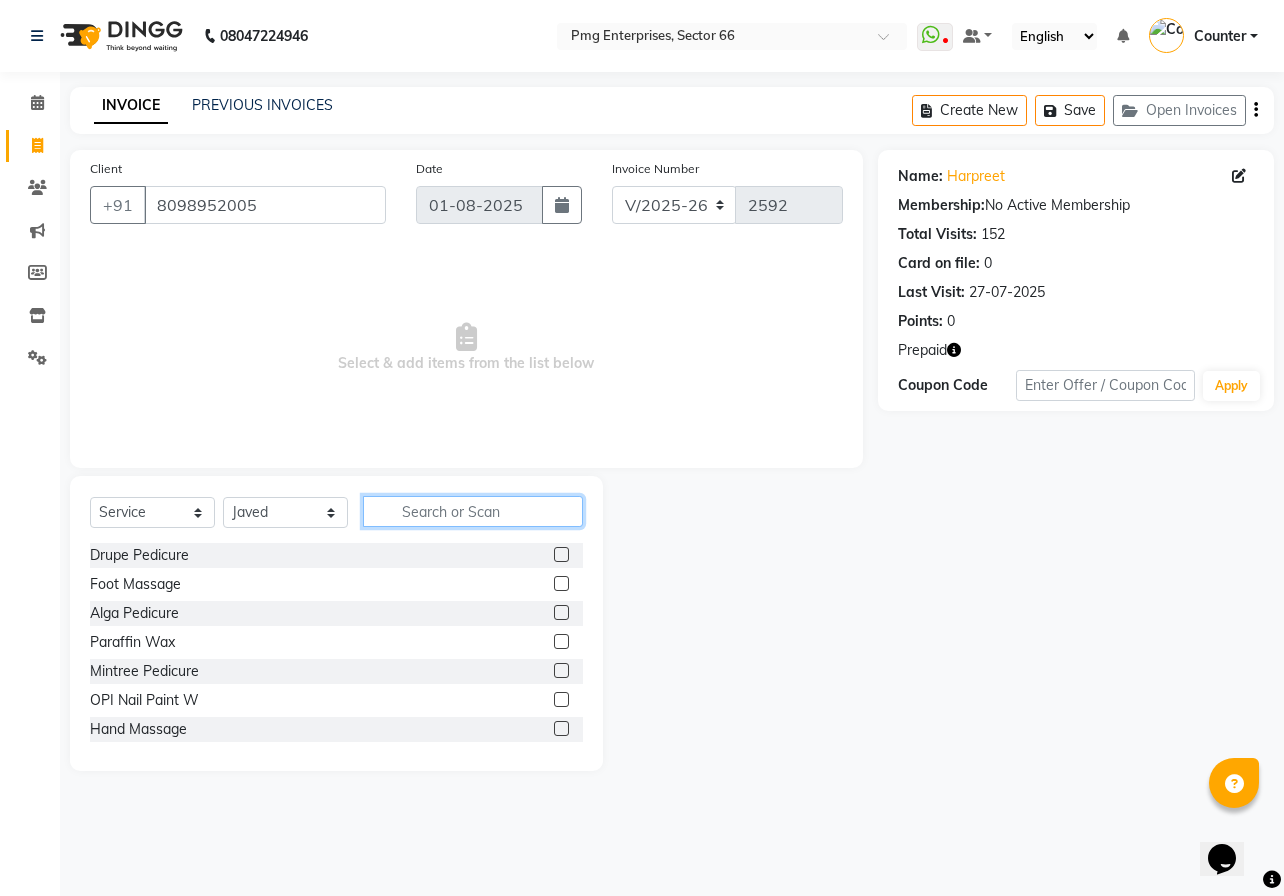 click 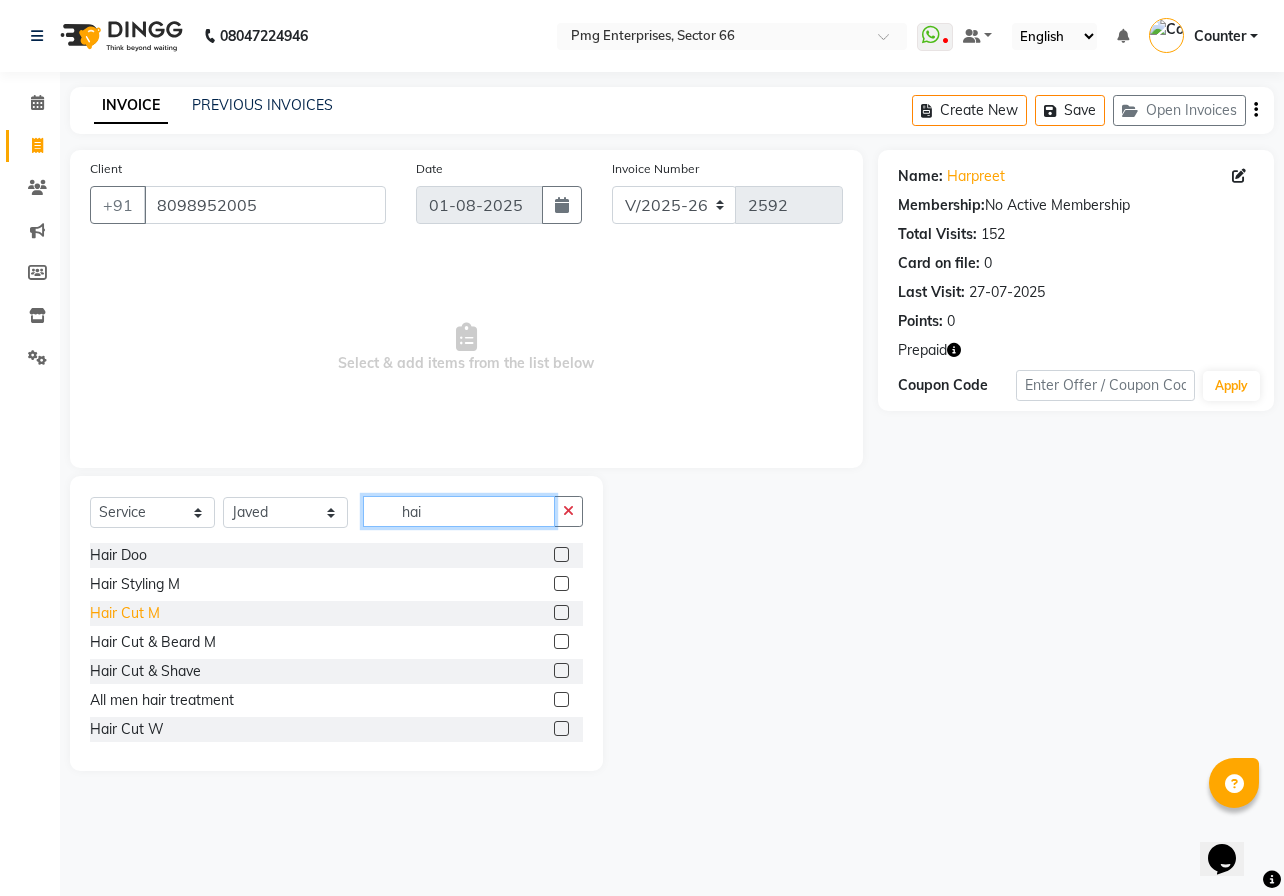 type on "hai" 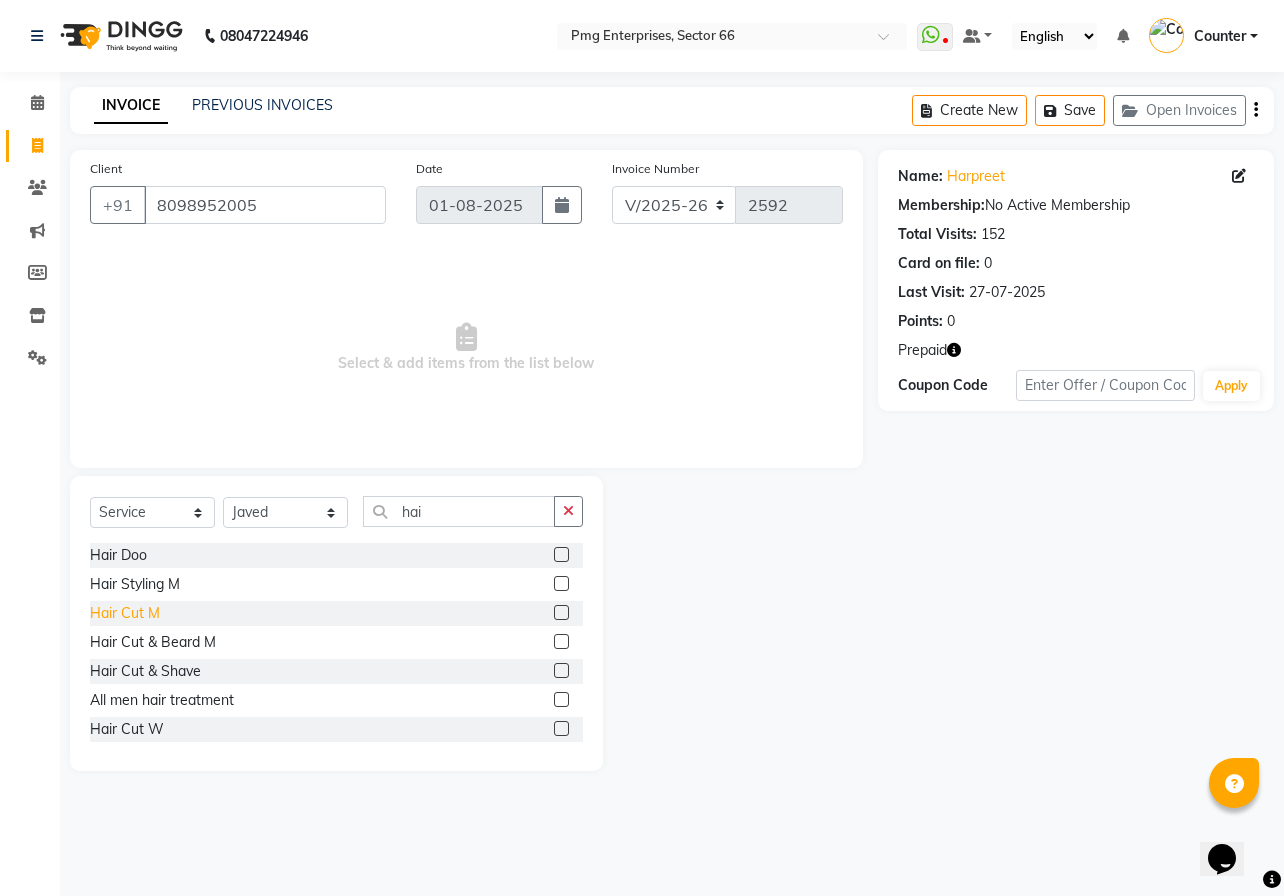 click on "Hair Cut M" 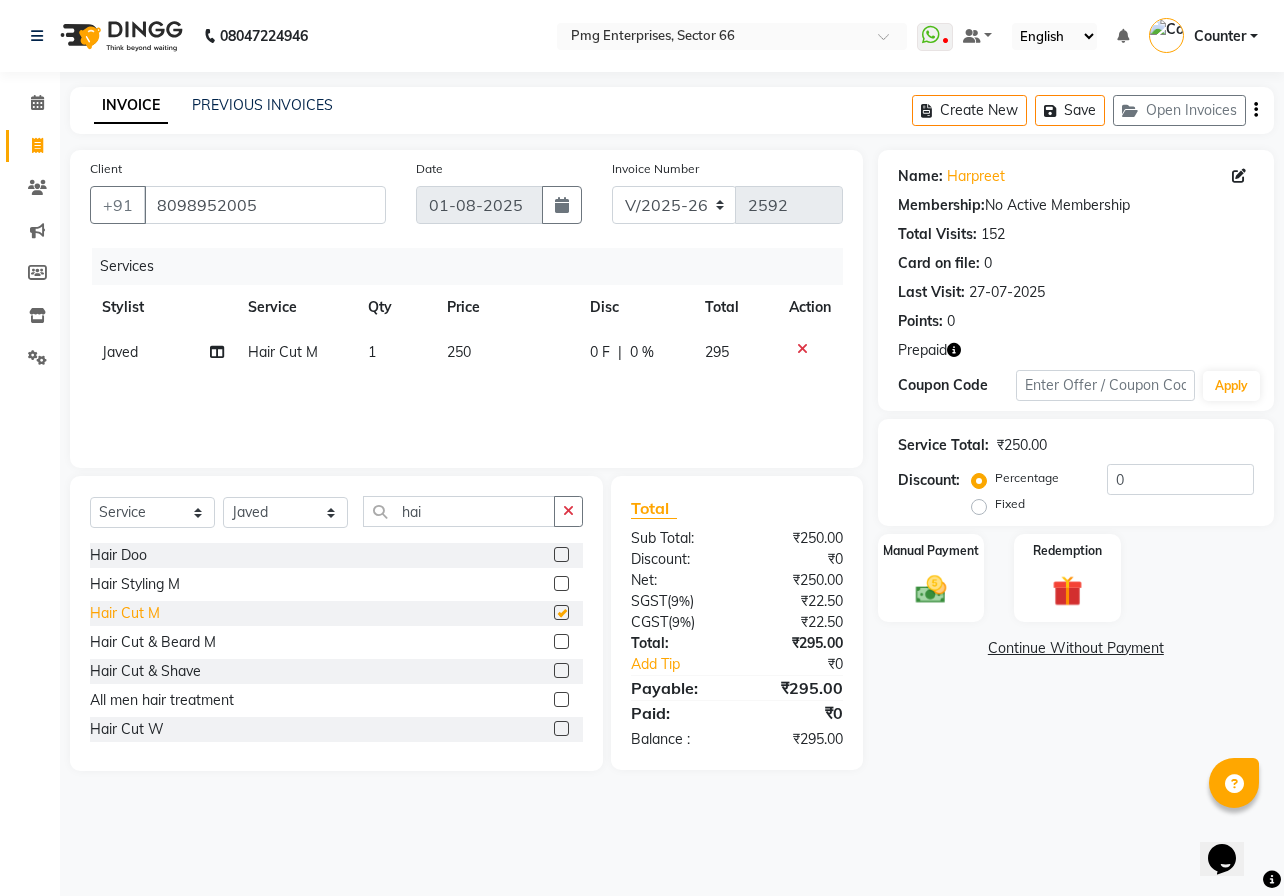 checkbox on "false" 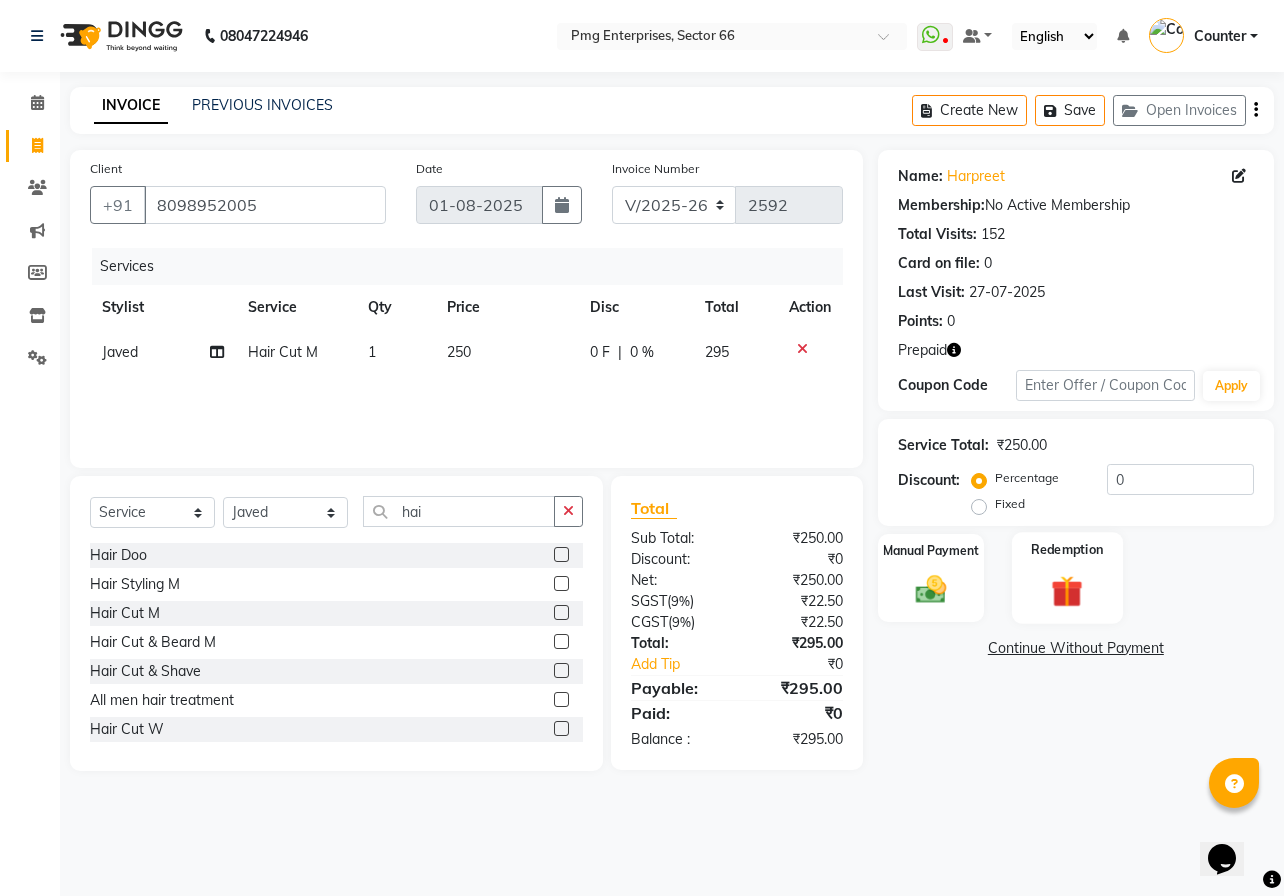 click 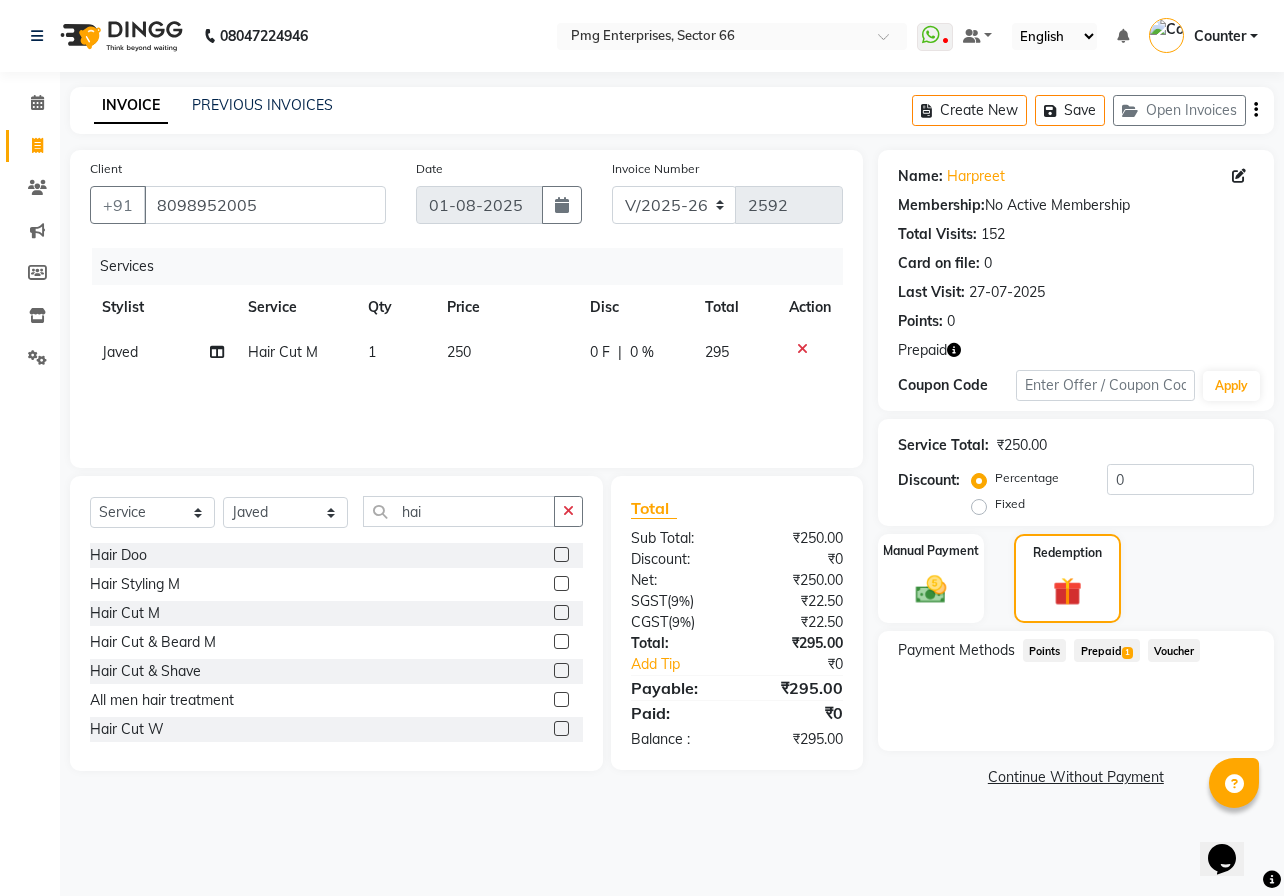 click on "Prepaid  1" 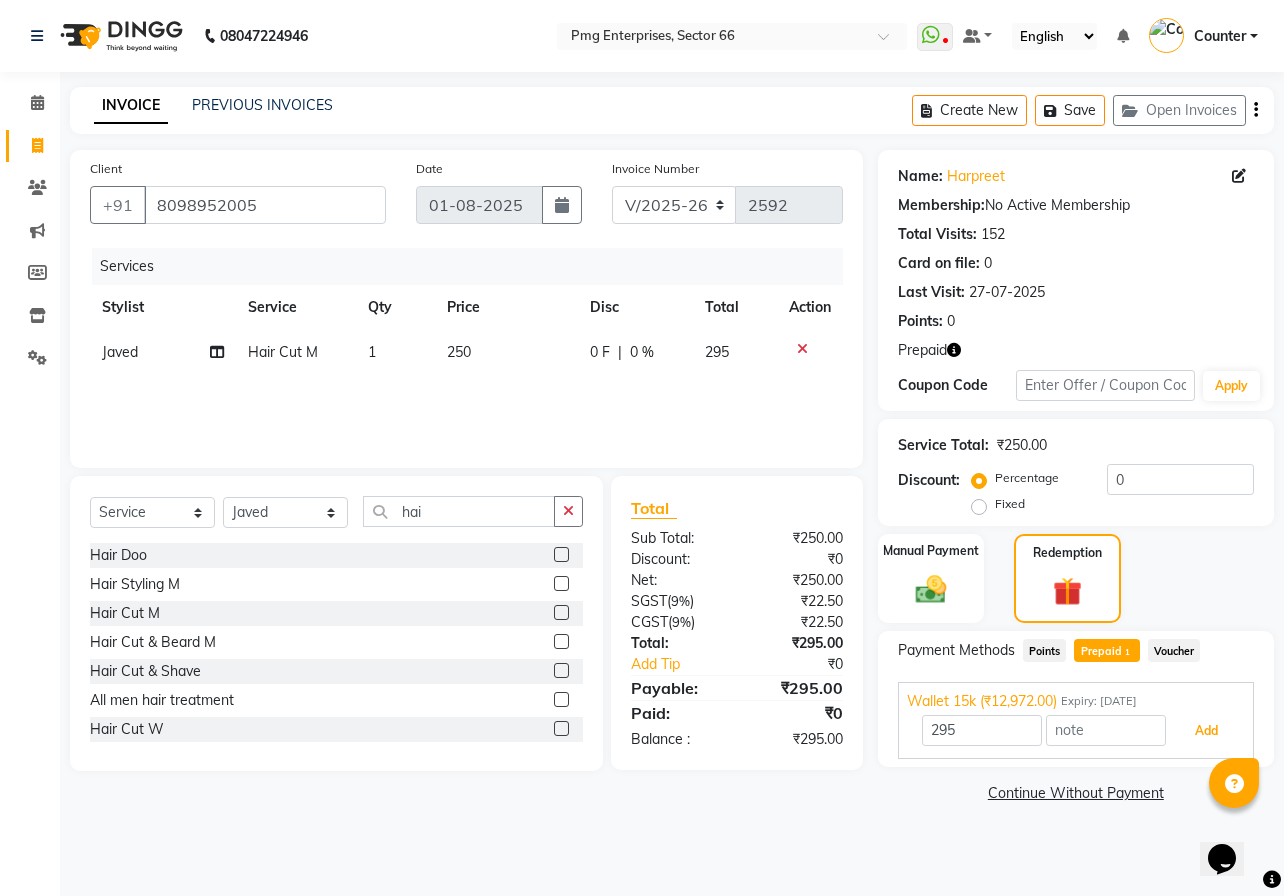 click on "Add" at bounding box center (1206, 731) 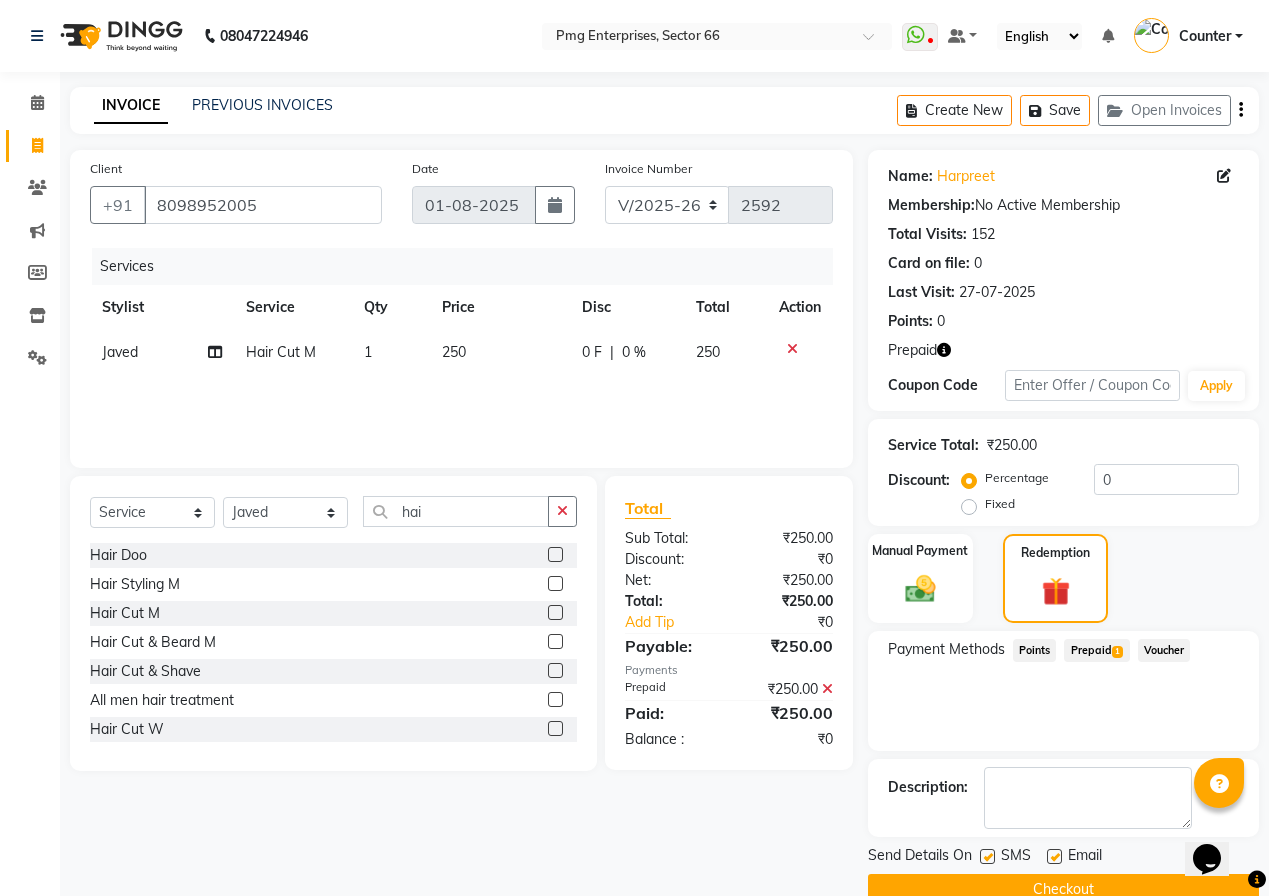click on "Checkout" 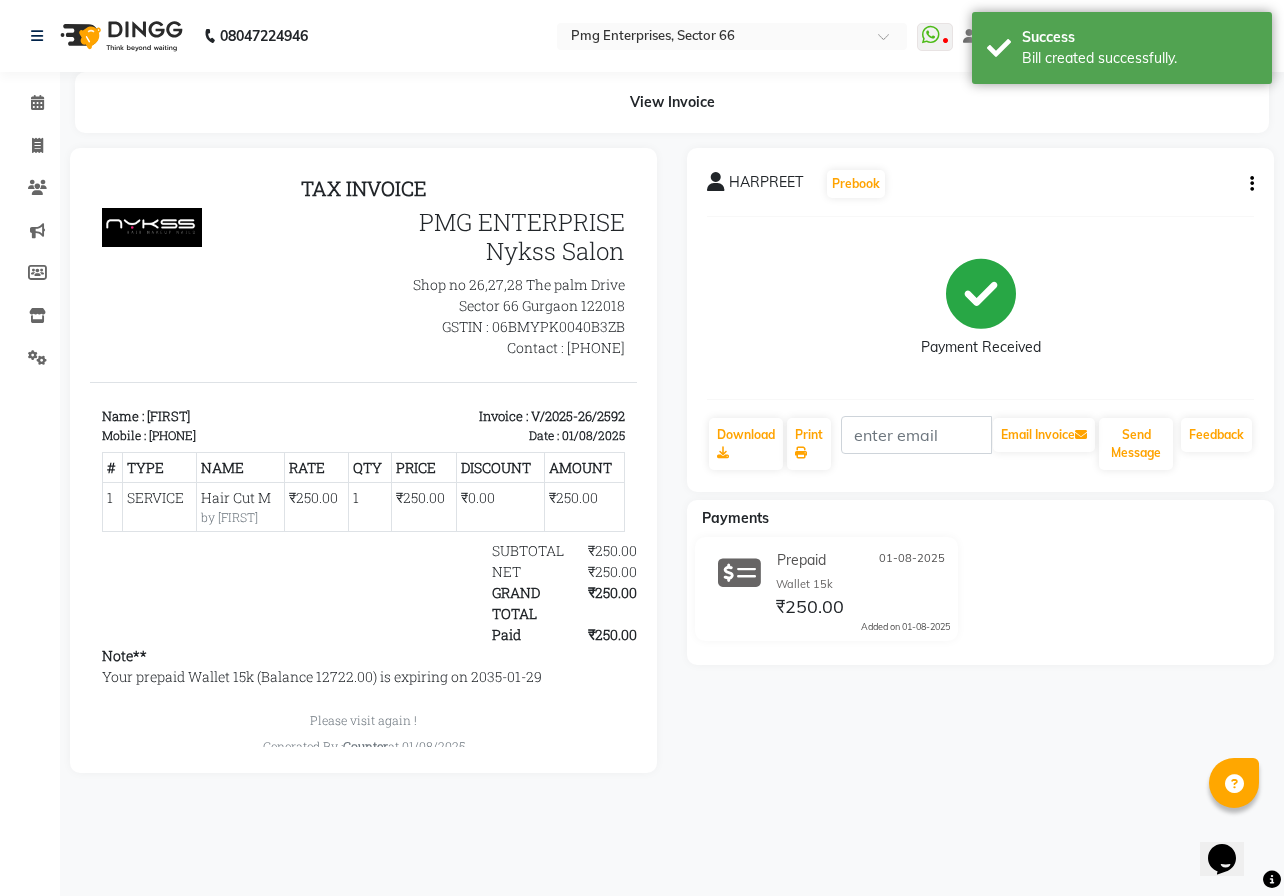 scroll, scrollTop: 0, scrollLeft: 0, axis: both 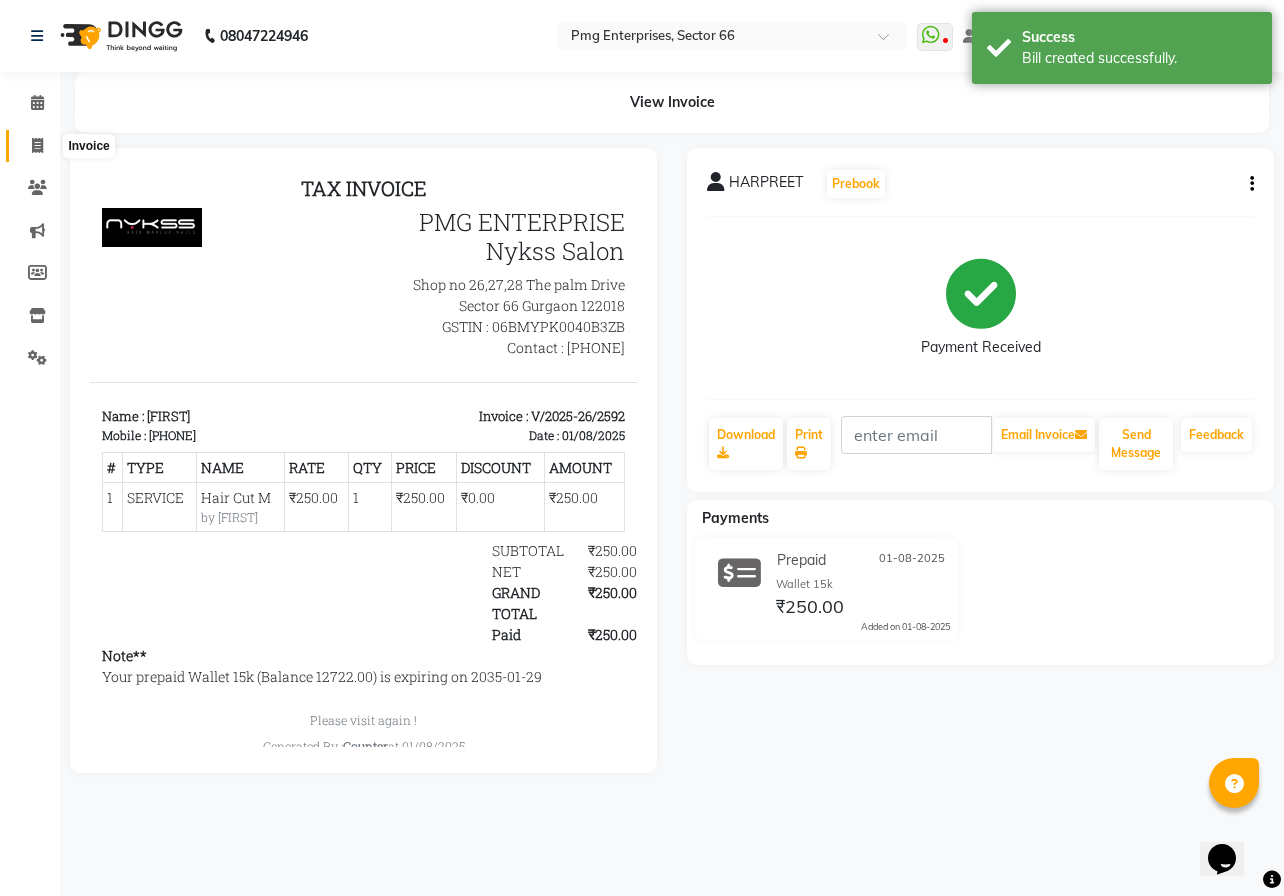click 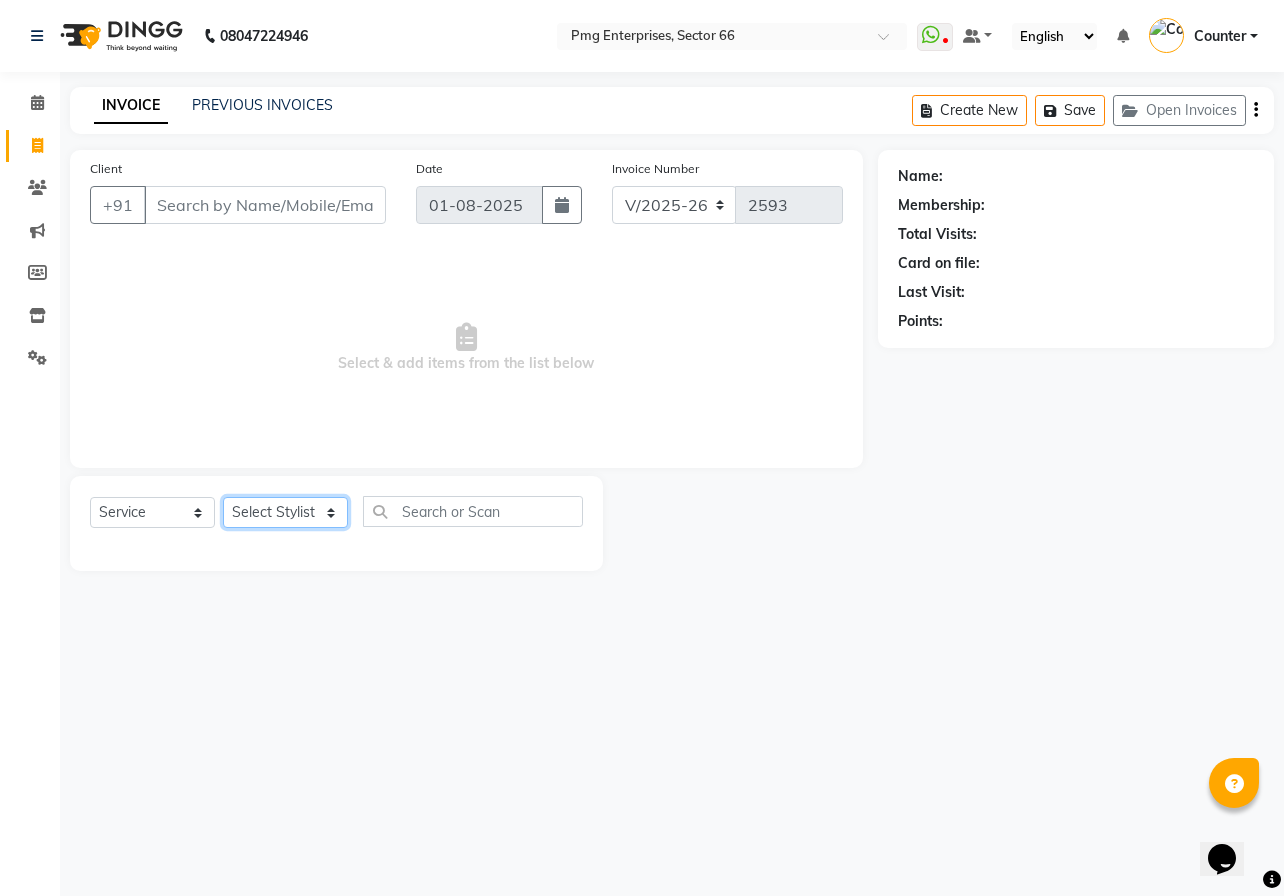 click on "Select Stylist [FIRST] [LAST] Counter [FIRST] [FIRST] [FIRST] [FIRST] [FIRST]" 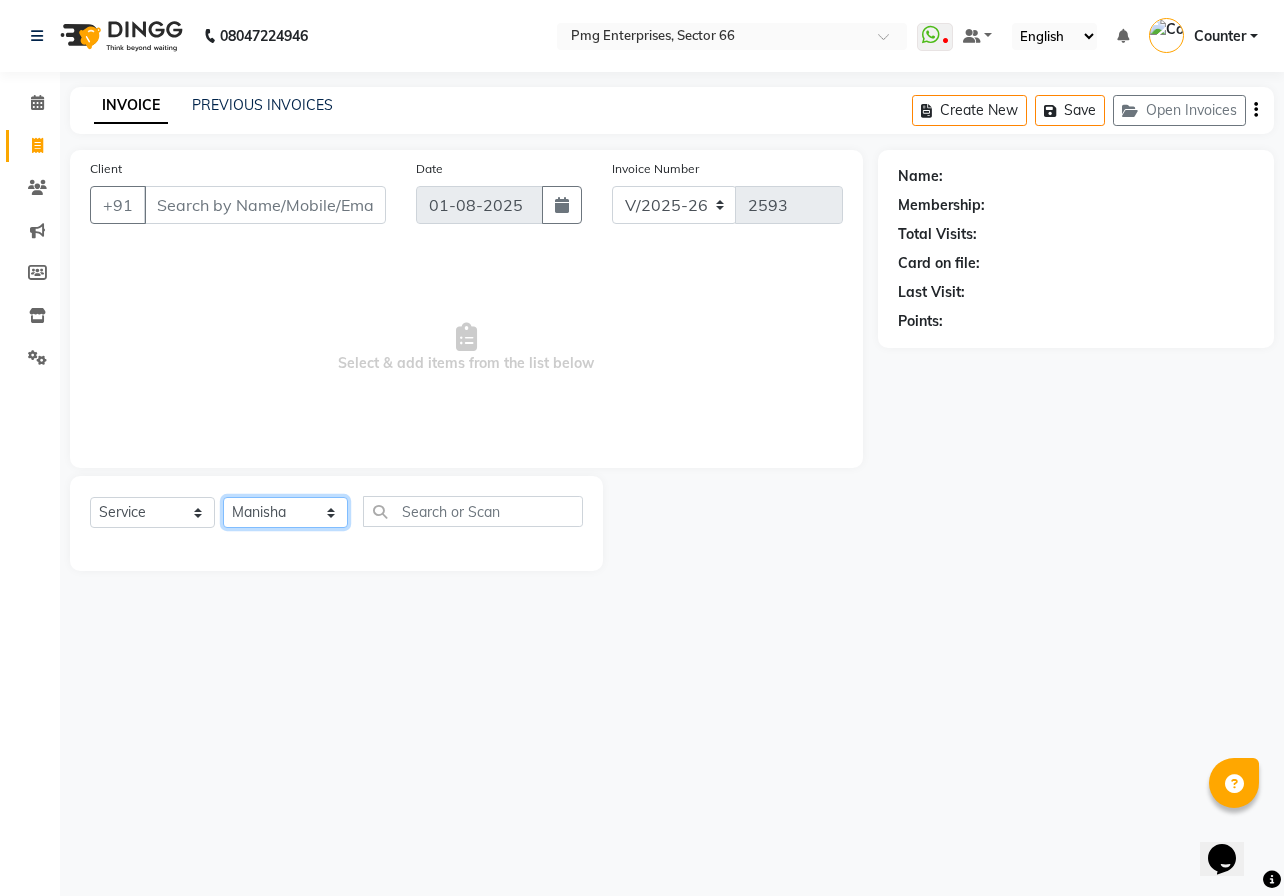click on "Select Stylist [FIRST] [LAST] Counter [FIRST] [FIRST] [FIRST] [FIRST] [FIRST]" 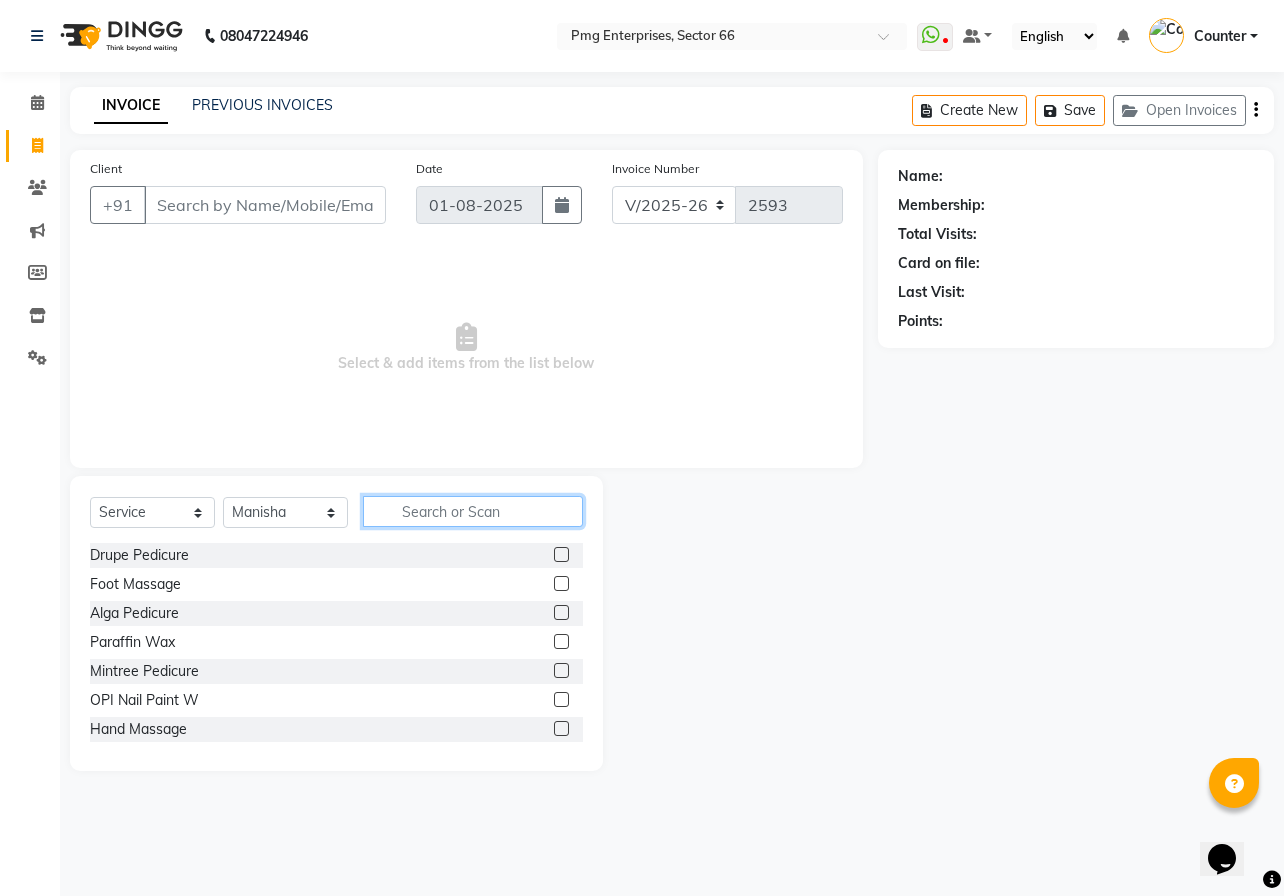 click 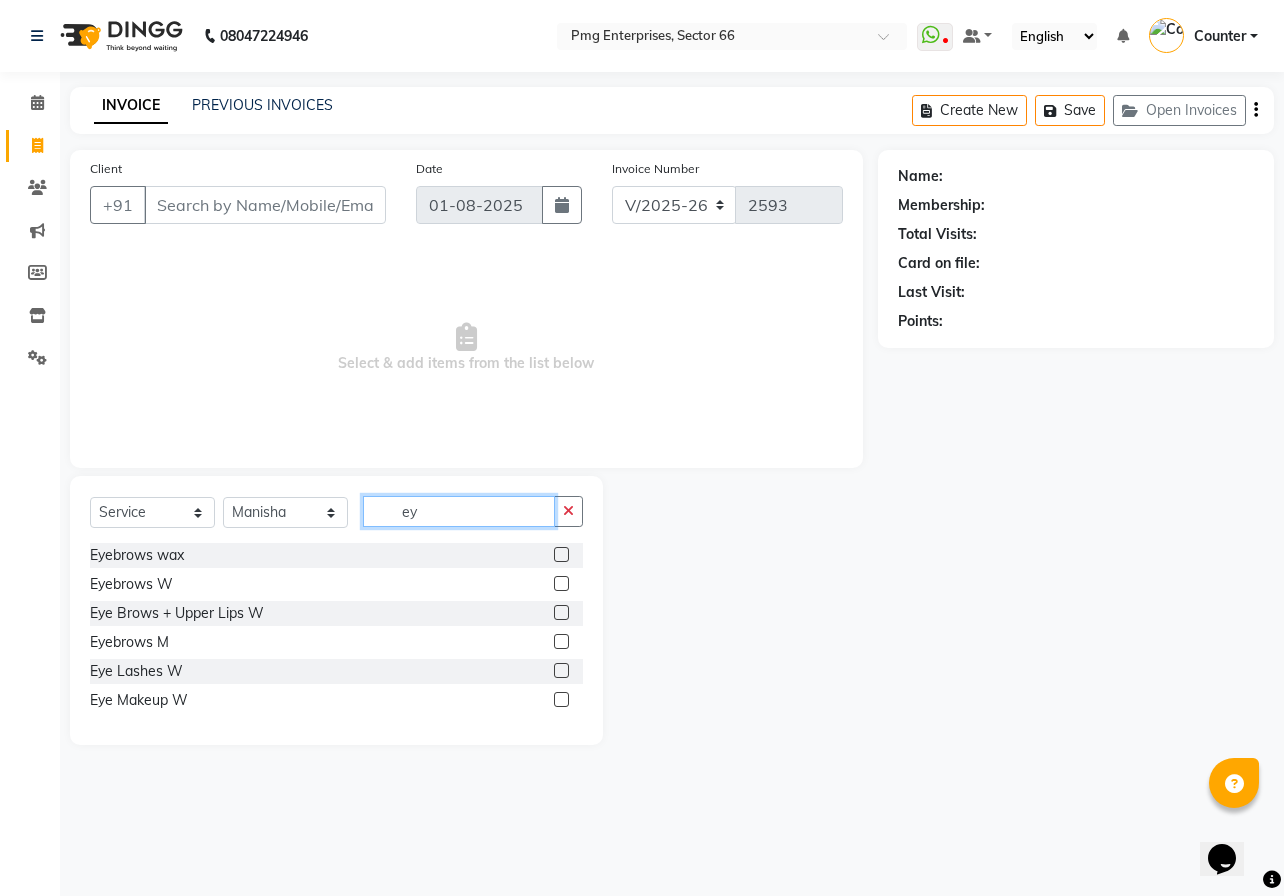 type on "ey" 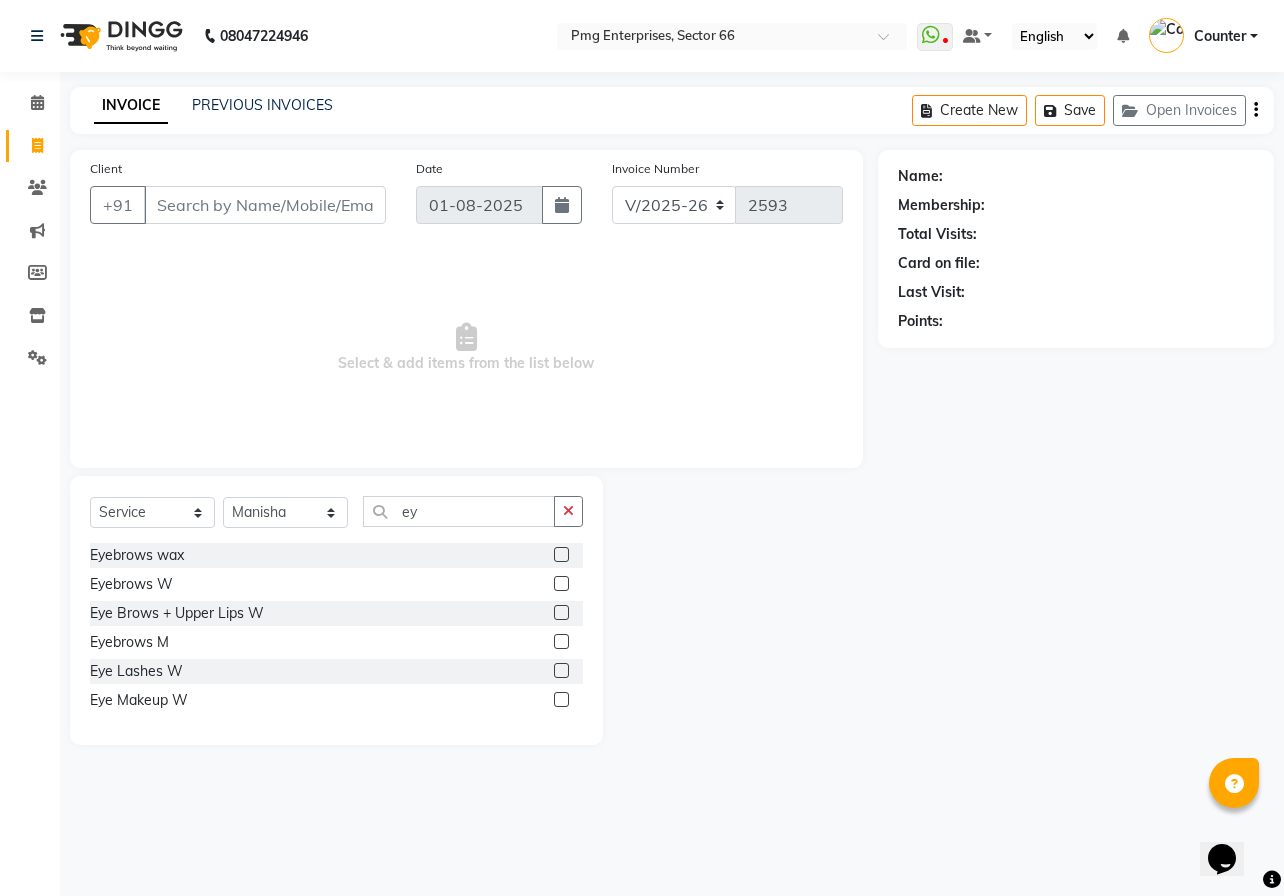 click on "Eyebrows wax" 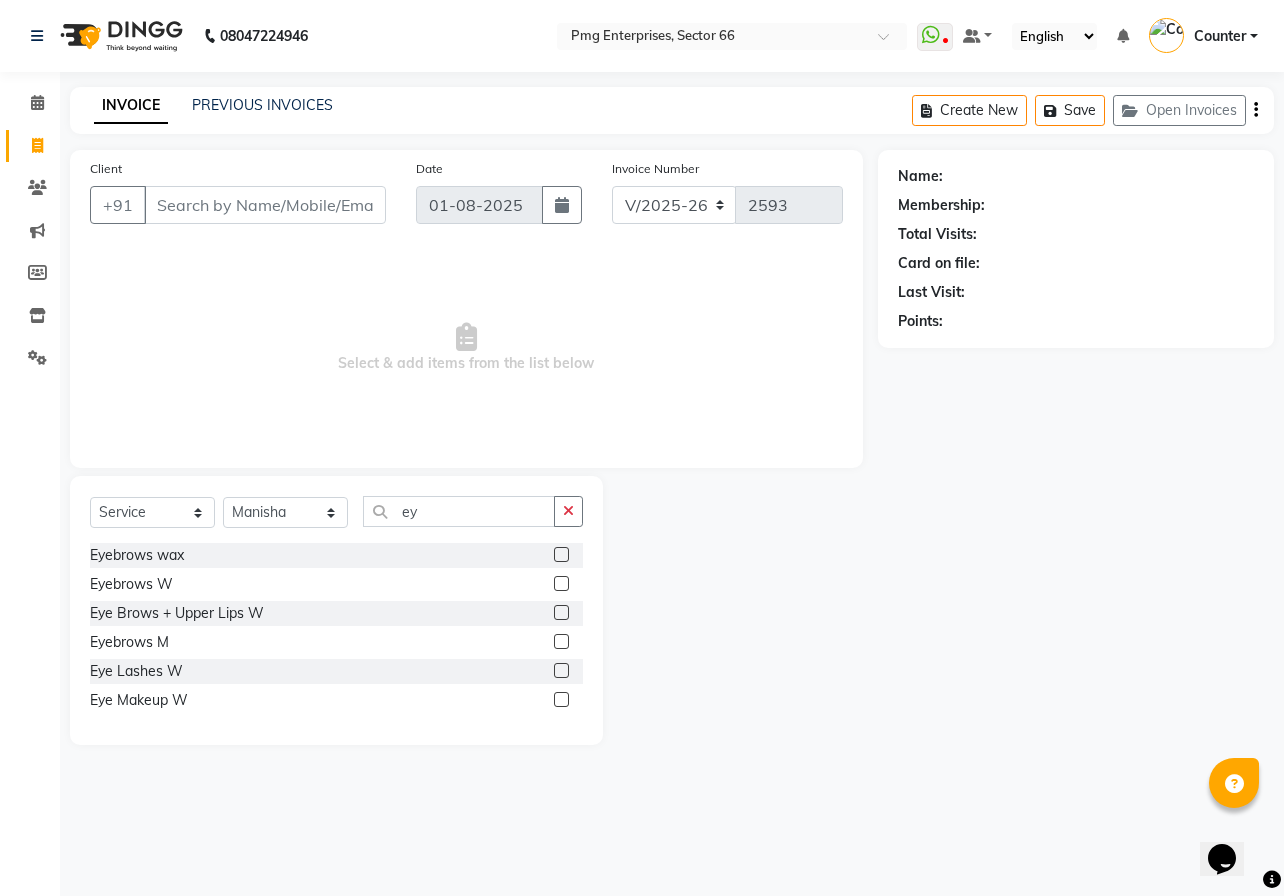 click 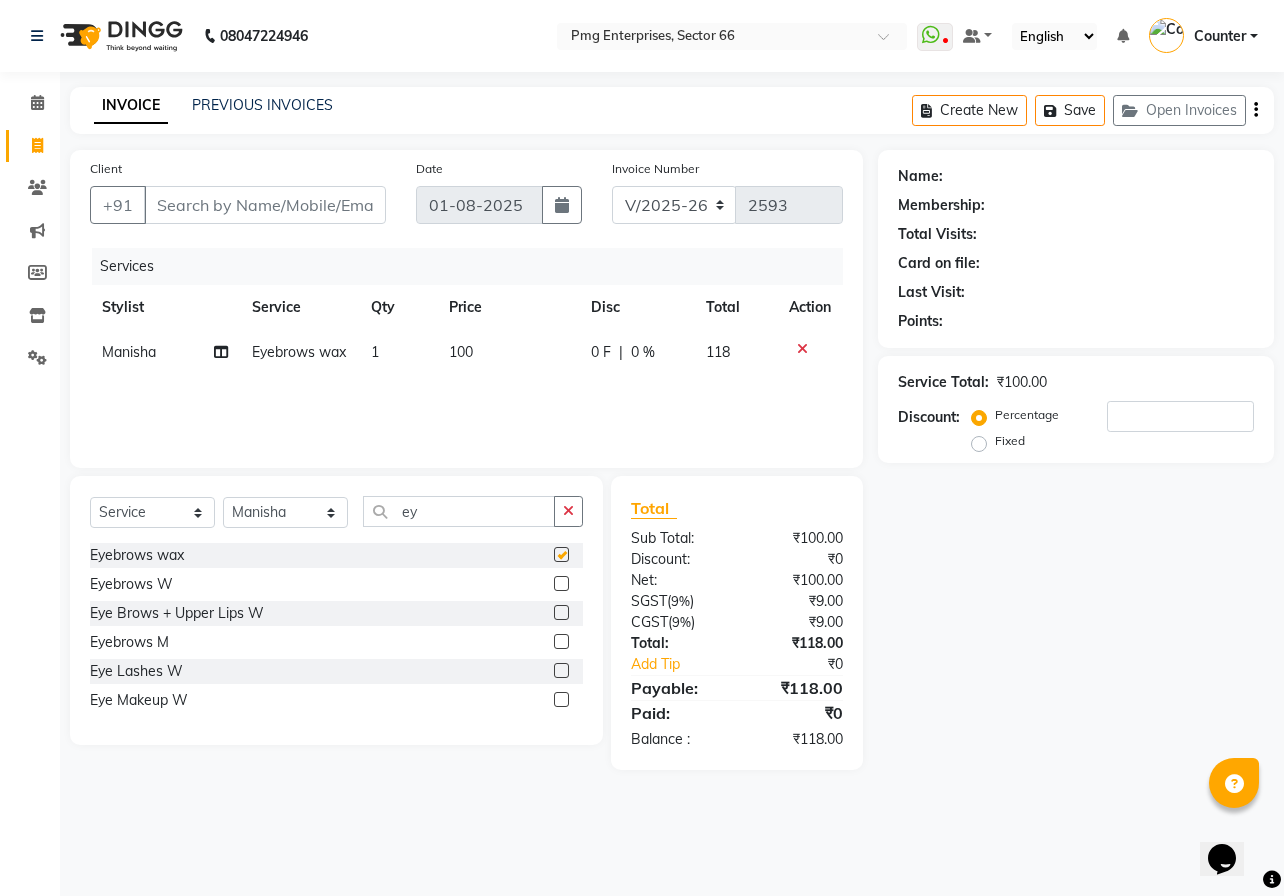 checkbox on "false" 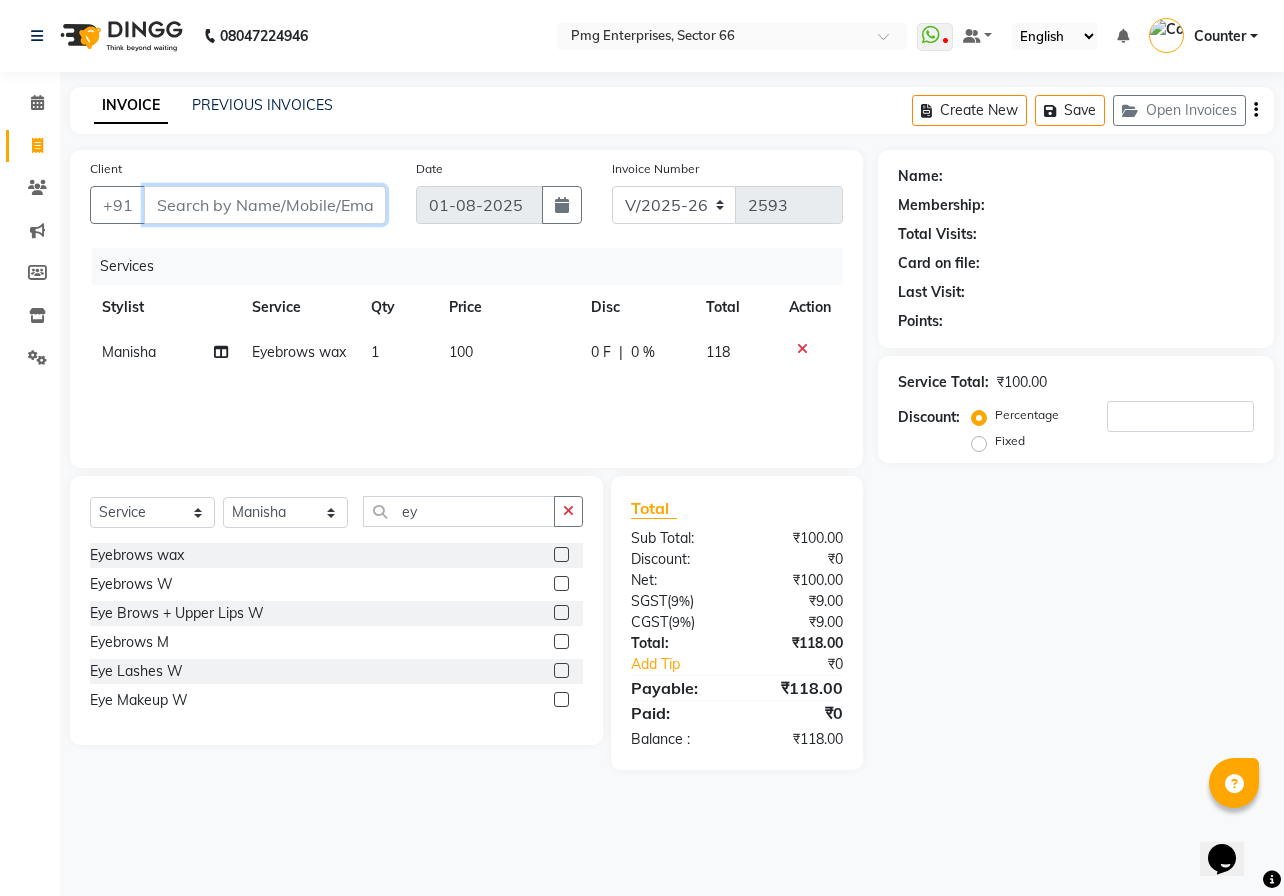click on "Client" at bounding box center (265, 205) 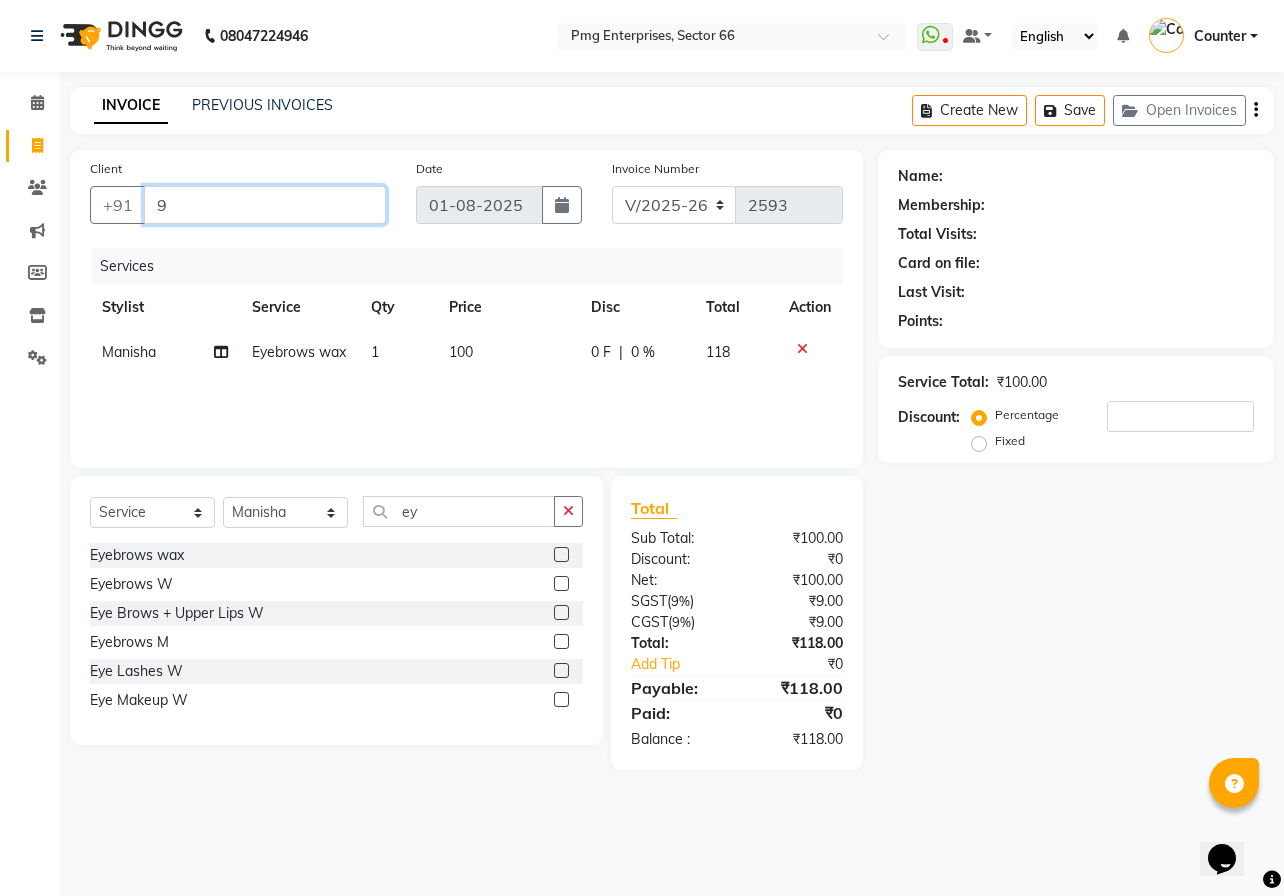 type on "0" 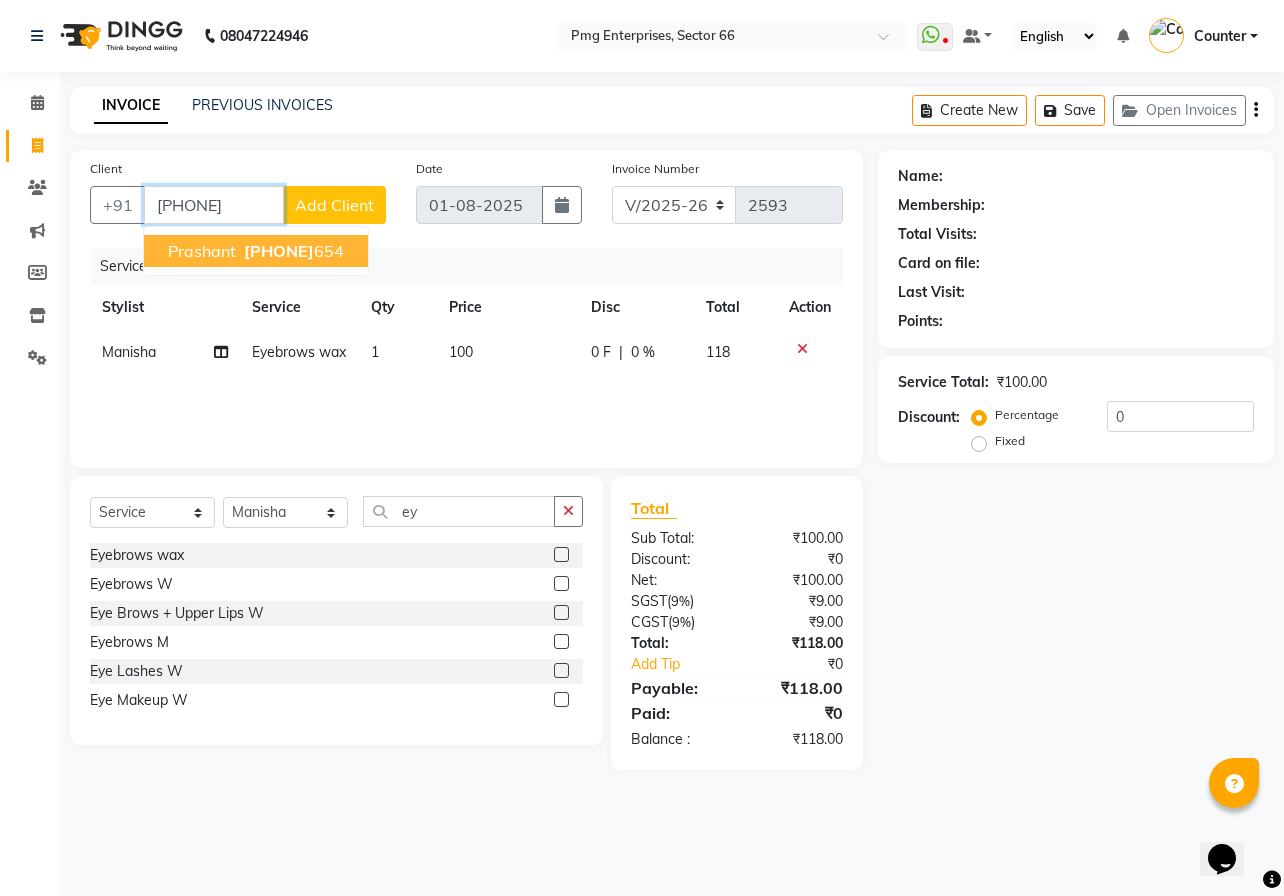 click on "[PHONE]" at bounding box center [279, 251] 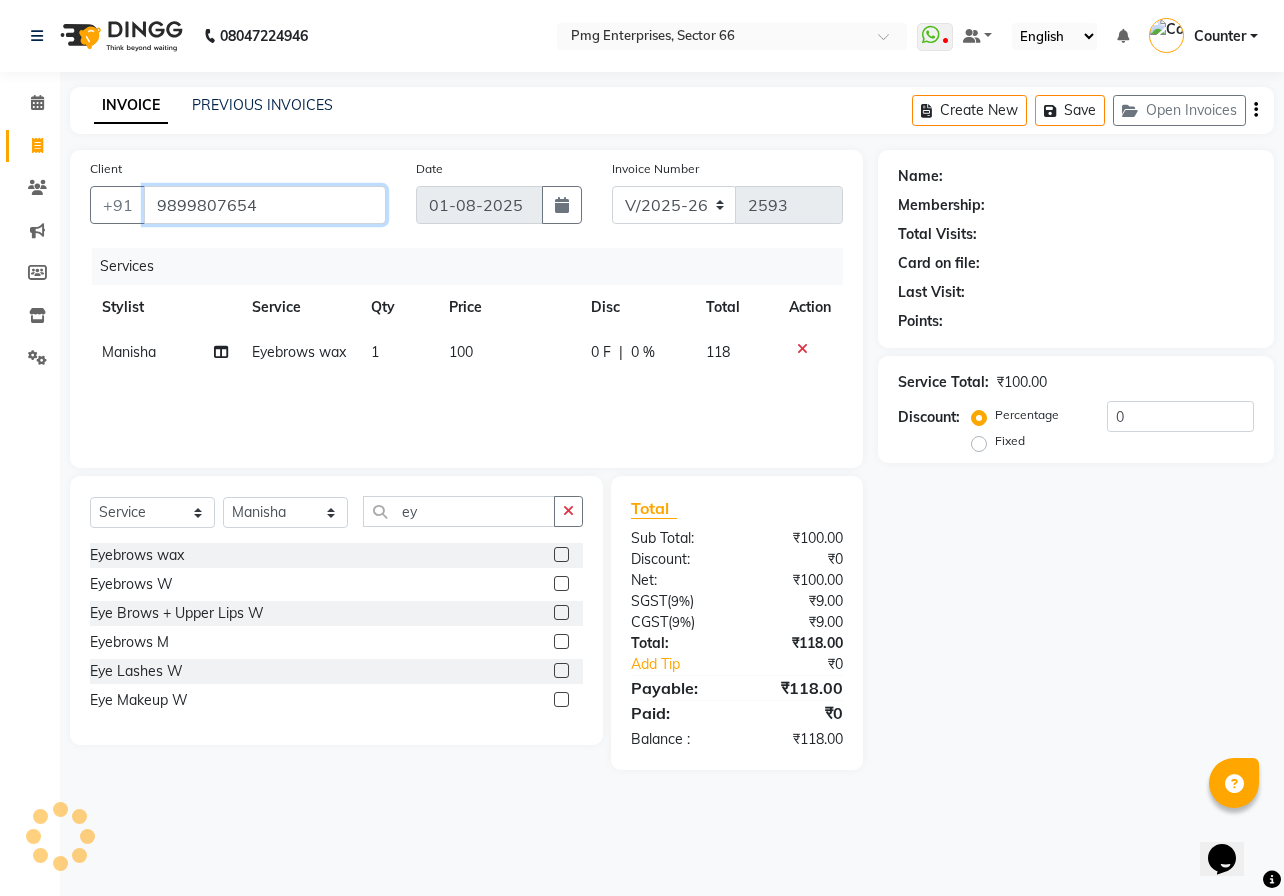 type on "9899807654" 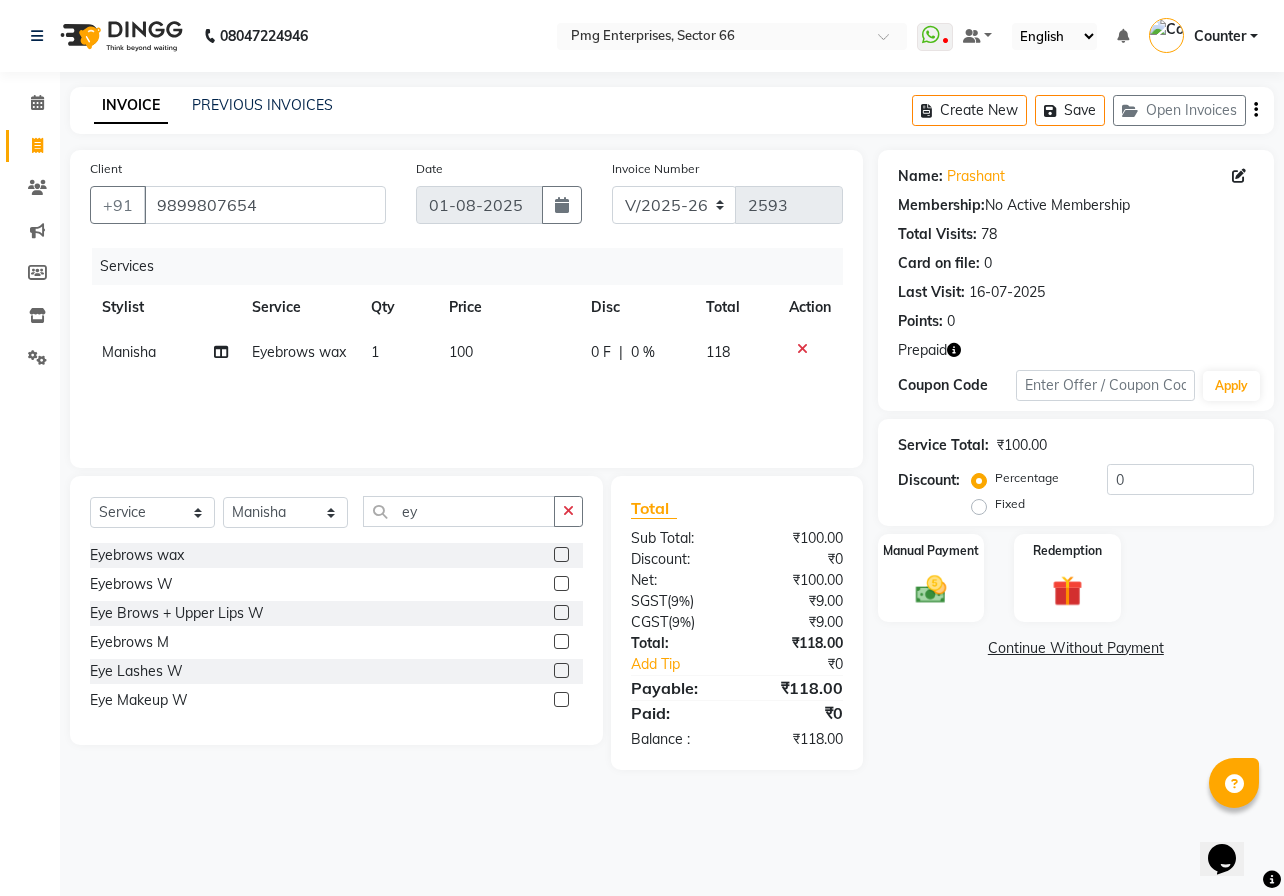 click 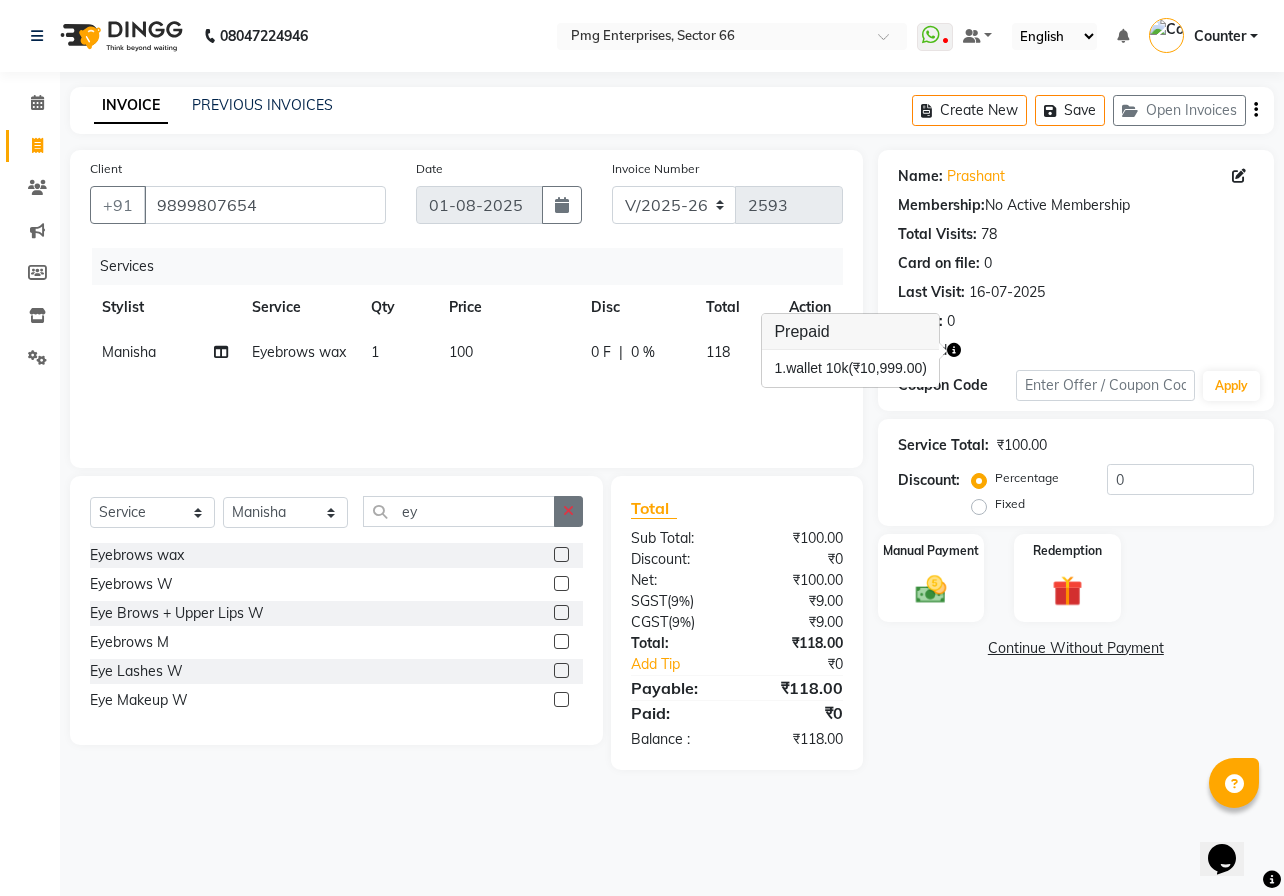click 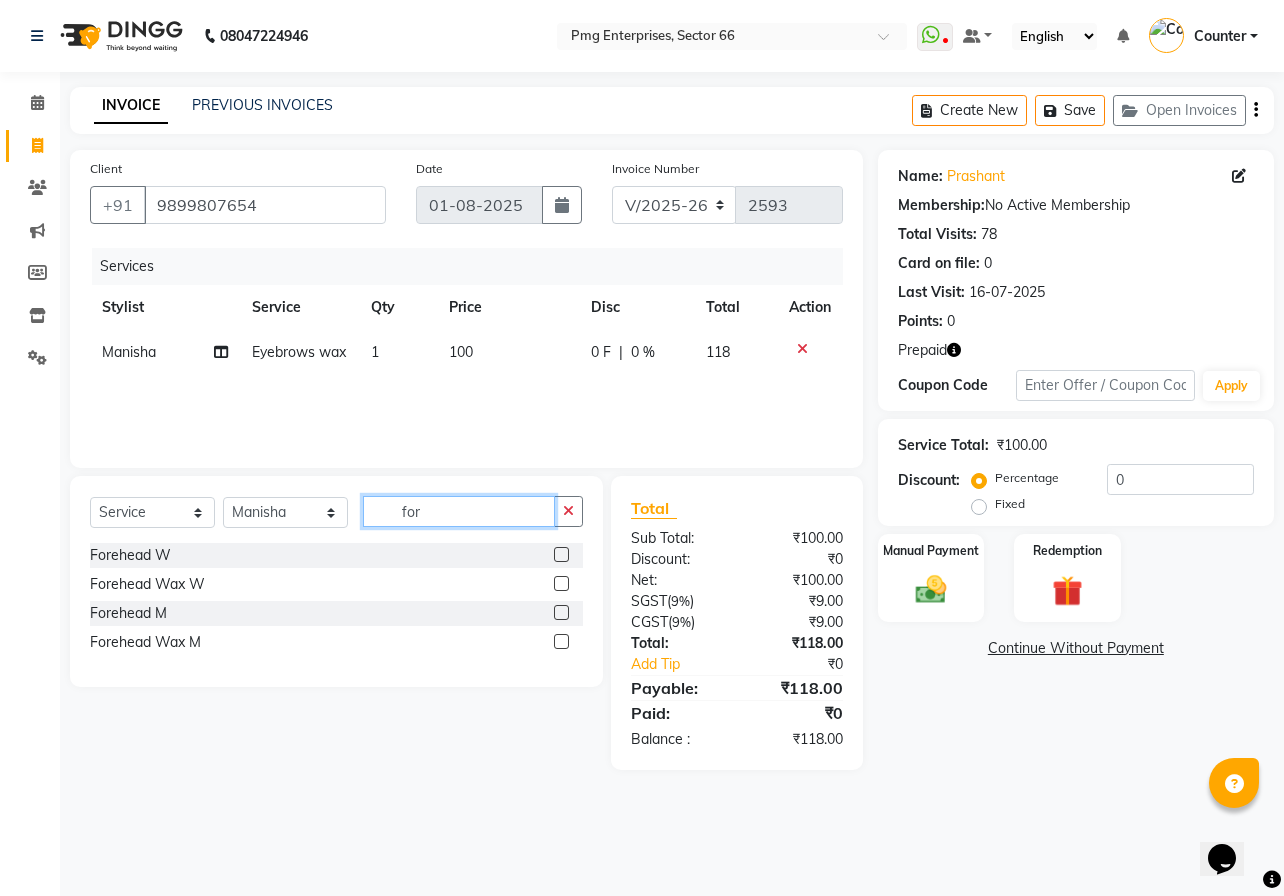type on "for" 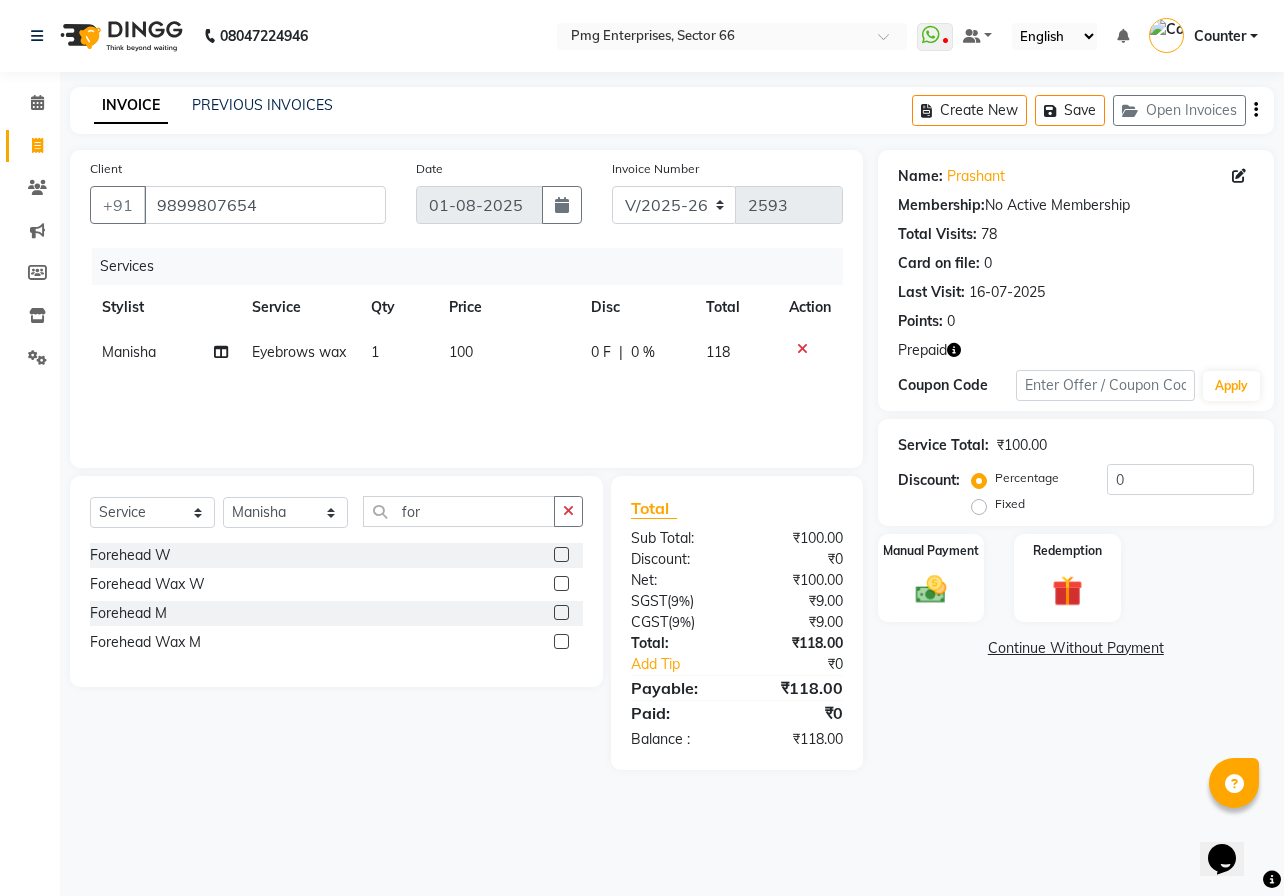 click 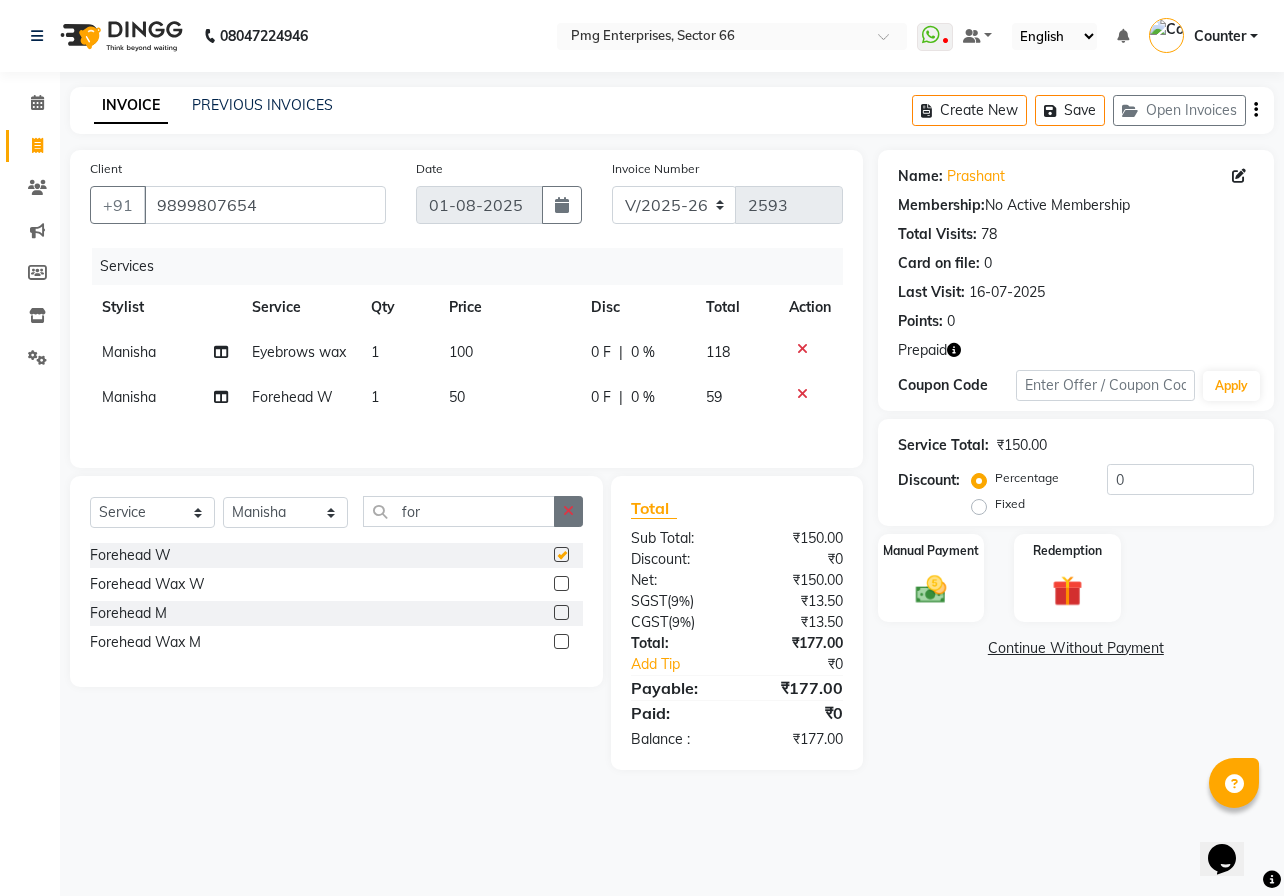 checkbox on "false" 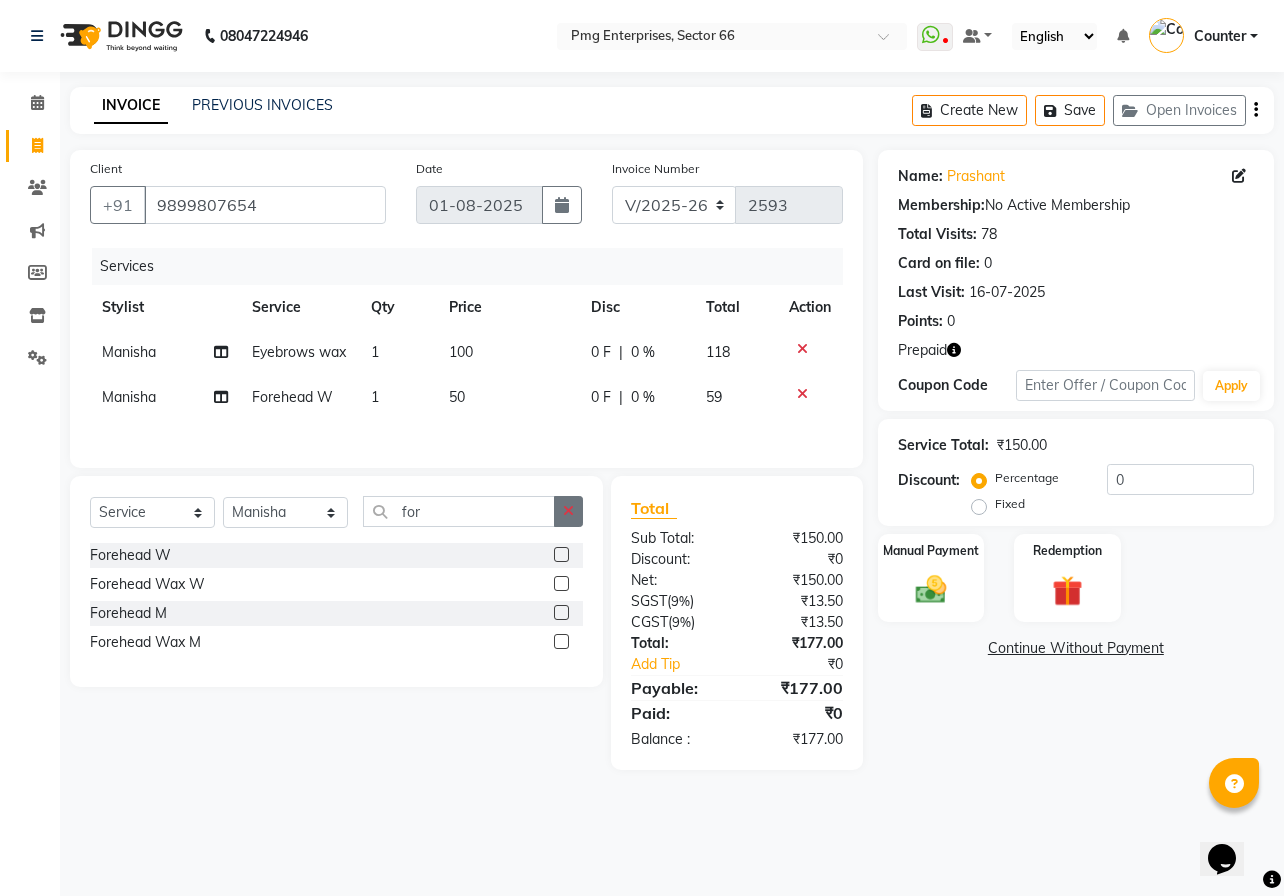click 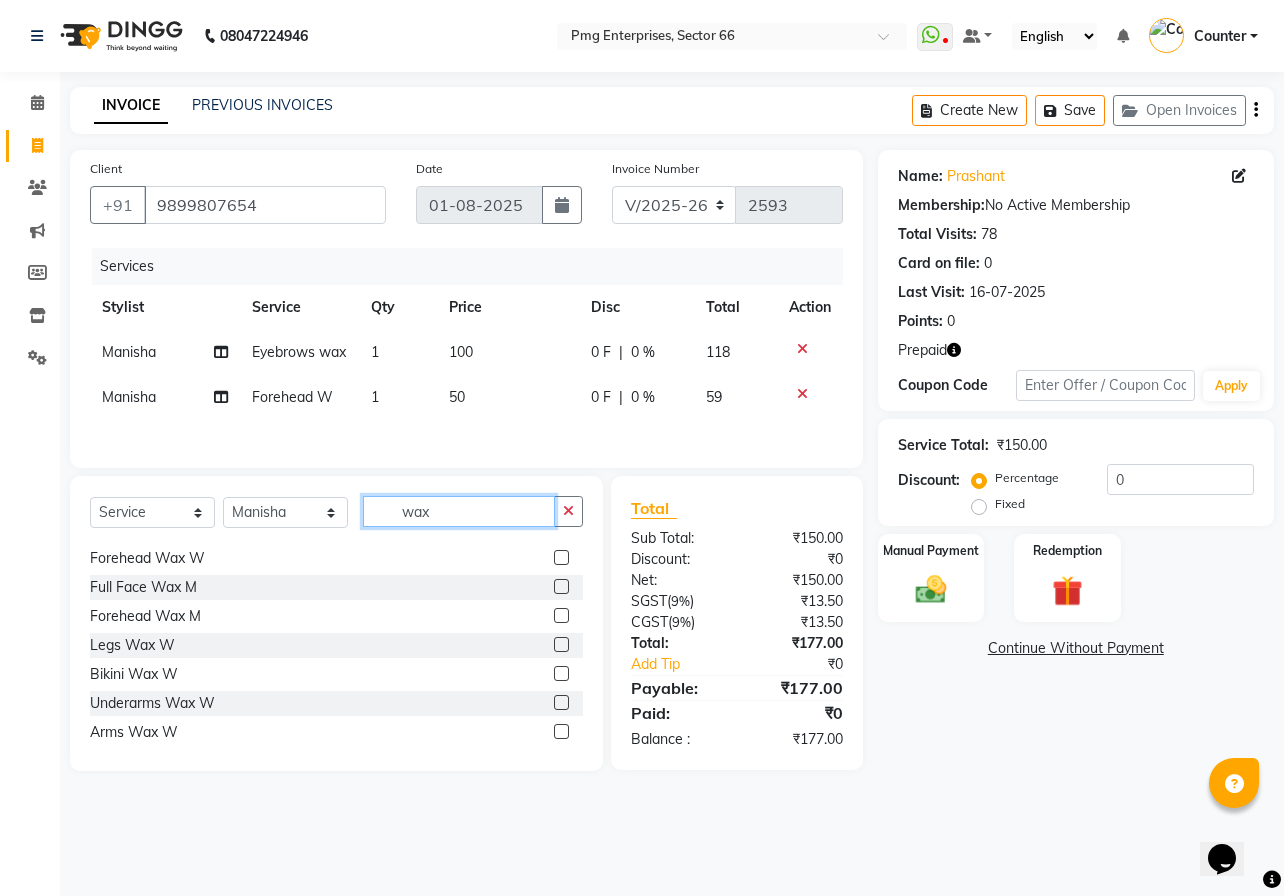 scroll, scrollTop: 240, scrollLeft: 0, axis: vertical 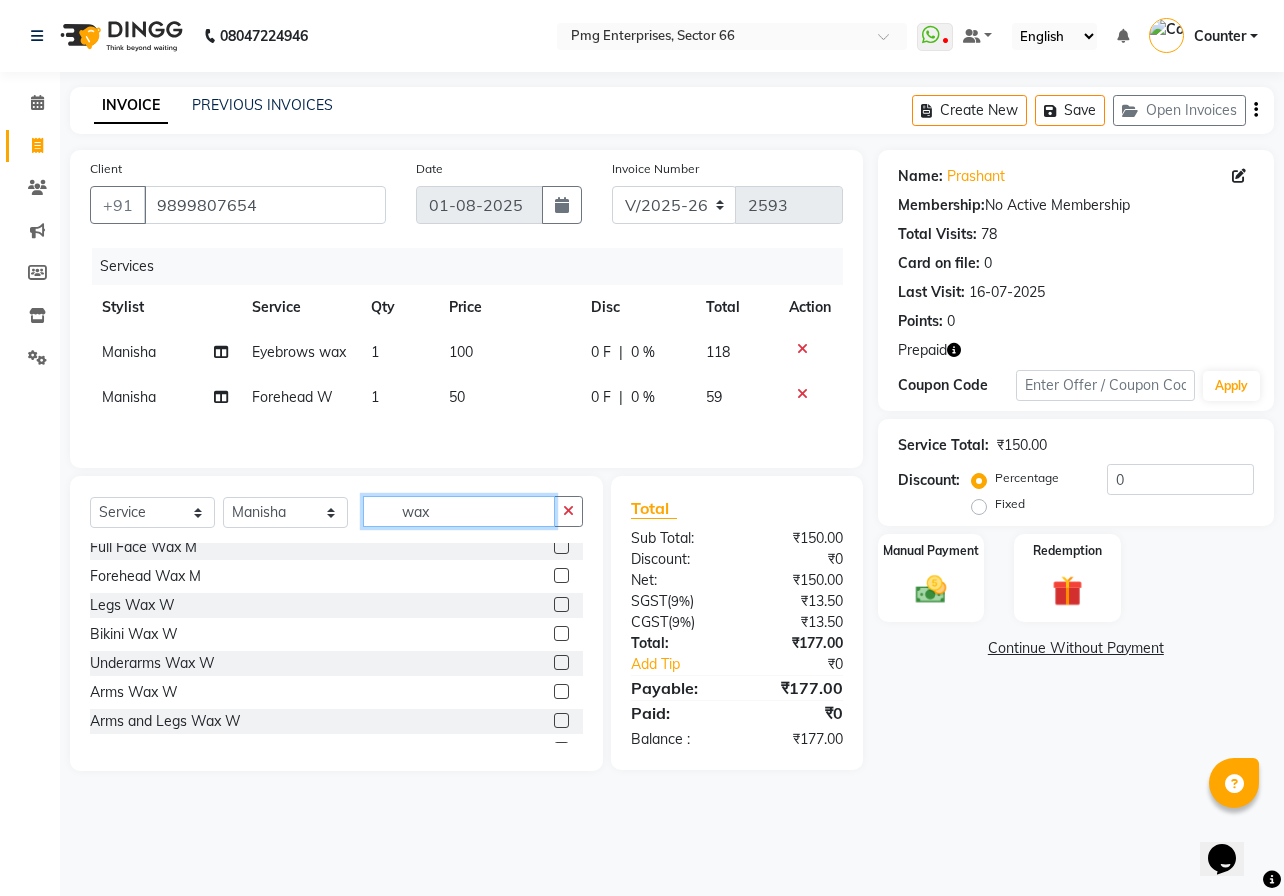 type on "wax" 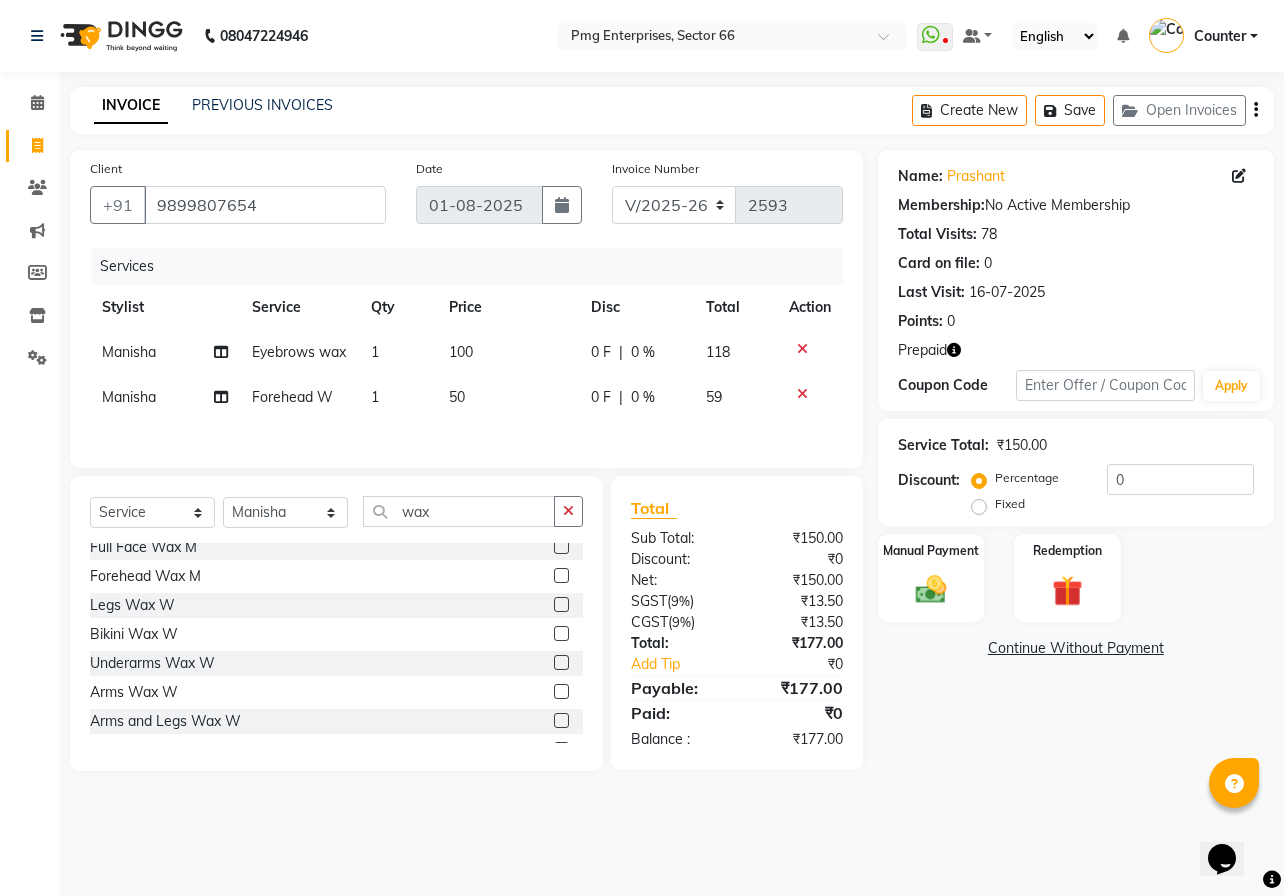 click 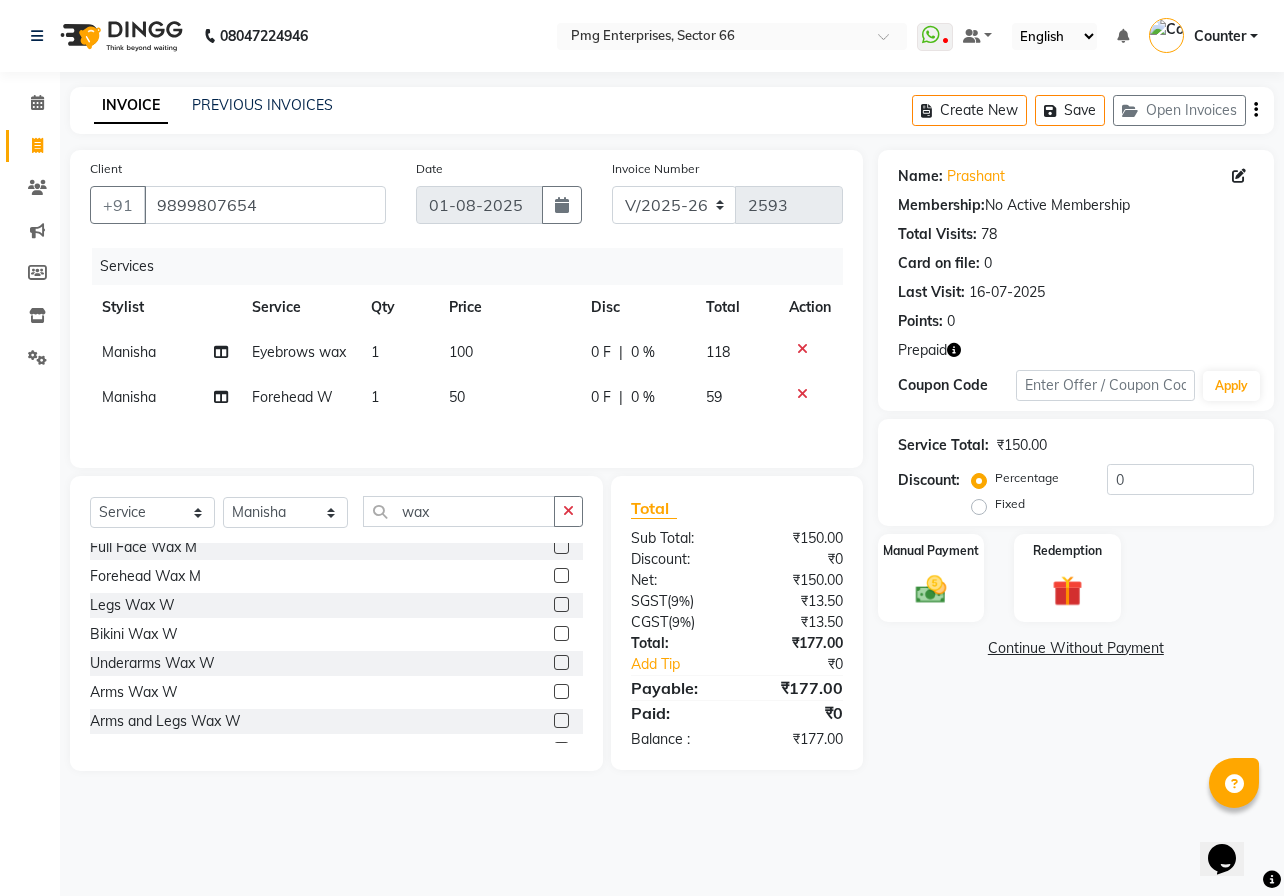 click at bounding box center [560, 663] 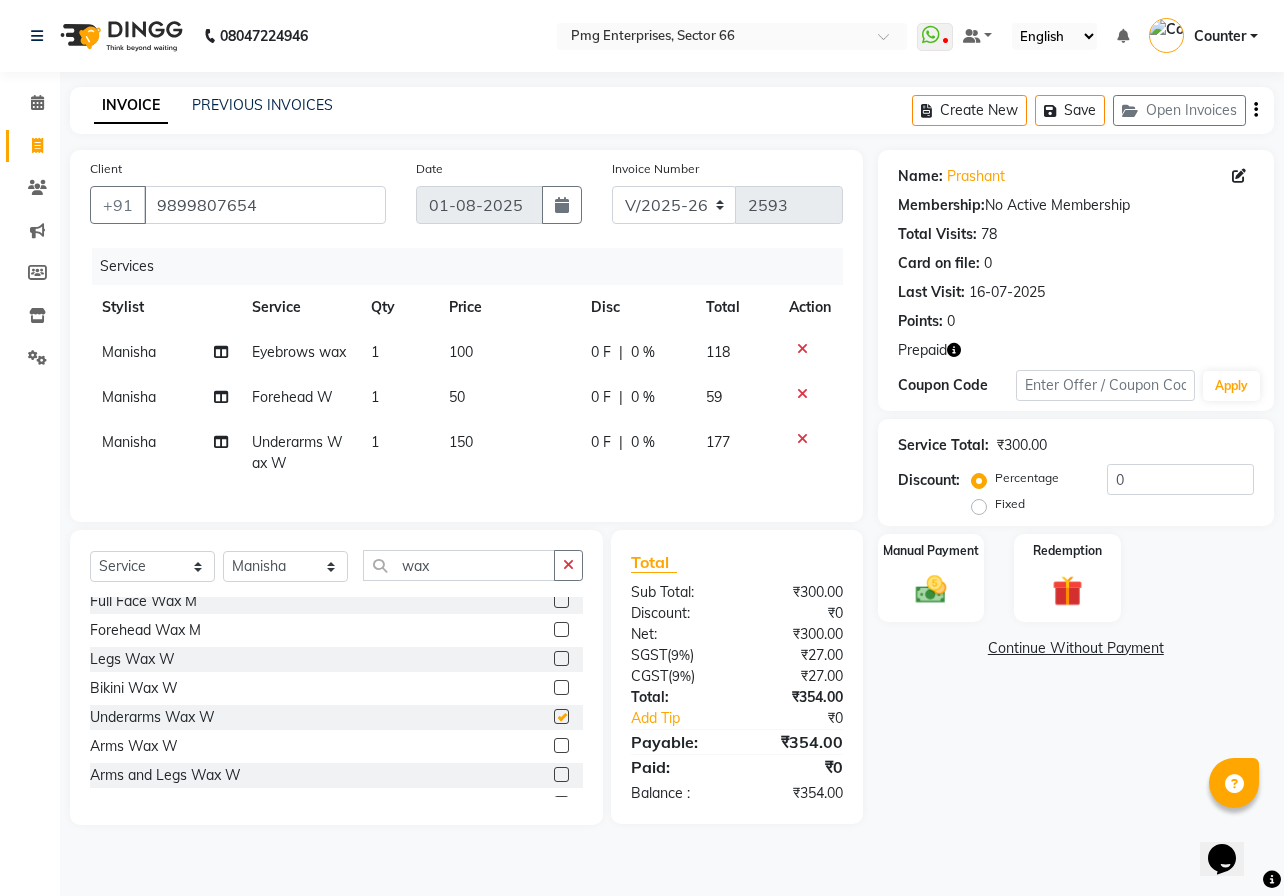 checkbox on "false" 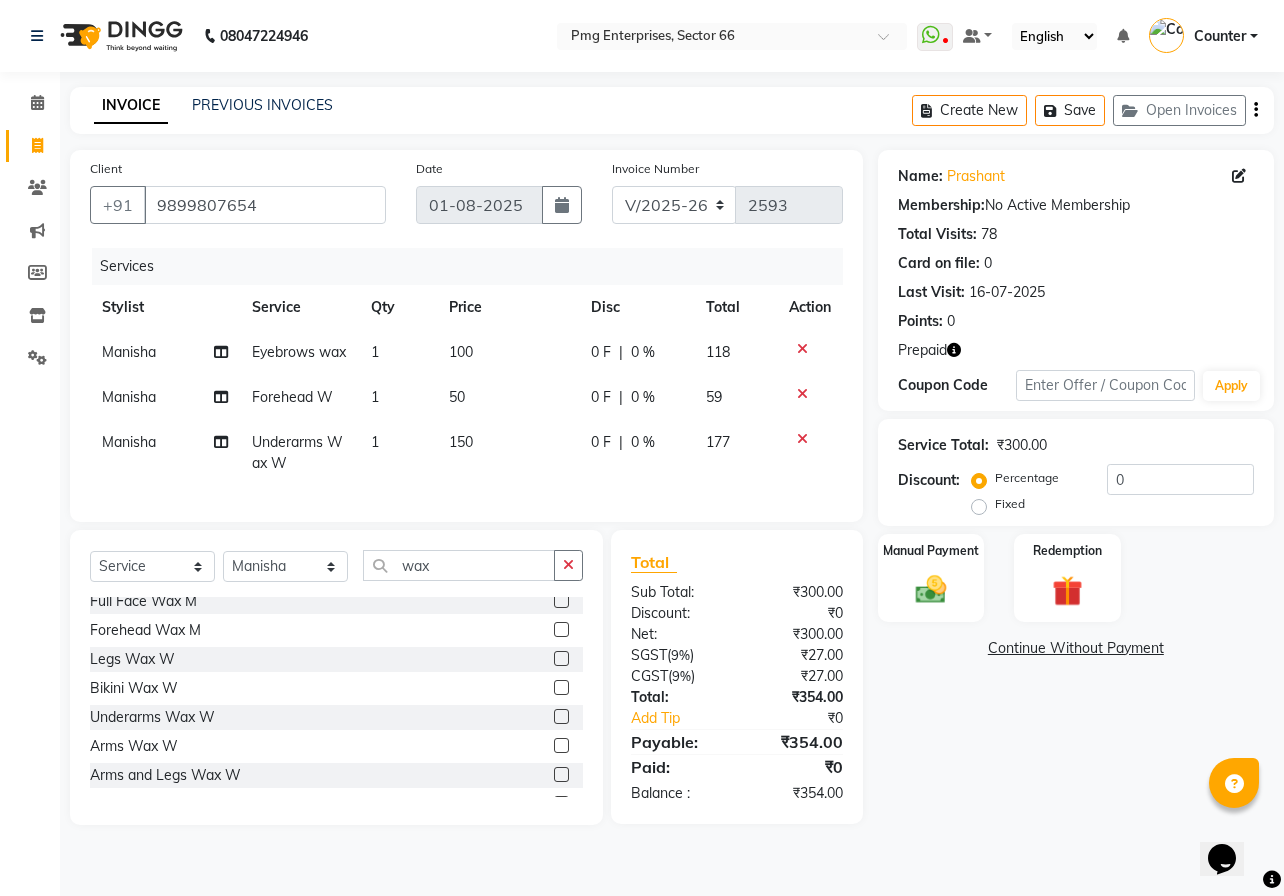 click 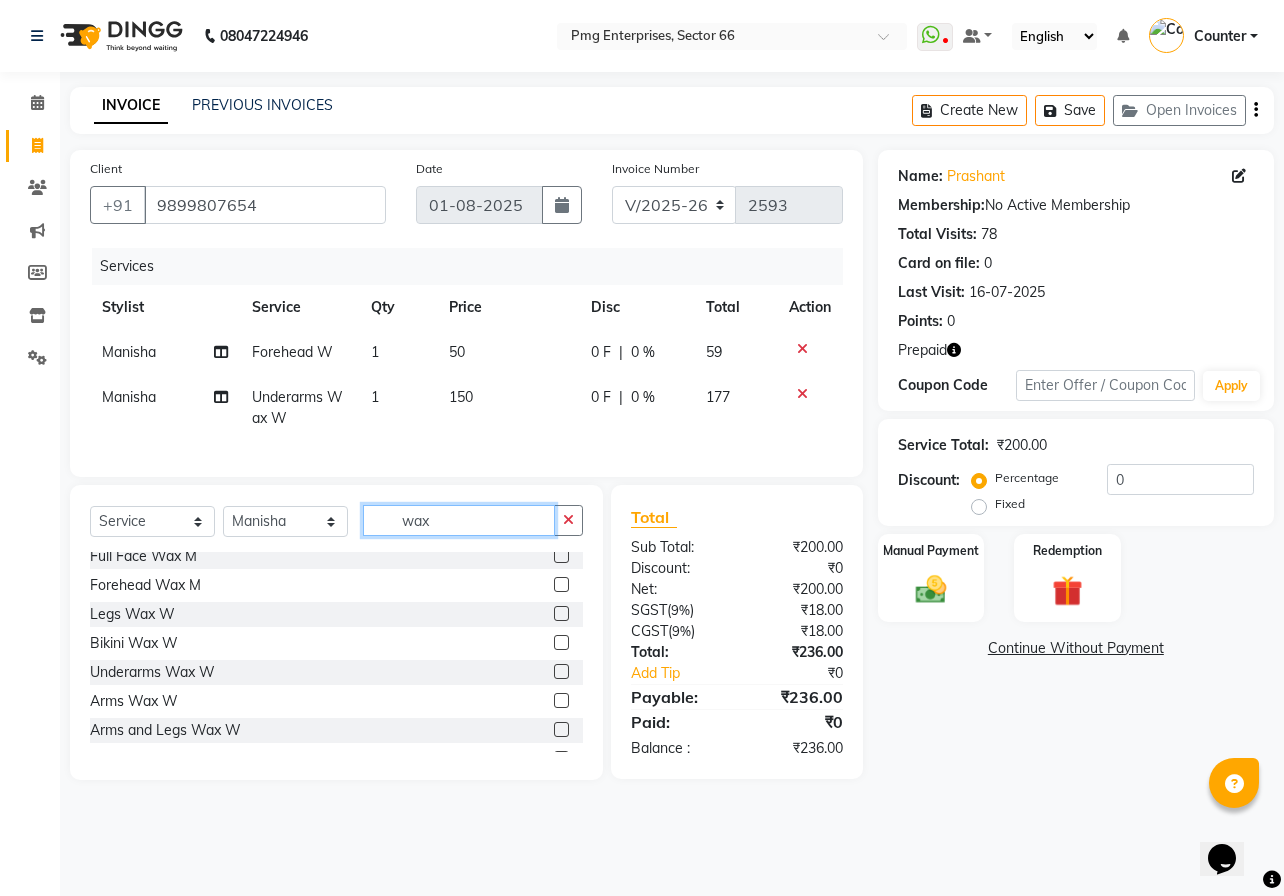 click on "wax" 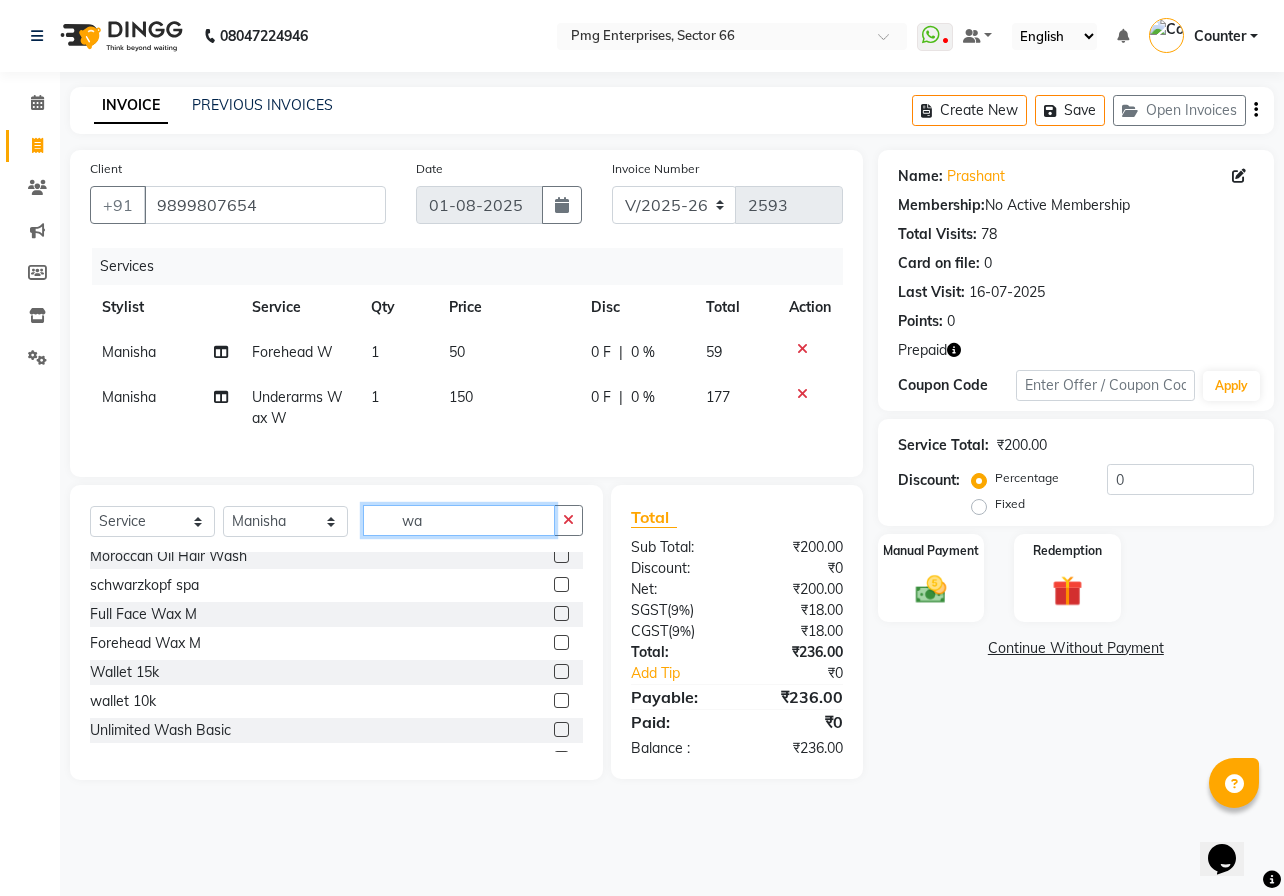 type on "w" 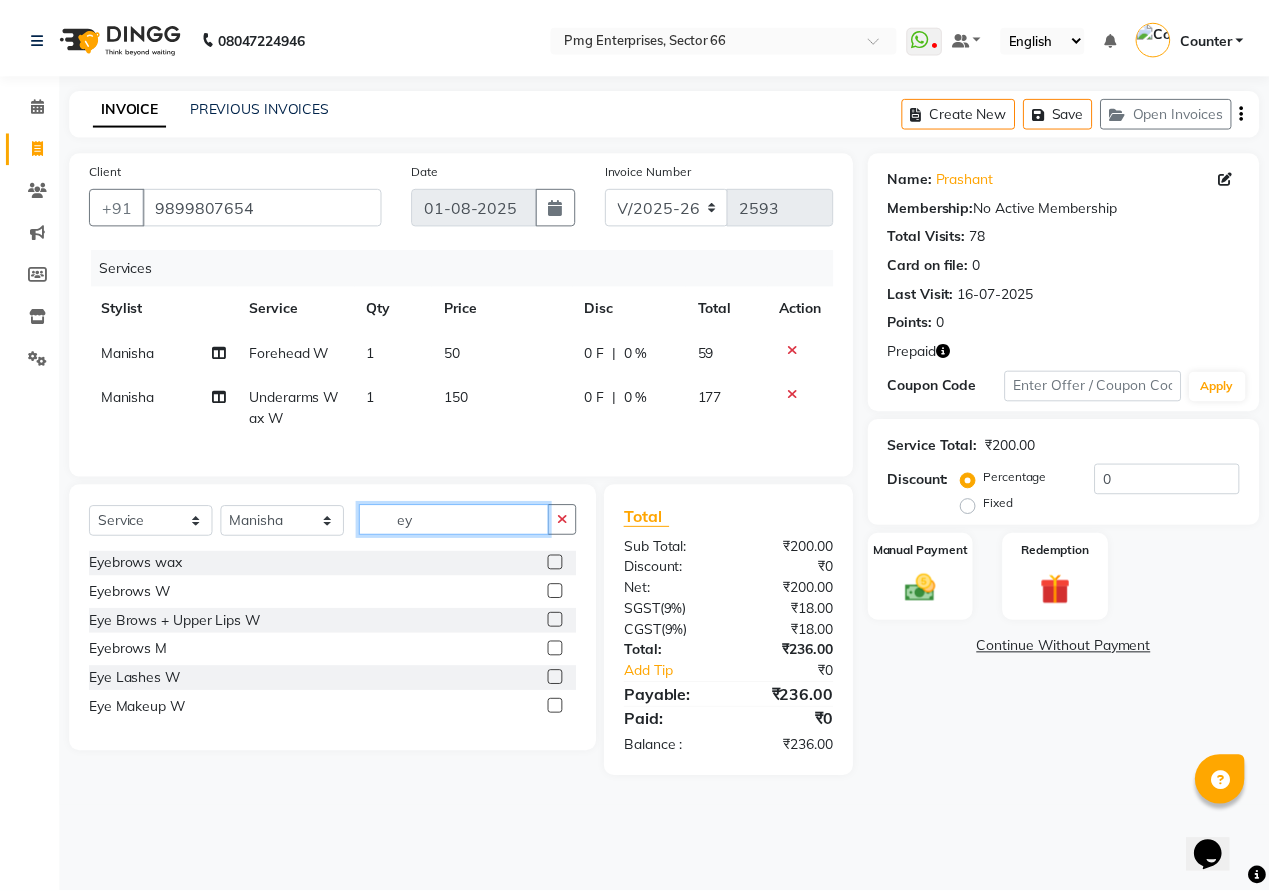 scroll, scrollTop: 0, scrollLeft: 0, axis: both 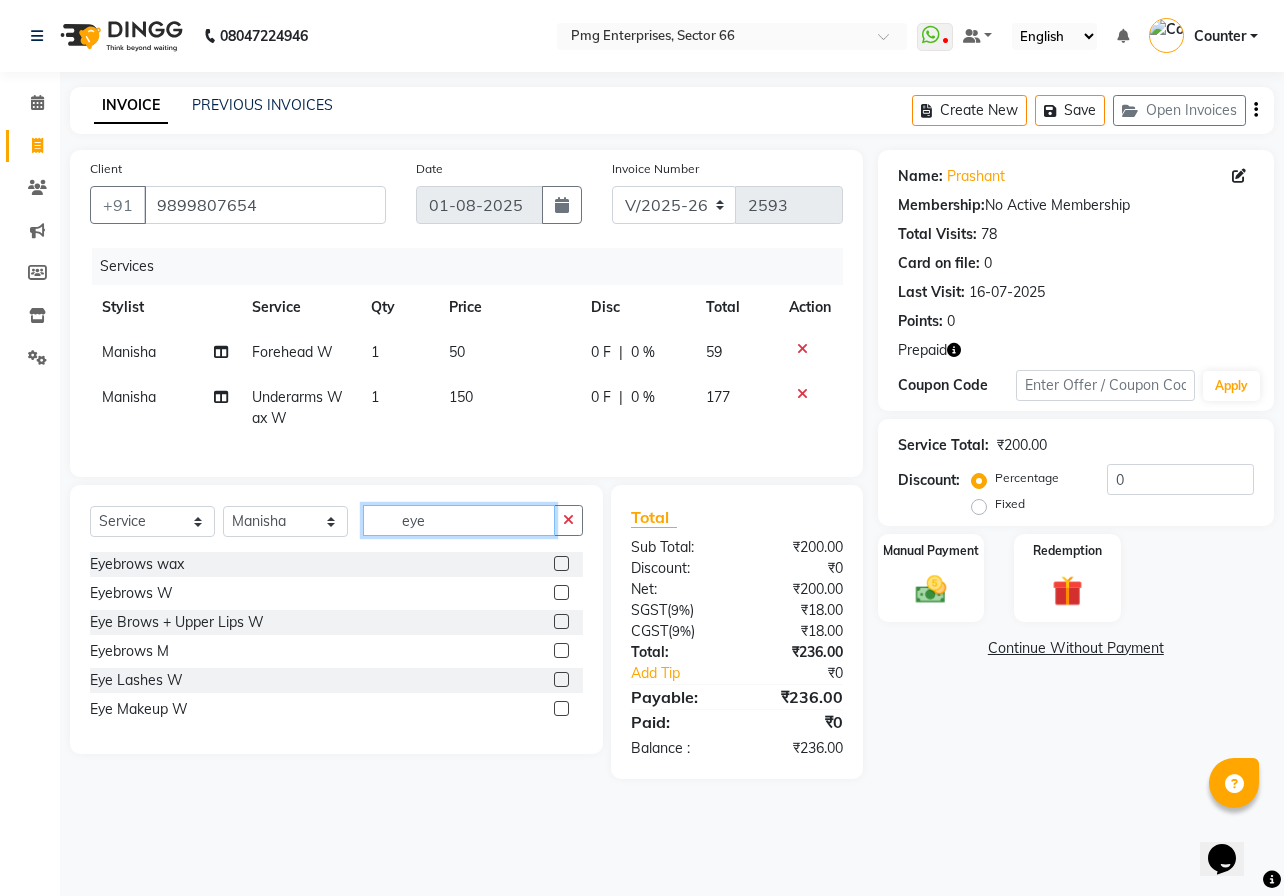 type on "eye" 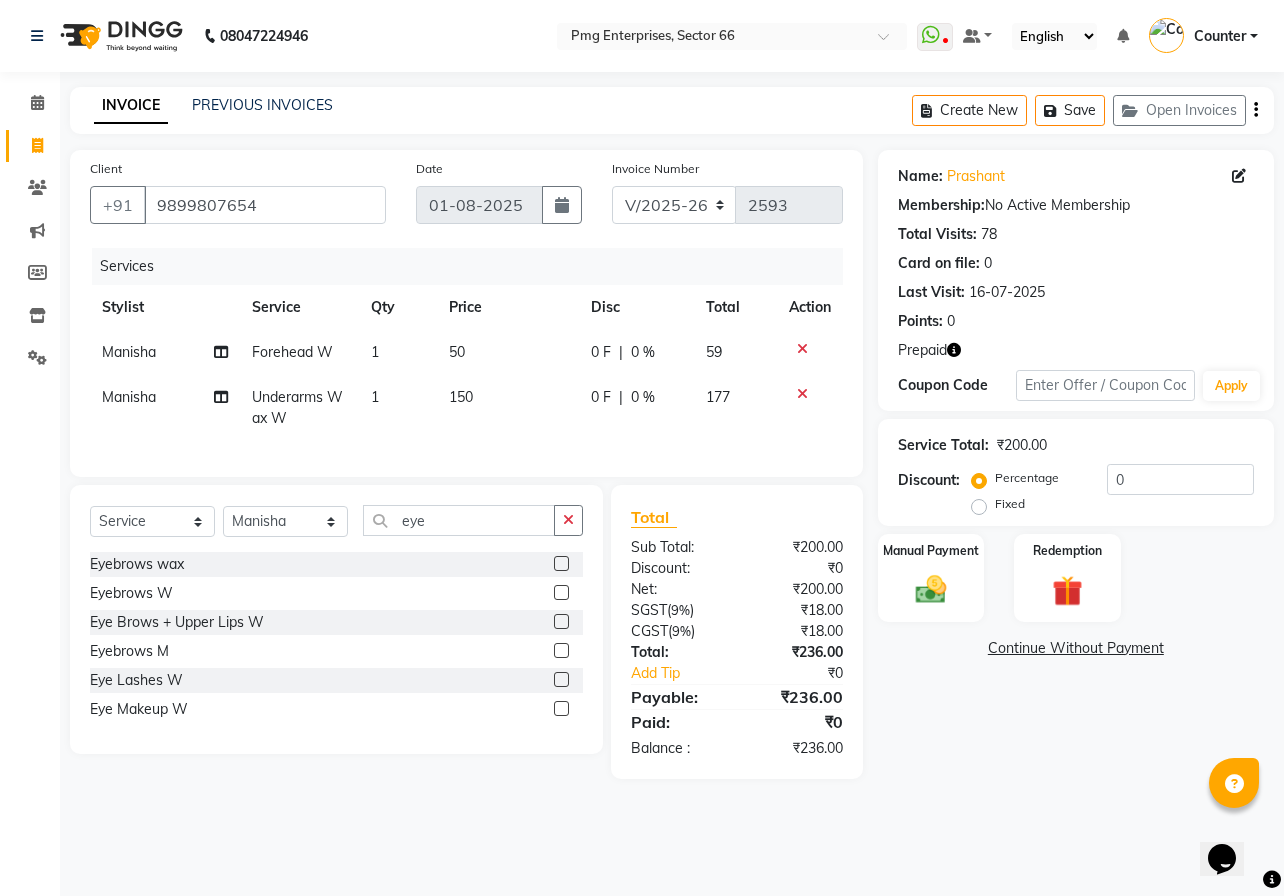 click 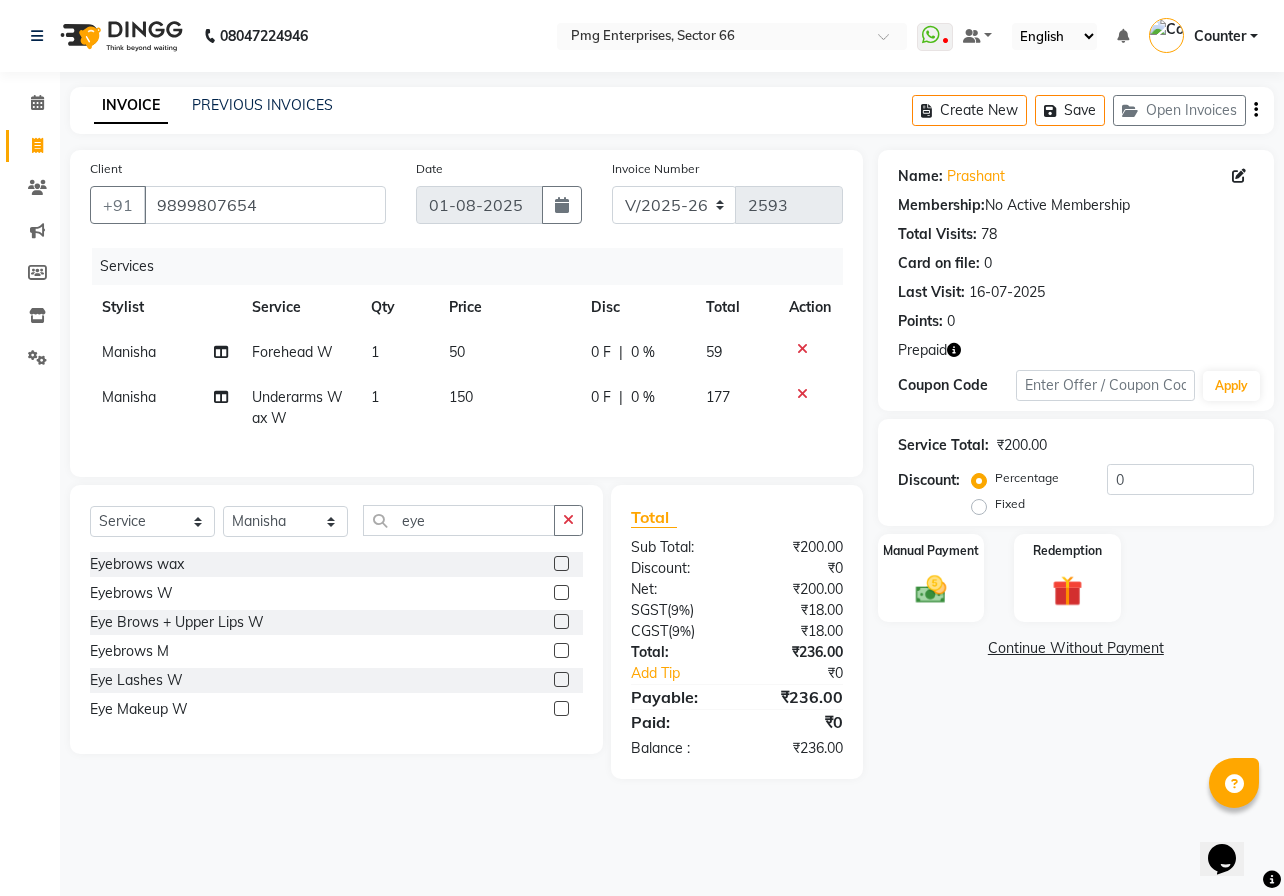 click at bounding box center [560, 593] 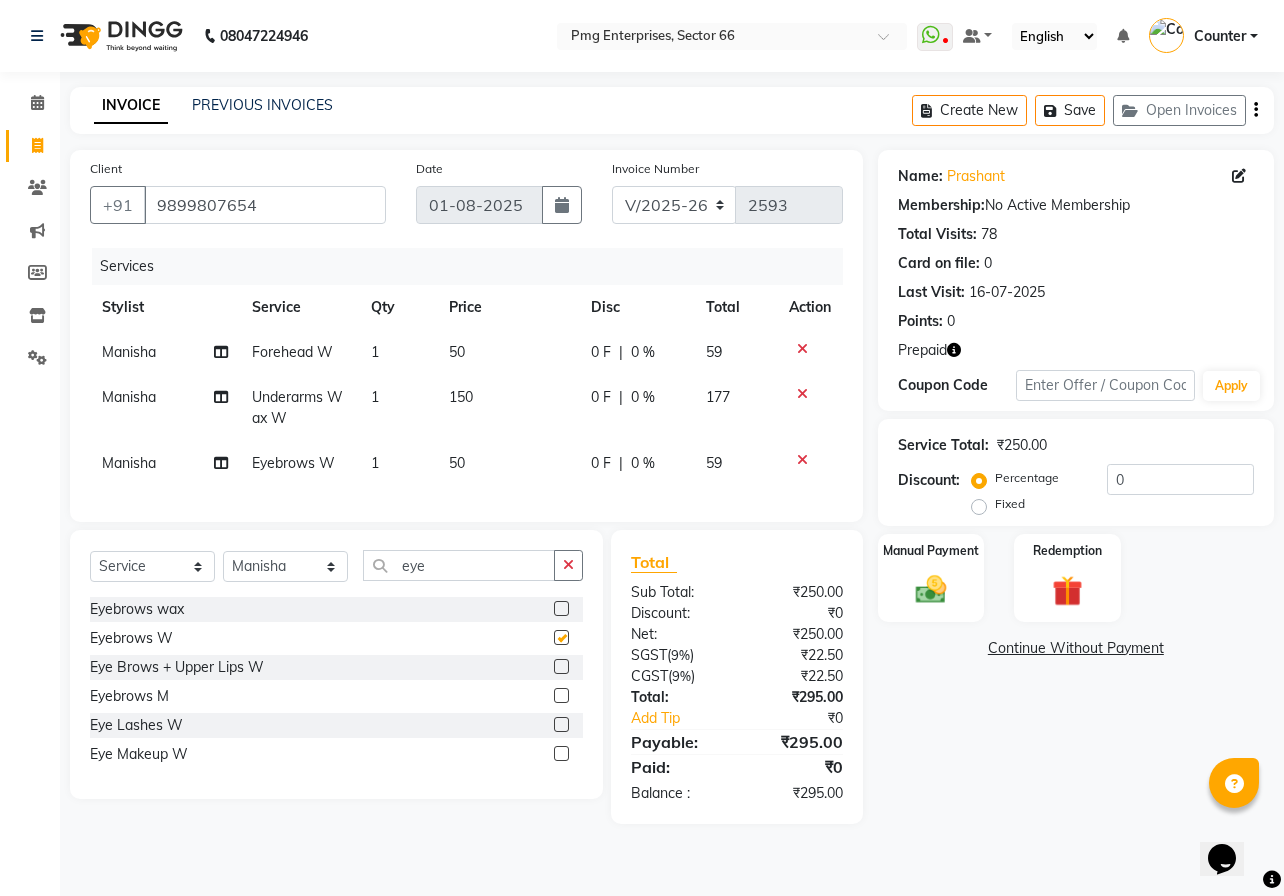 checkbox on "false" 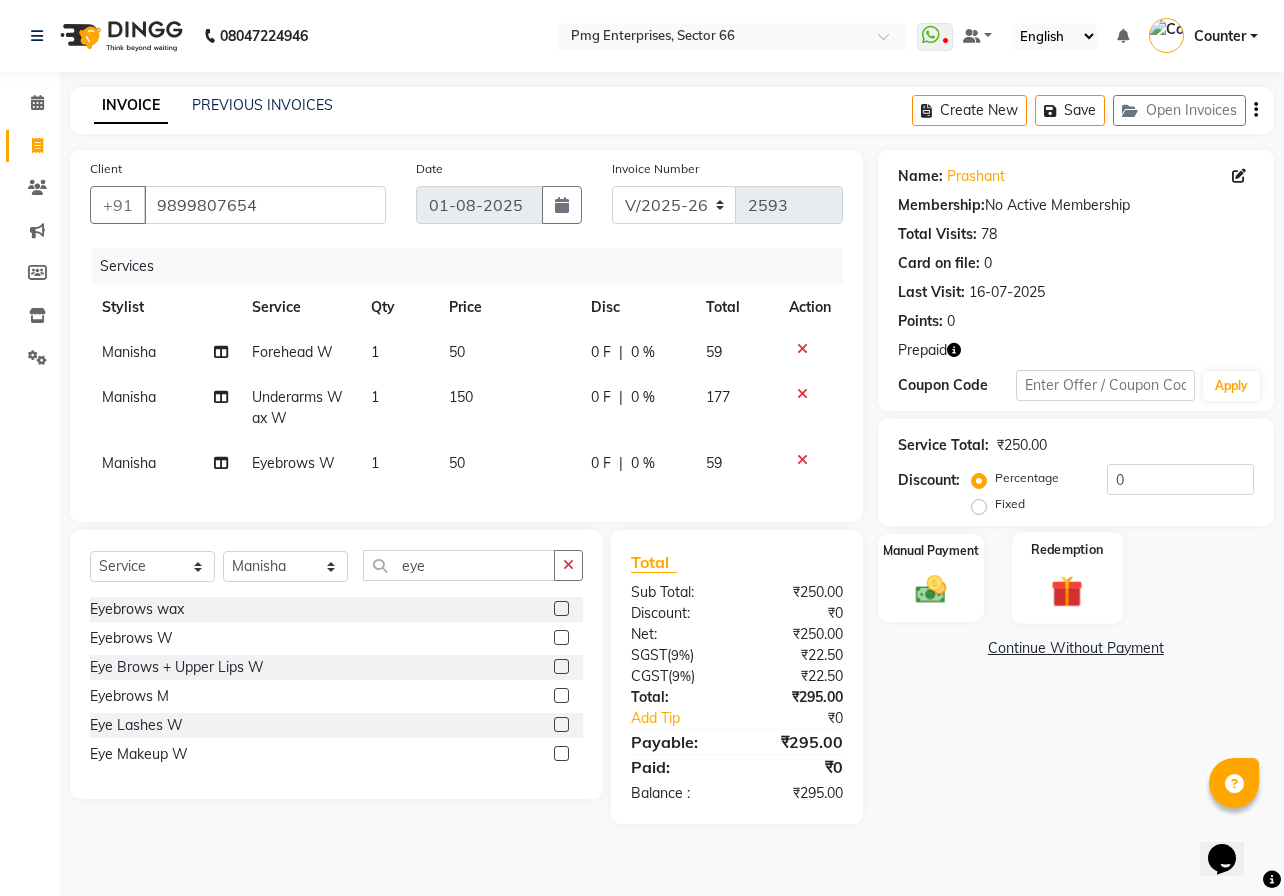 click 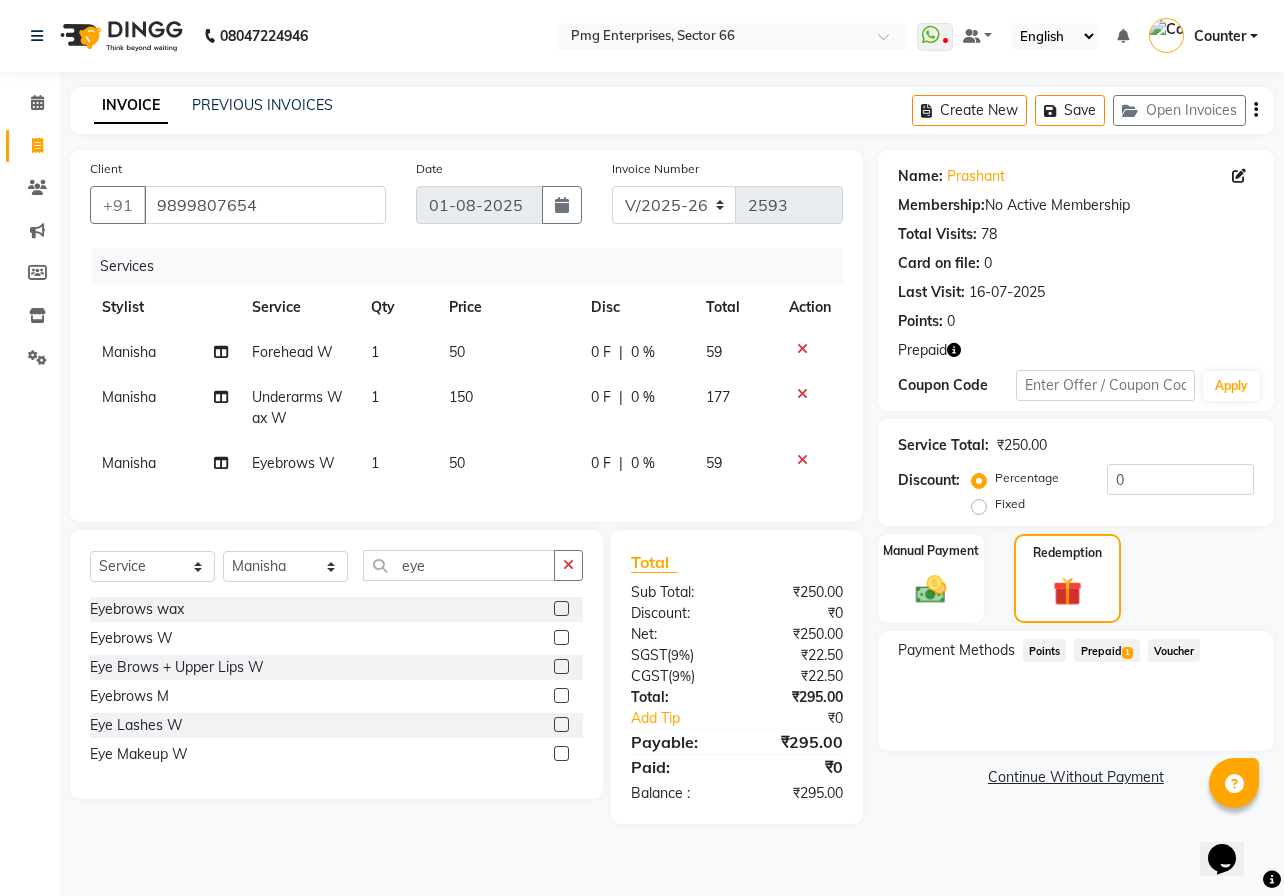 click on "Prepaid  1" 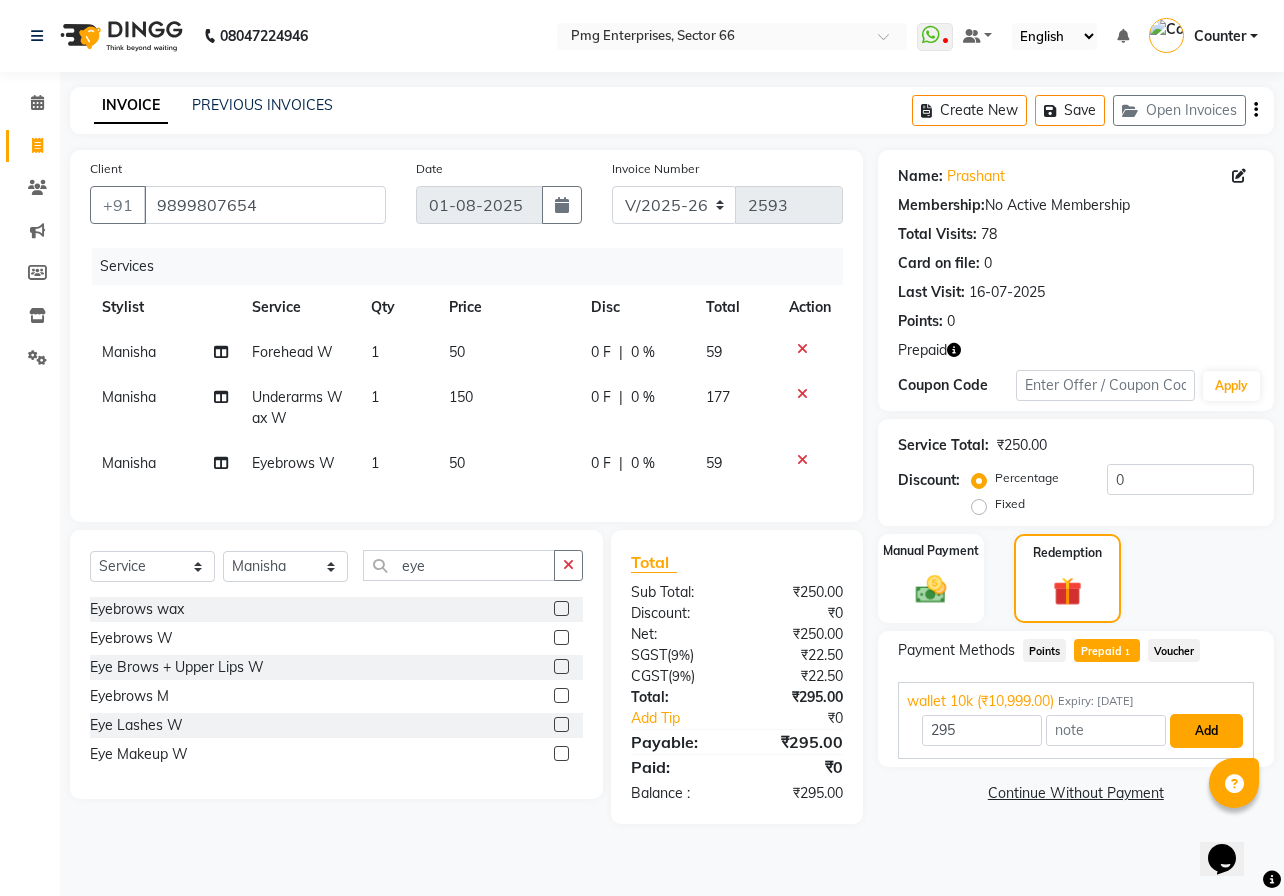 click on "Add" at bounding box center (1206, 731) 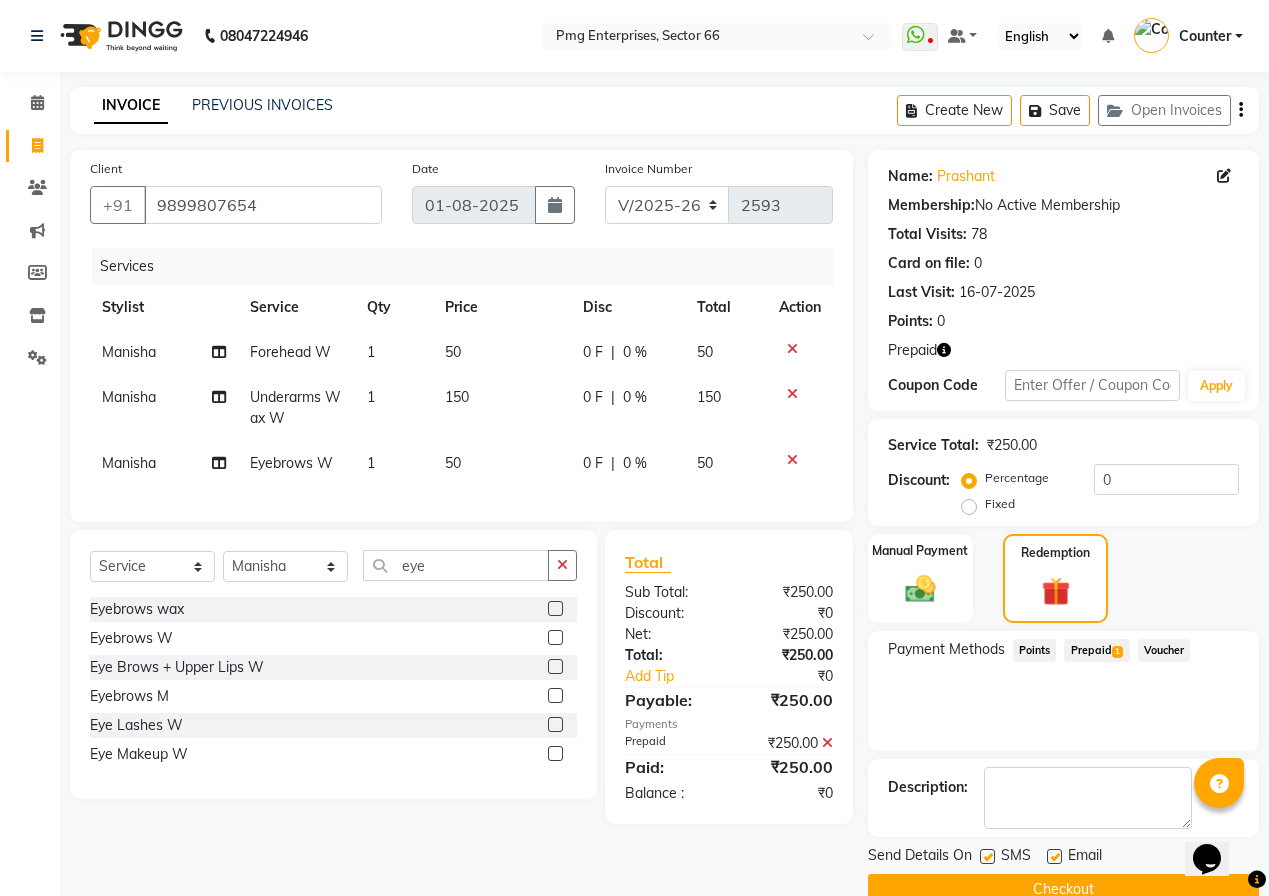 click on "Checkout" 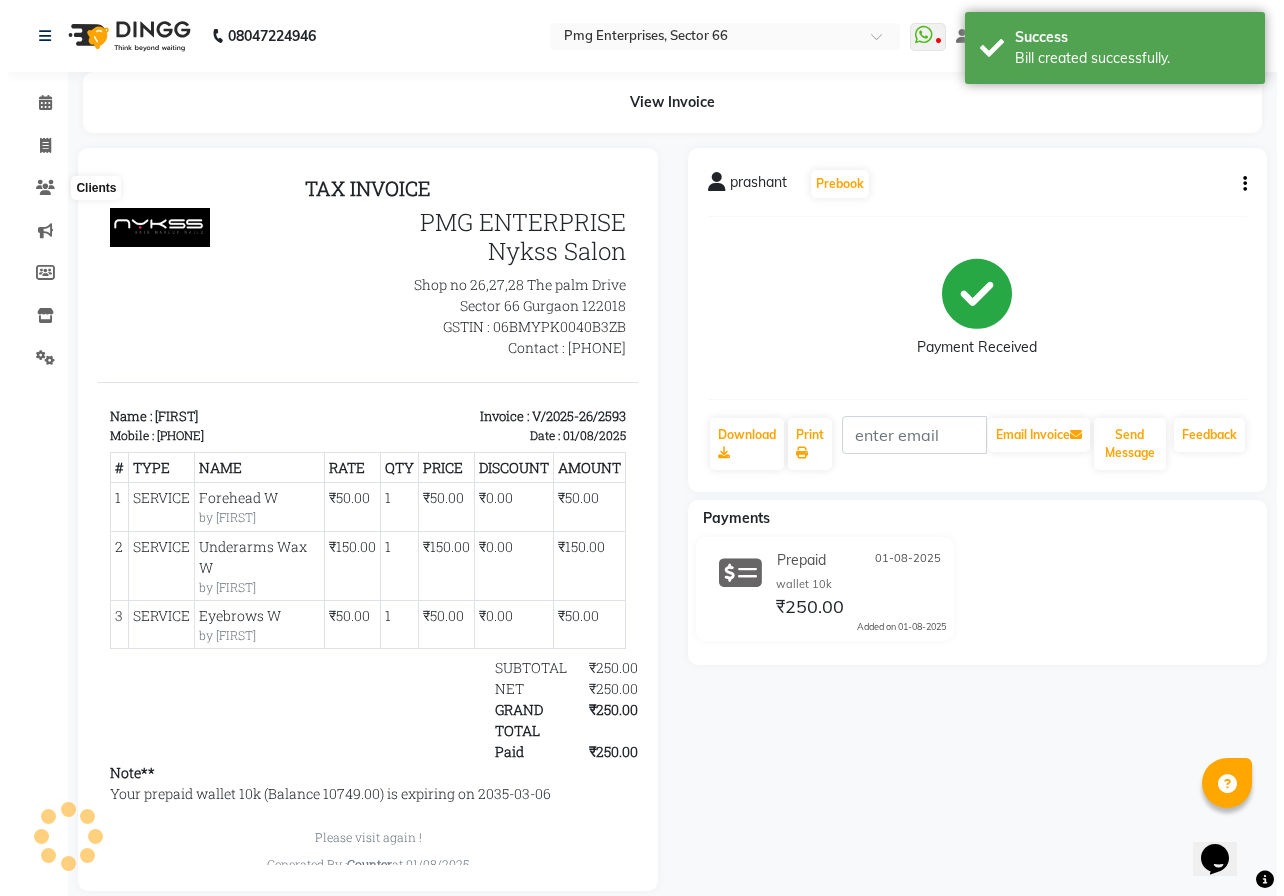 scroll, scrollTop: 0, scrollLeft: 0, axis: both 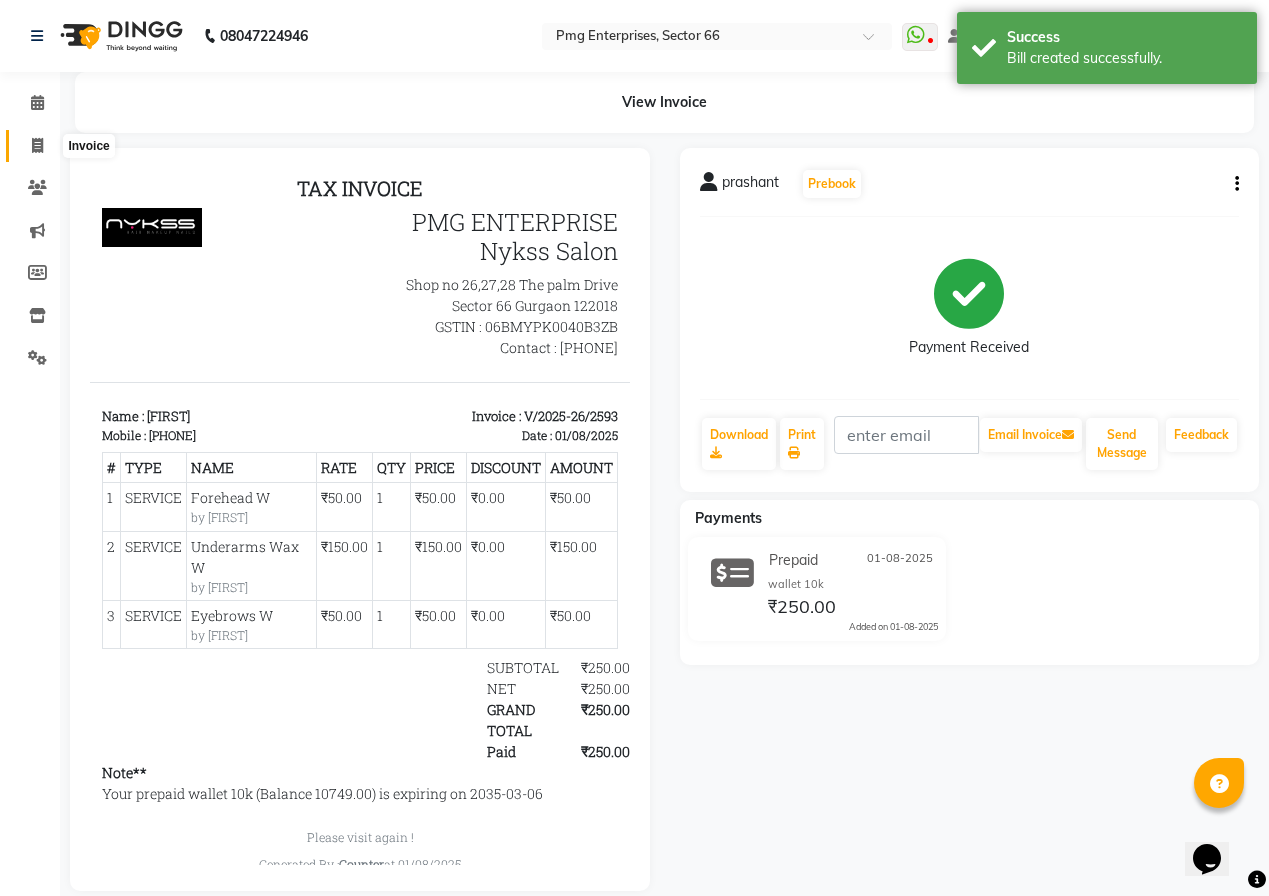 click 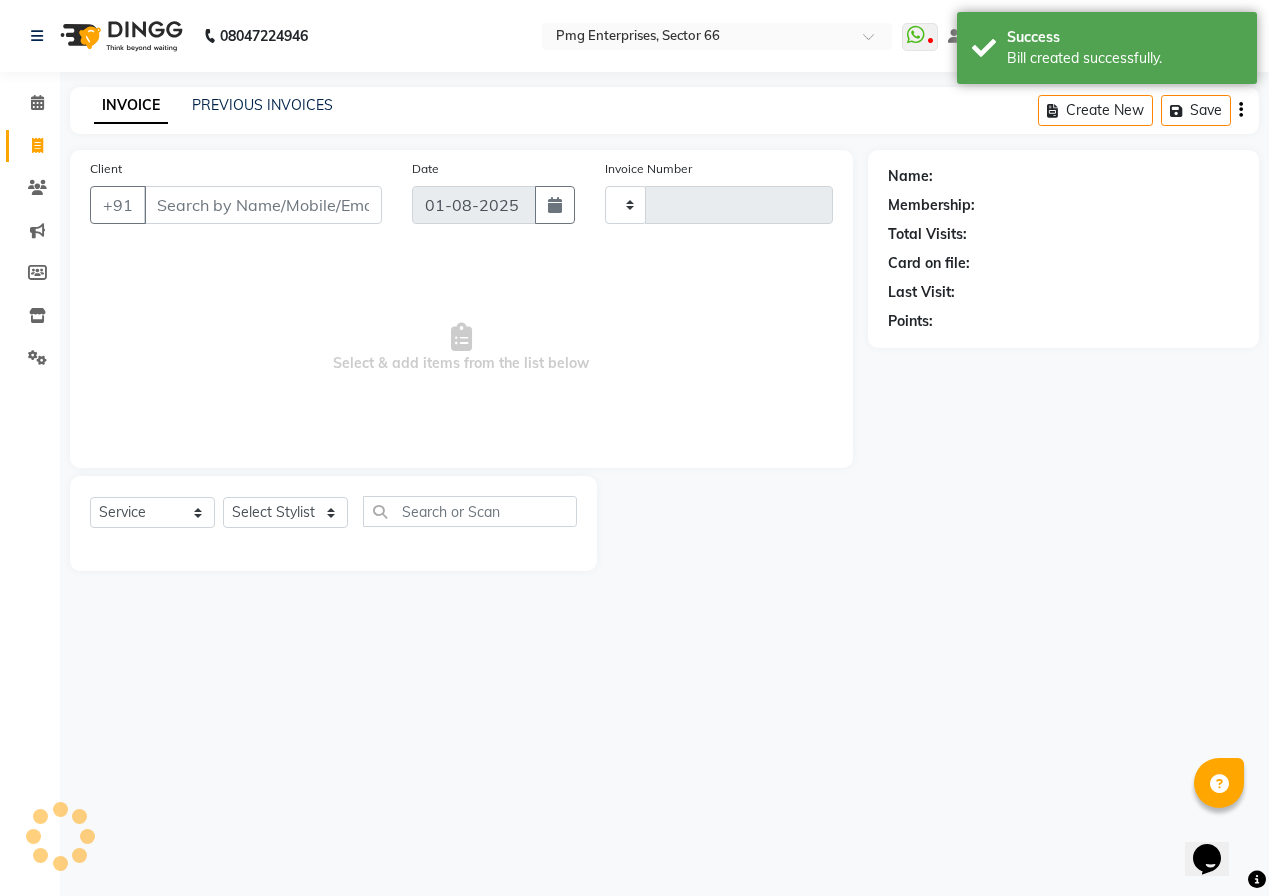 type on "2594" 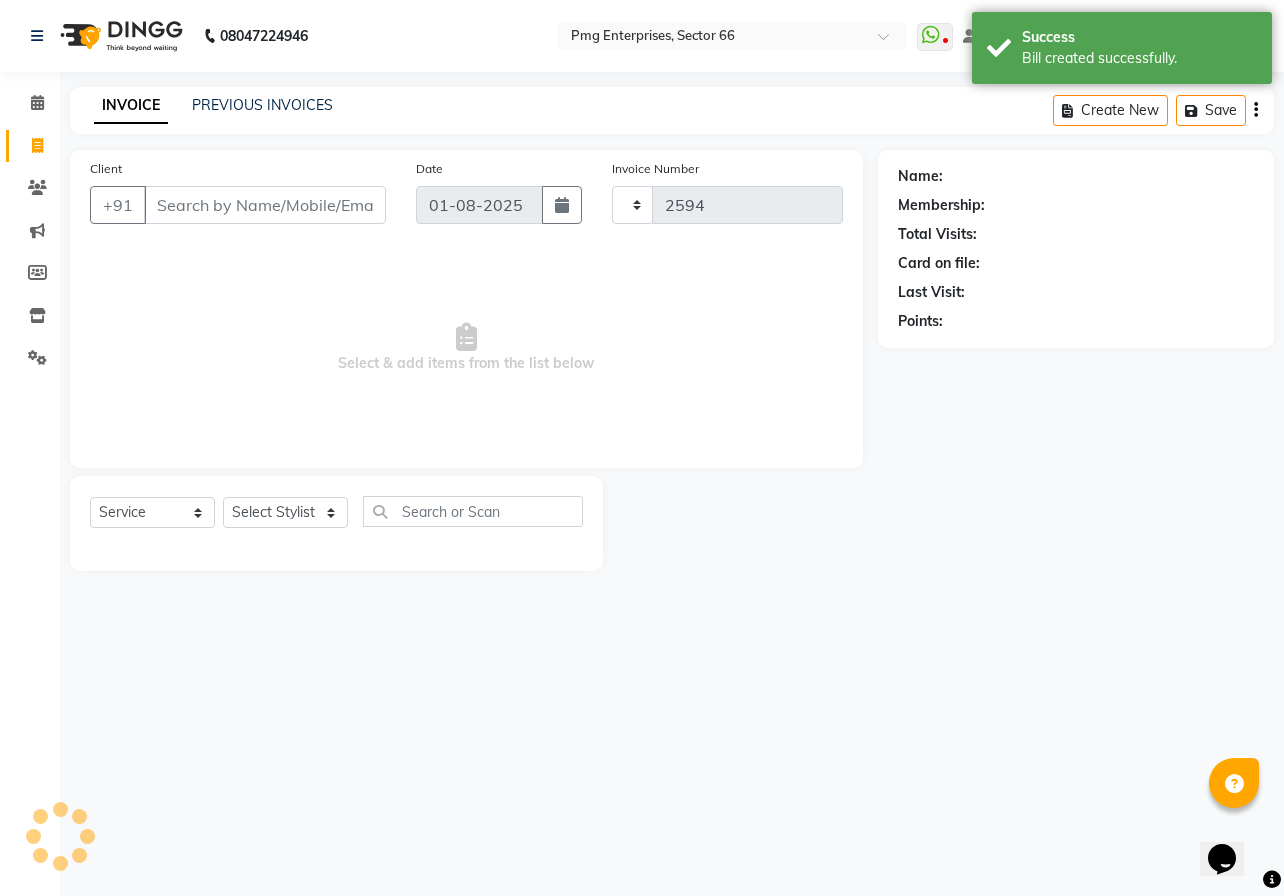 select on "889" 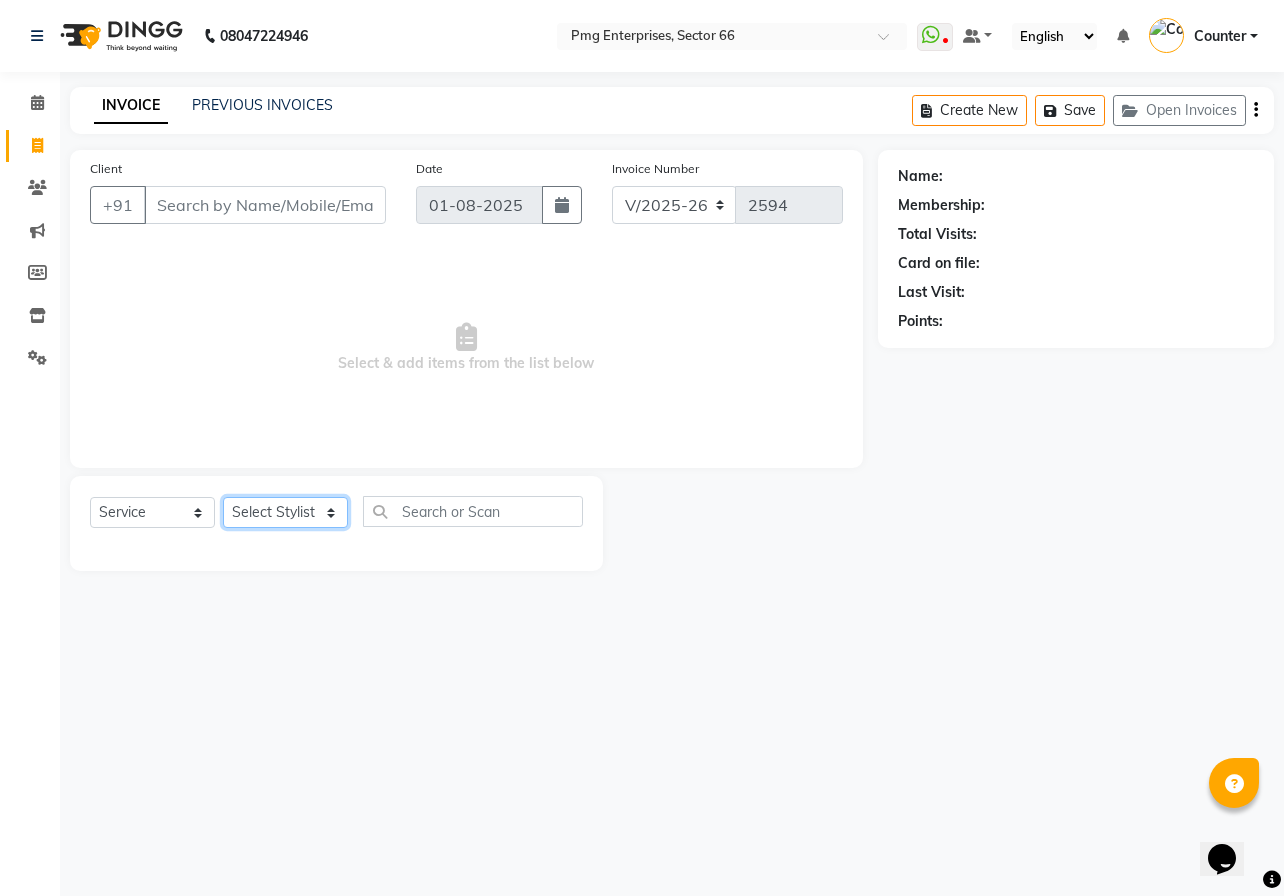 click on "Select Stylist [FIRST] [LAST] Counter [FIRST] [FIRST] [FIRST] [FIRST] [FIRST]" 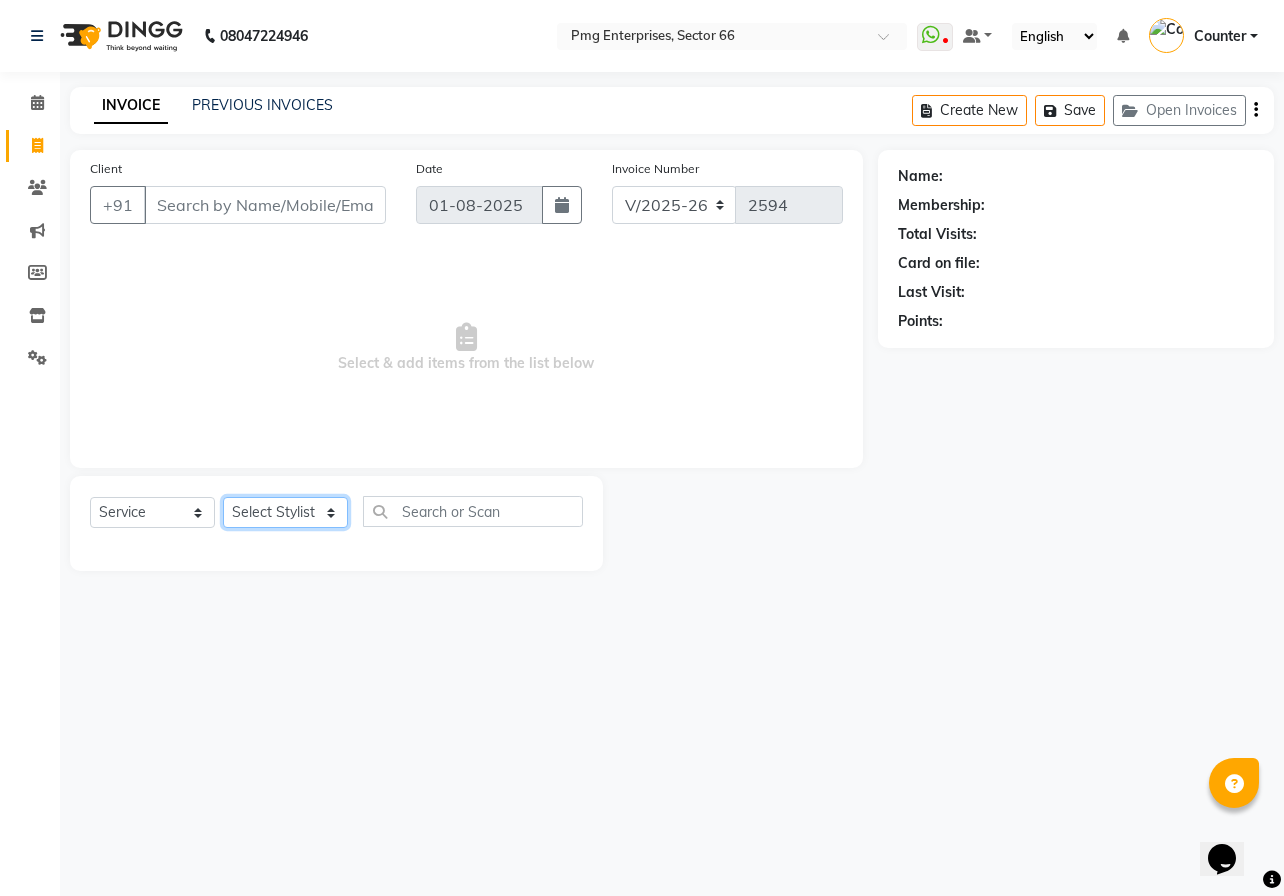 select on "49466" 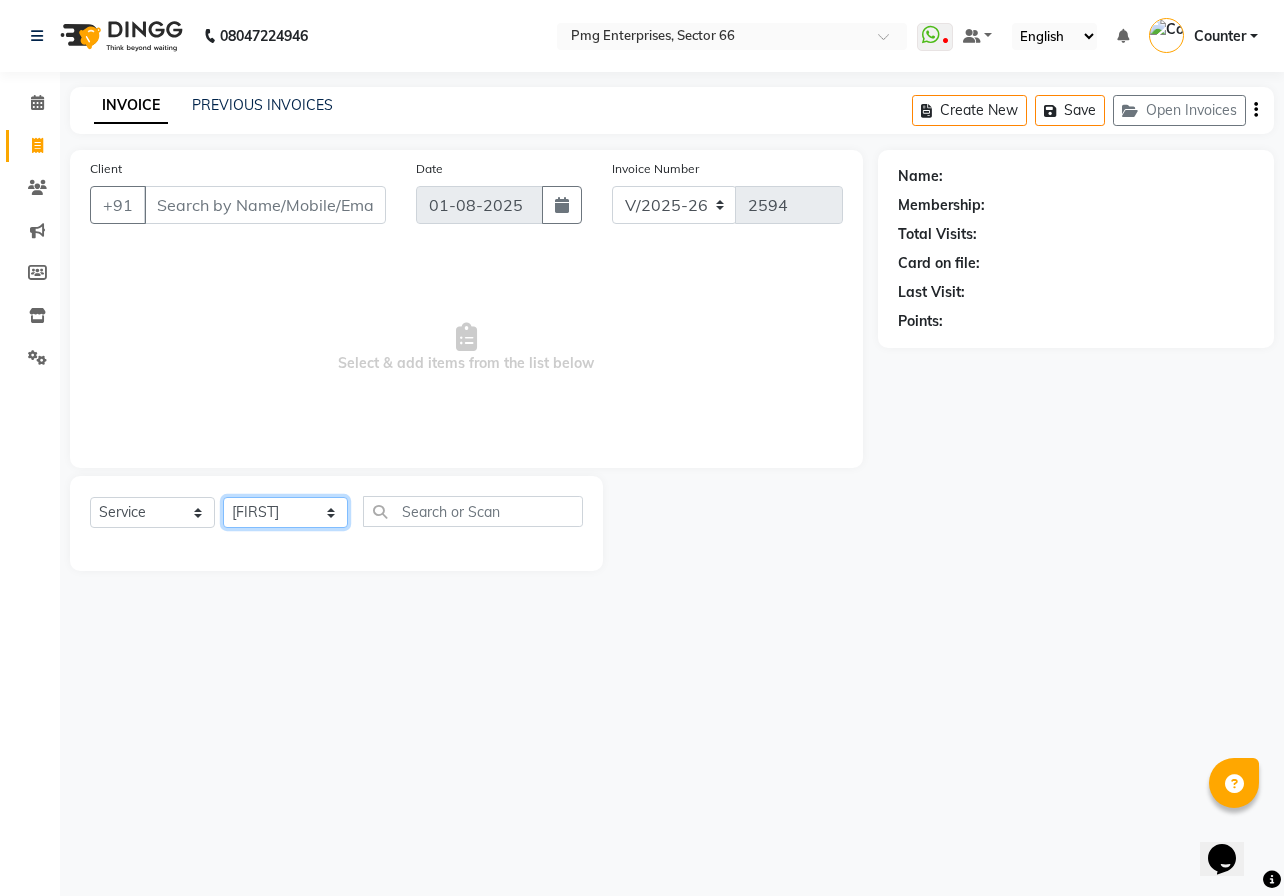click on "Select Stylist [FIRST] [LAST] Counter [FIRST] [FIRST] [FIRST] [FIRST] [FIRST]" 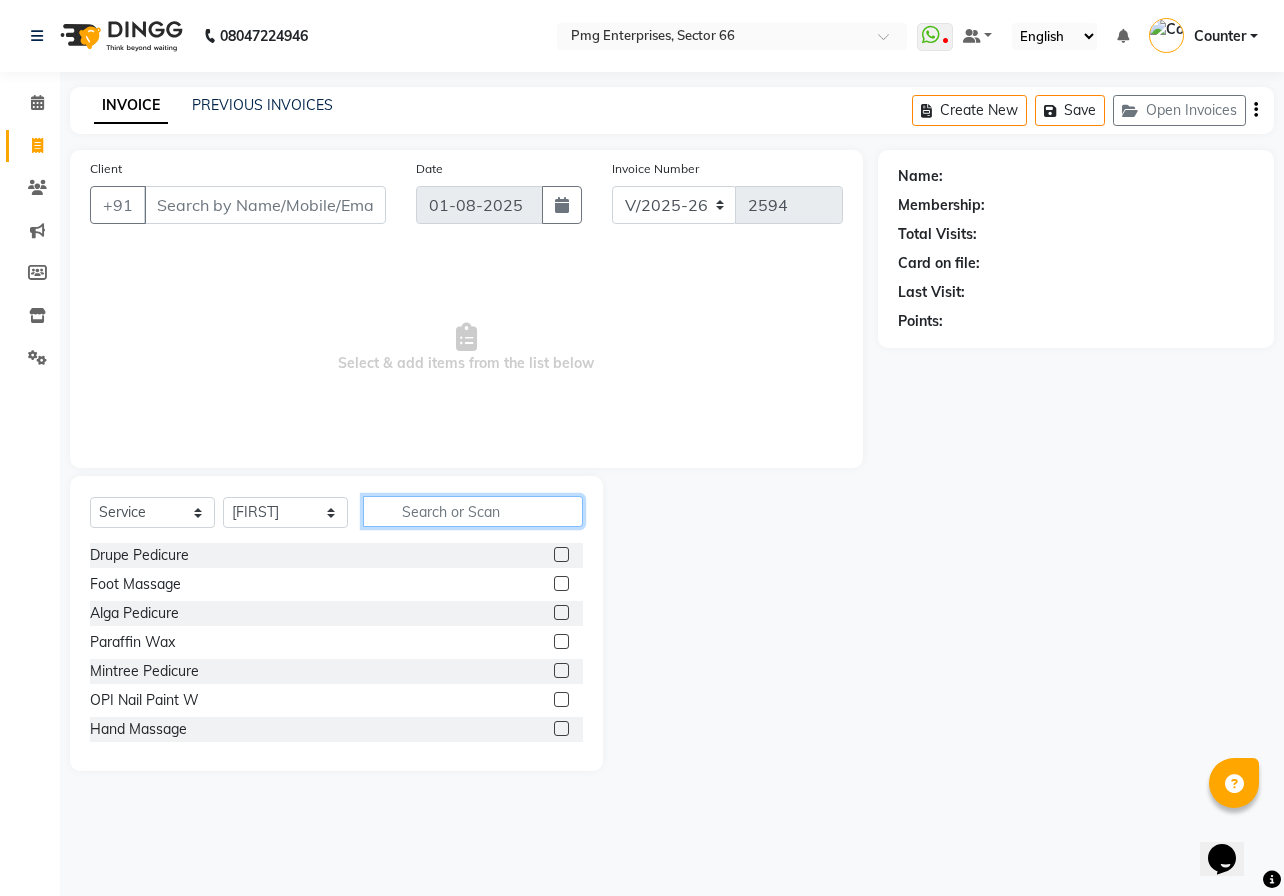 click 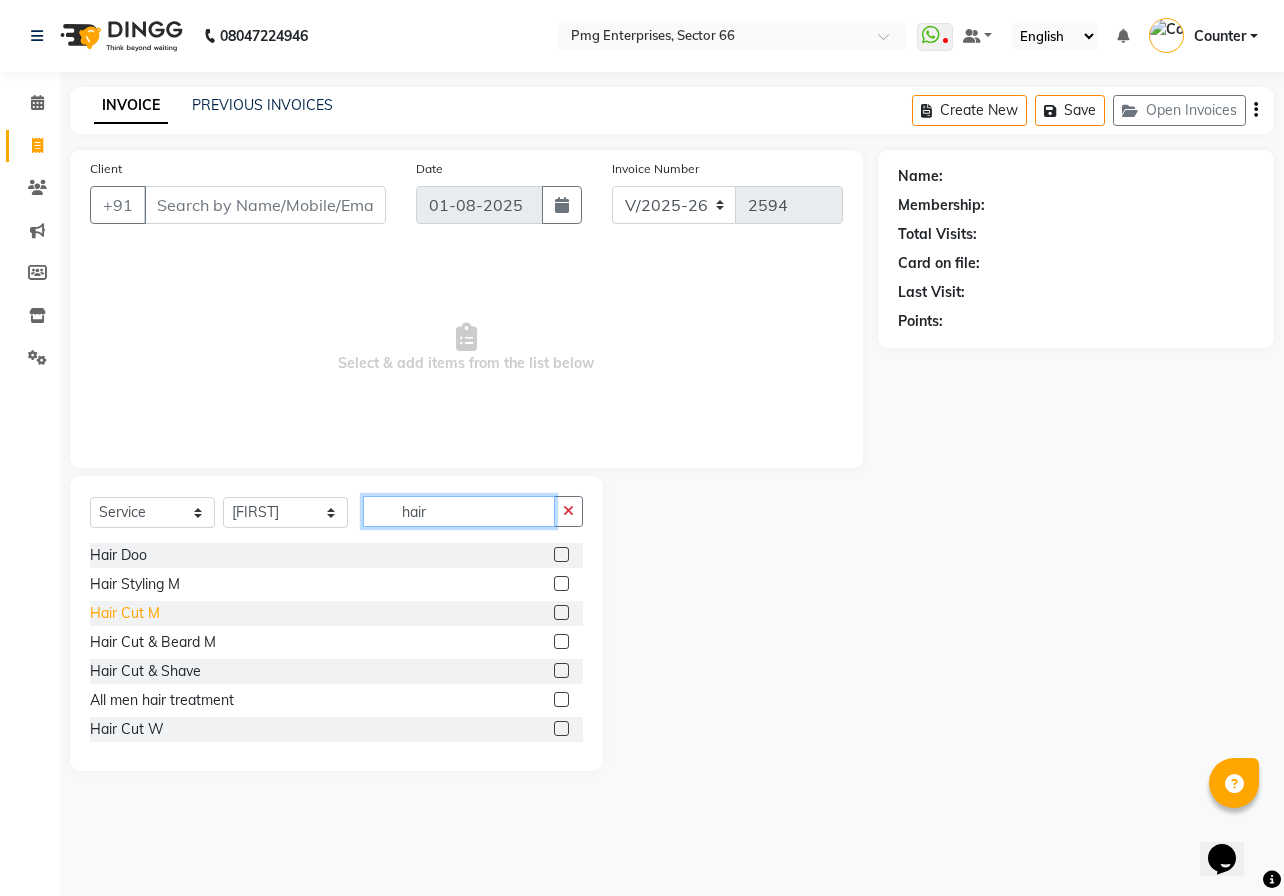 type on "hair" 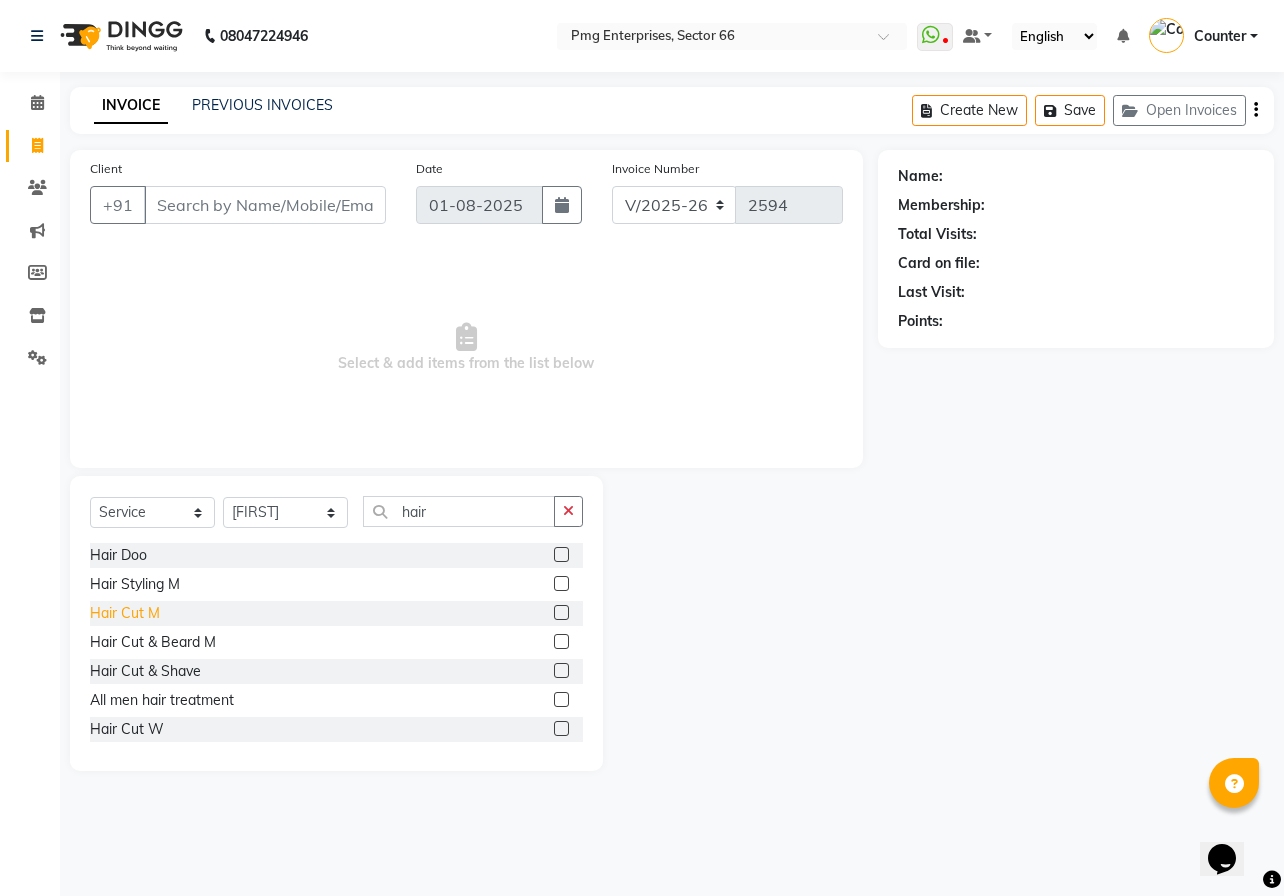 click on "Hair Cut M" 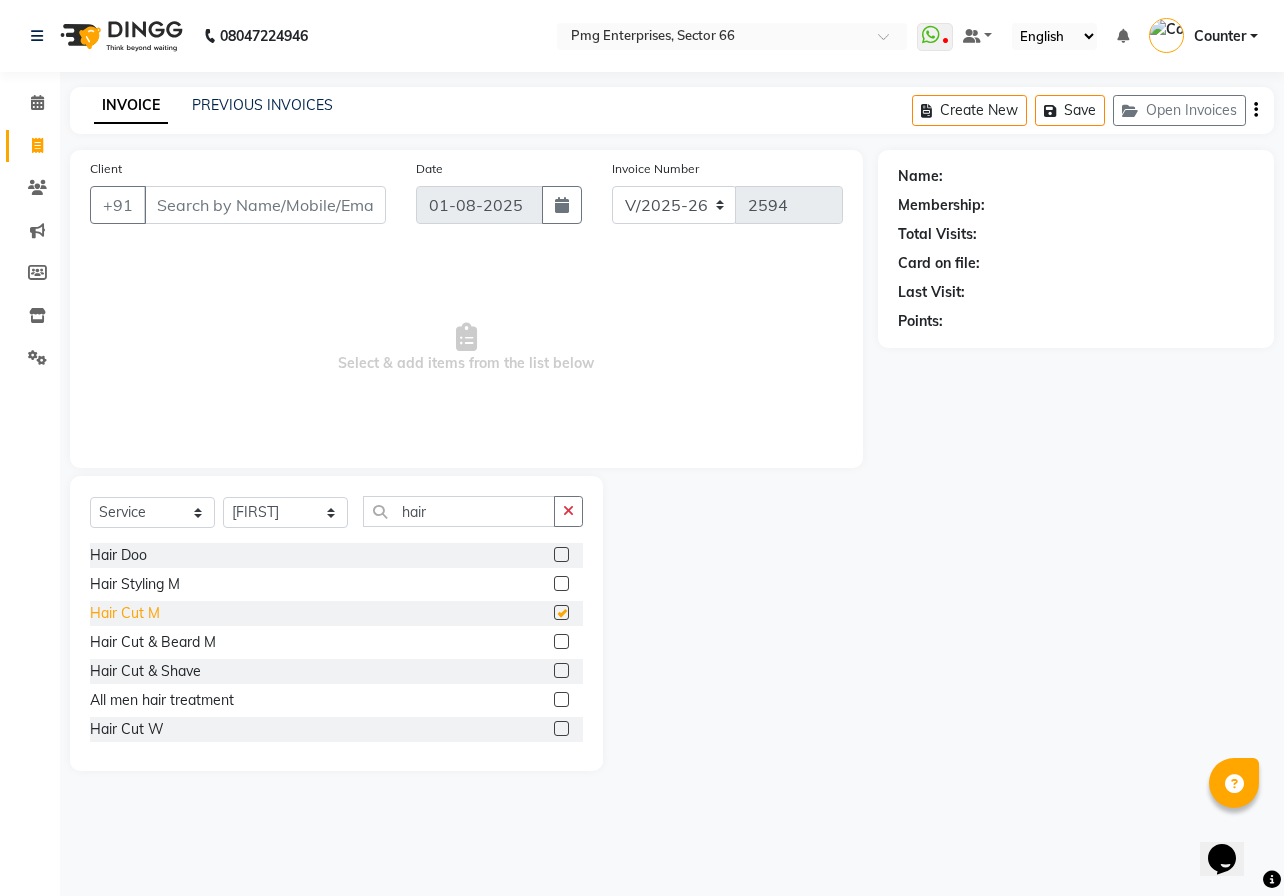 checkbox on "false" 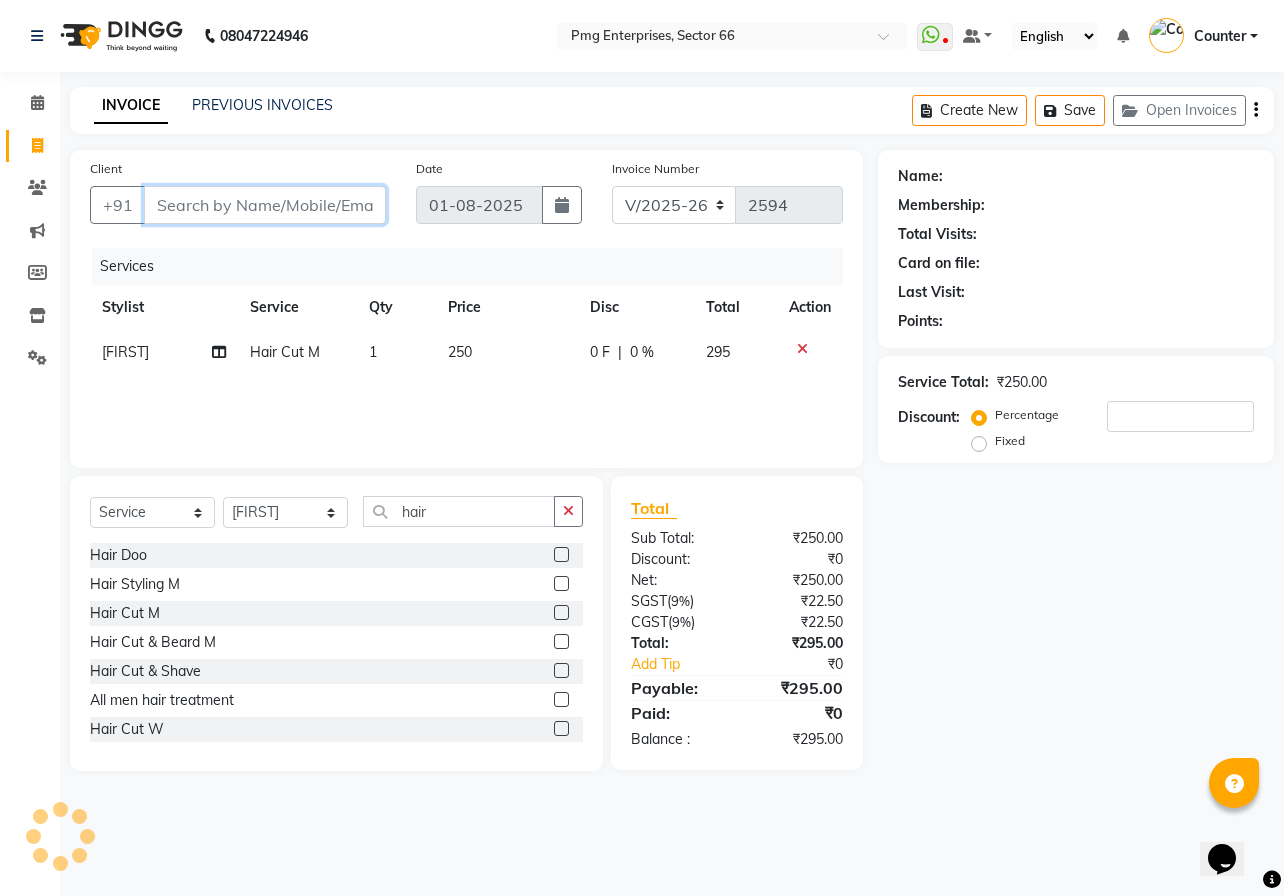 click on "Client" at bounding box center (265, 205) 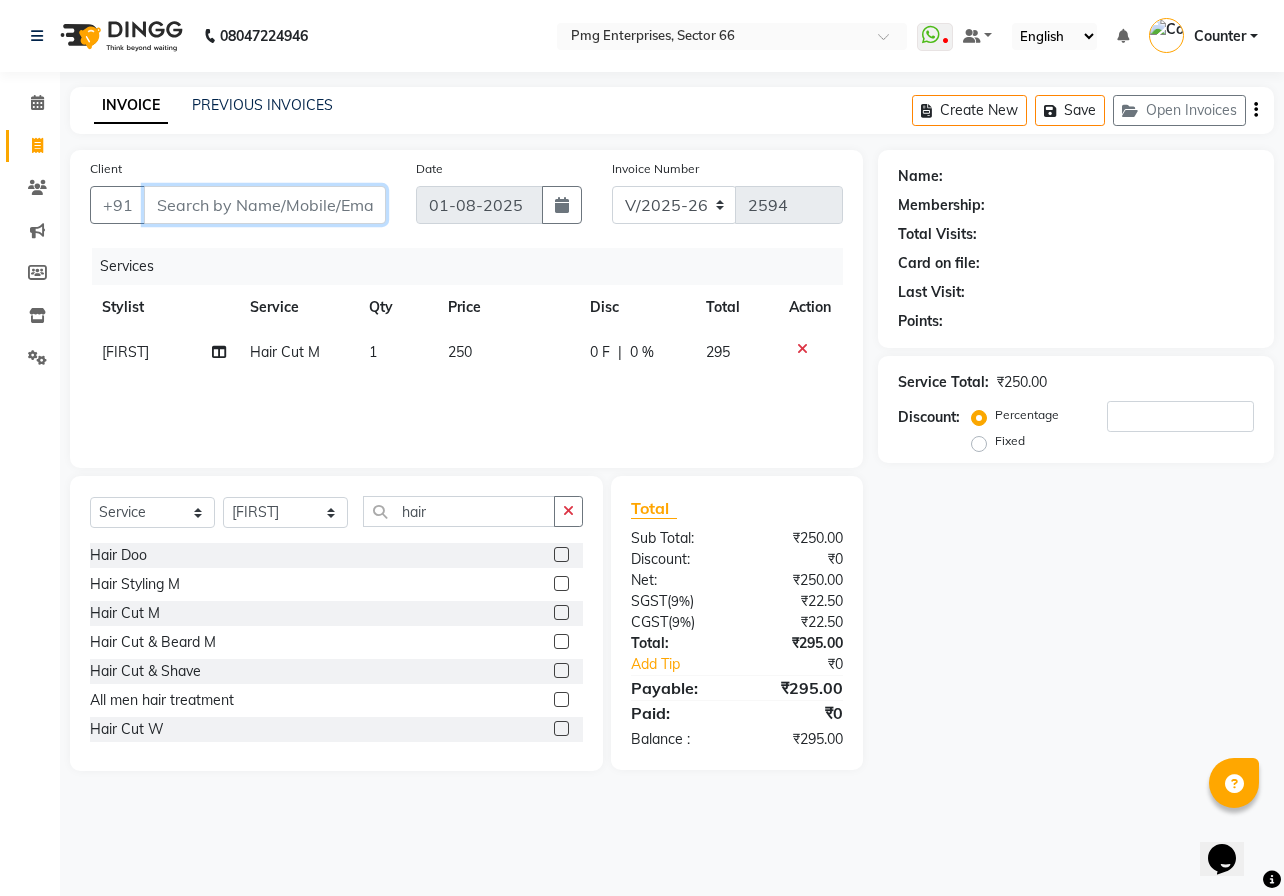 type on "7" 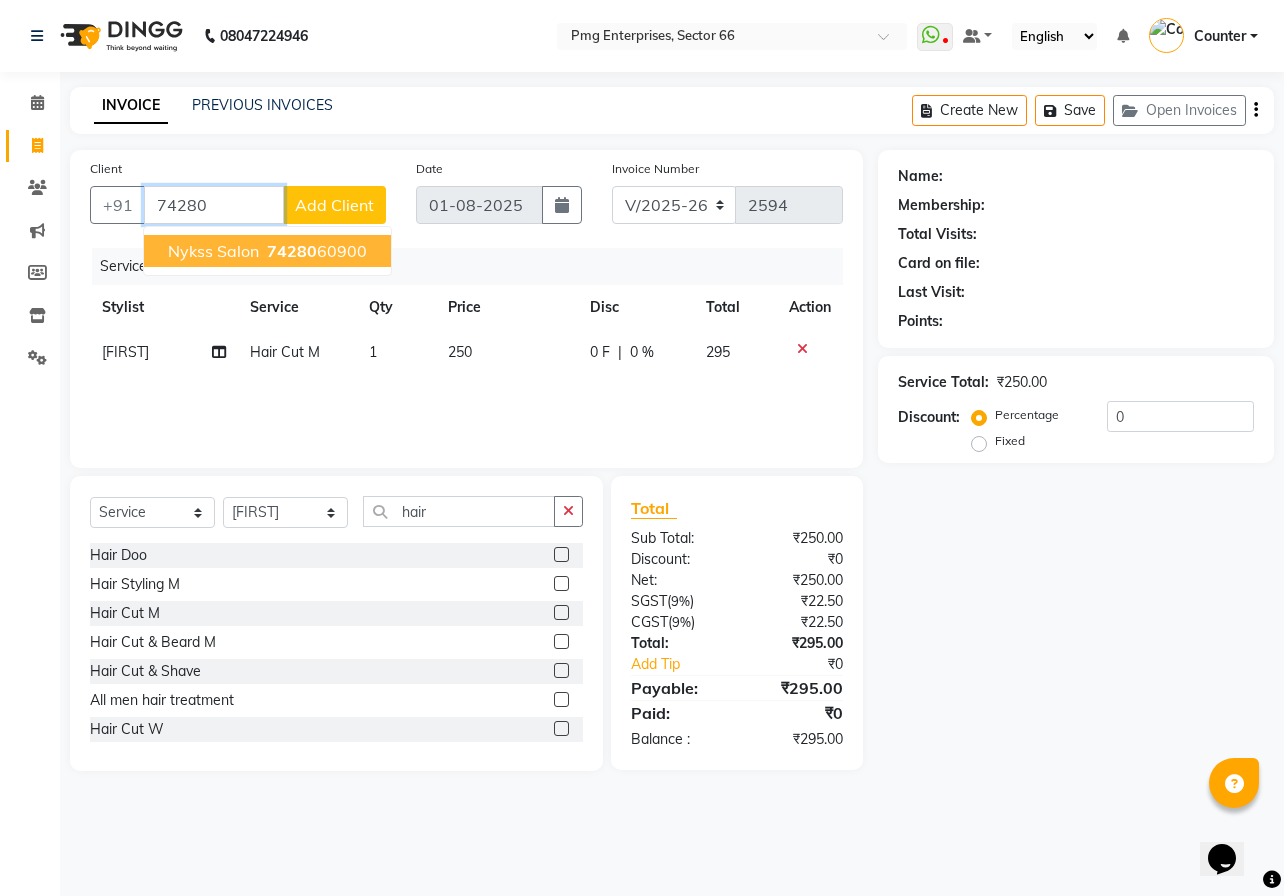 click on "Nykss Salon" at bounding box center (213, 251) 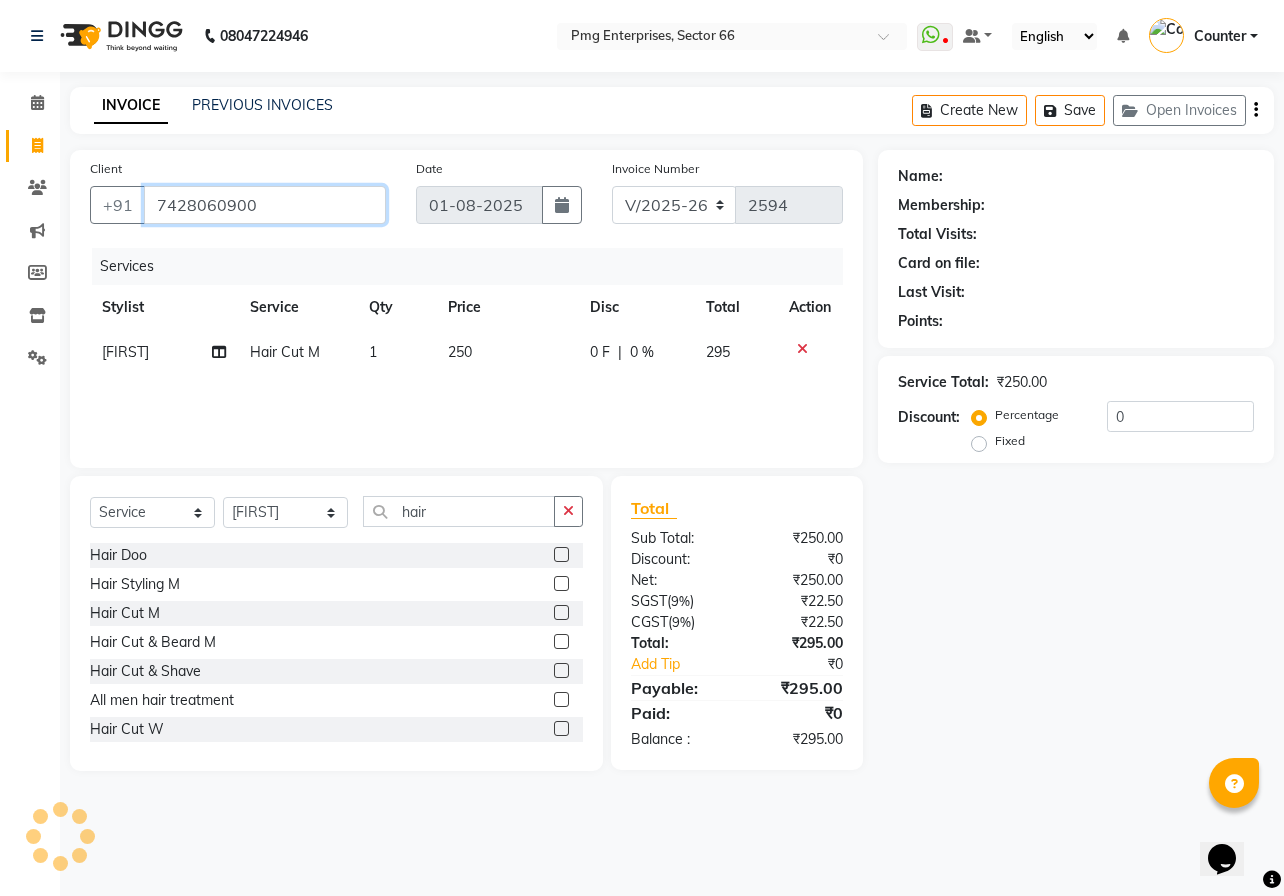 type on "7428060900" 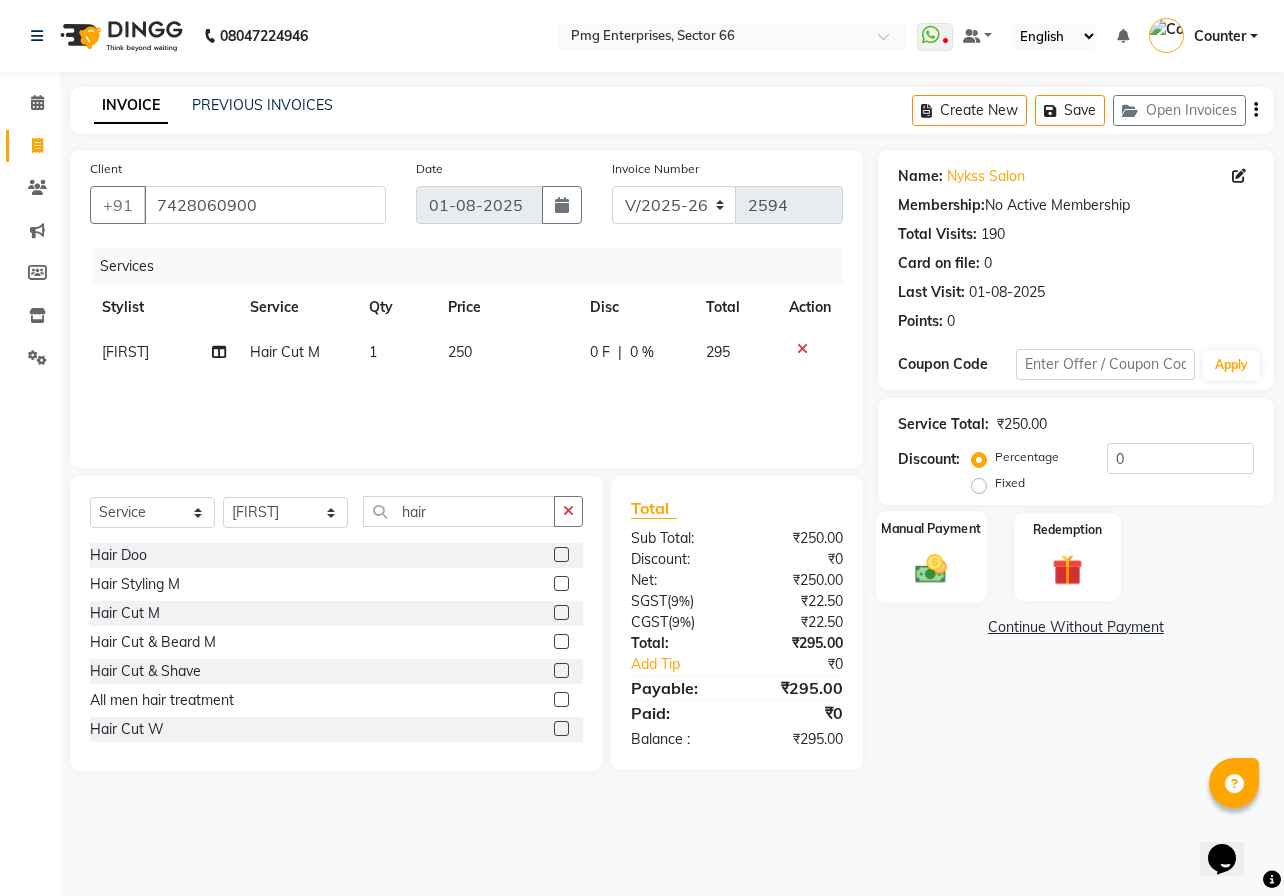 click 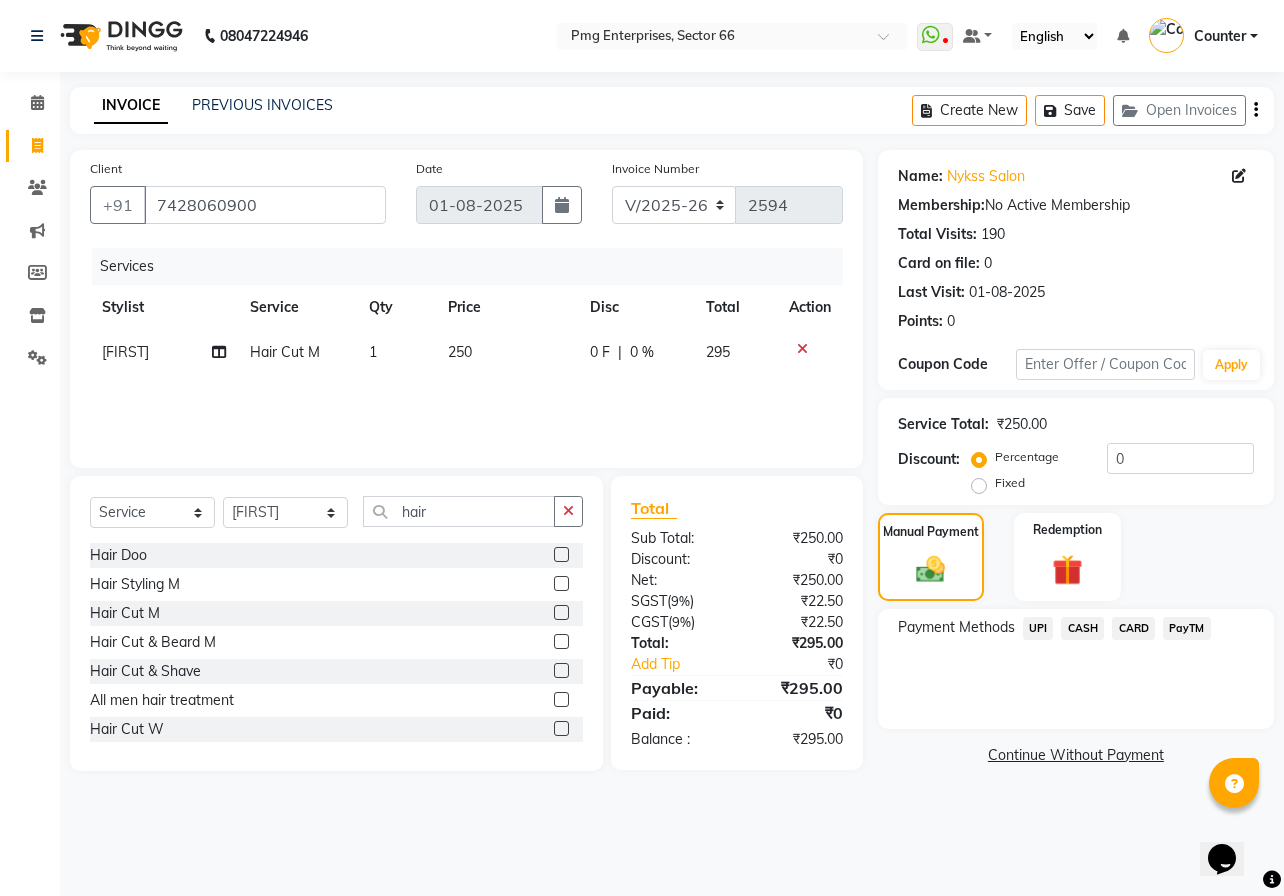 click on "UPI" 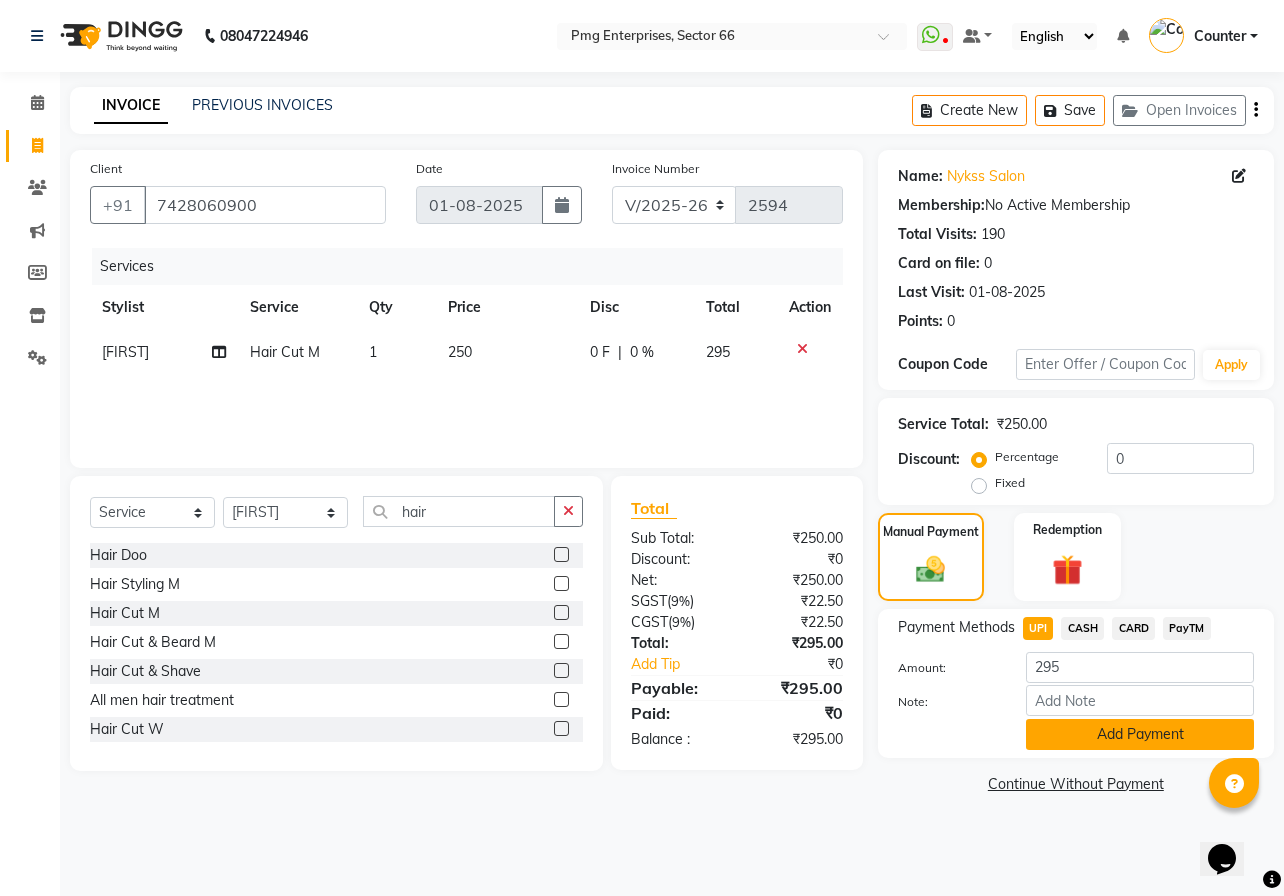 click on "Add Payment" 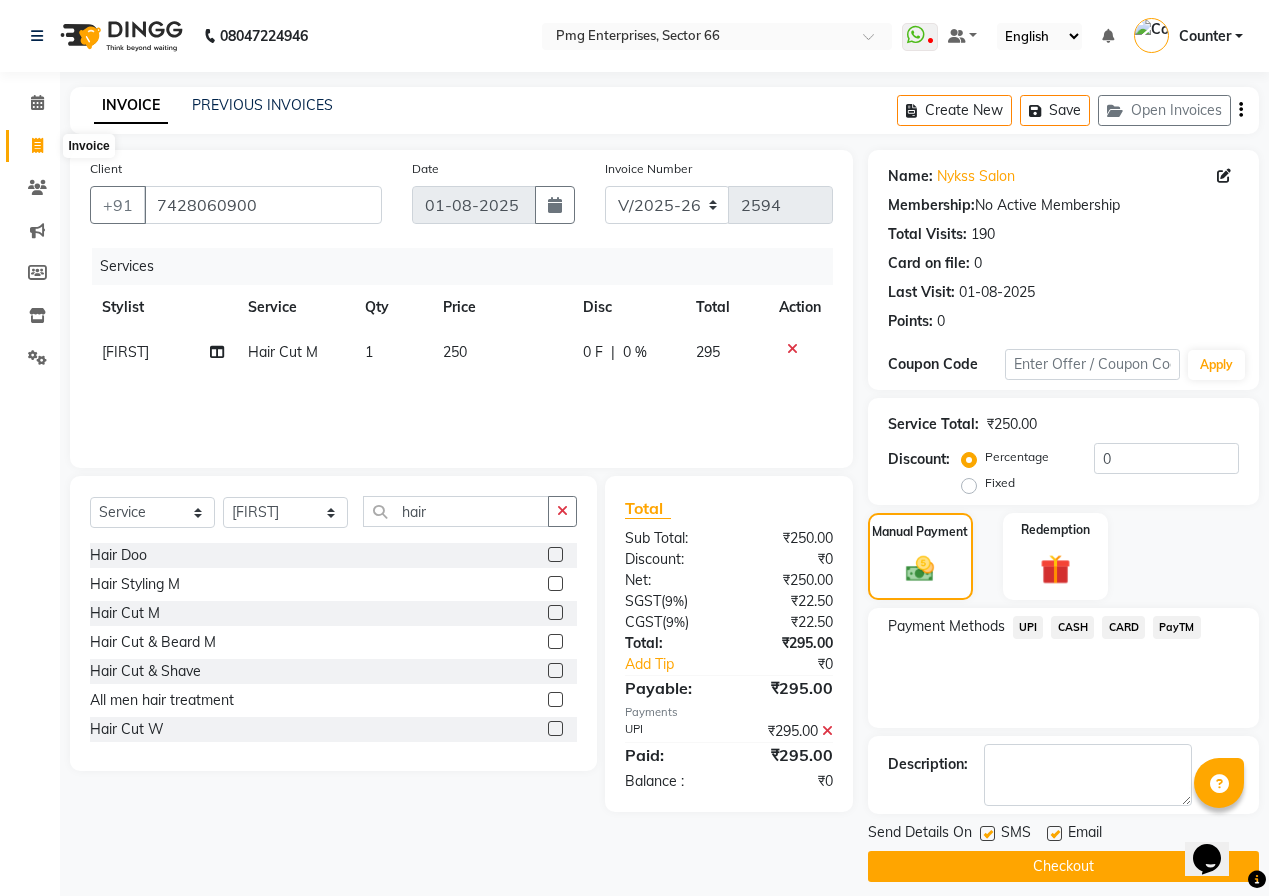 click 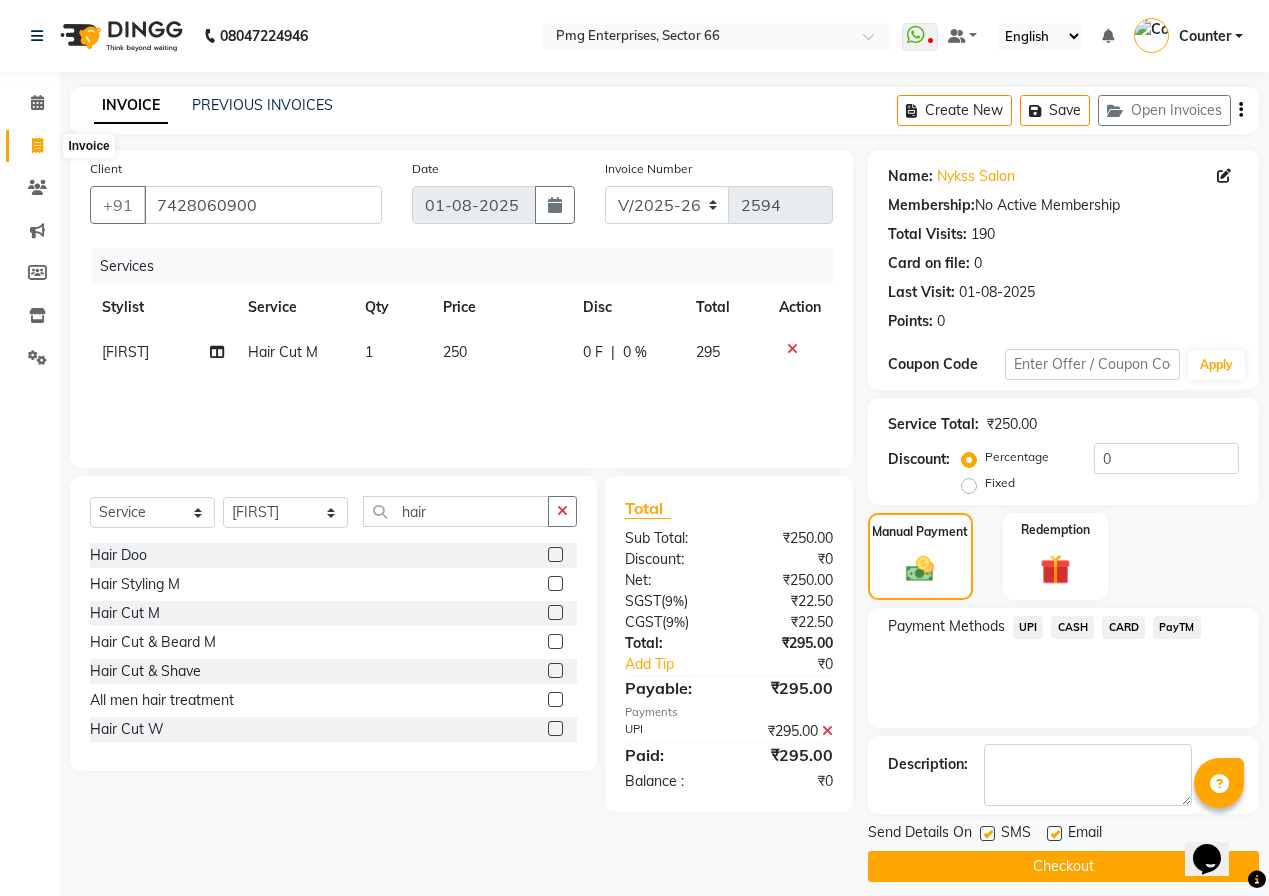 select on "service" 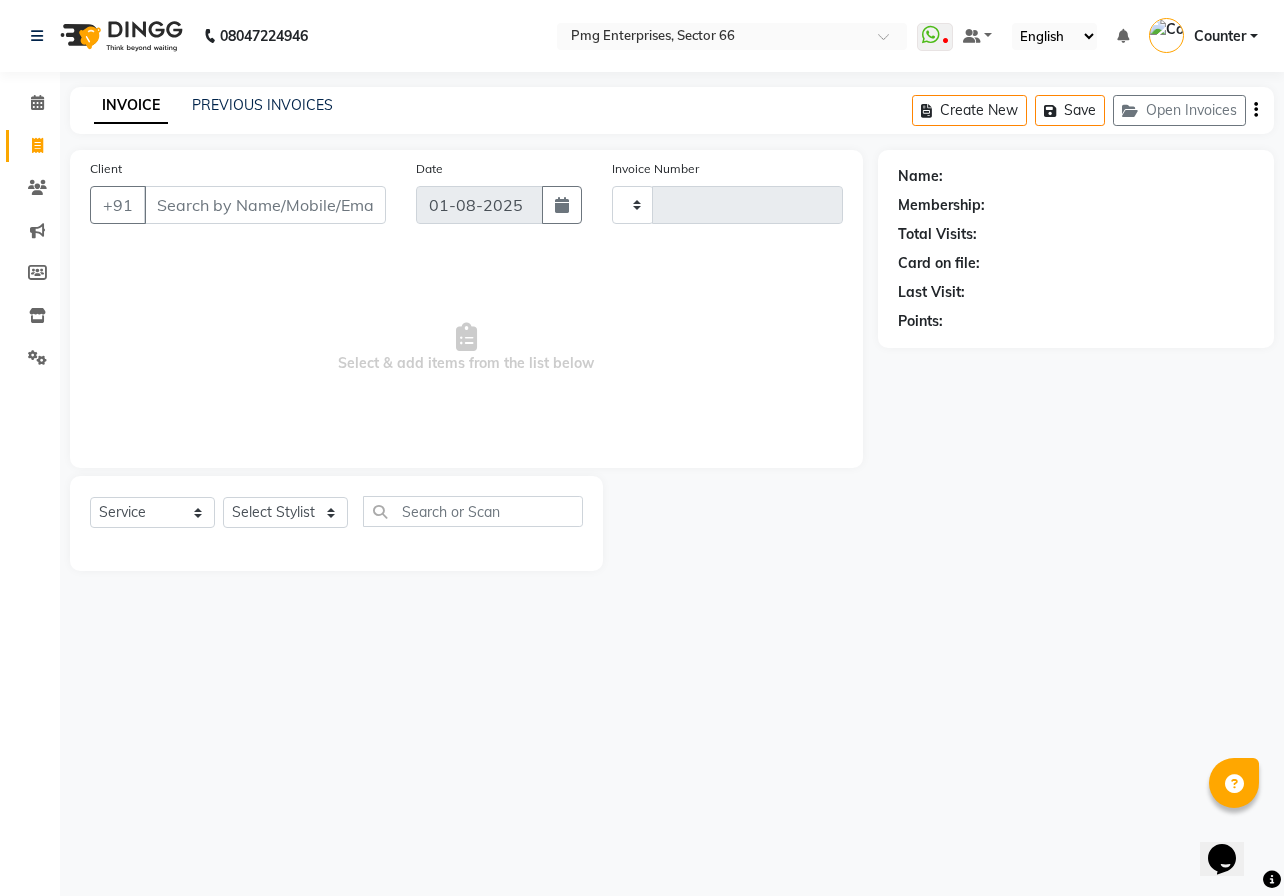 click on "INVOICE PREVIOUS INVOICES Create New   Save   Open Invoices  Client +[PHONE] Date 01-08-2025 Invoice Number  Select & add items from the list below  Select  Service  Product  Membership  Package Voucher Prepaid Gift Card  Select Stylist [FIRST] [LAST] Counter [FIRST] [FIRST] [FIRST] [FIRST] [FIRST] Name: Membership: Total Visits: Card on file: Last Visit:  Points:" 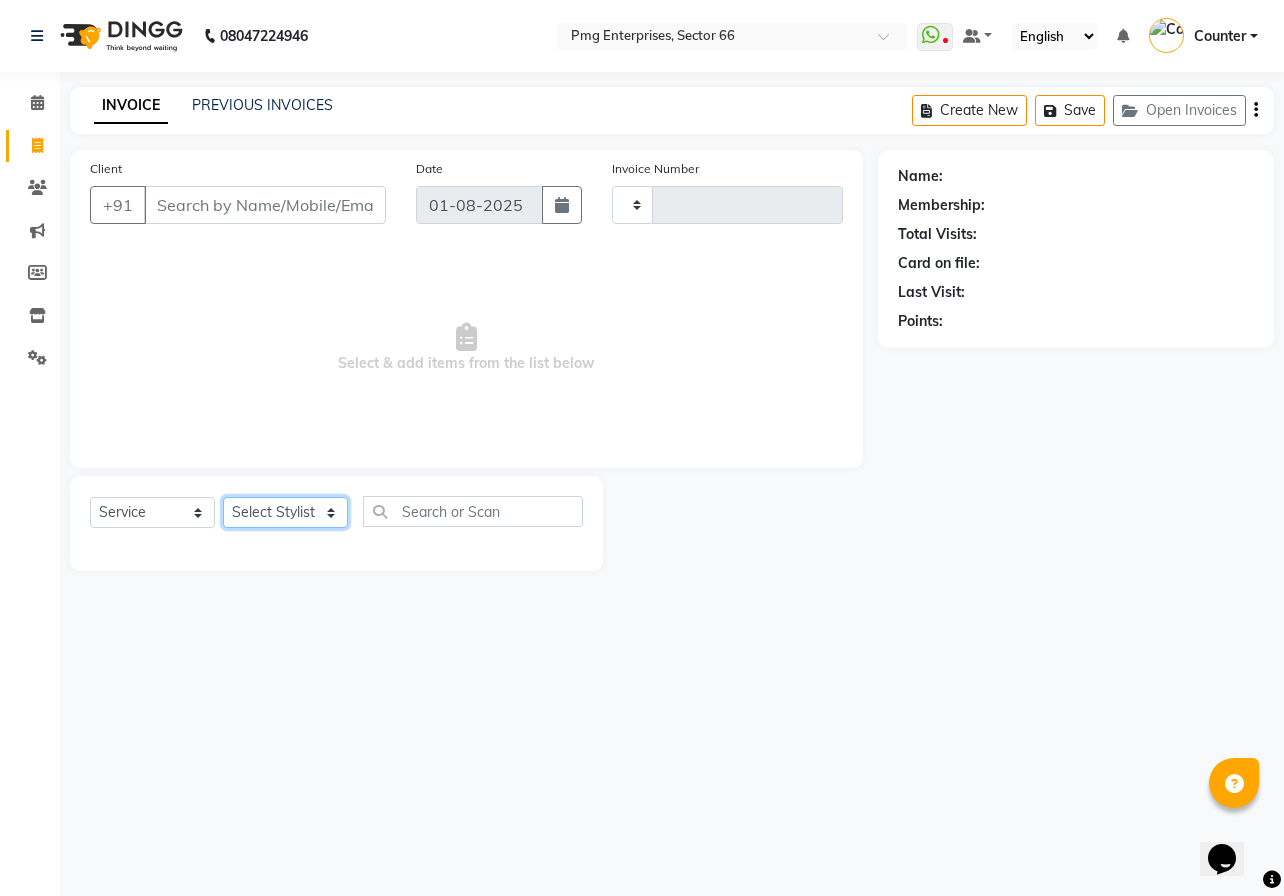 click on "Select Stylist [FIRST] [LAST] Counter [FIRST] [FIRST] [FIRST] [FIRST] [FIRST]" 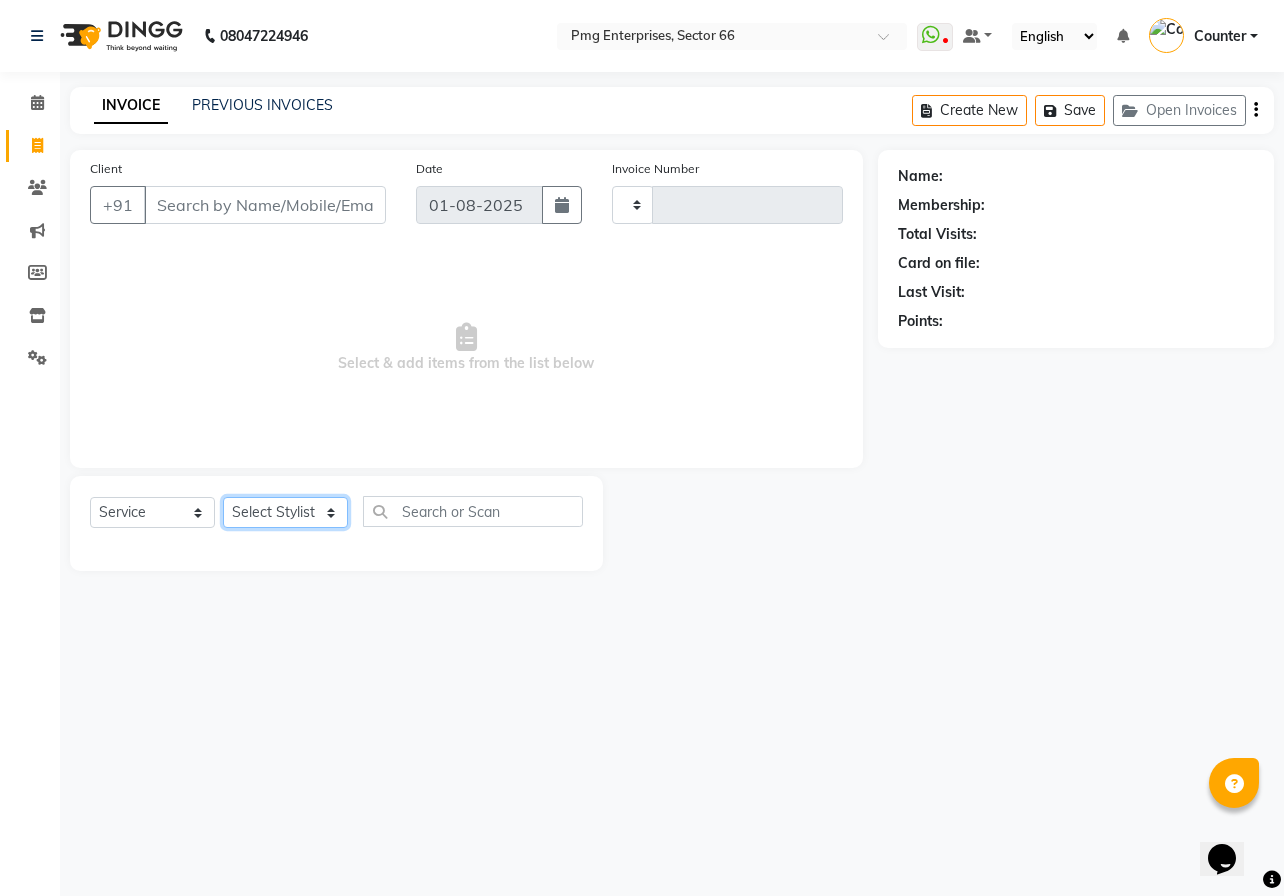 select on "70413" 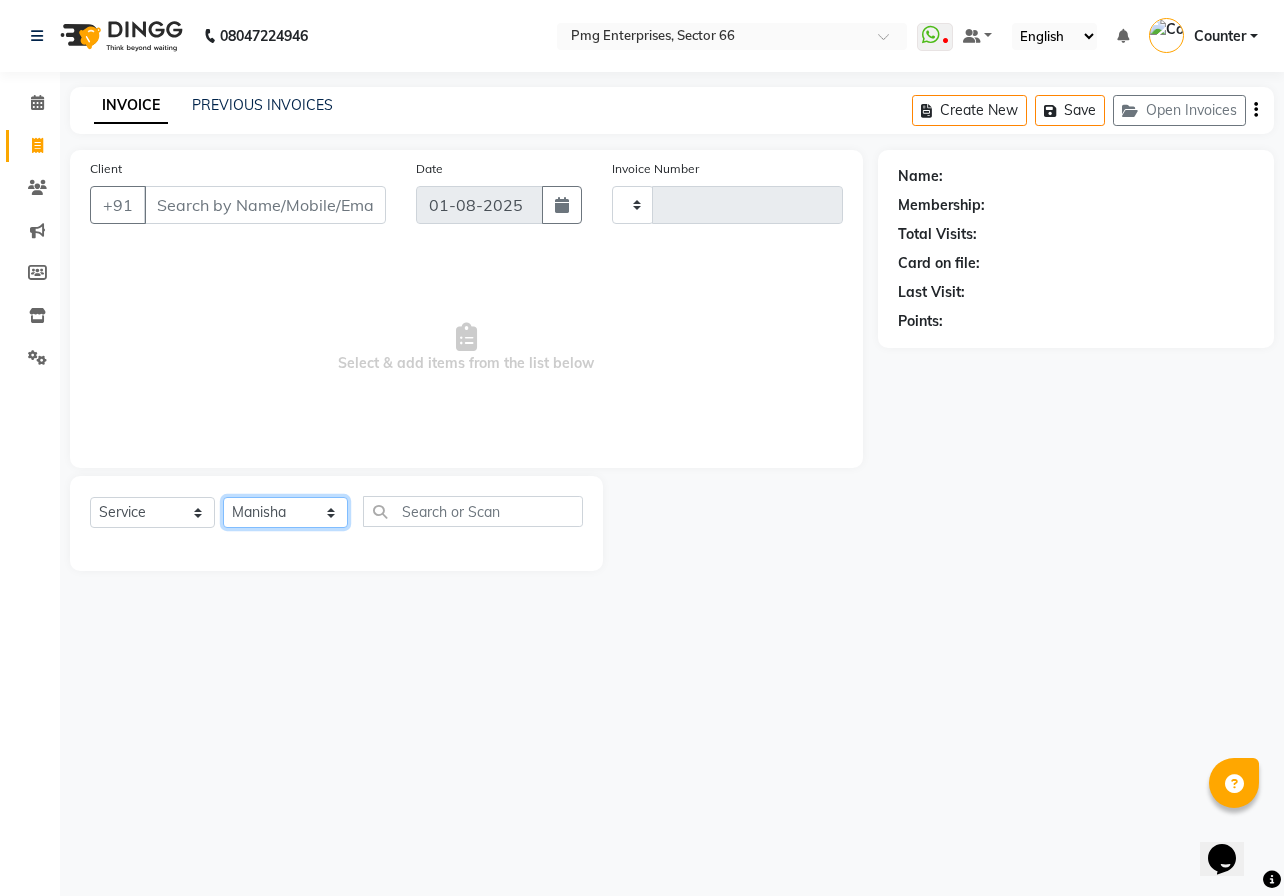 click on "Select Stylist [FIRST] [LAST] Counter [FIRST] [FIRST] [FIRST] [FIRST] [FIRST]" 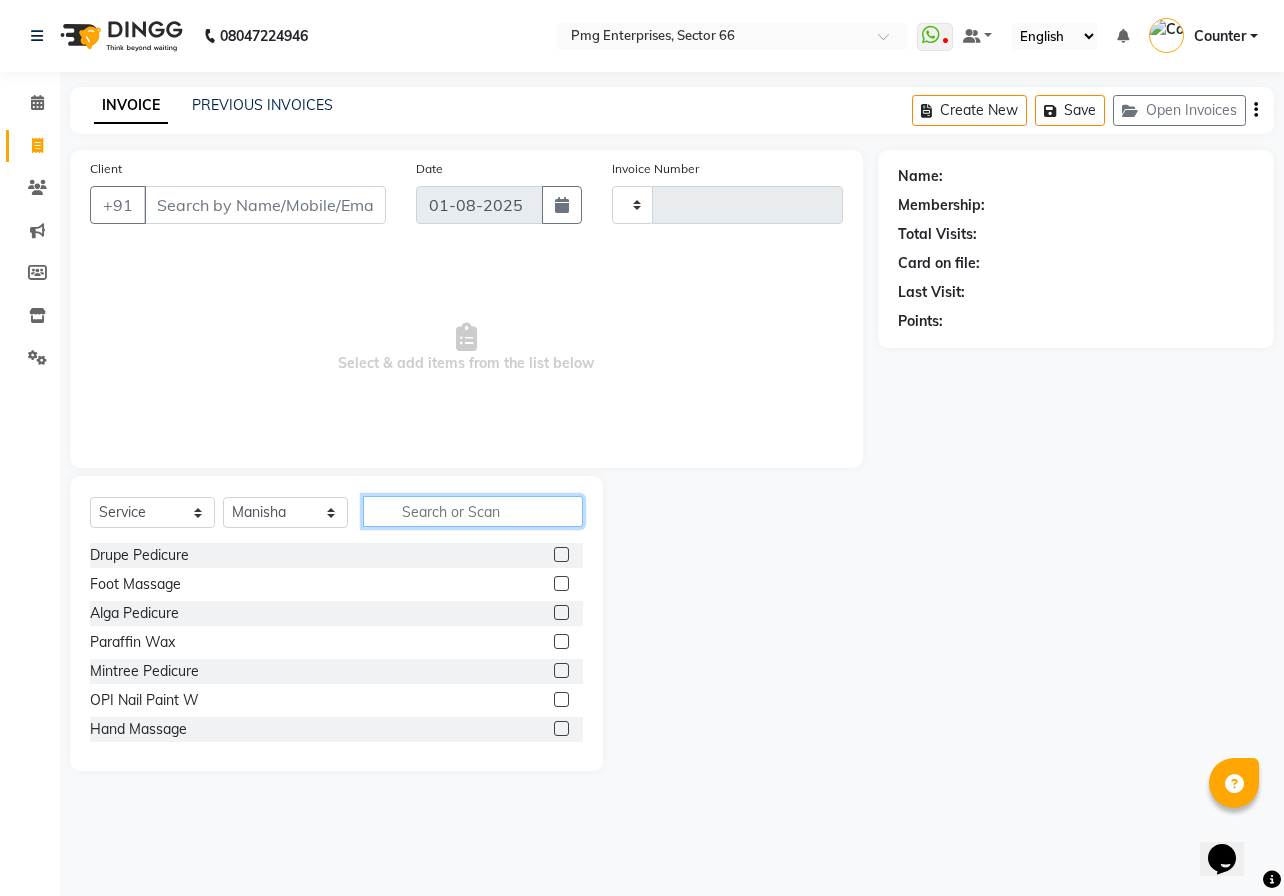 click 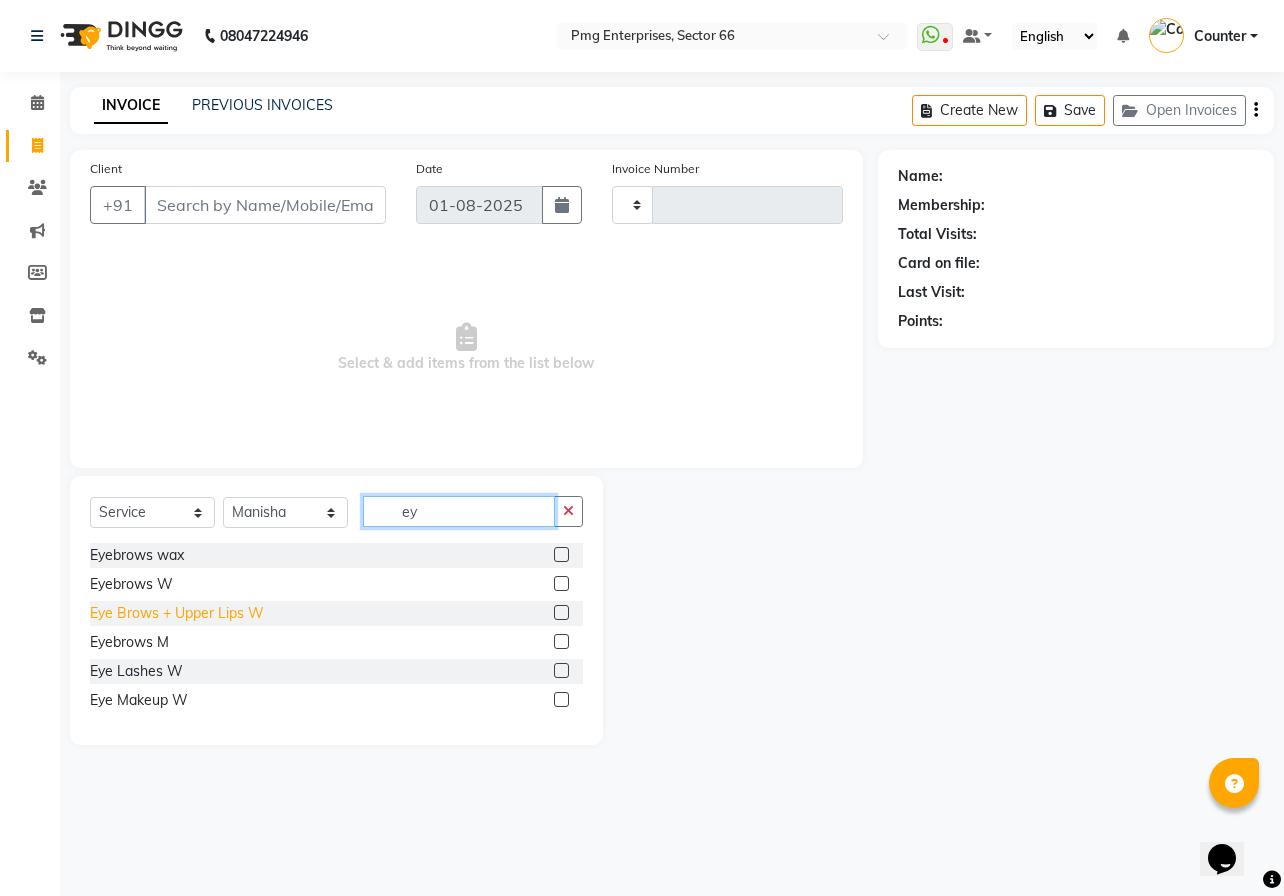 type on "ey" 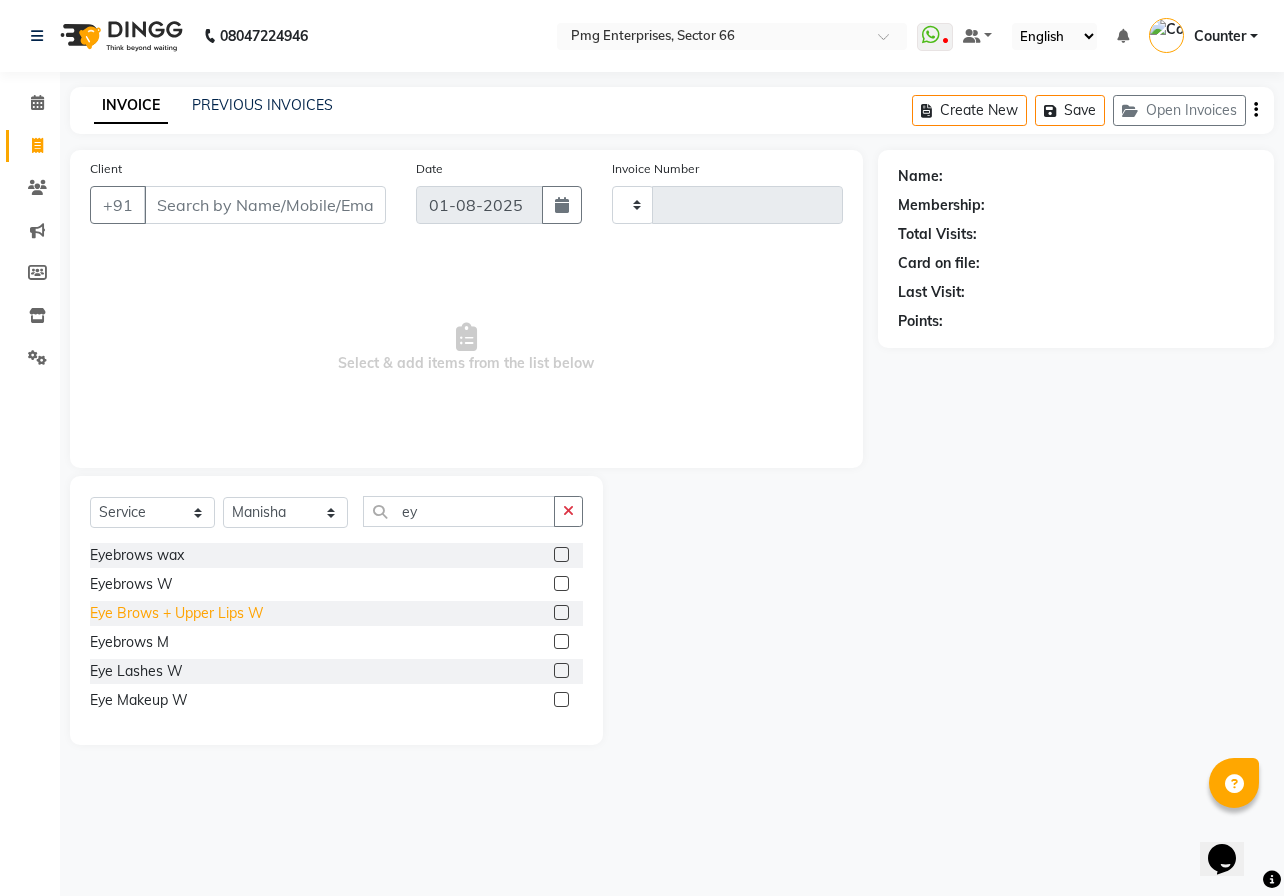 click on "Eye Brows + Upper Lips W" 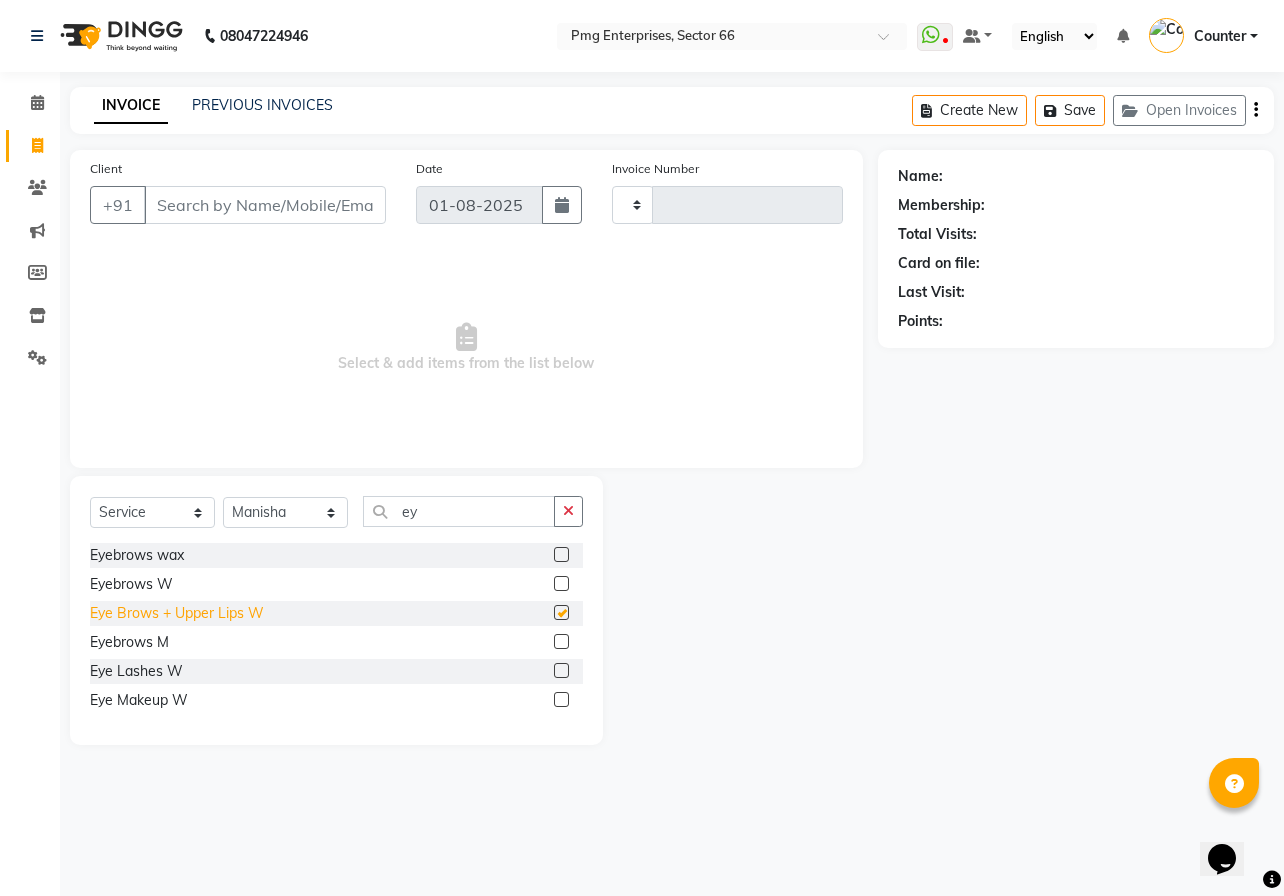 checkbox on "false" 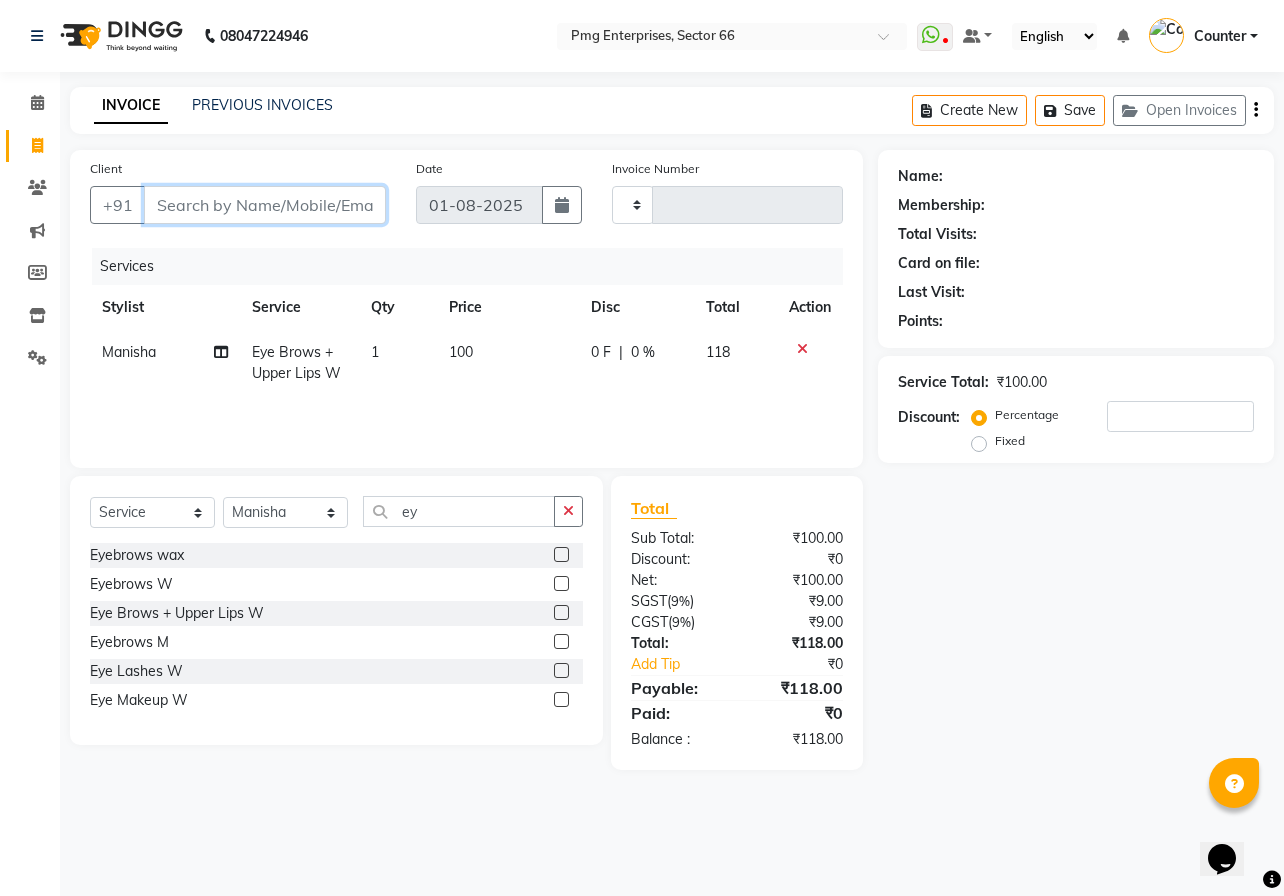 click on "Client" at bounding box center [265, 205] 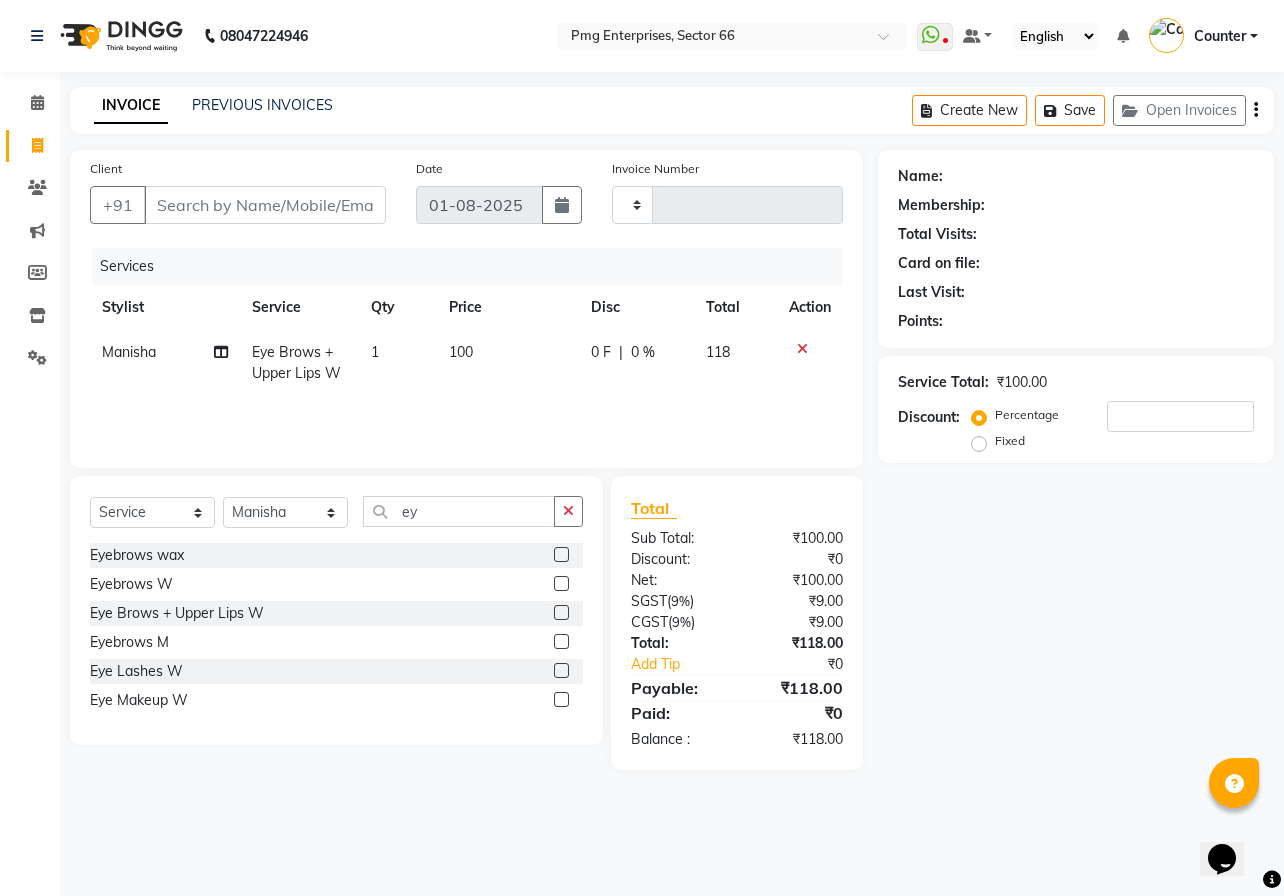 click on "100" 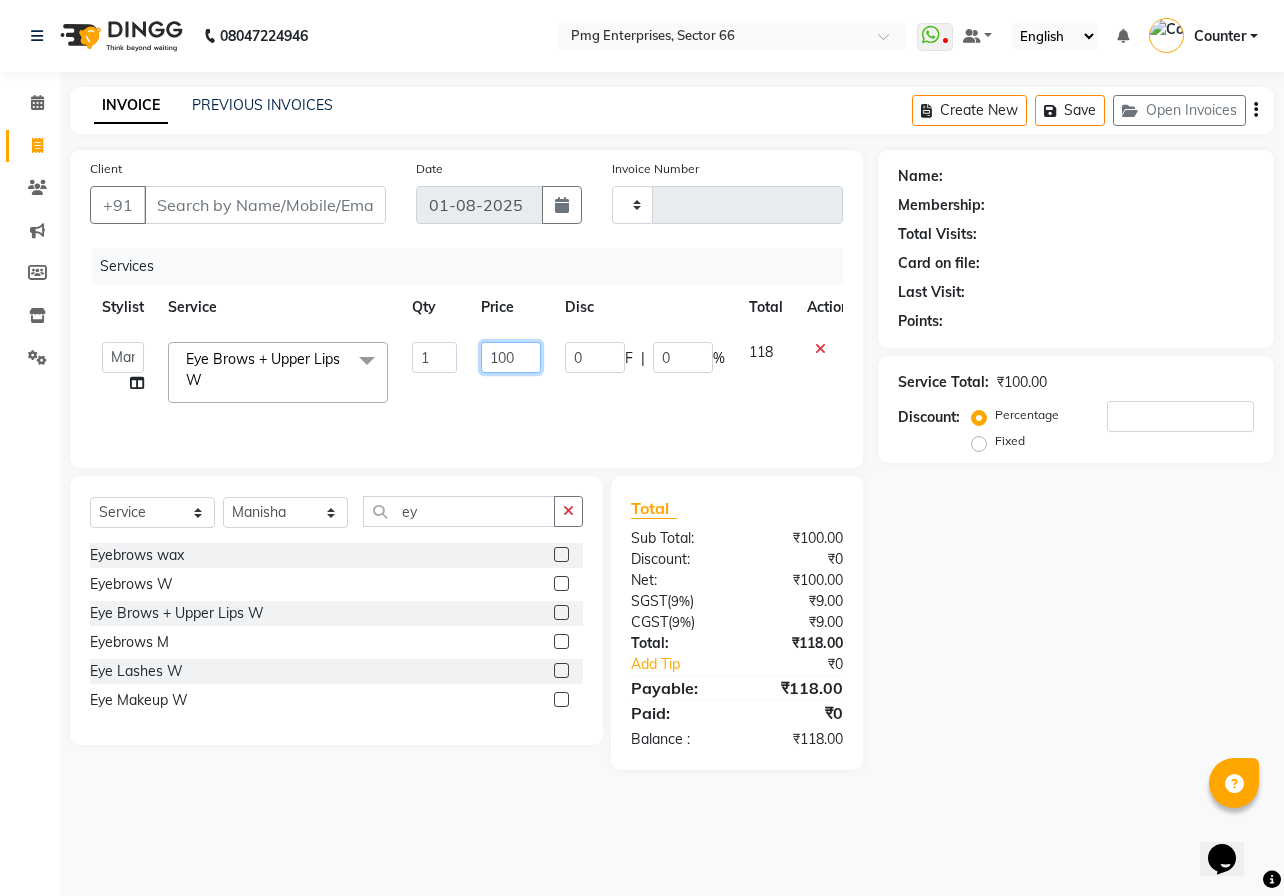 click on "100" 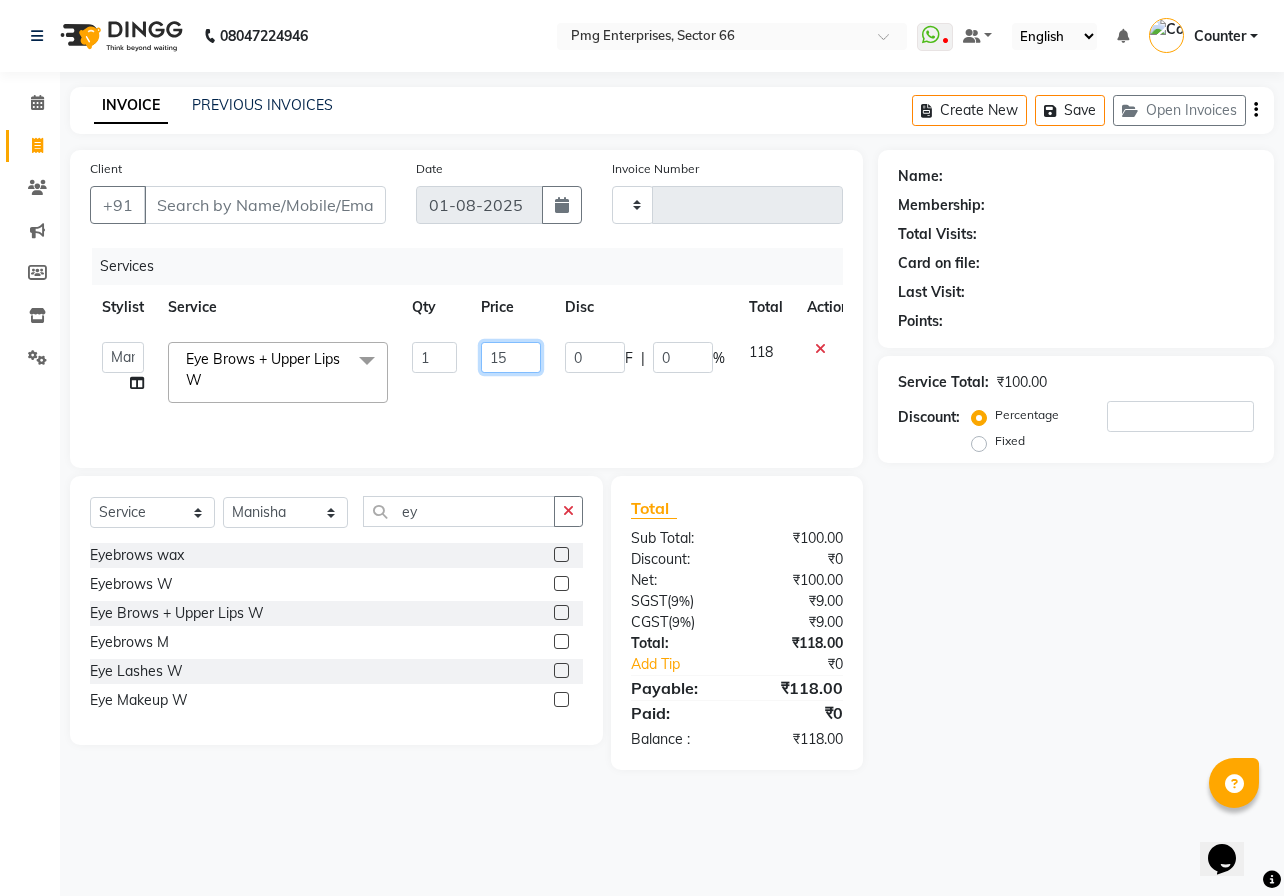 type on "150" 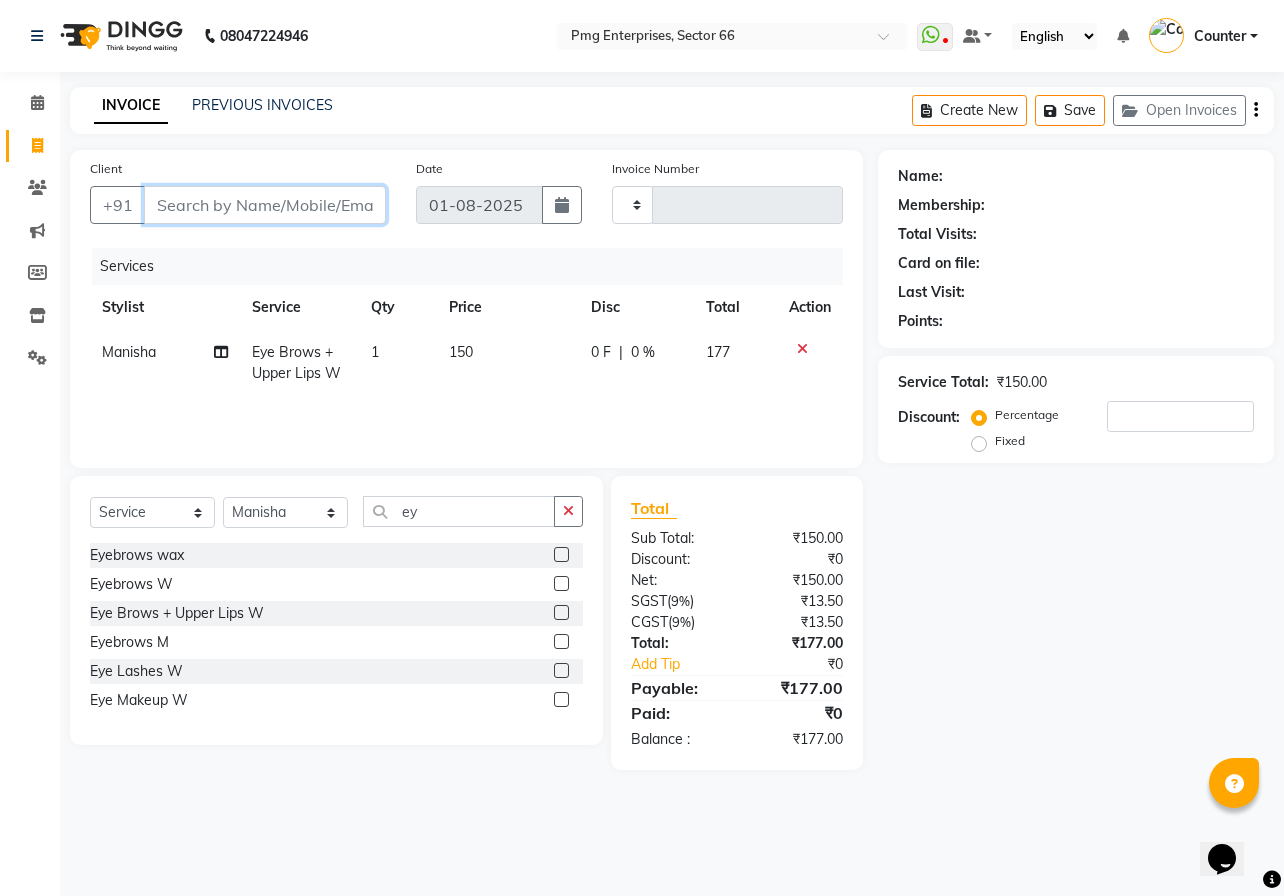 click on "Client" at bounding box center (265, 205) 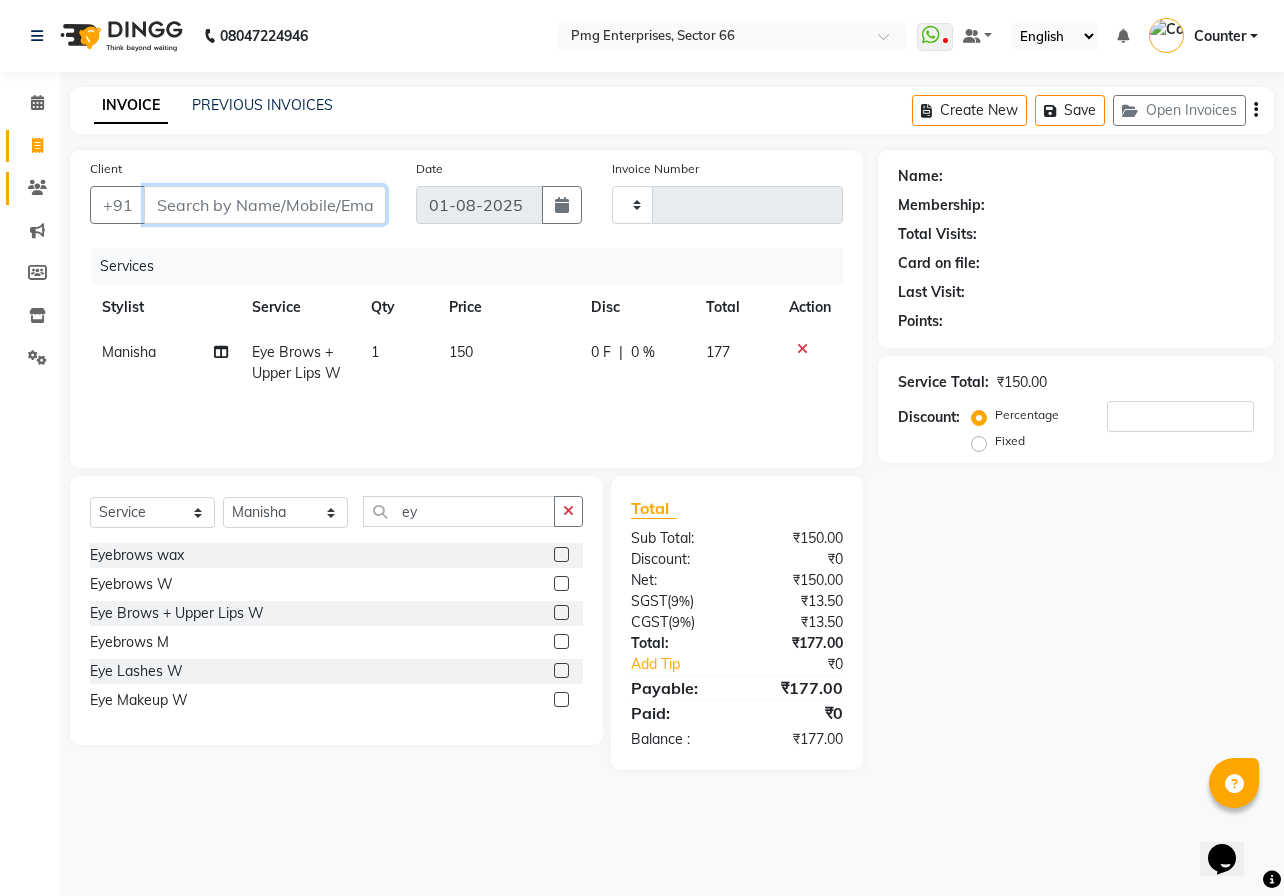 type on "8" 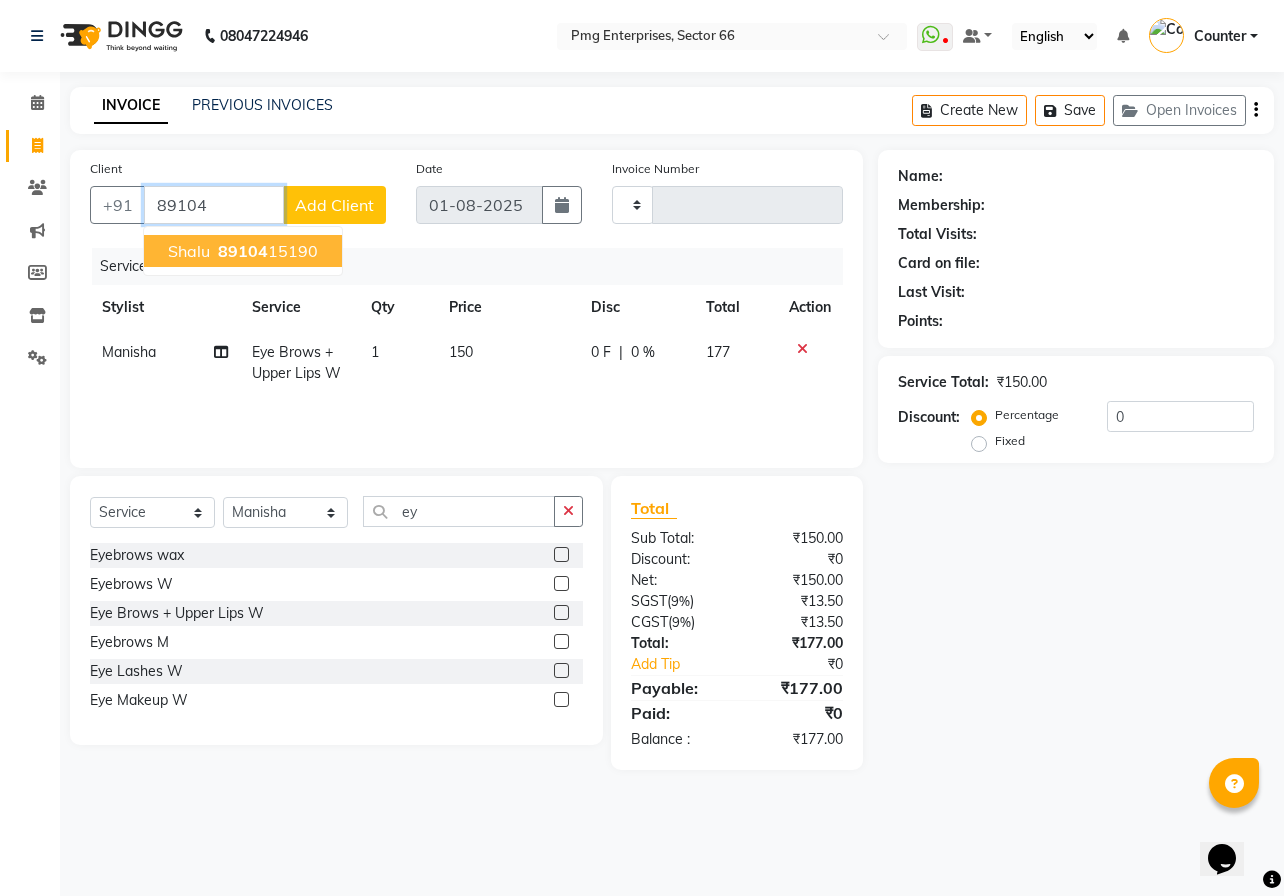 click on "[PHONE]" at bounding box center (266, 251) 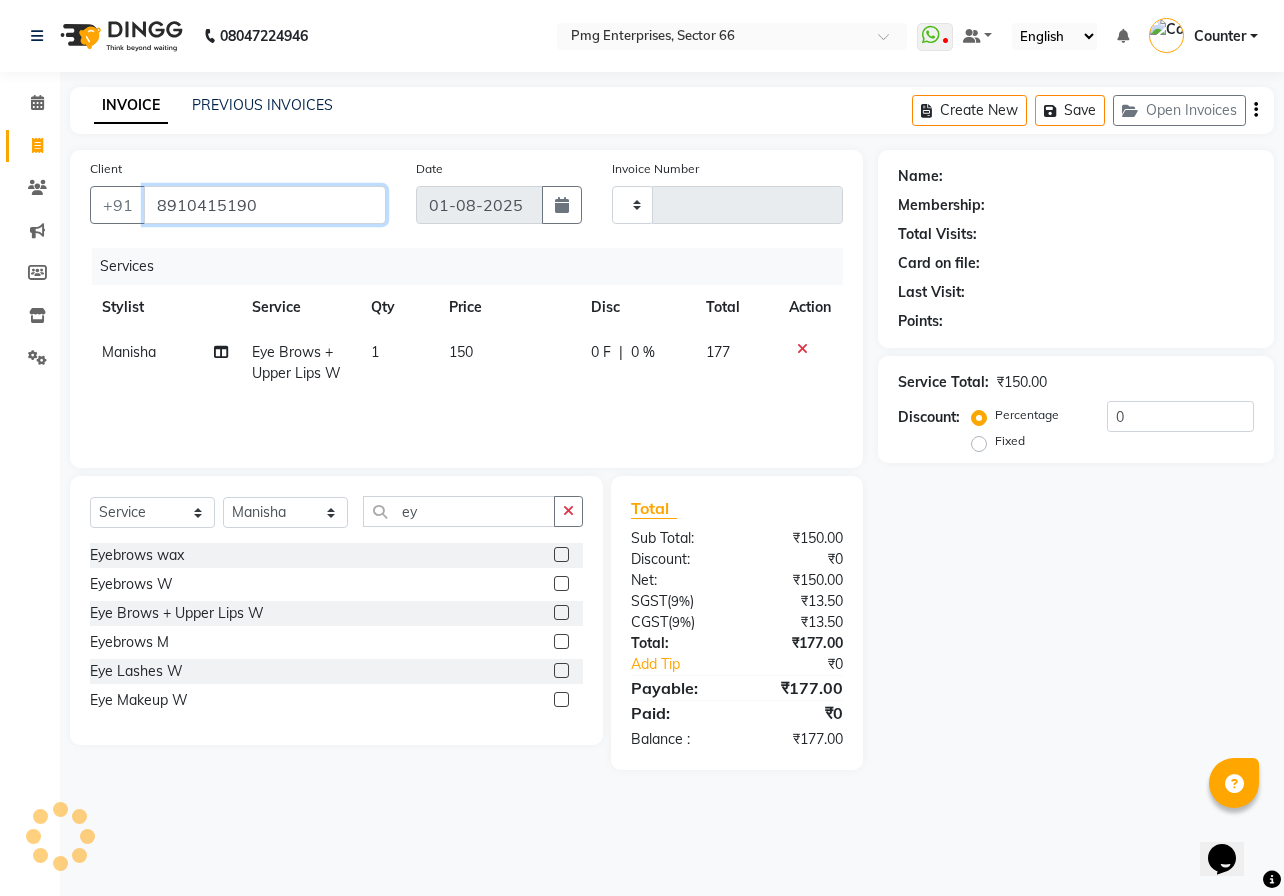 type on "8910415190" 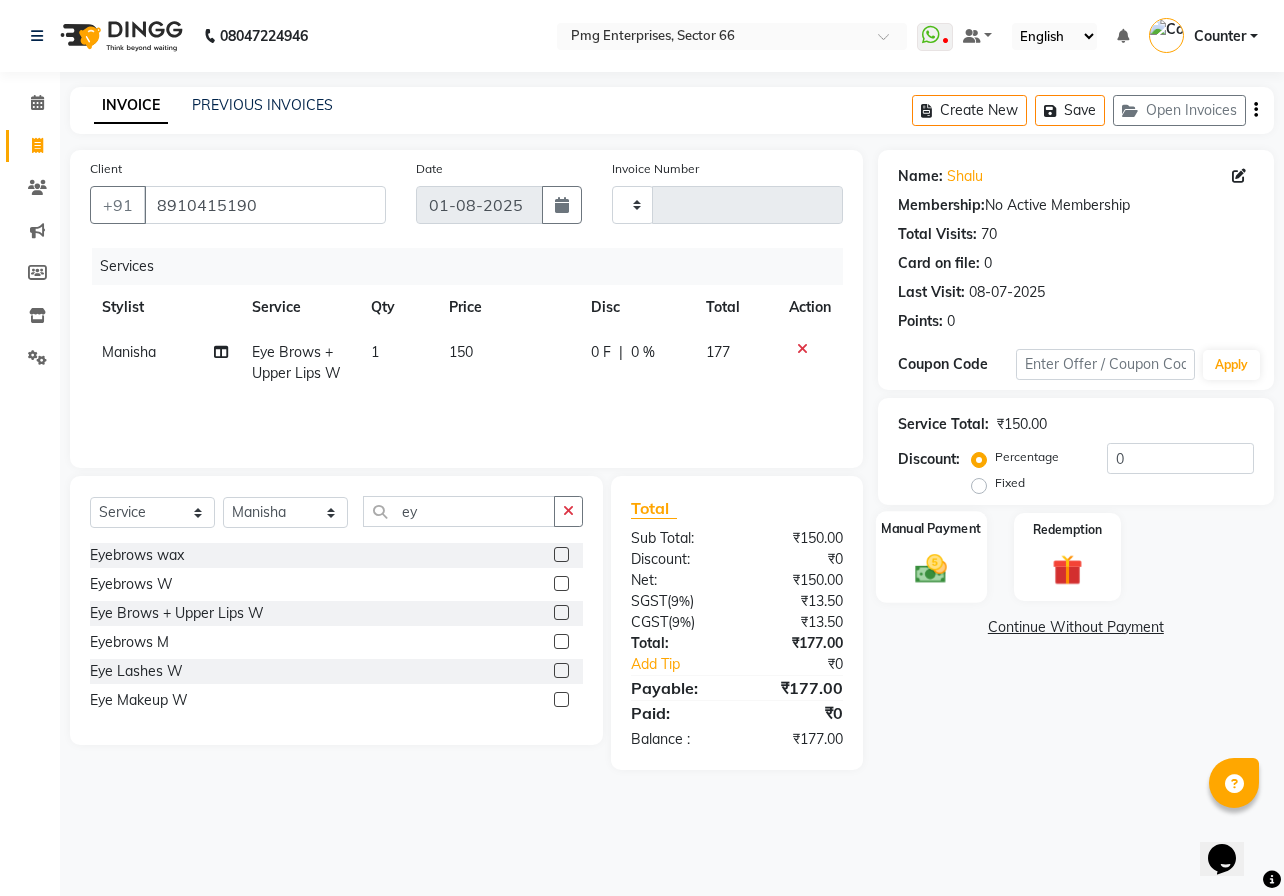 click 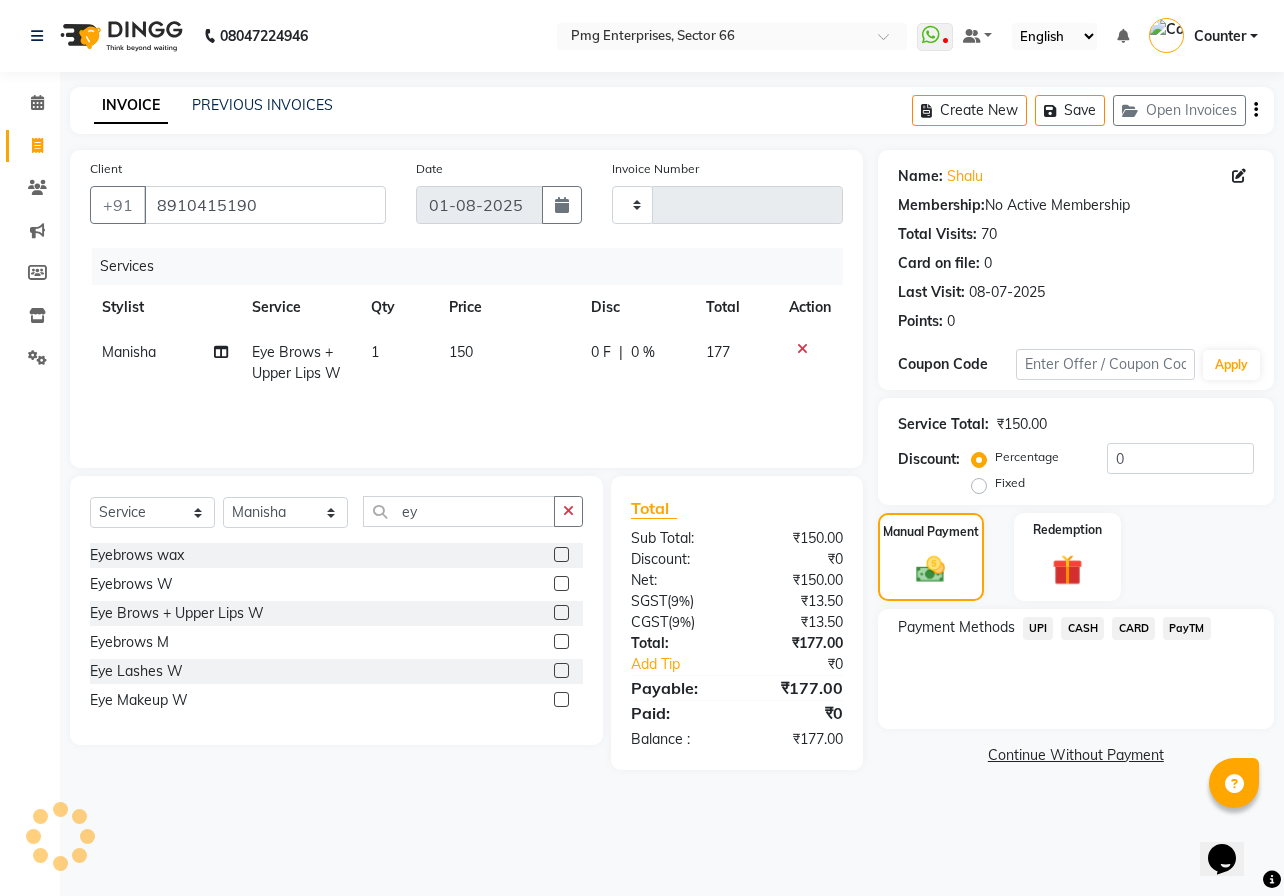 click on "UPI" 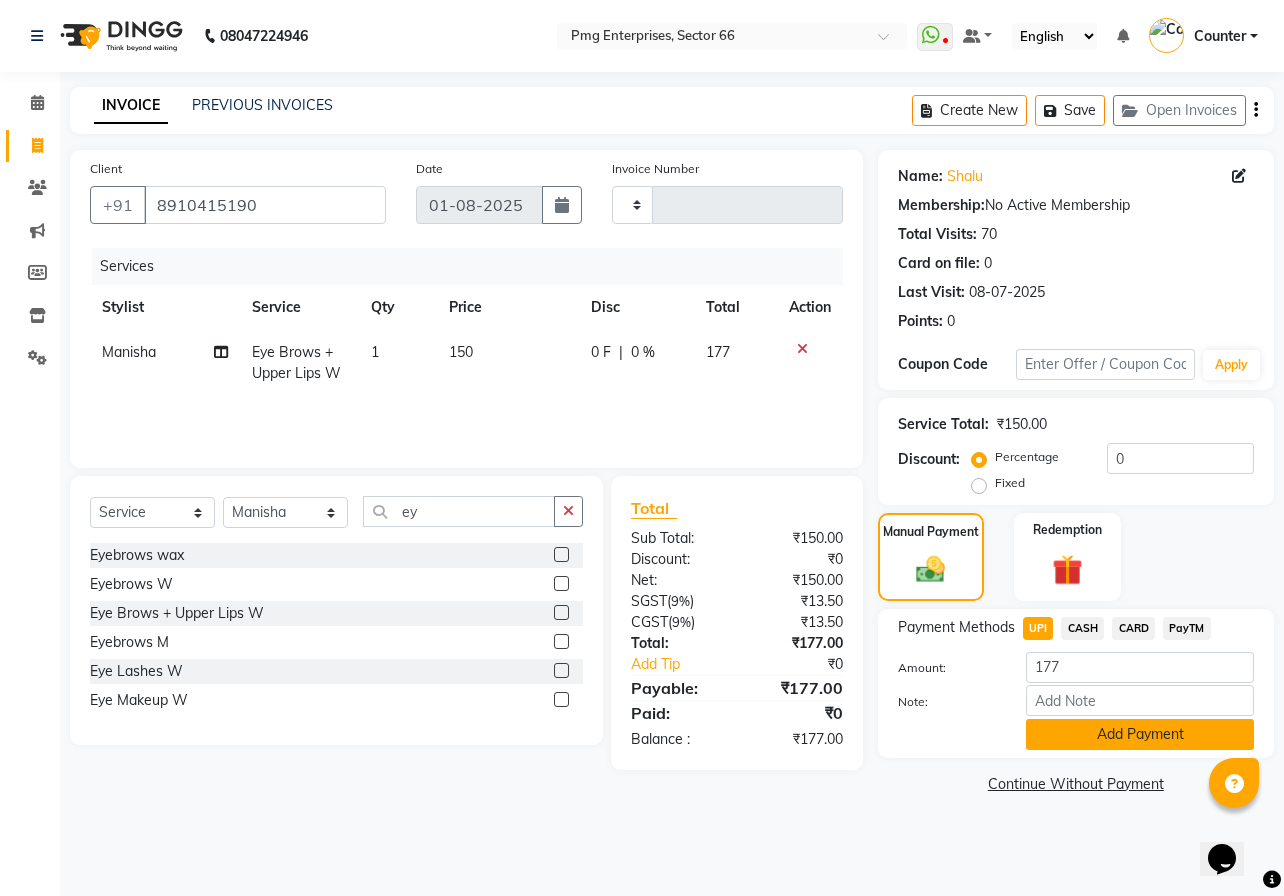 click on "Add Payment" 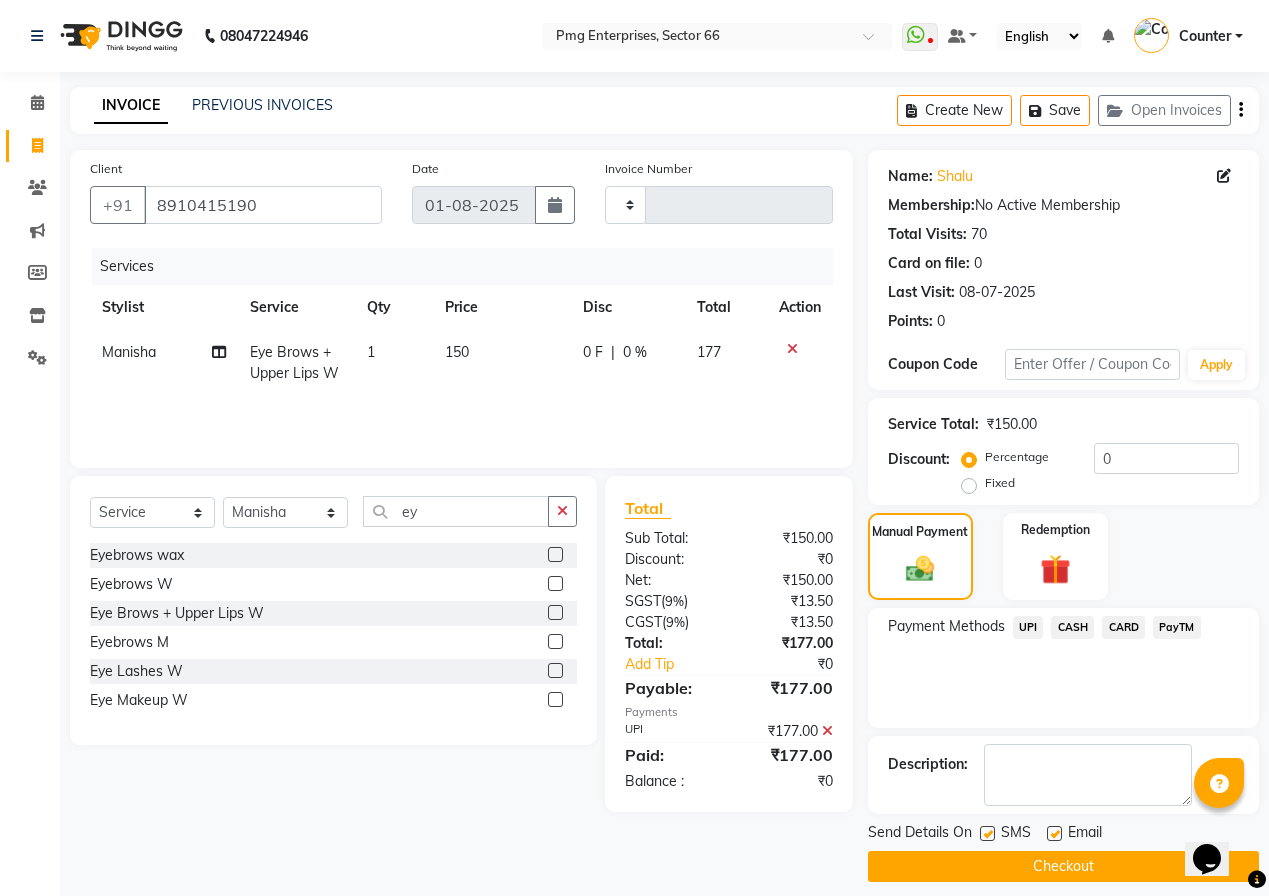 click on "Checkout" 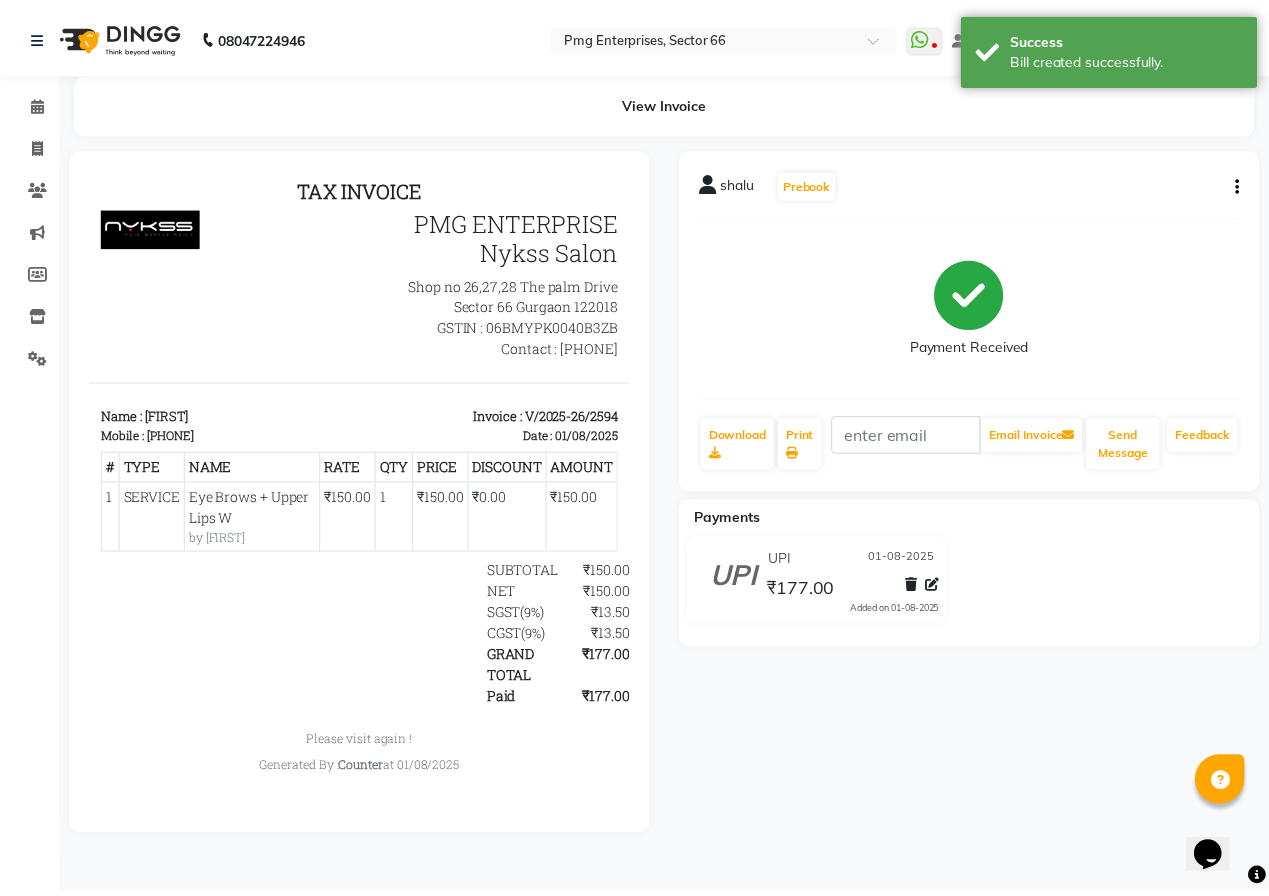 scroll, scrollTop: 0, scrollLeft: 0, axis: both 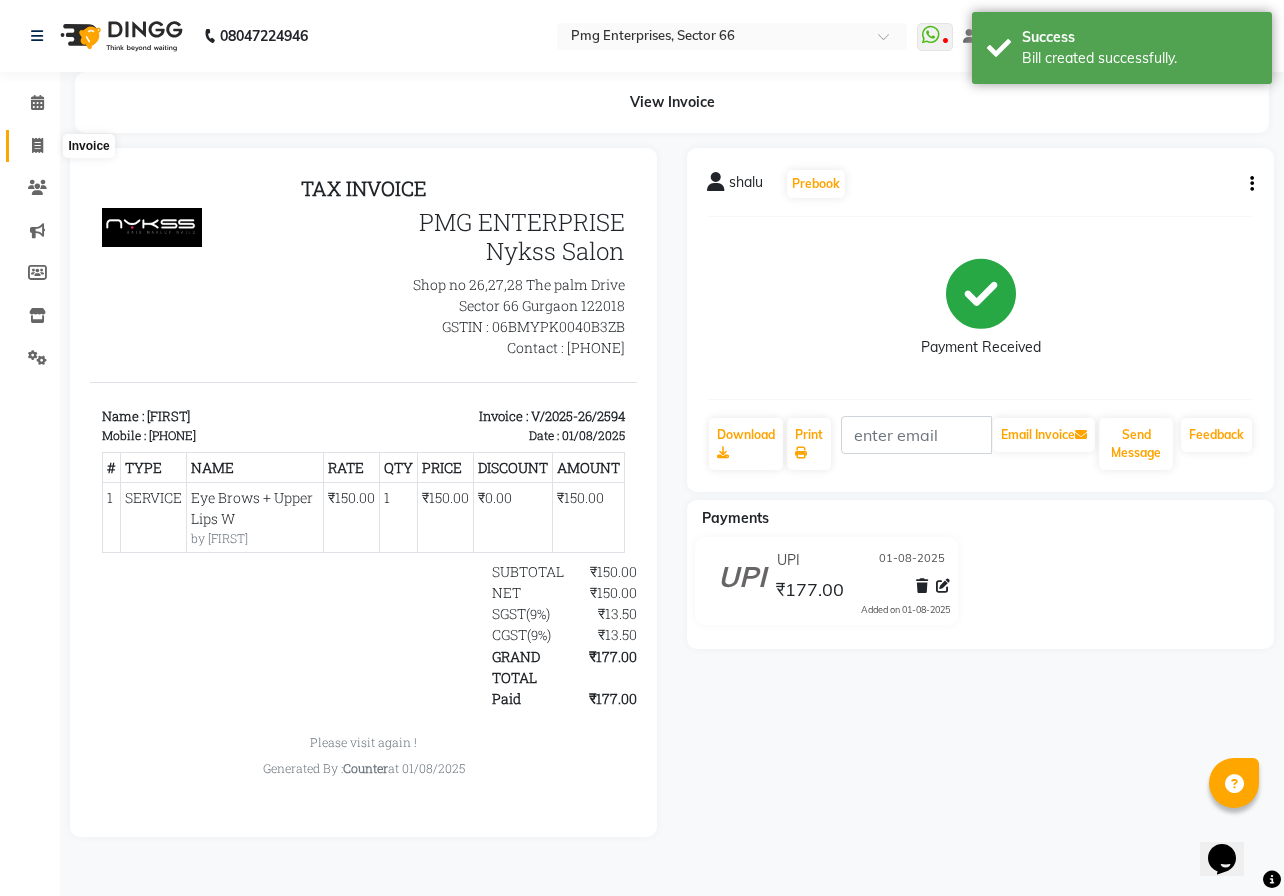 click 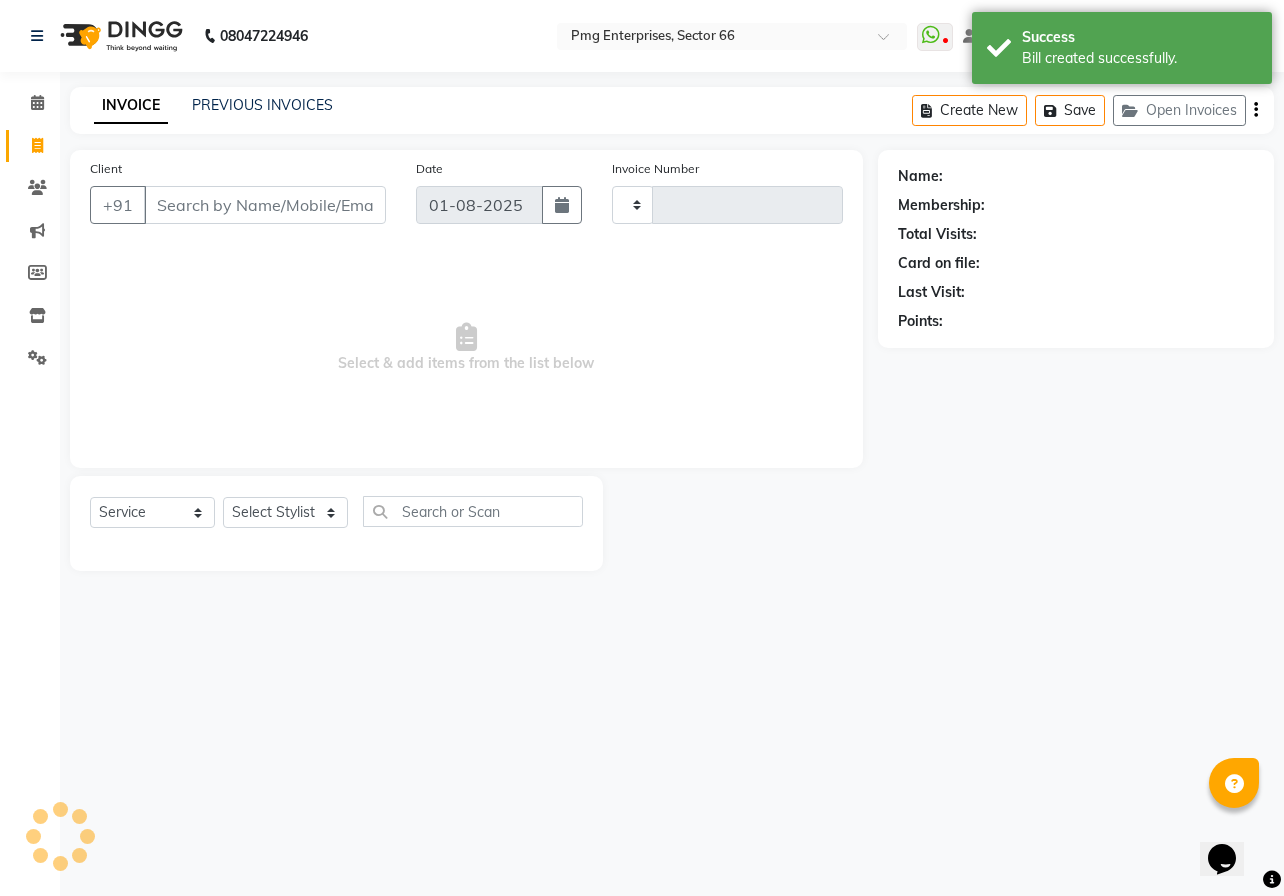 type on "2595" 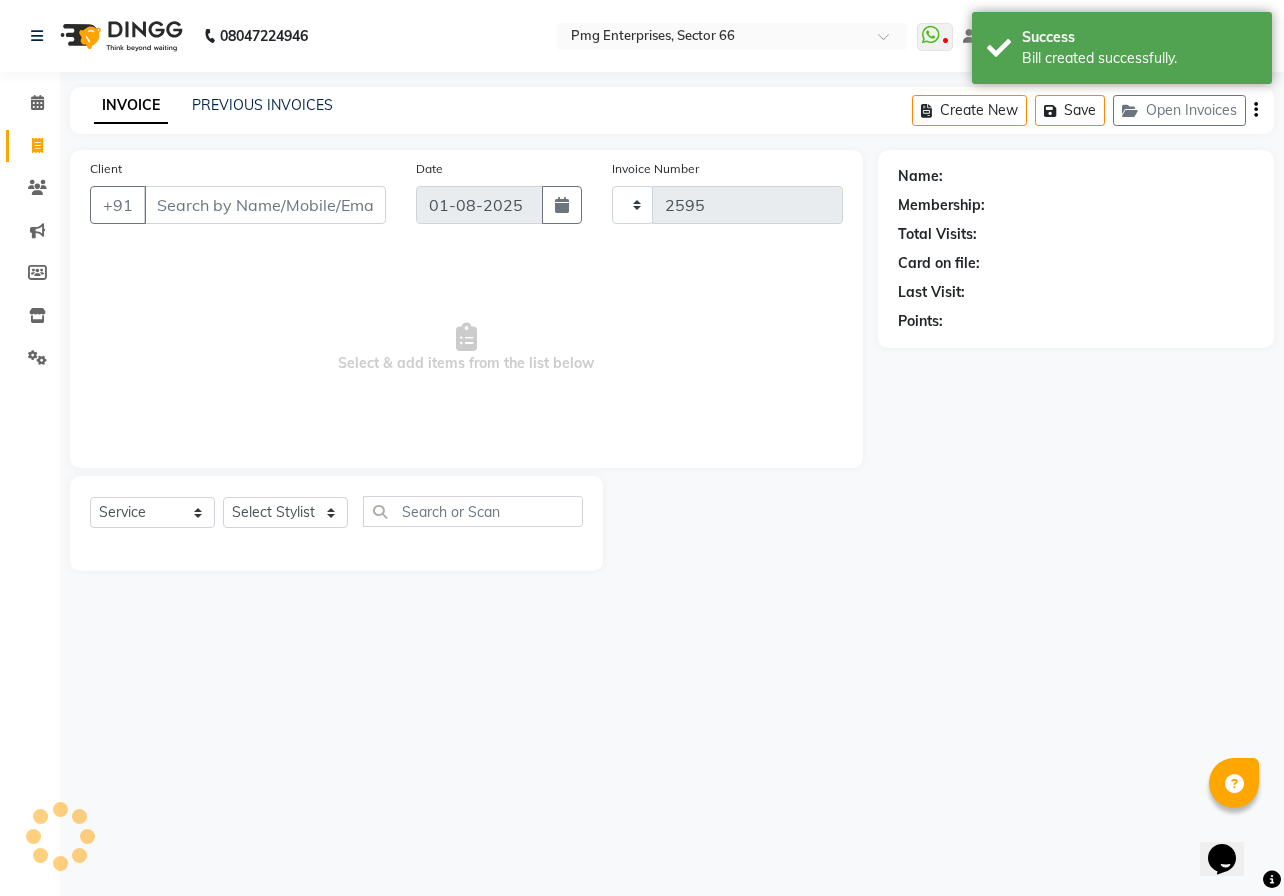select on "889" 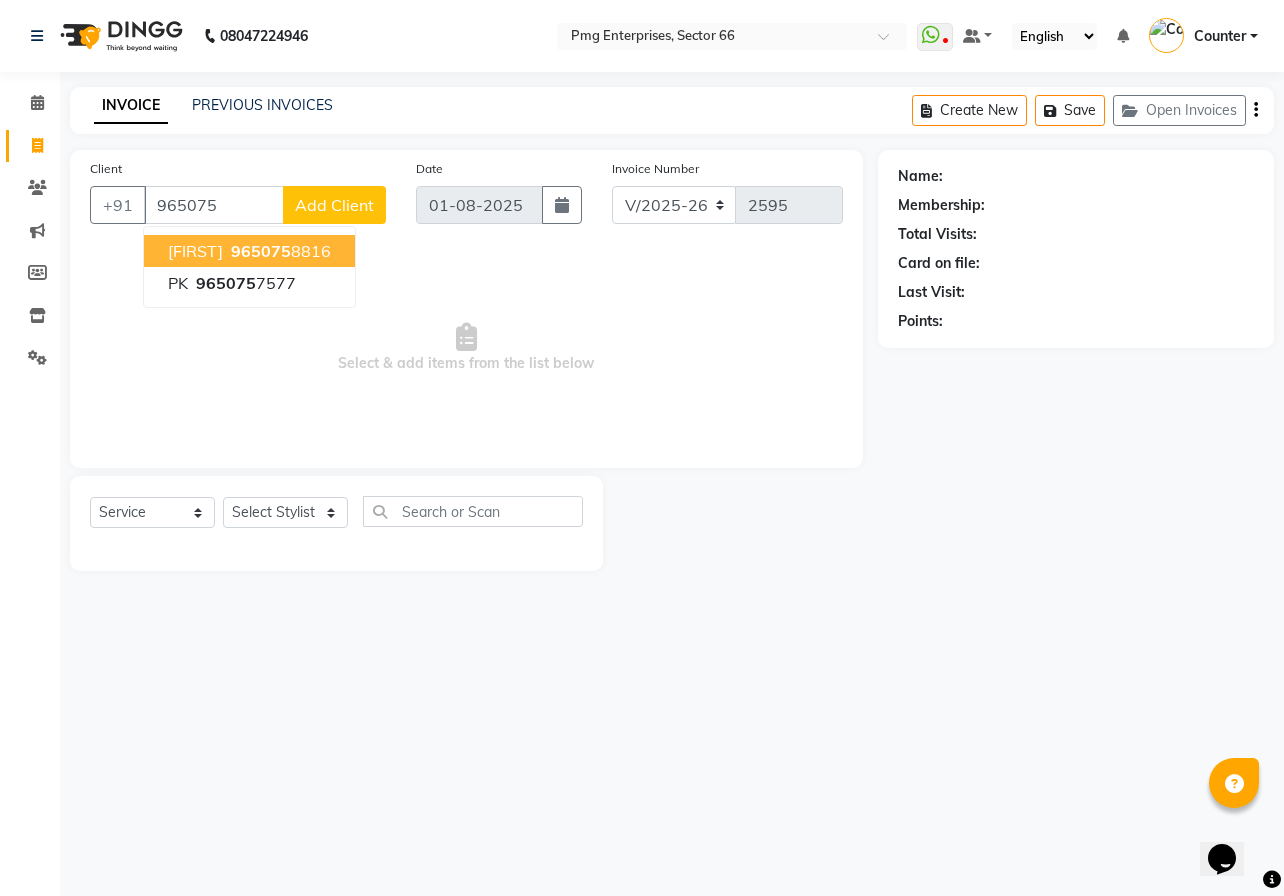 click on "[FIRST]" at bounding box center (195, 251) 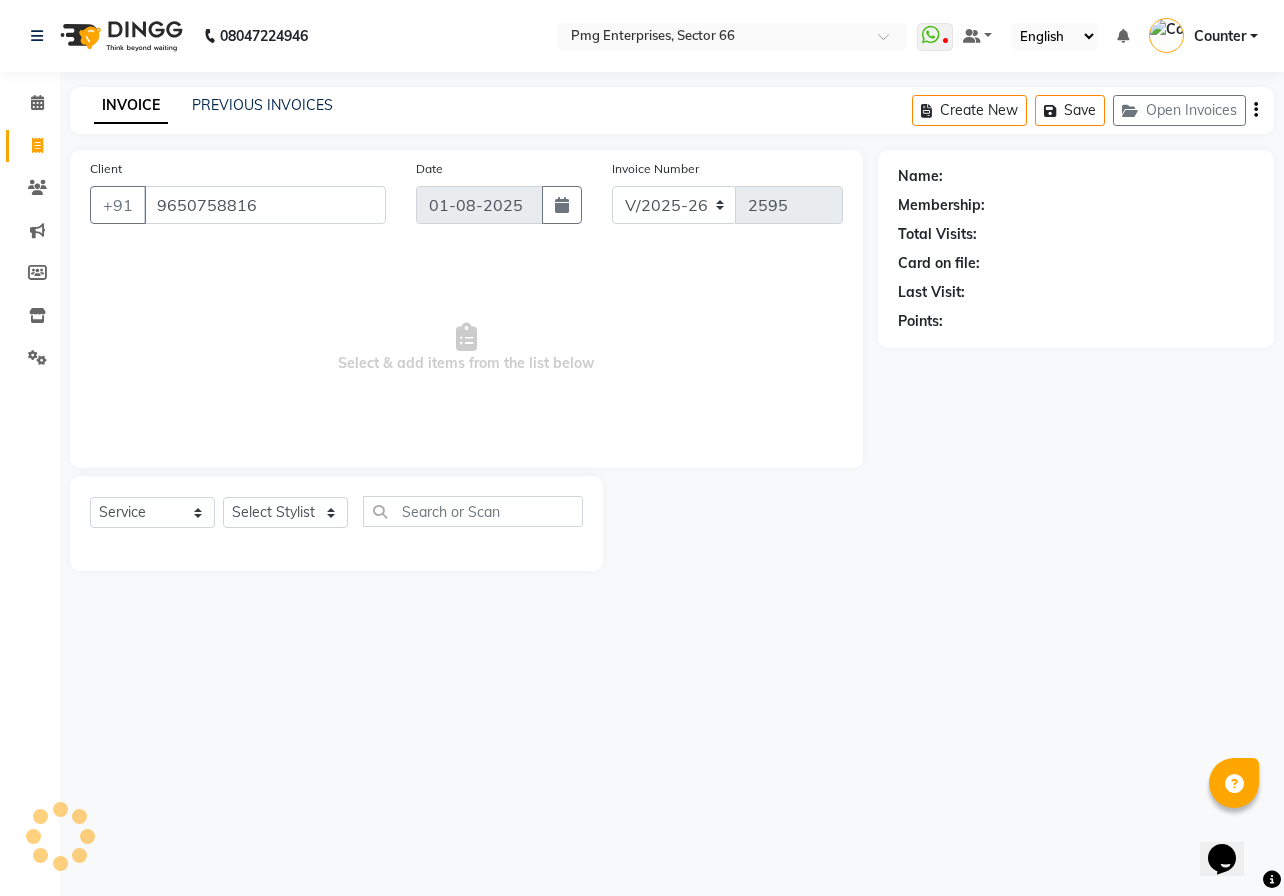 type on "9650758816" 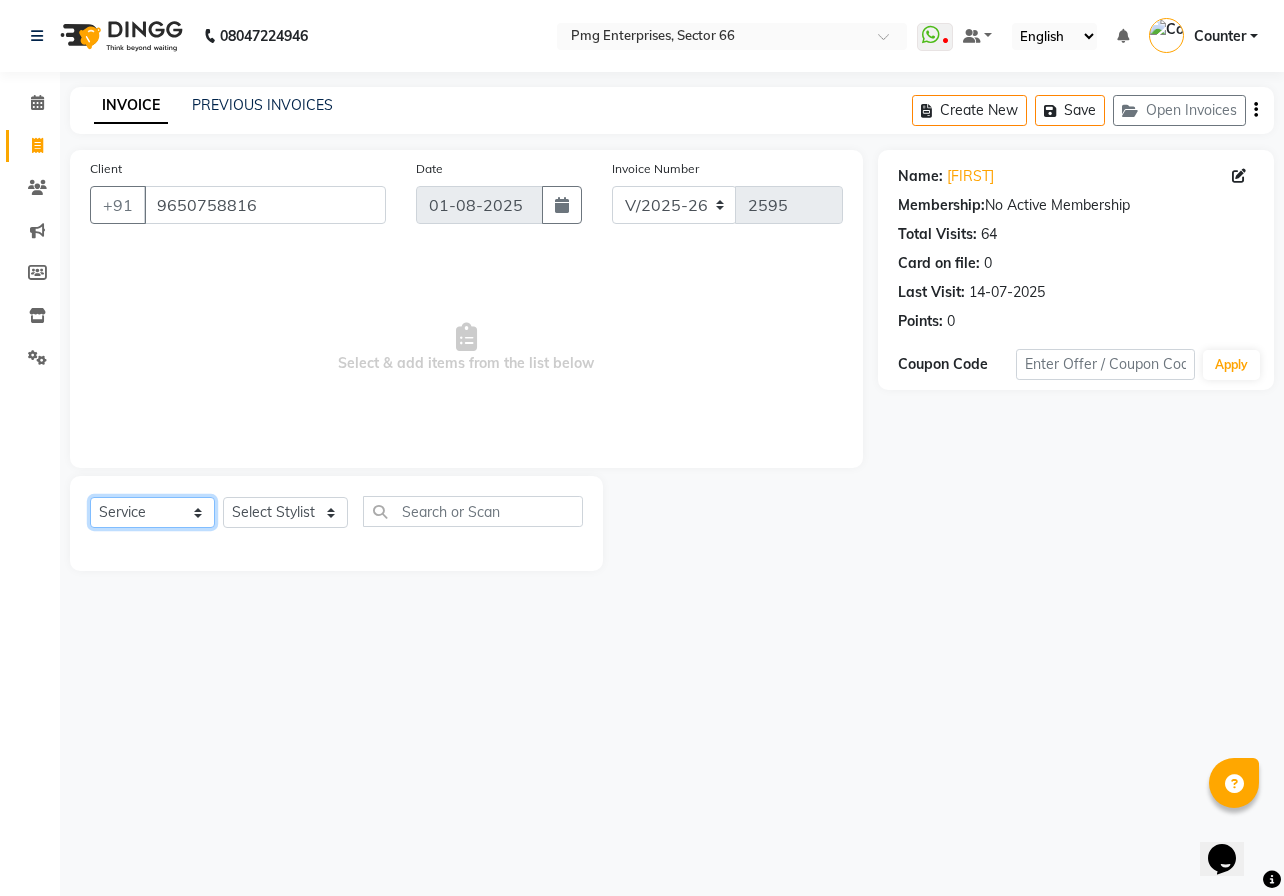 click on "Select  Service  Product  Membership  Package Voucher Prepaid Gift Card" 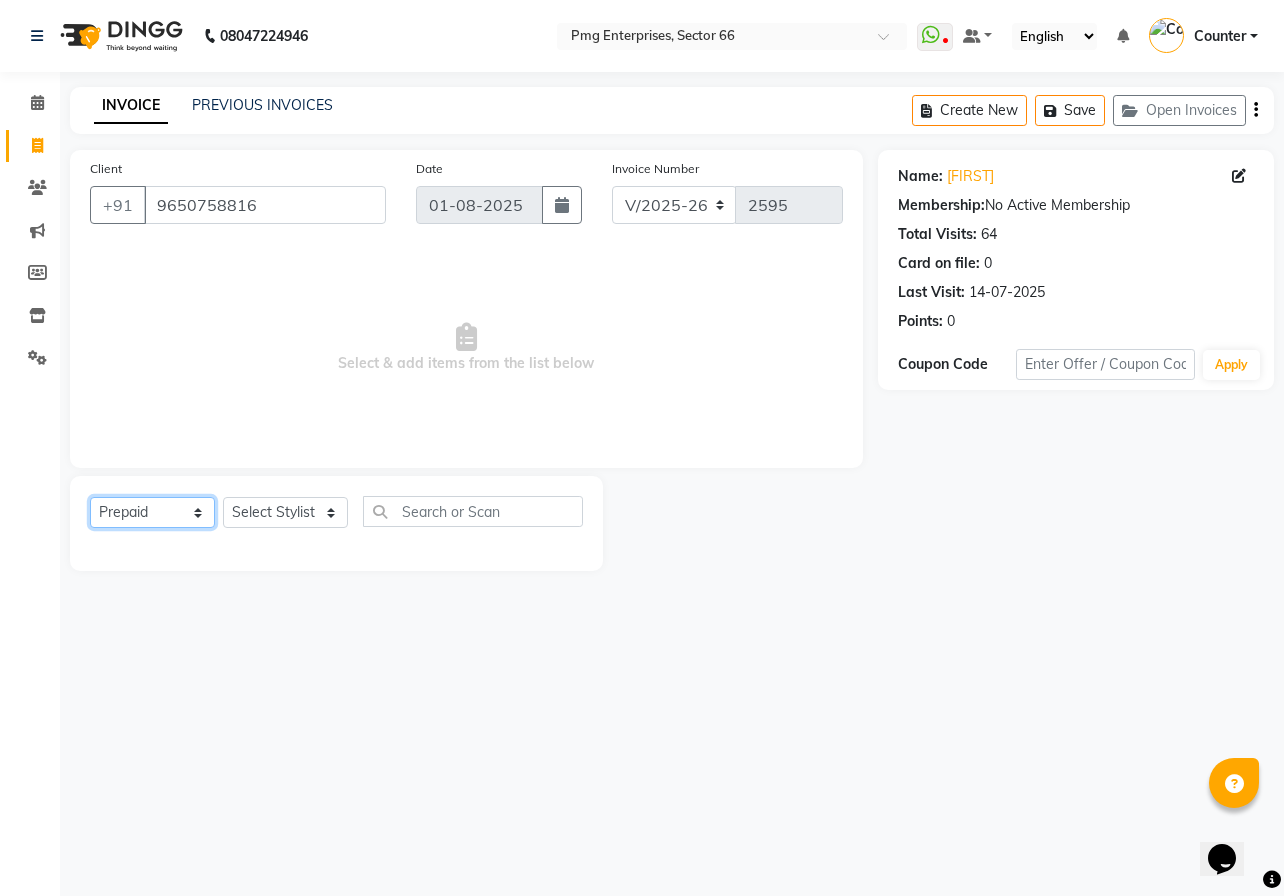 click on "Select  Service  Product  Membership  Package Voucher Prepaid Gift Card" 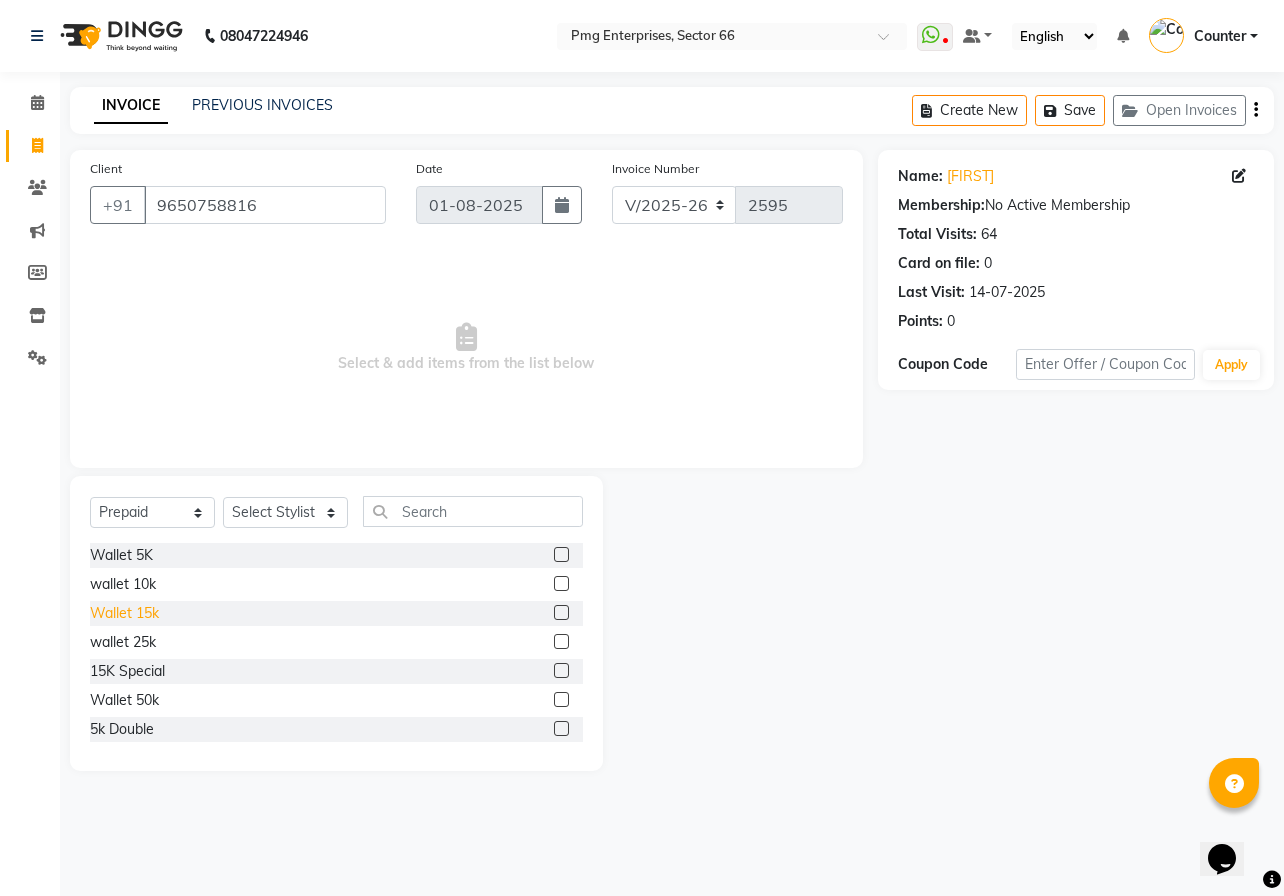 click on "Wallet 15k" 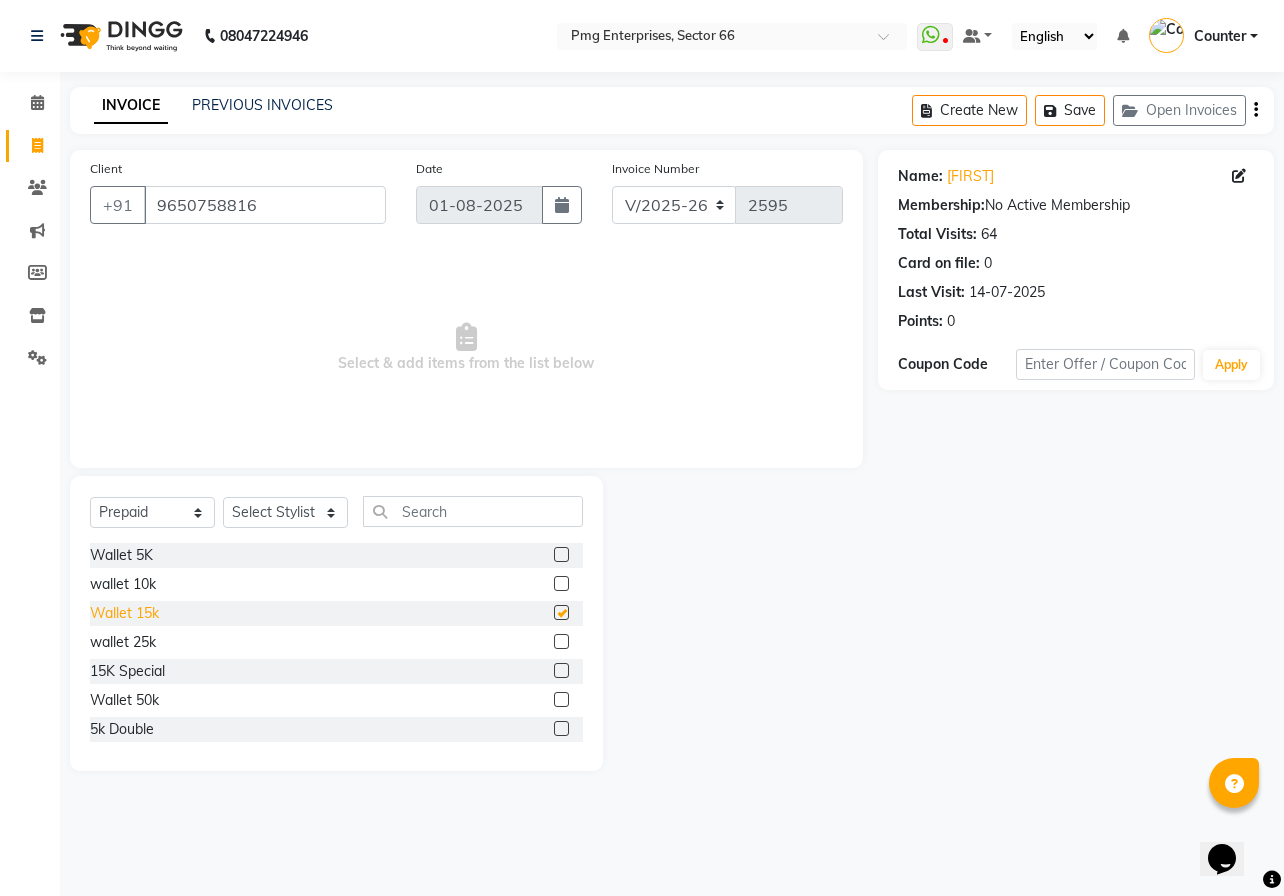 checkbox on "false" 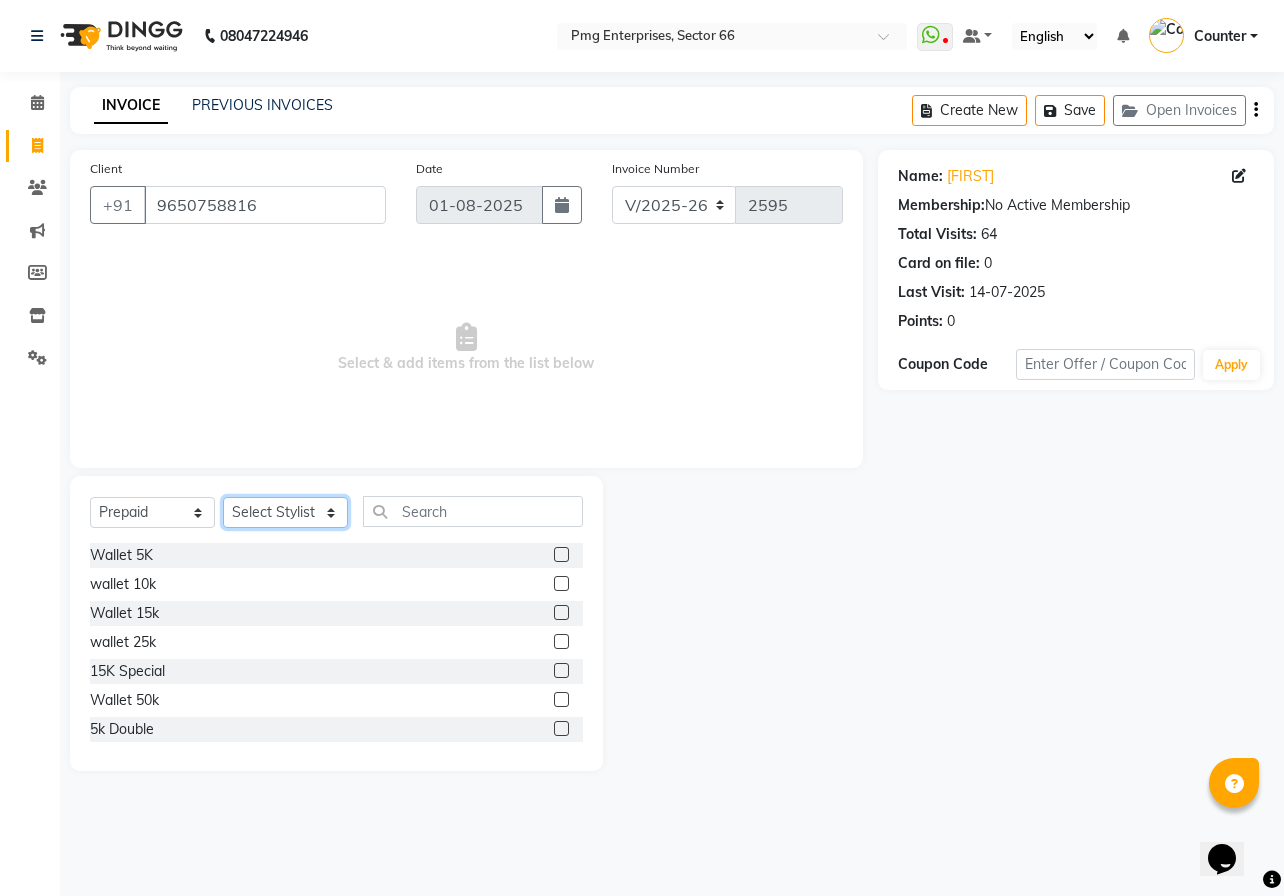 click on "Select Stylist [FIRST] [LAST] Counter [FIRST] [FIRST] [FIRST] [FIRST] [FIRST]" 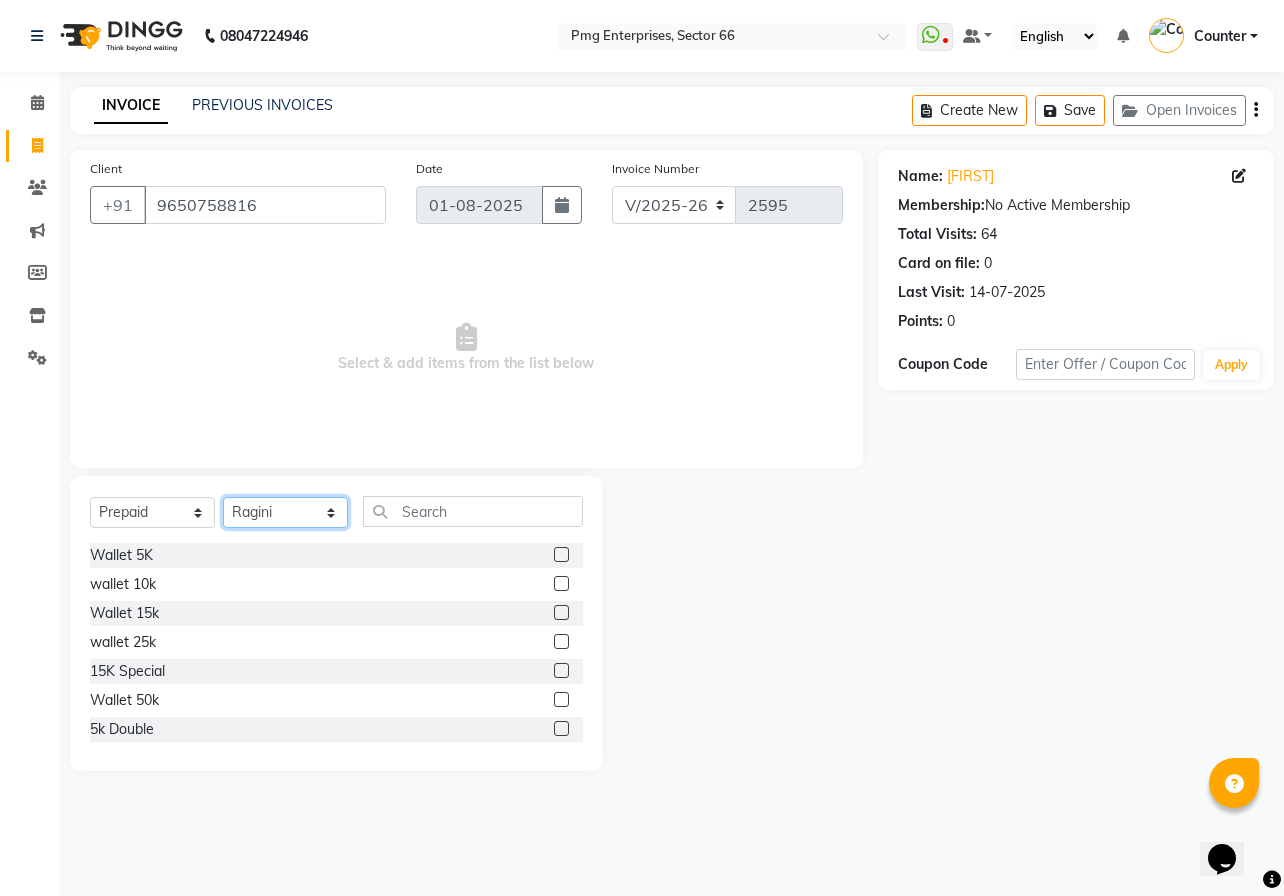 click on "Select Stylist [FIRST] [LAST] Counter [FIRST] [FIRST] [FIRST] [FIRST] [FIRST]" 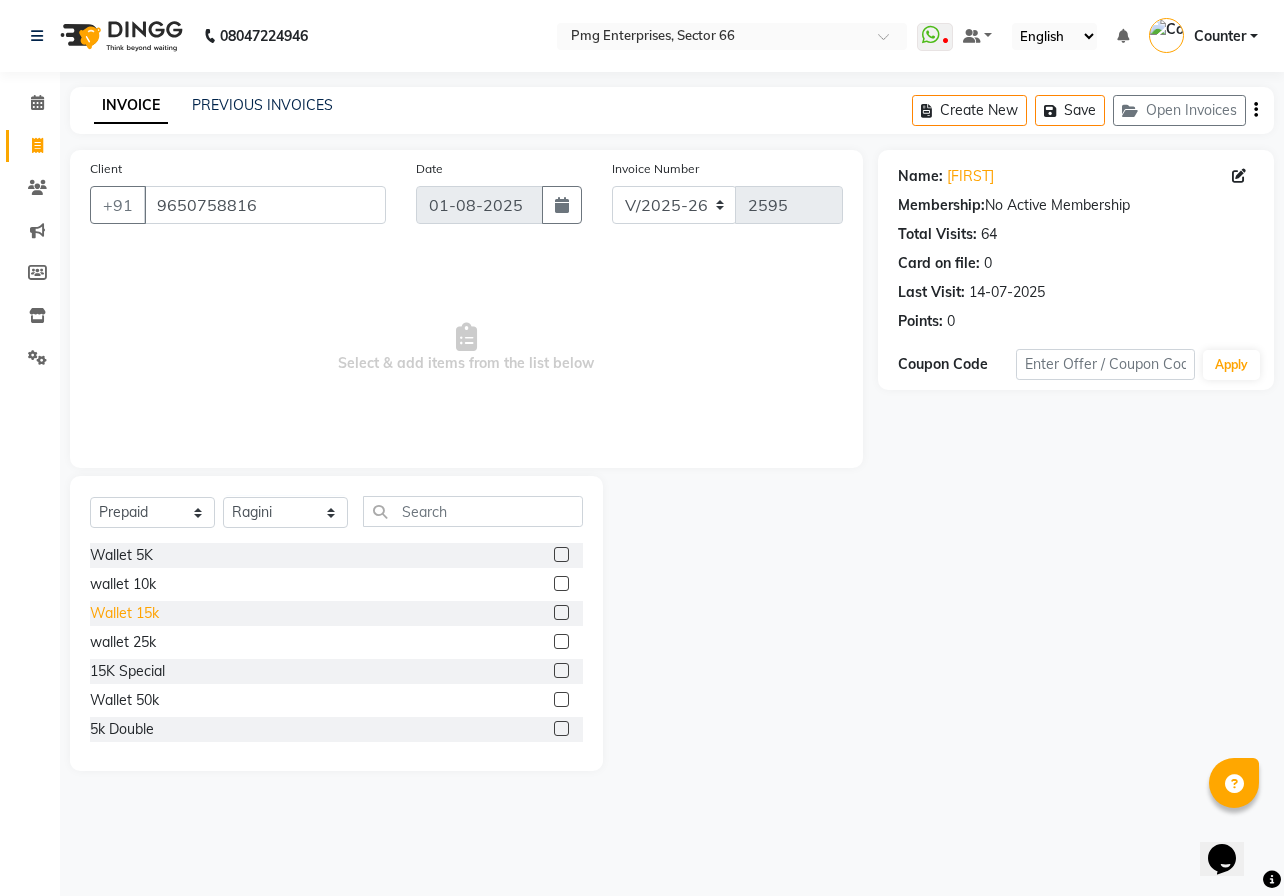 click on "Wallet 15k" 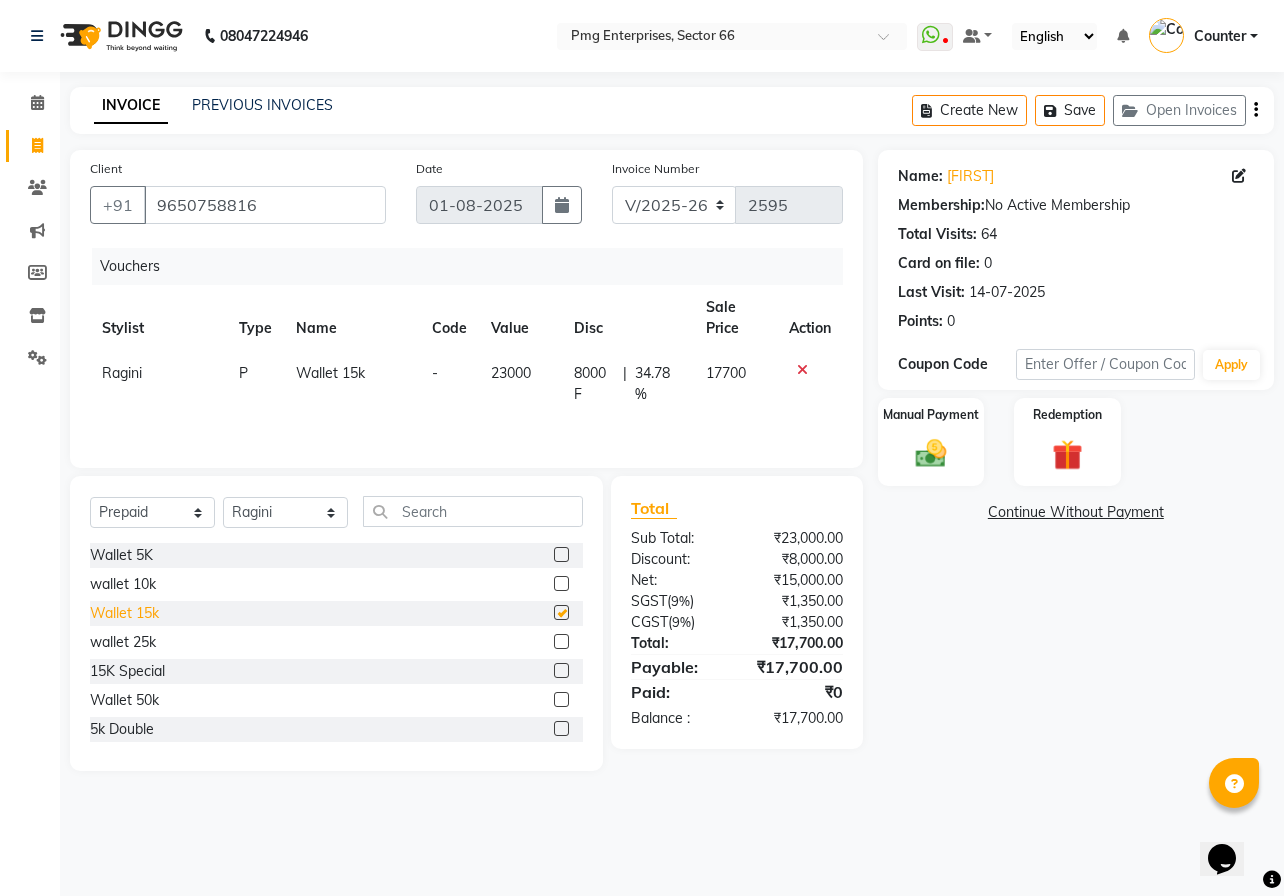 checkbox on "false" 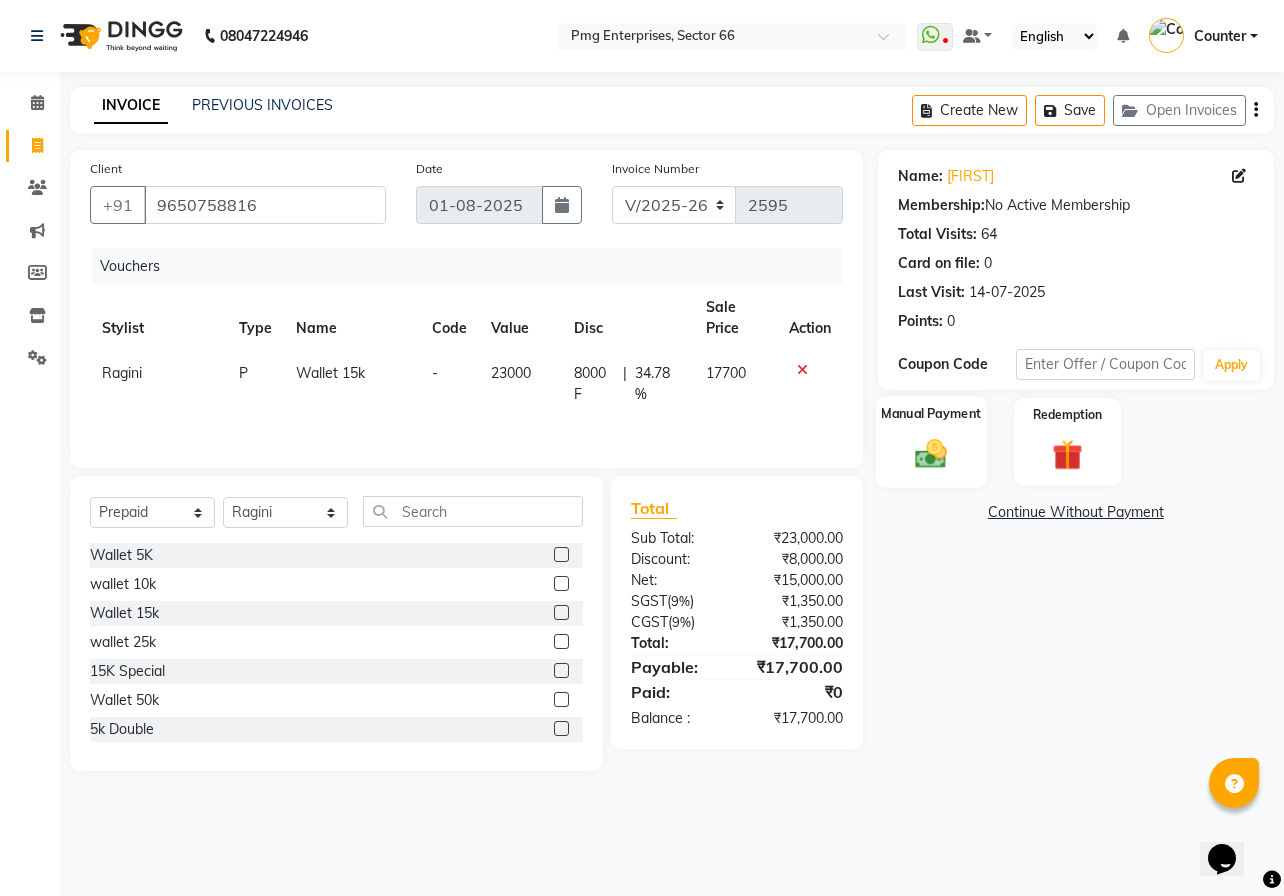 click 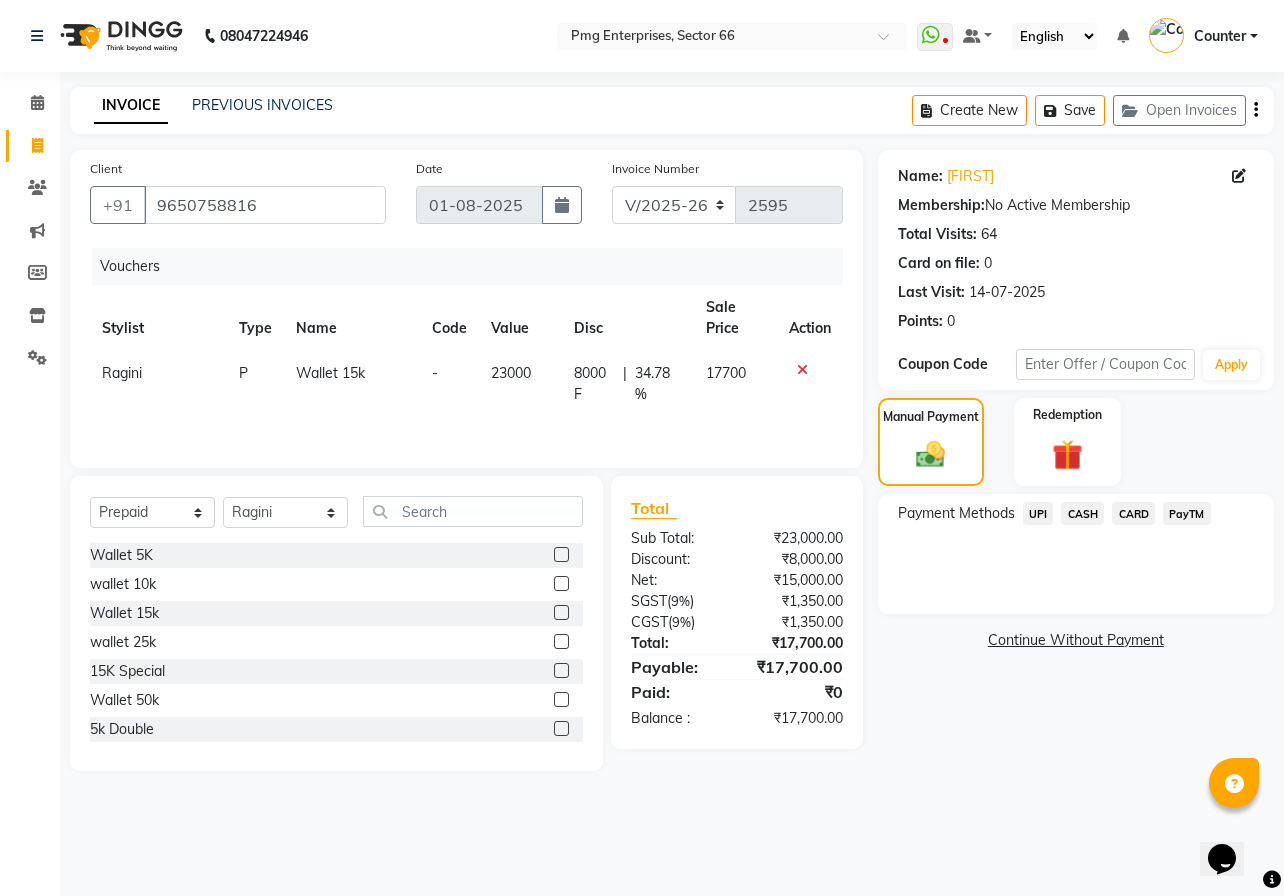 click on "CARD" 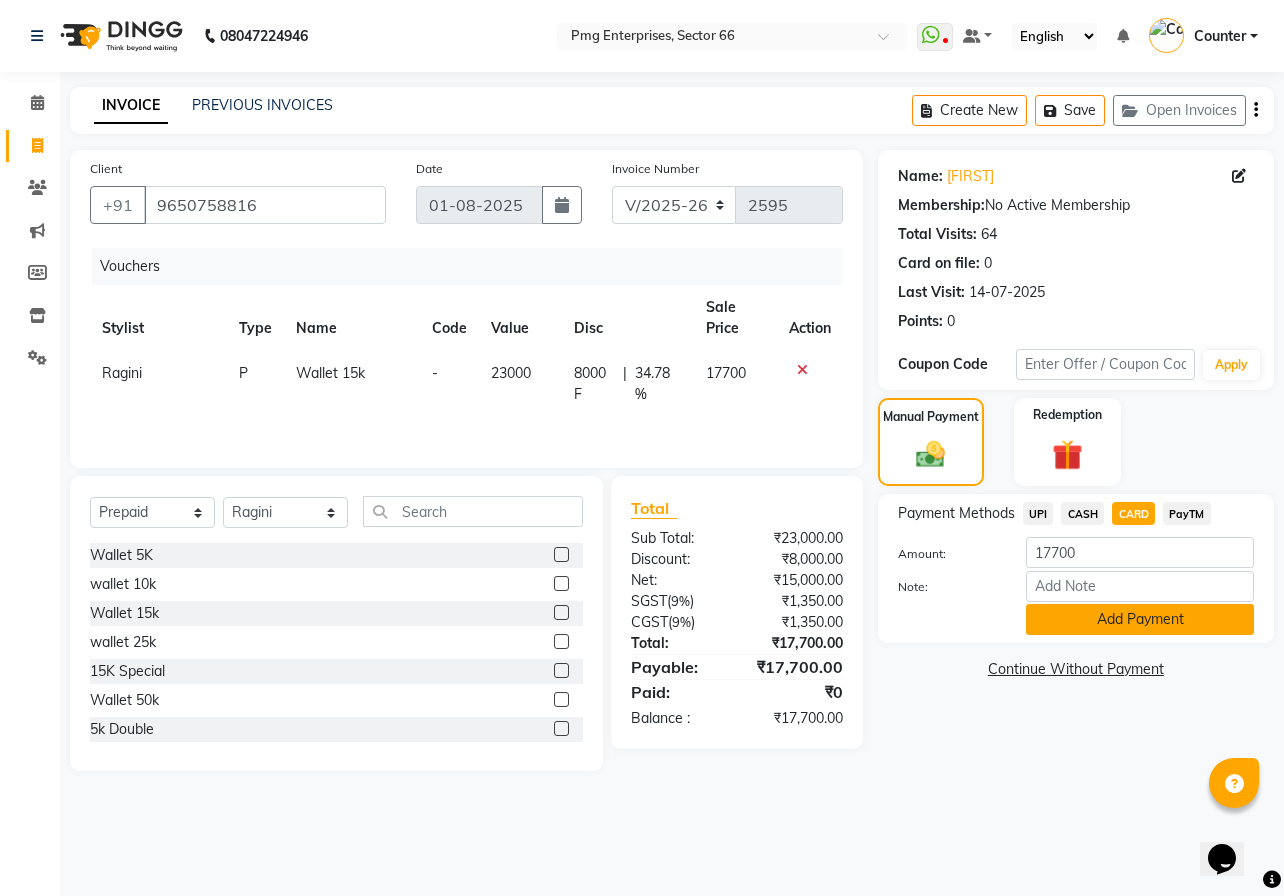click on "Add Payment" 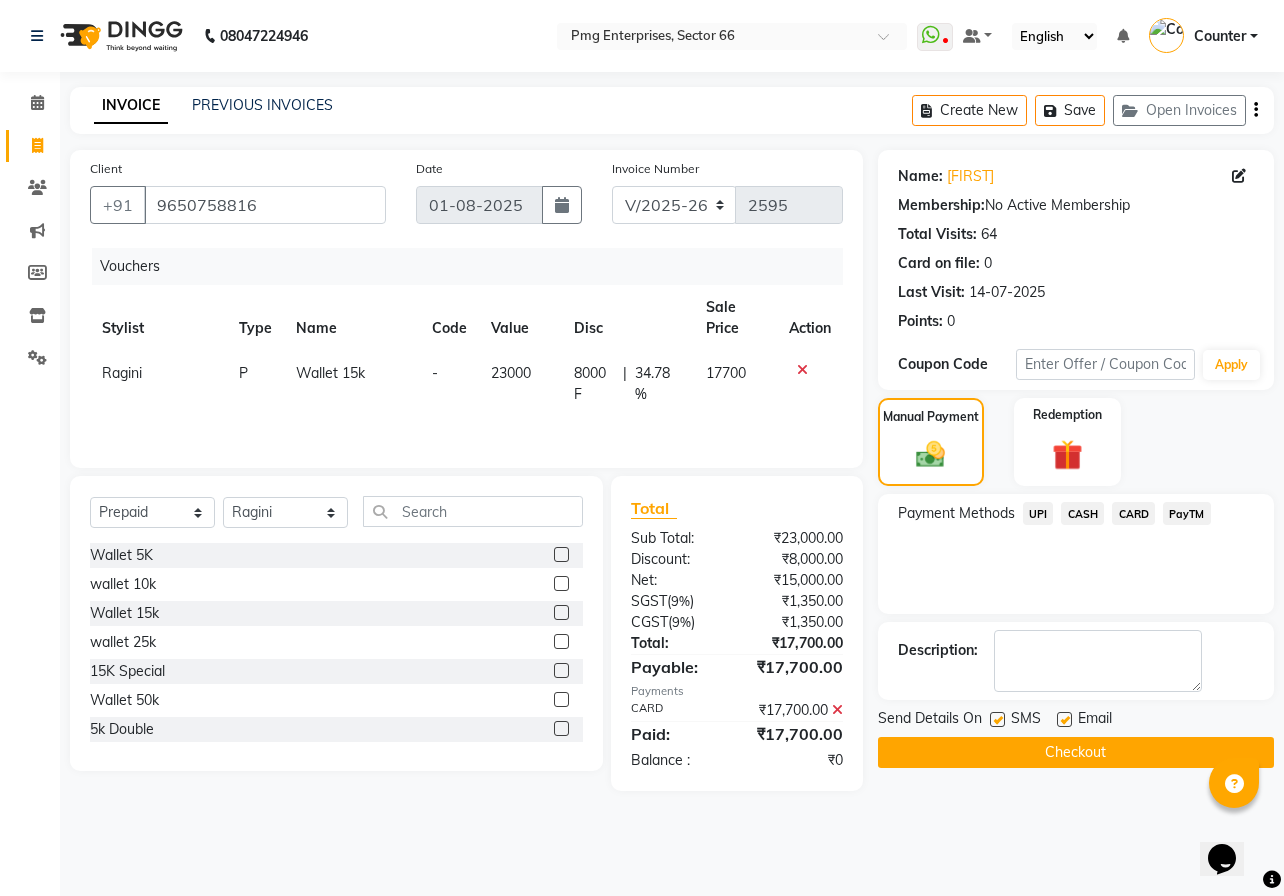 click on "Checkout" 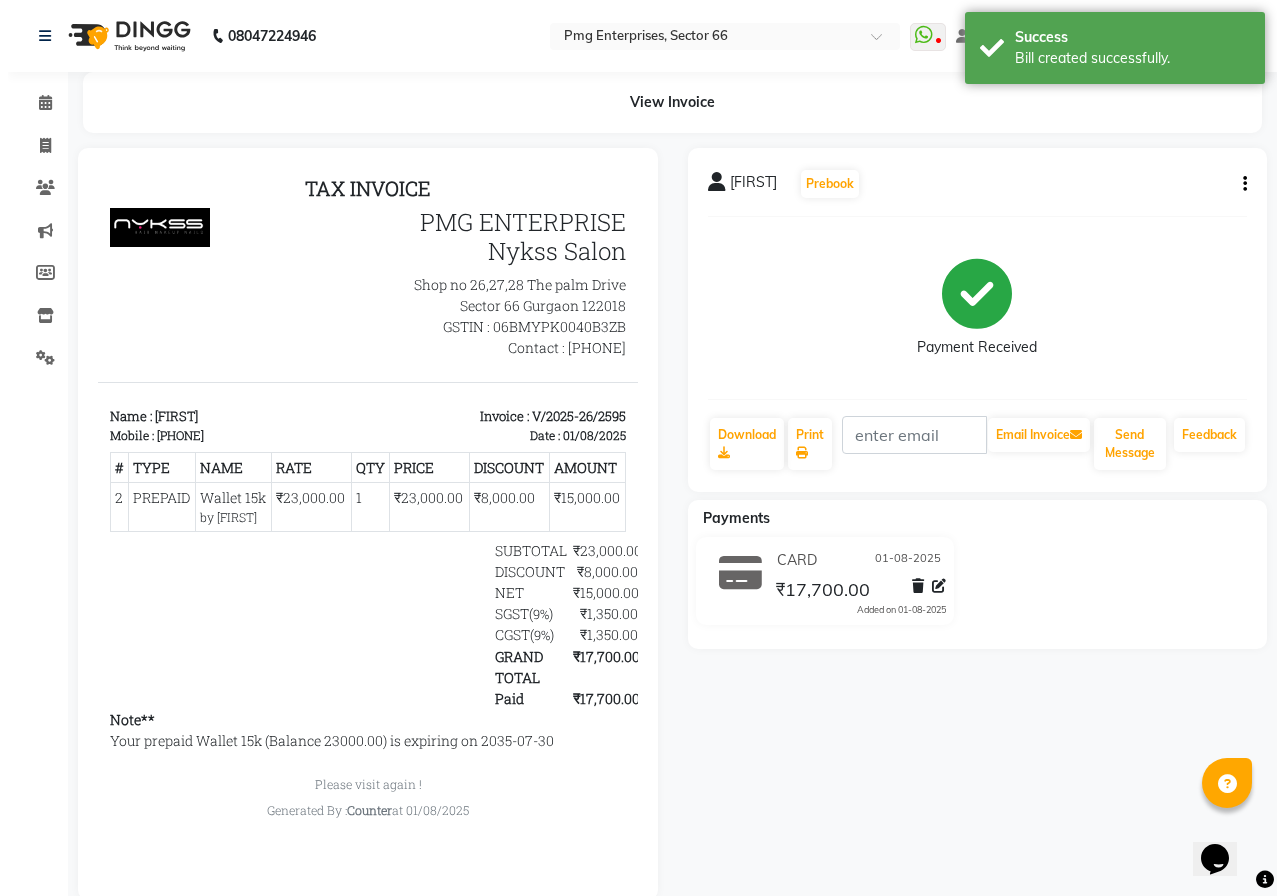 scroll, scrollTop: 0, scrollLeft: 0, axis: both 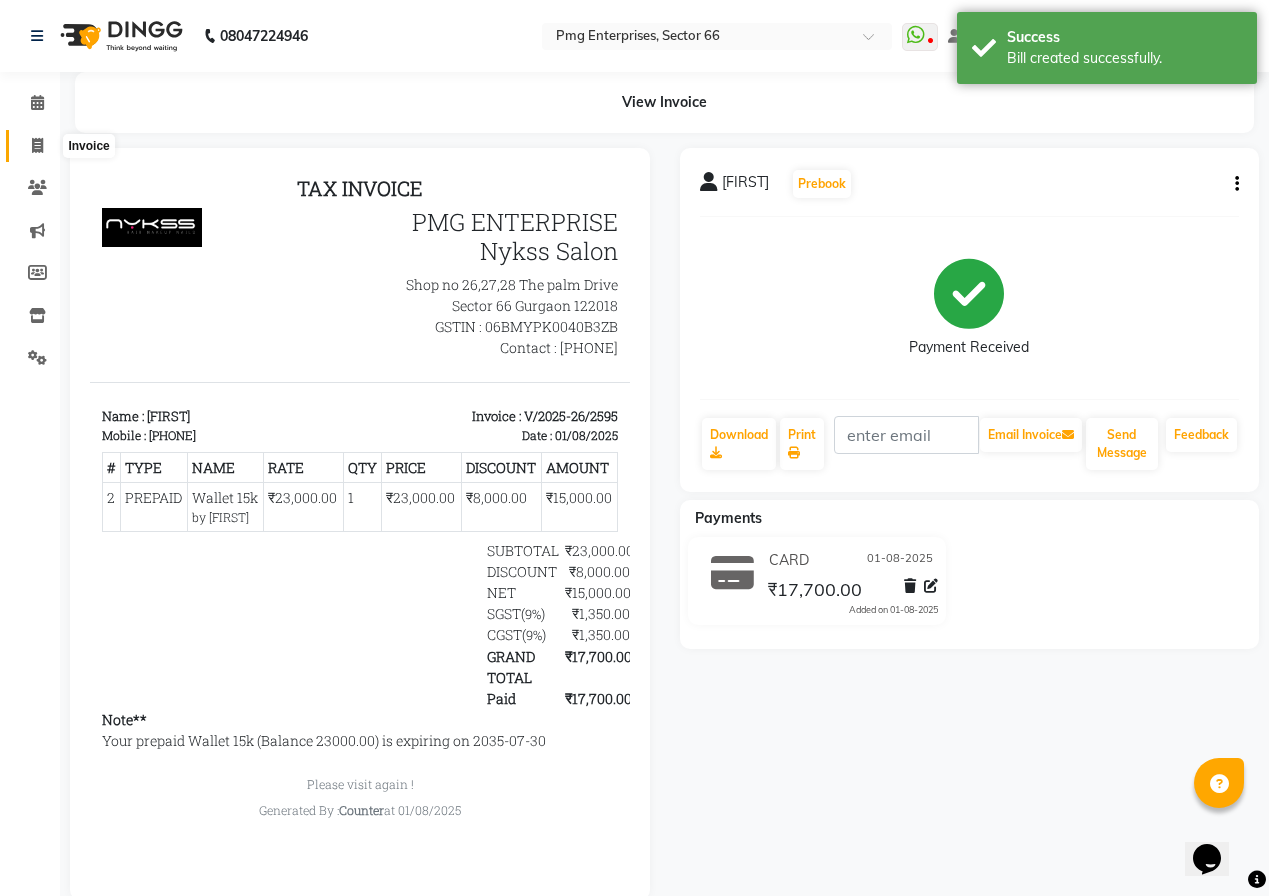 click 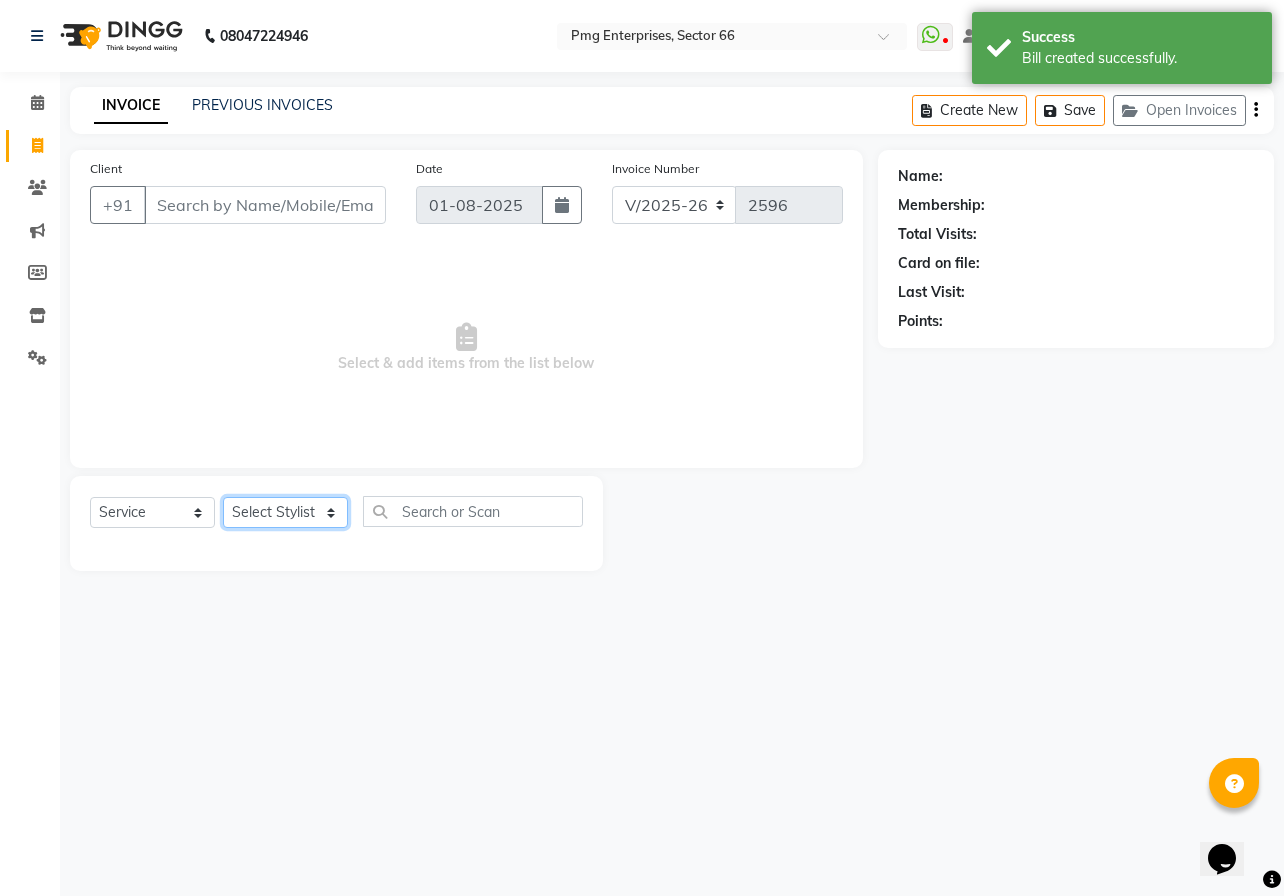 click on "Select Stylist [FIRST] [LAST] Counter [FIRST] [FIRST] [FIRST] [FIRST] [FIRST]" 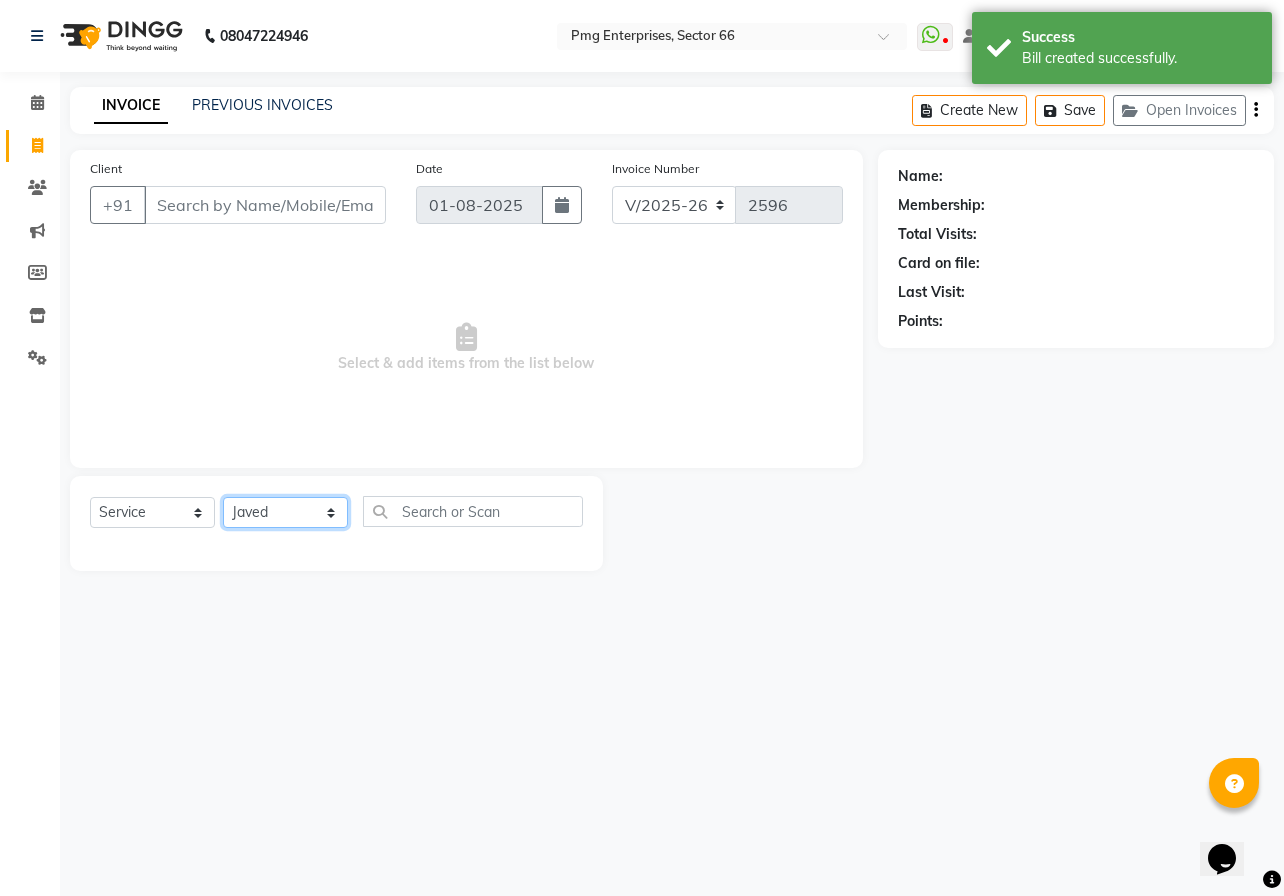 click on "Select Stylist [FIRST] [LAST] Counter [FIRST] [FIRST] [FIRST] [FIRST] [FIRST]" 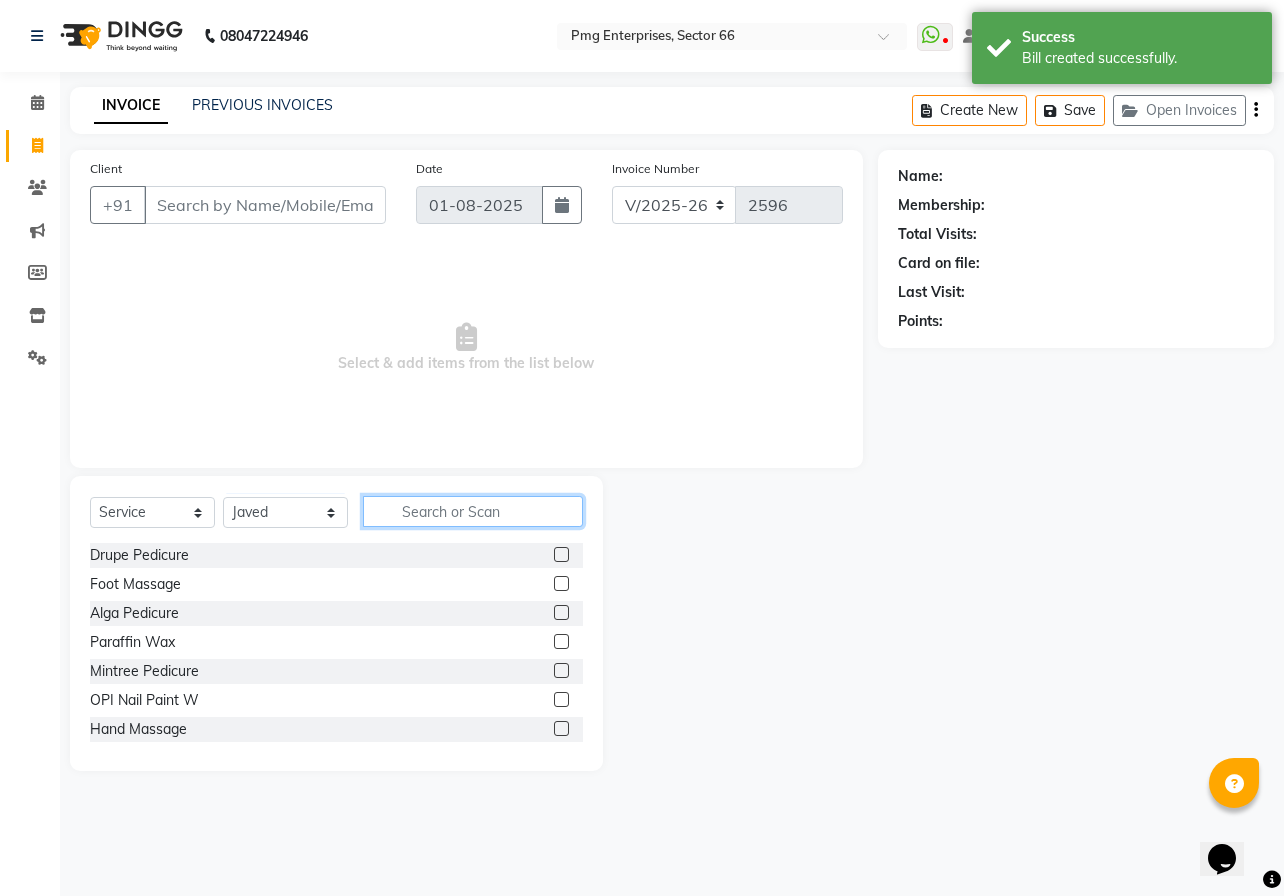 click 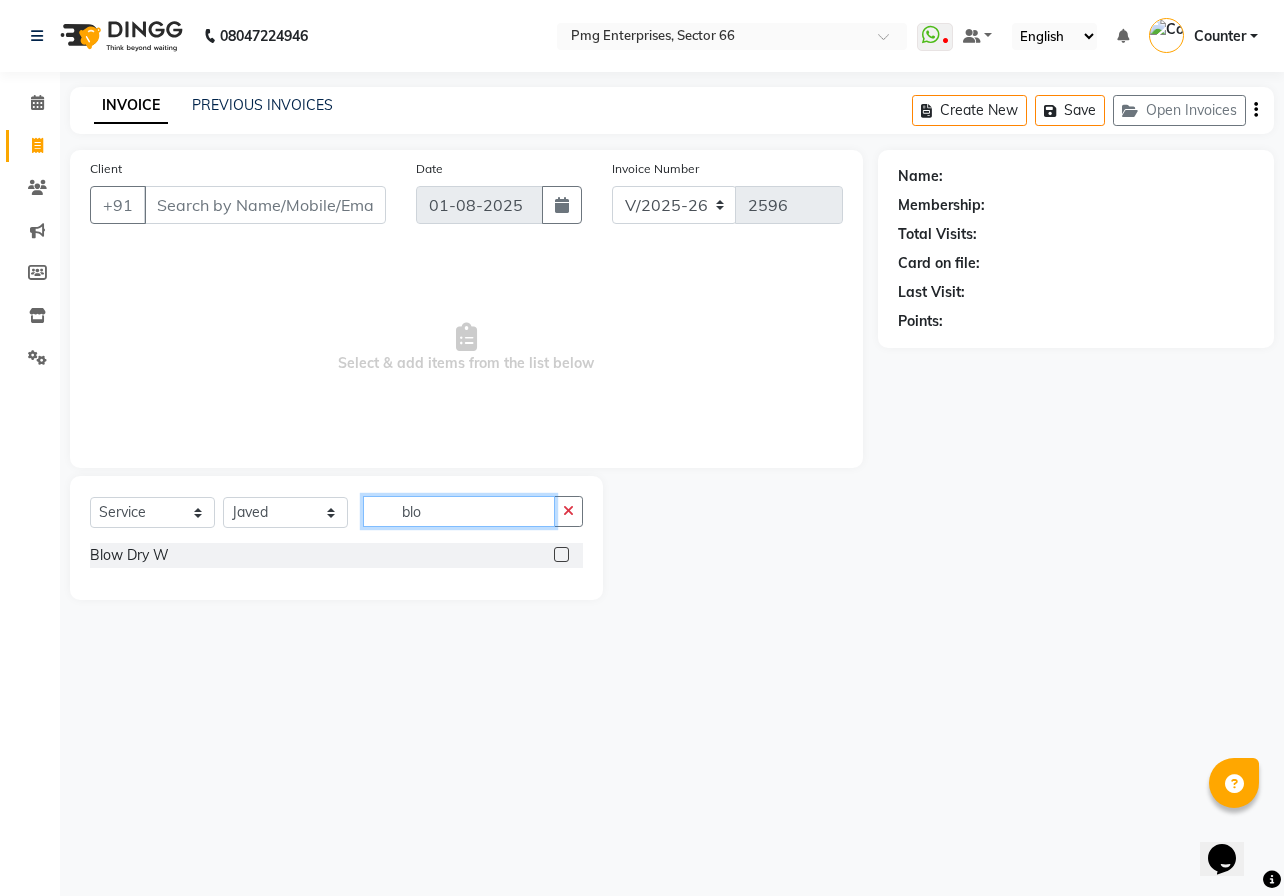 type on "blo" 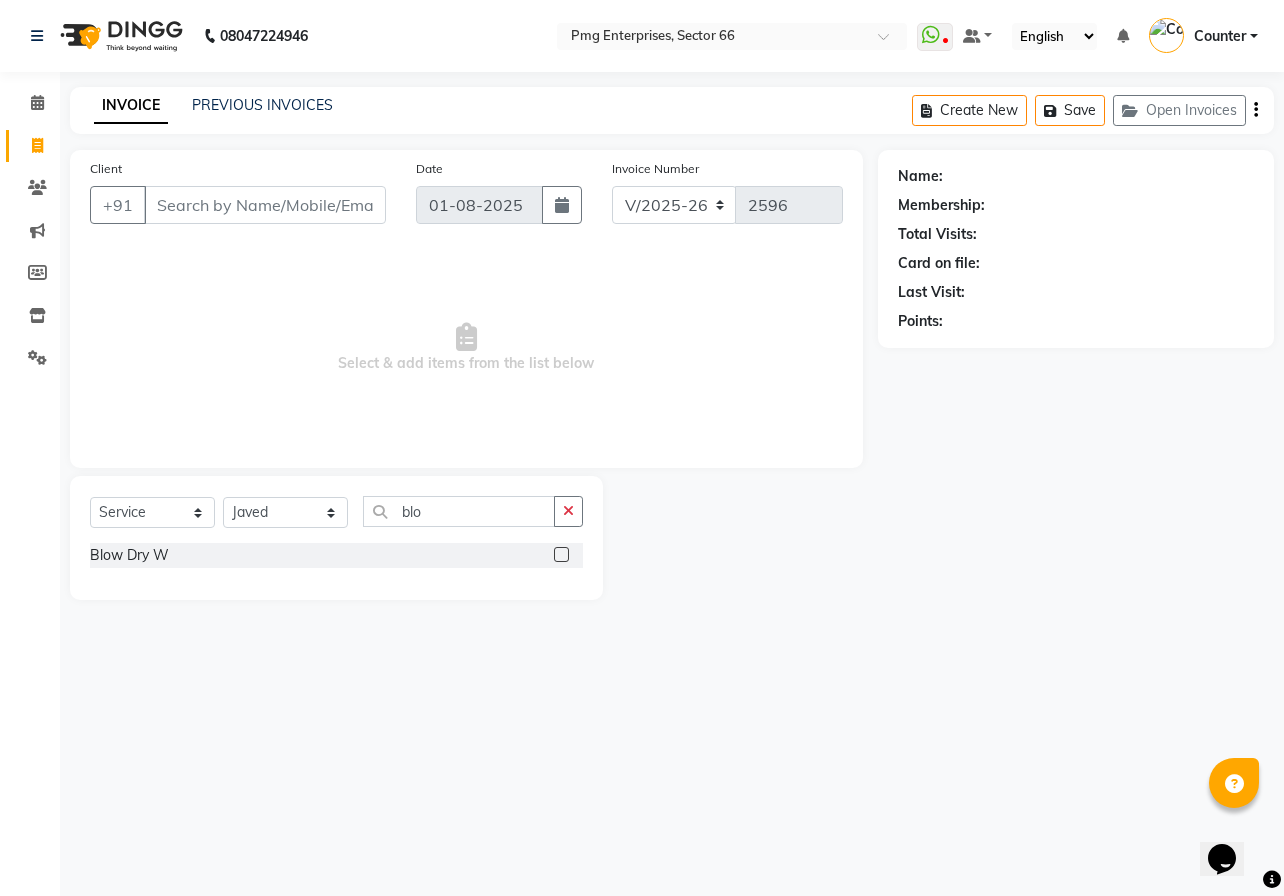 click 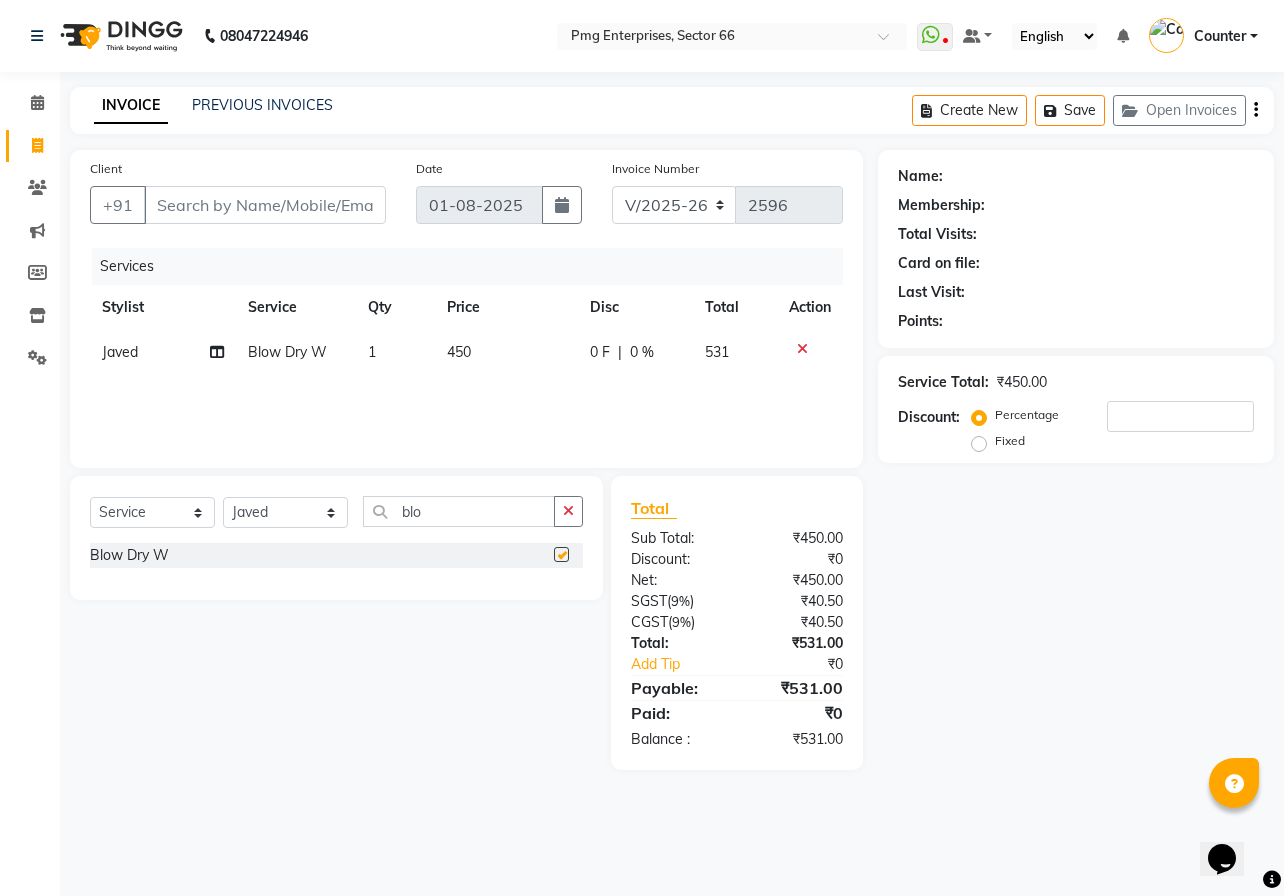 checkbox on "false" 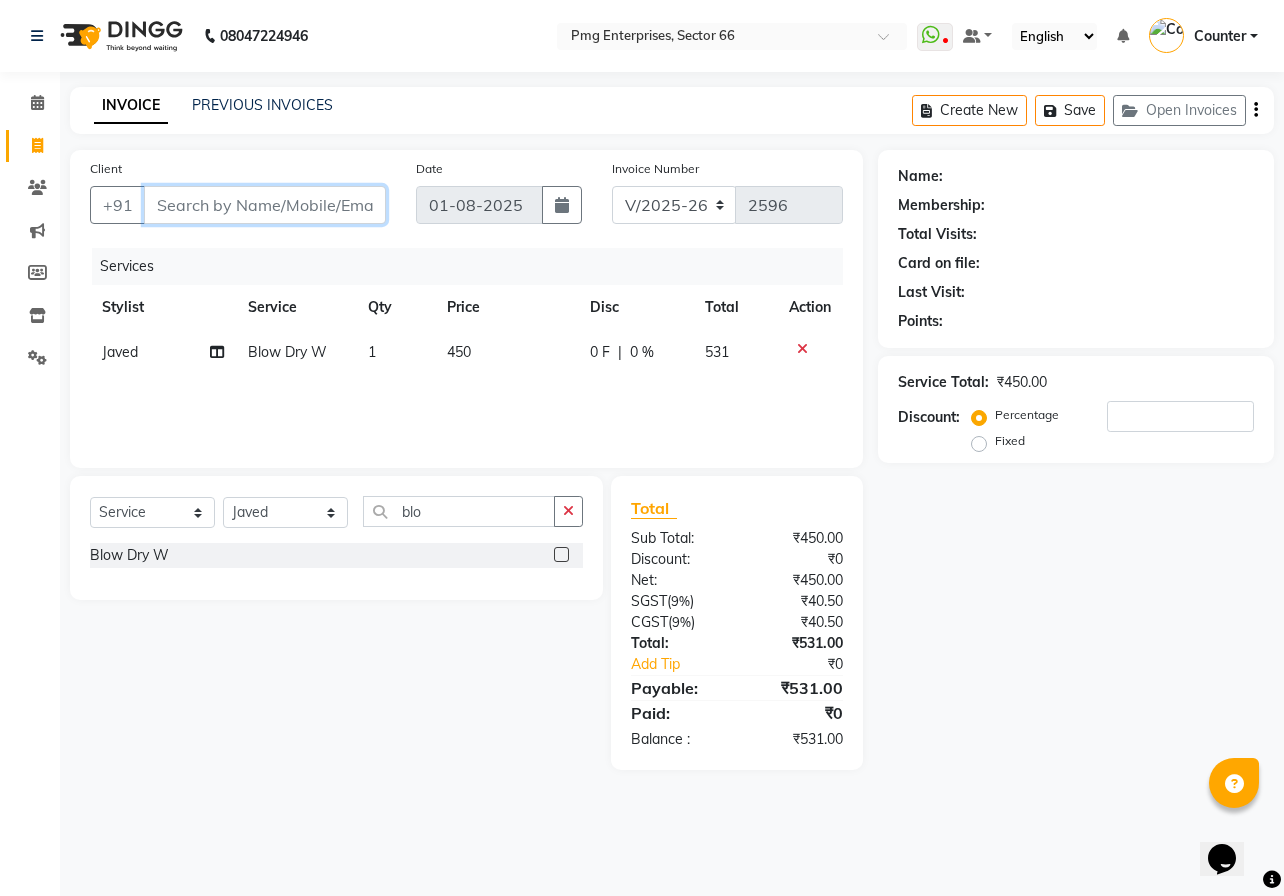 click on "Client" at bounding box center (265, 205) 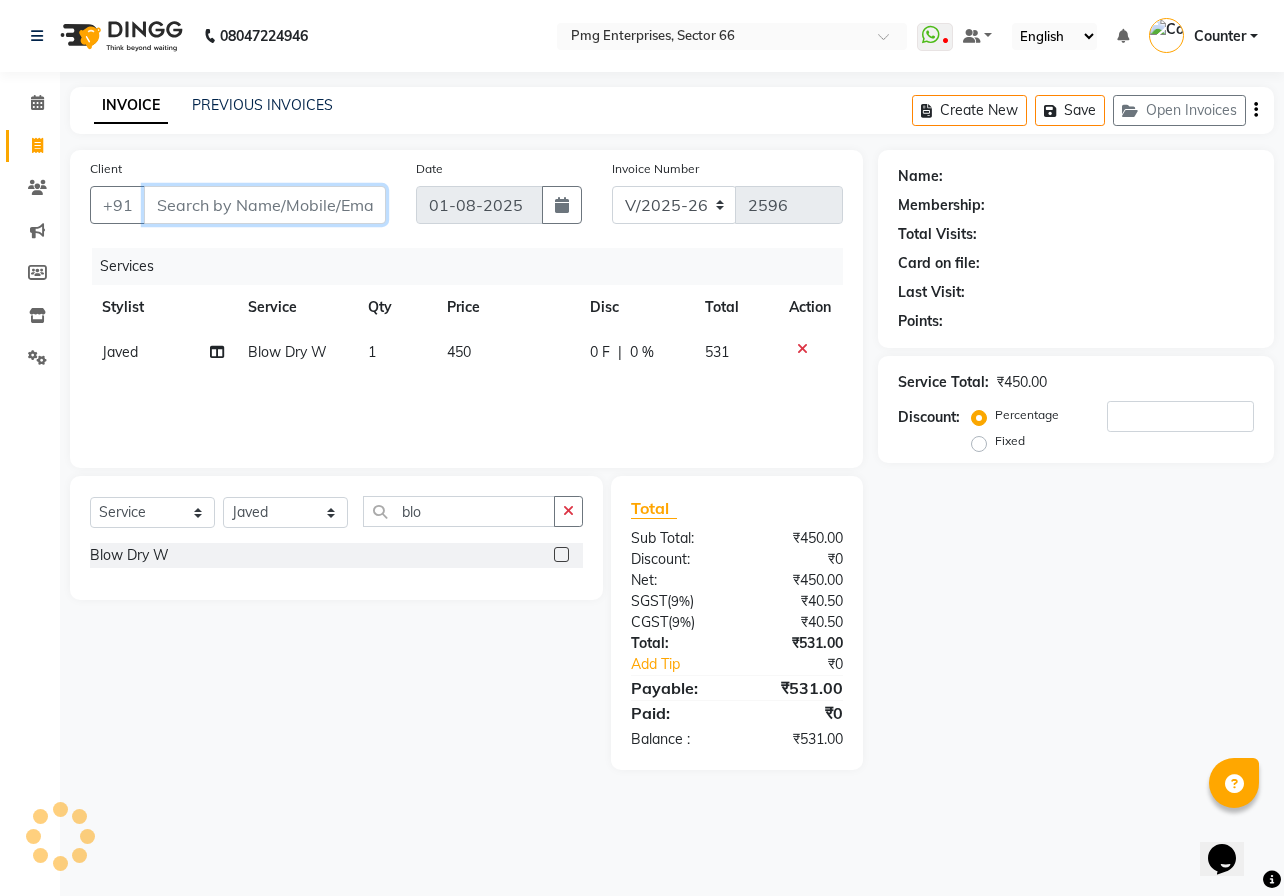 type on "7" 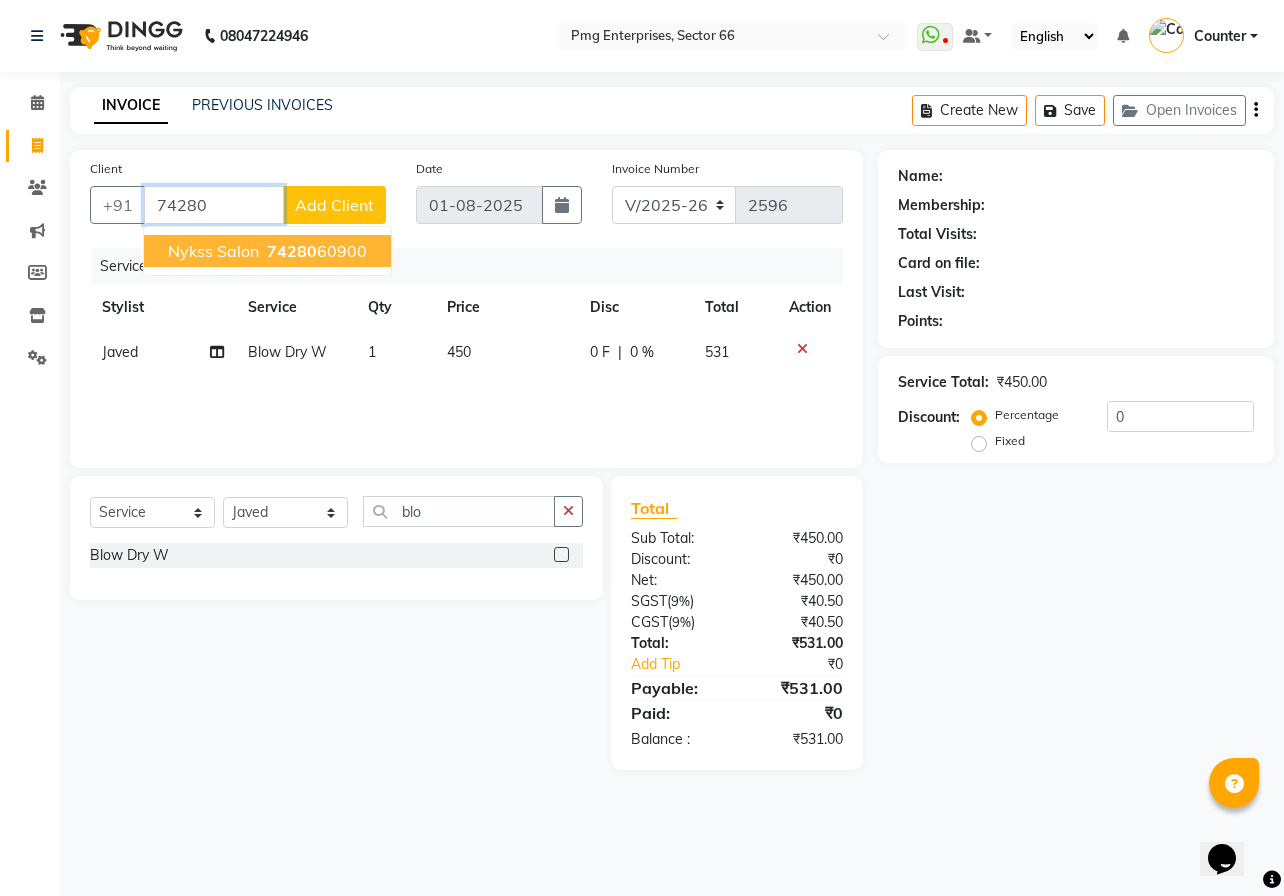 click on "74280" at bounding box center [292, 251] 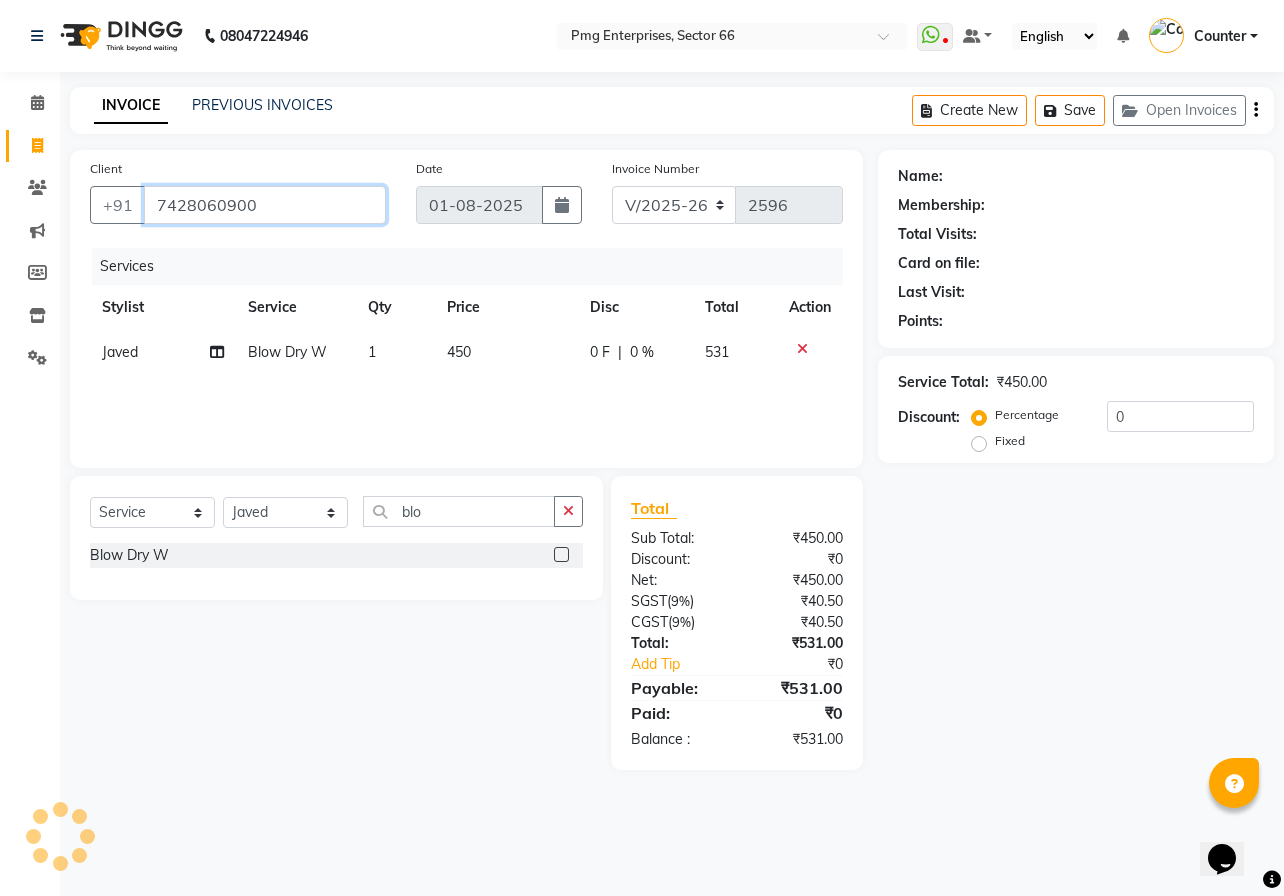 type on "7428060900" 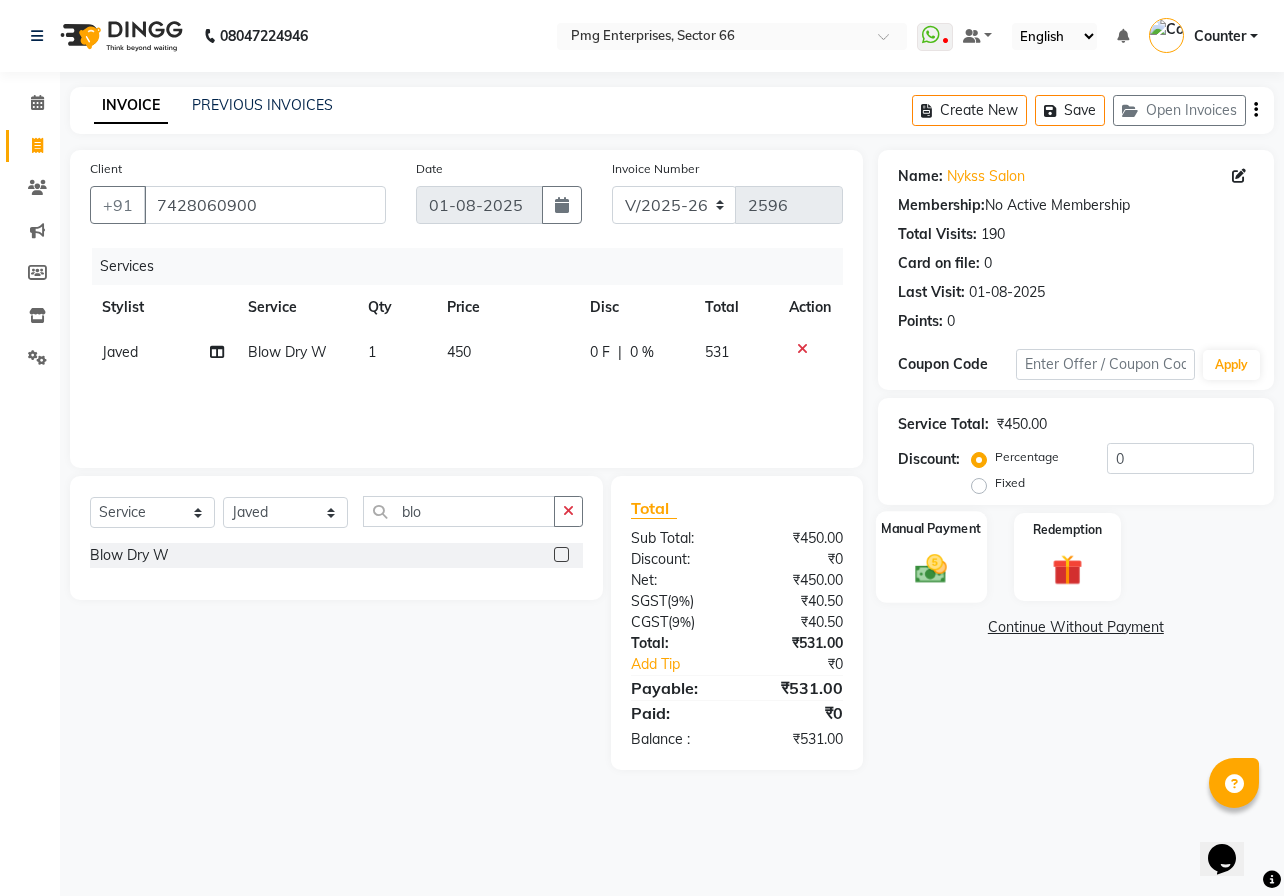 click 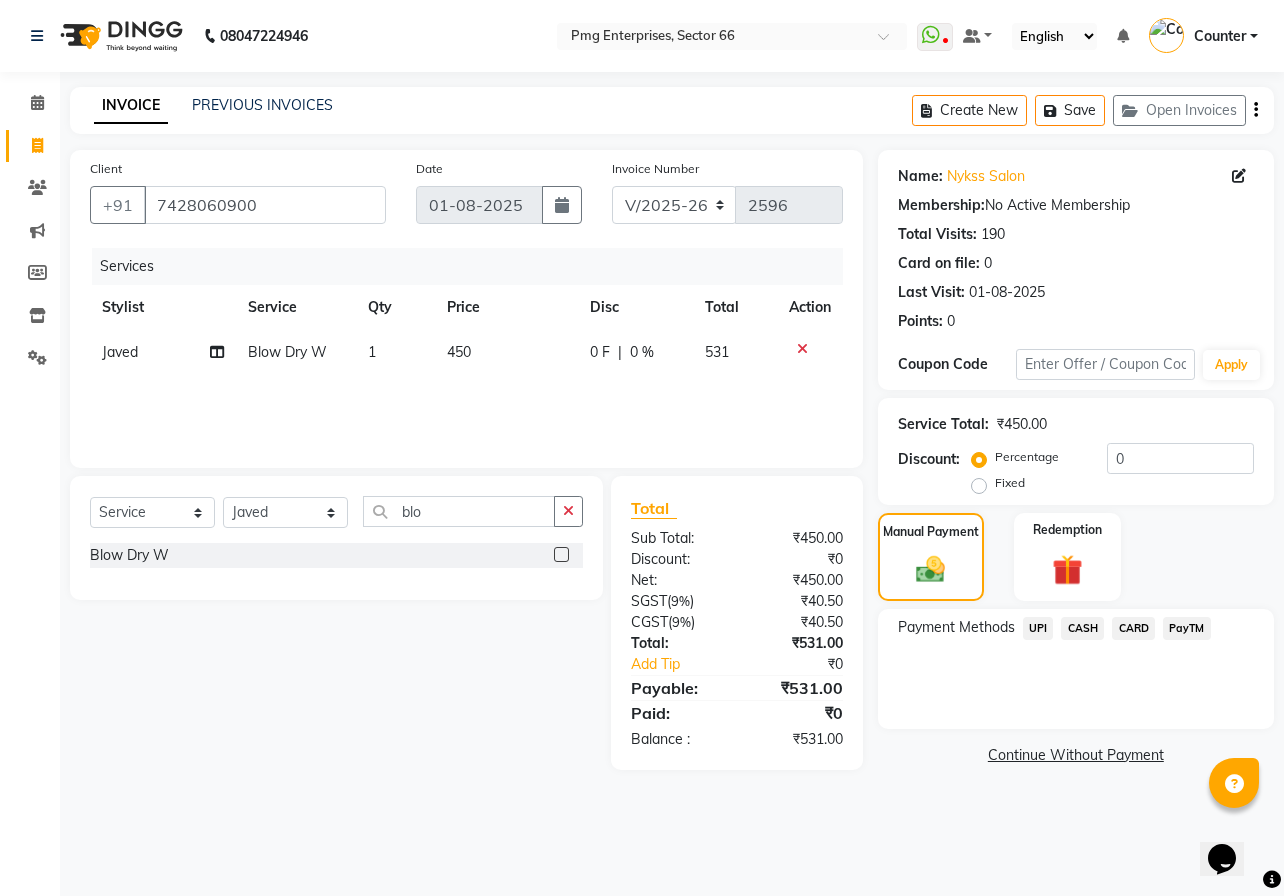 click on "UPI" 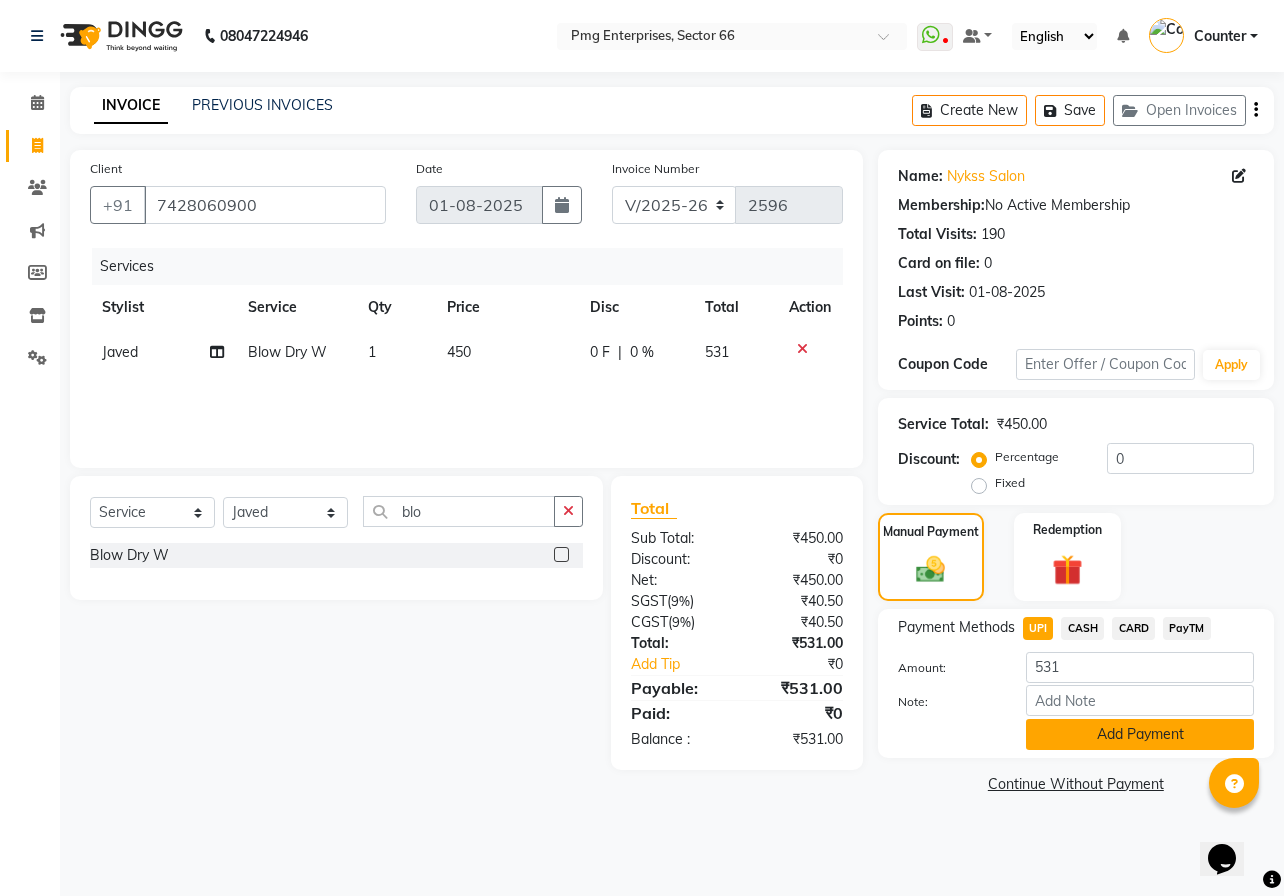 click on "Add Payment" 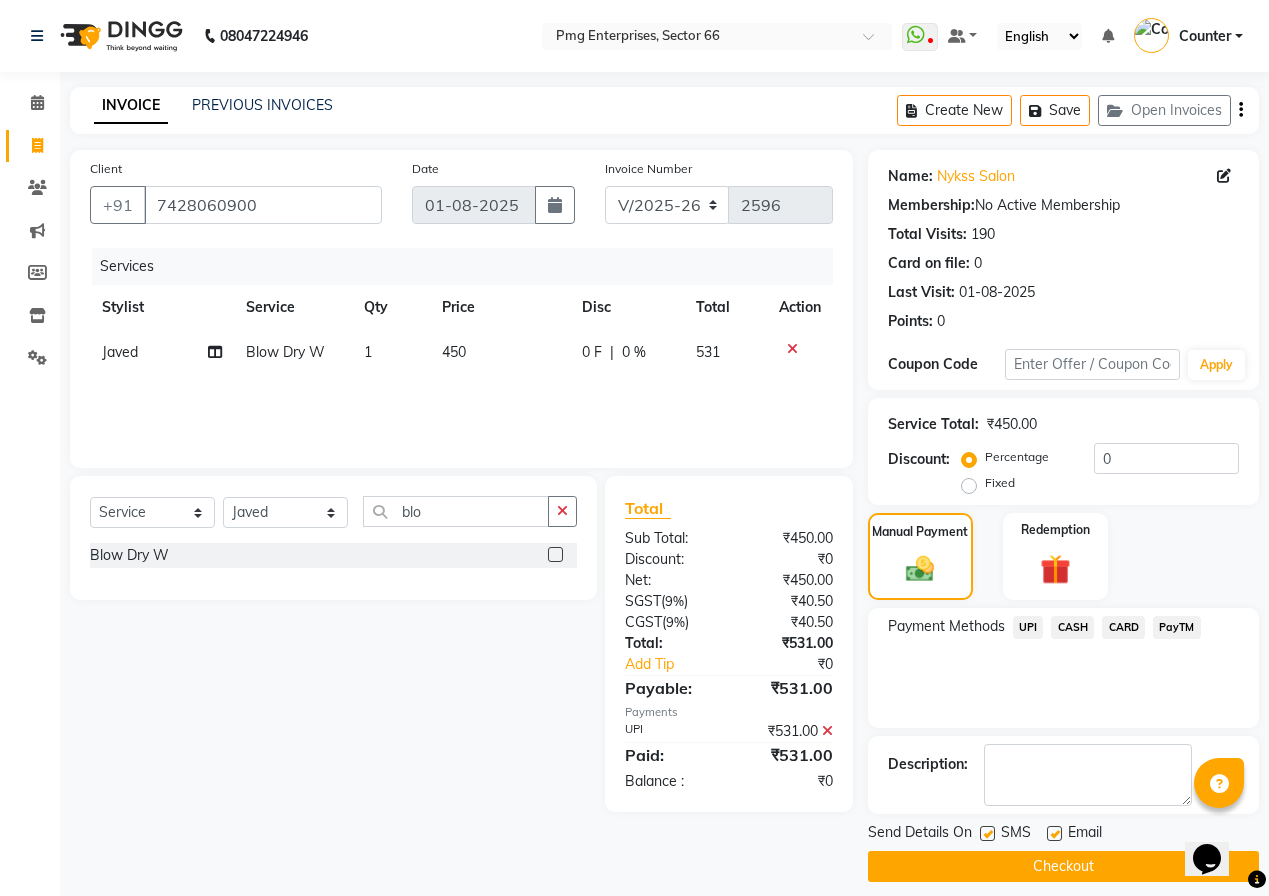 click on "Checkout" 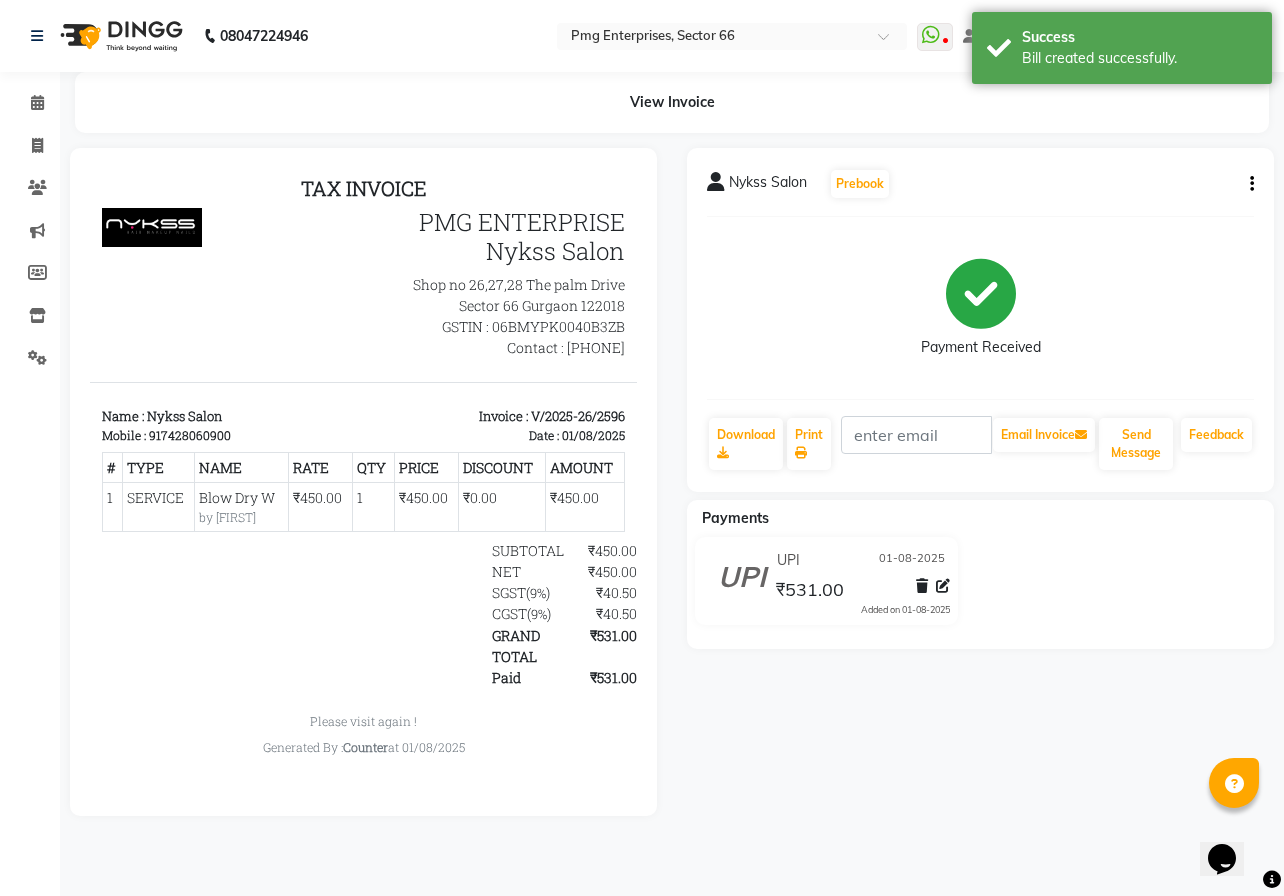 scroll, scrollTop: 0, scrollLeft: 0, axis: both 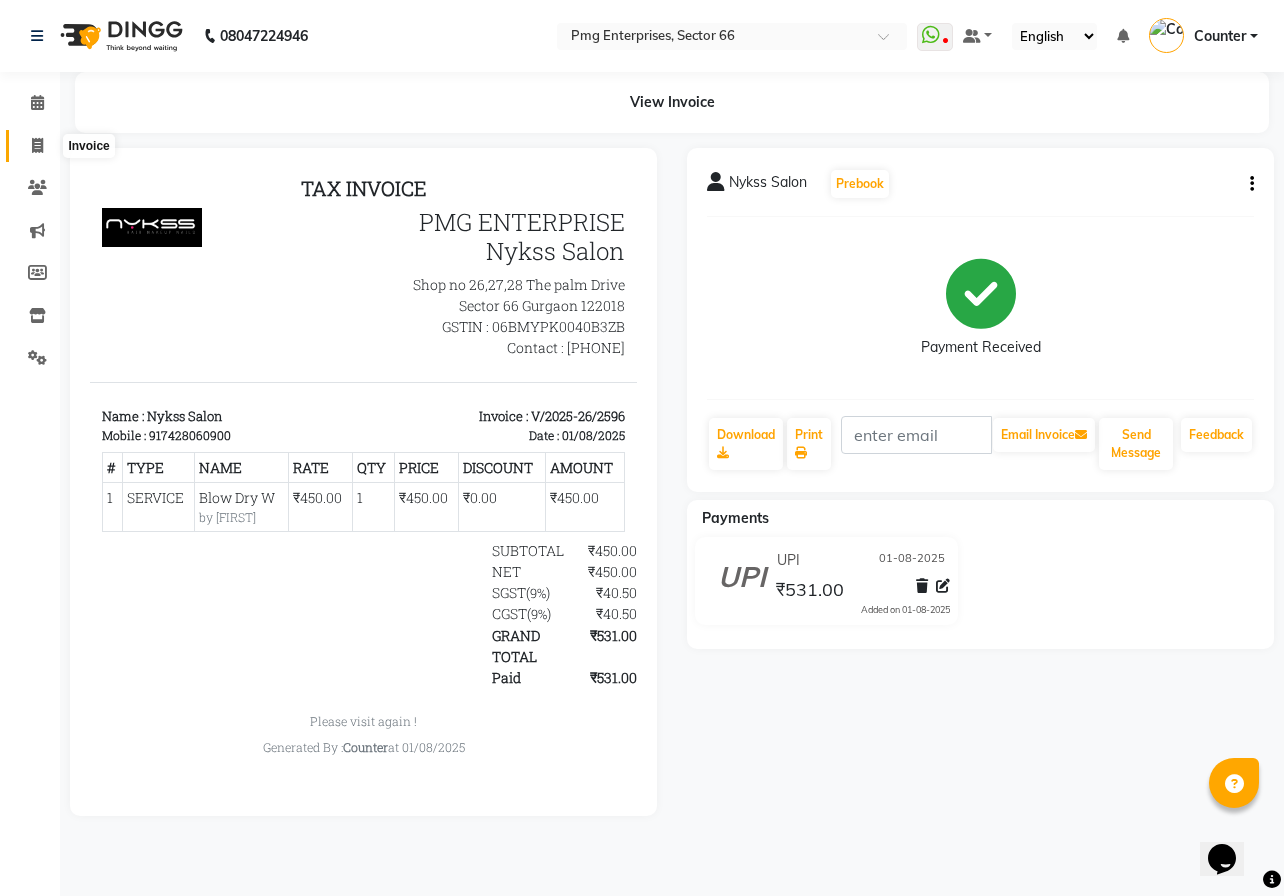 click 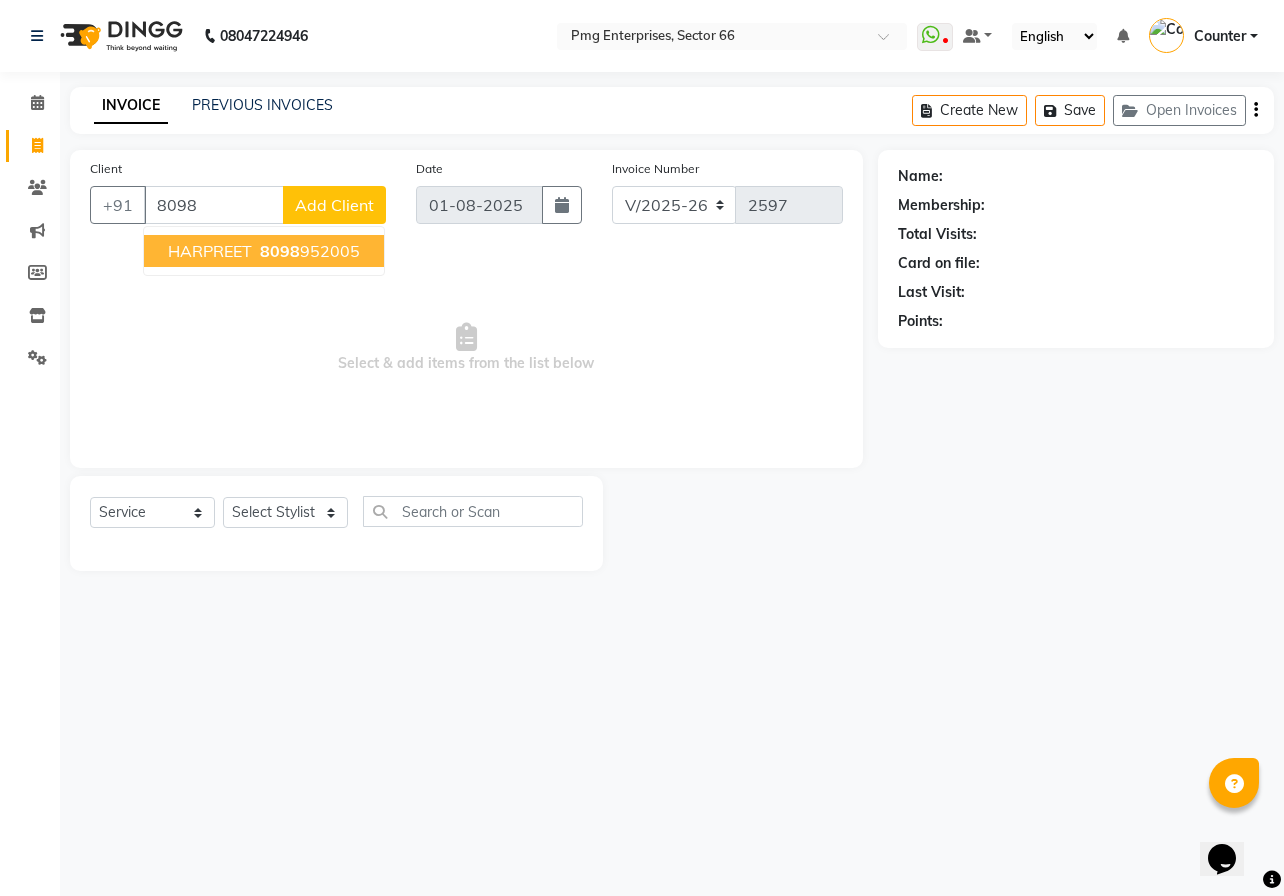 click on "HARPREET" at bounding box center [210, 251] 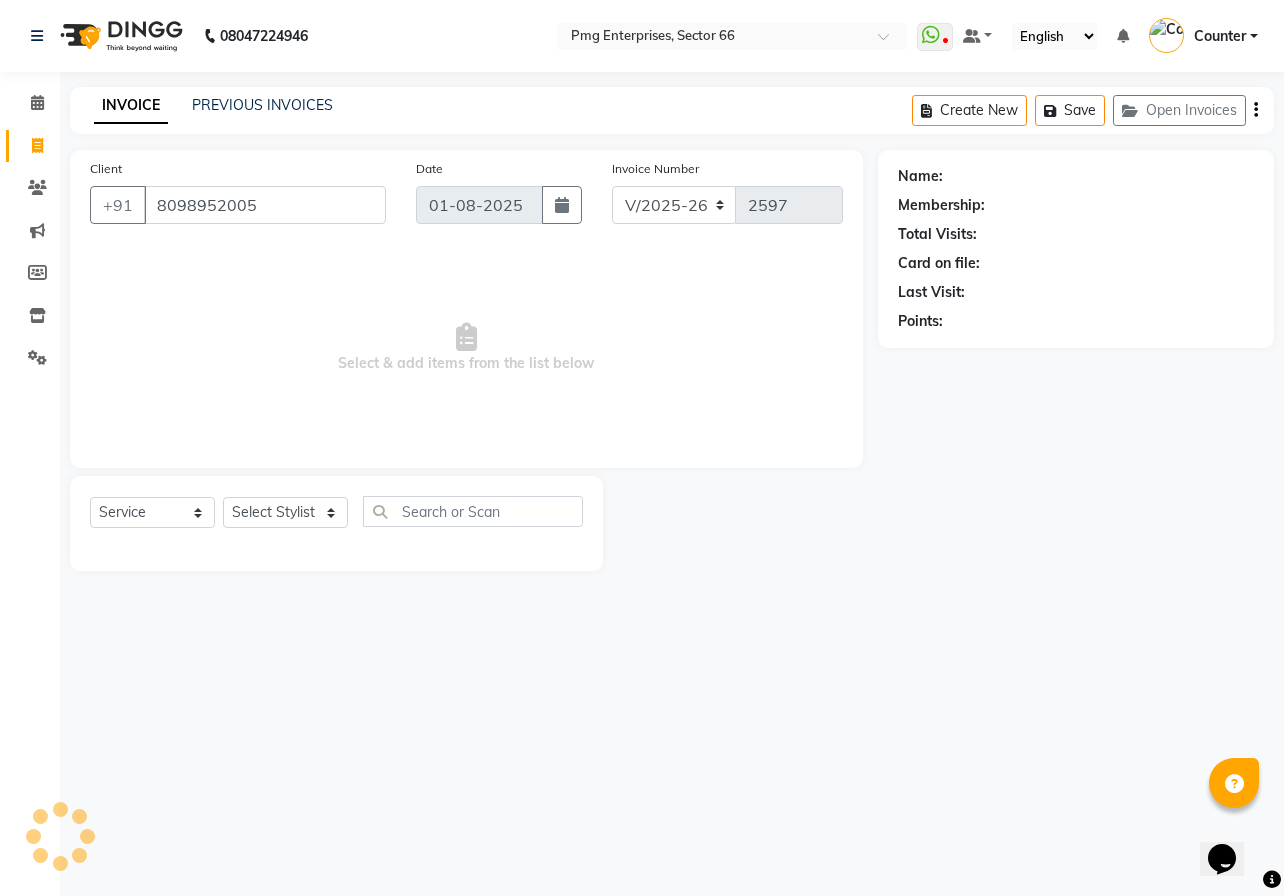 type on "8098952005" 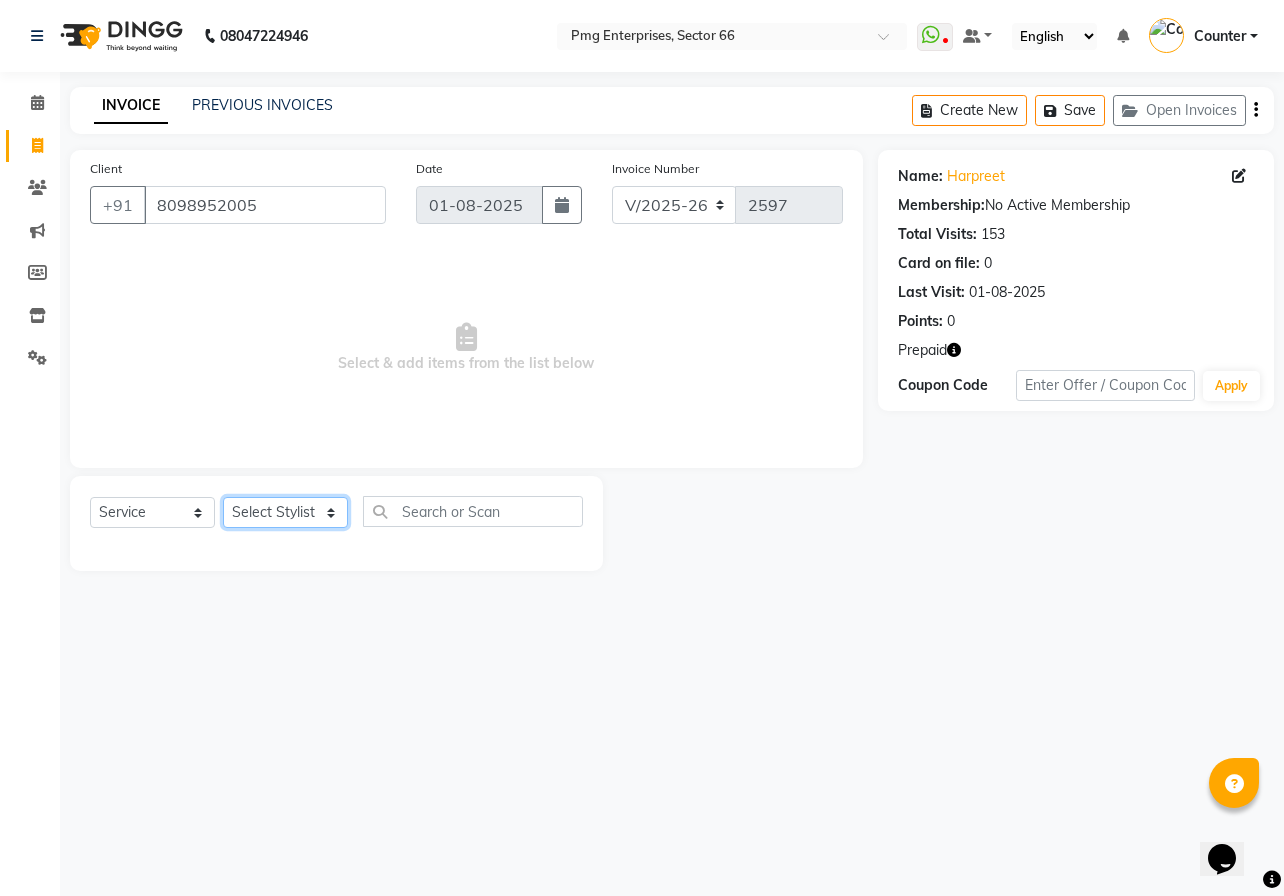 click on "Select Stylist [FIRST] [LAST] Counter [FIRST] [FIRST] [FIRST] [FIRST] [FIRST]" 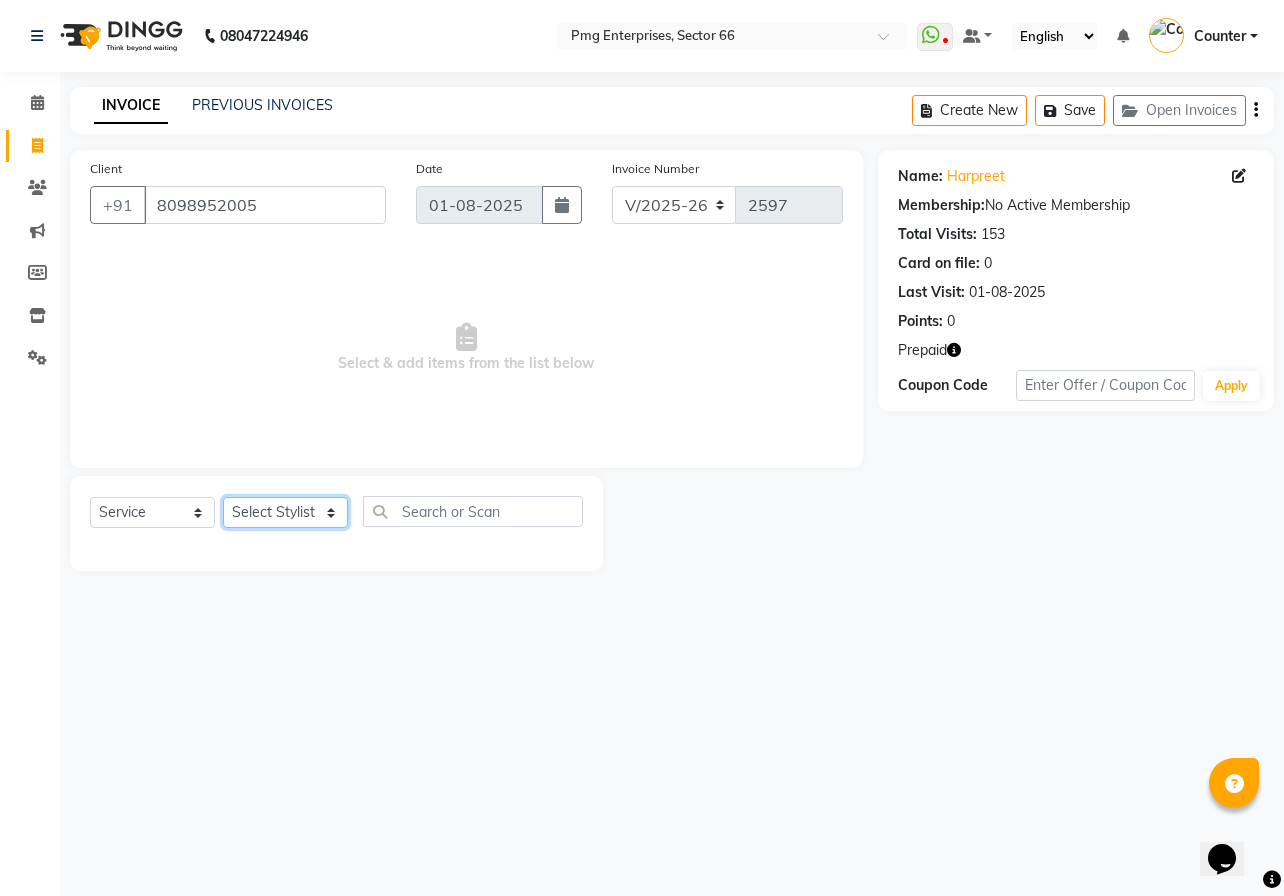 select on "14600" 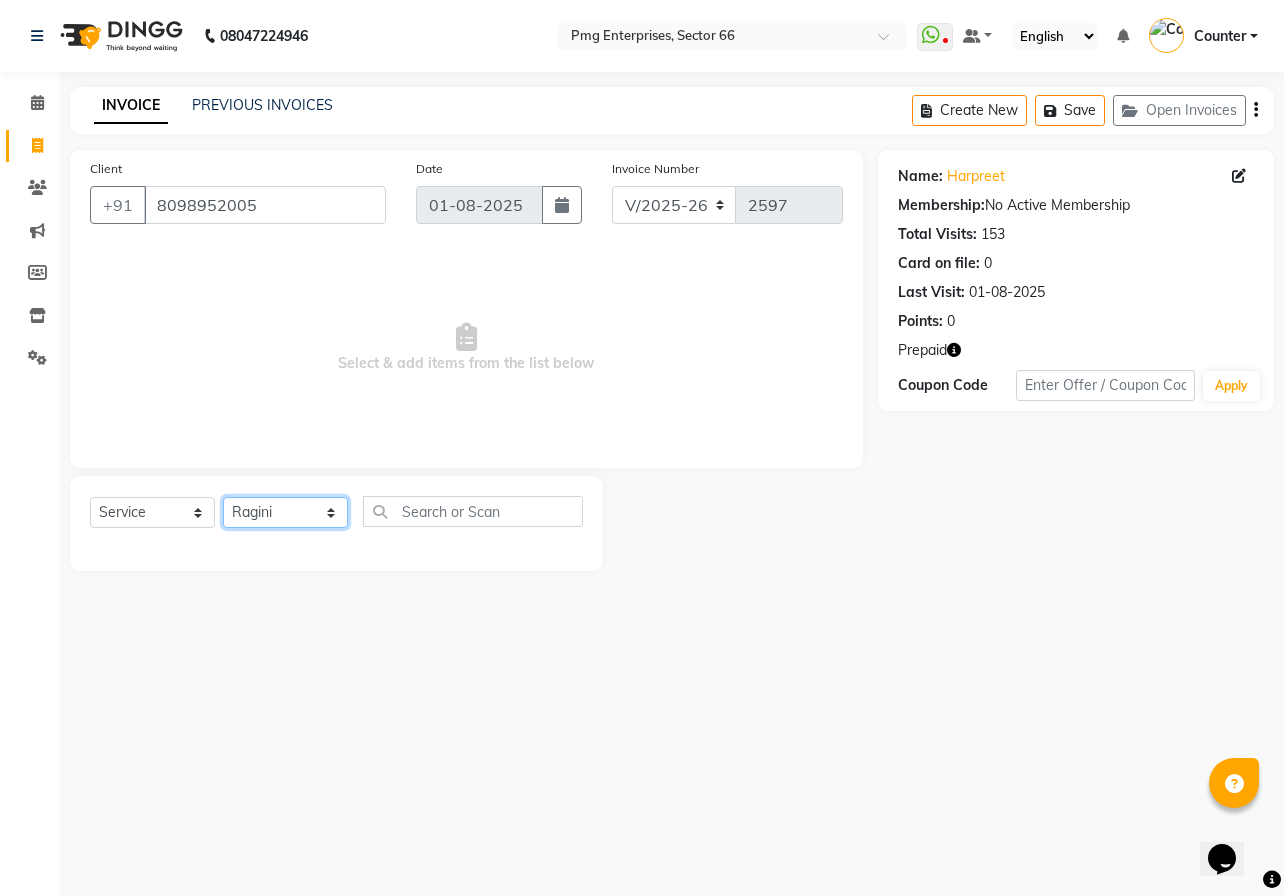 click on "Select Stylist [FIRST] [LAST] Counter [FIRST] [FIRST] [FIRST] [FIRST] [FIRST]" 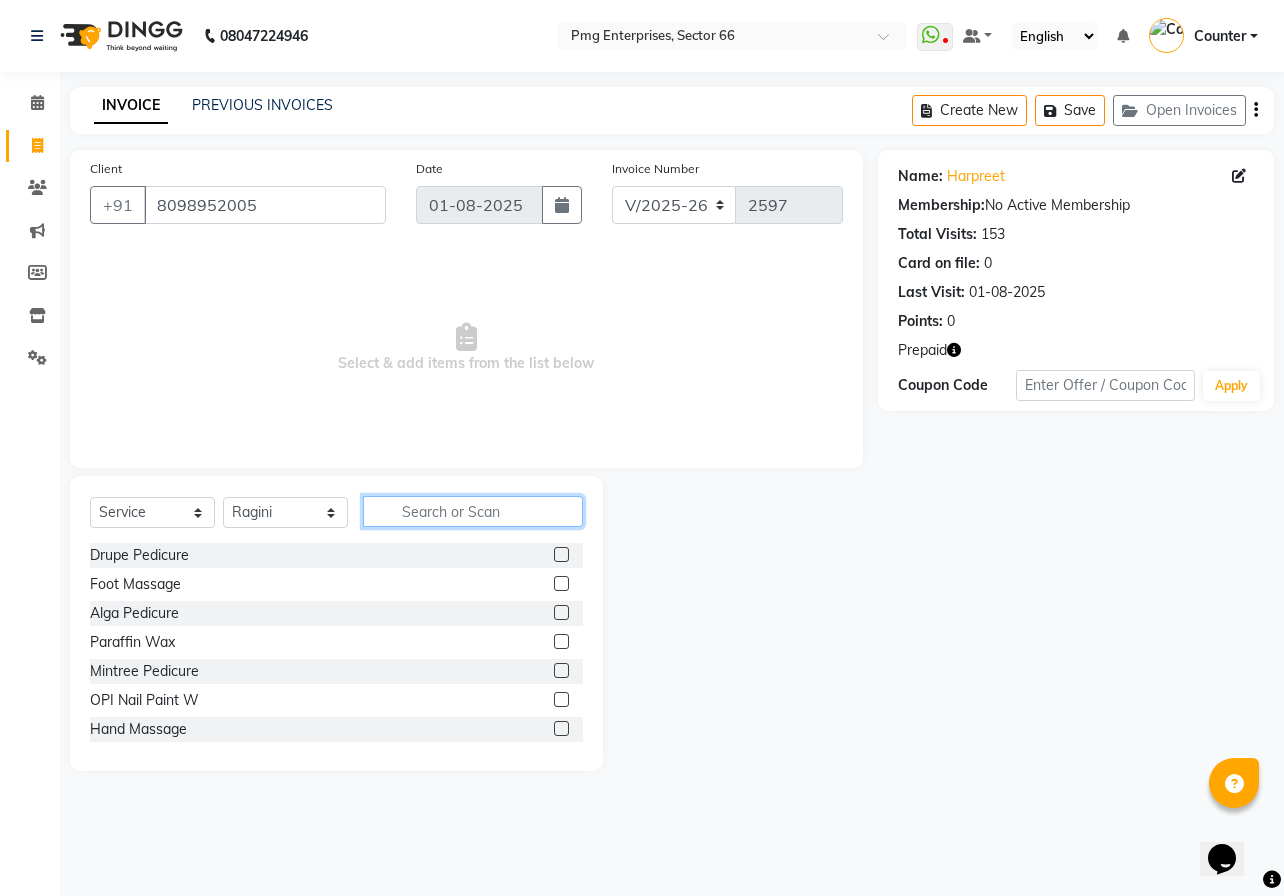 click 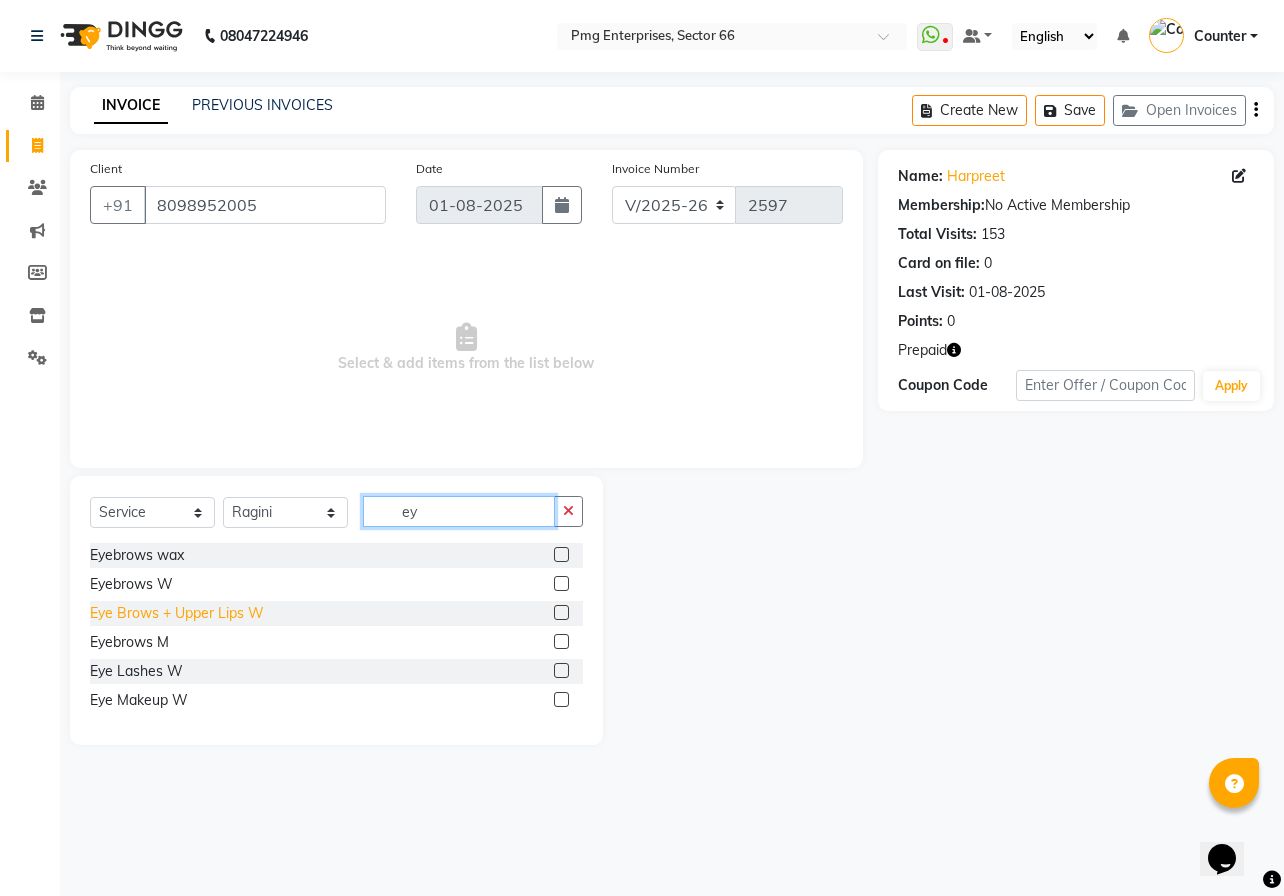 type on "ey" 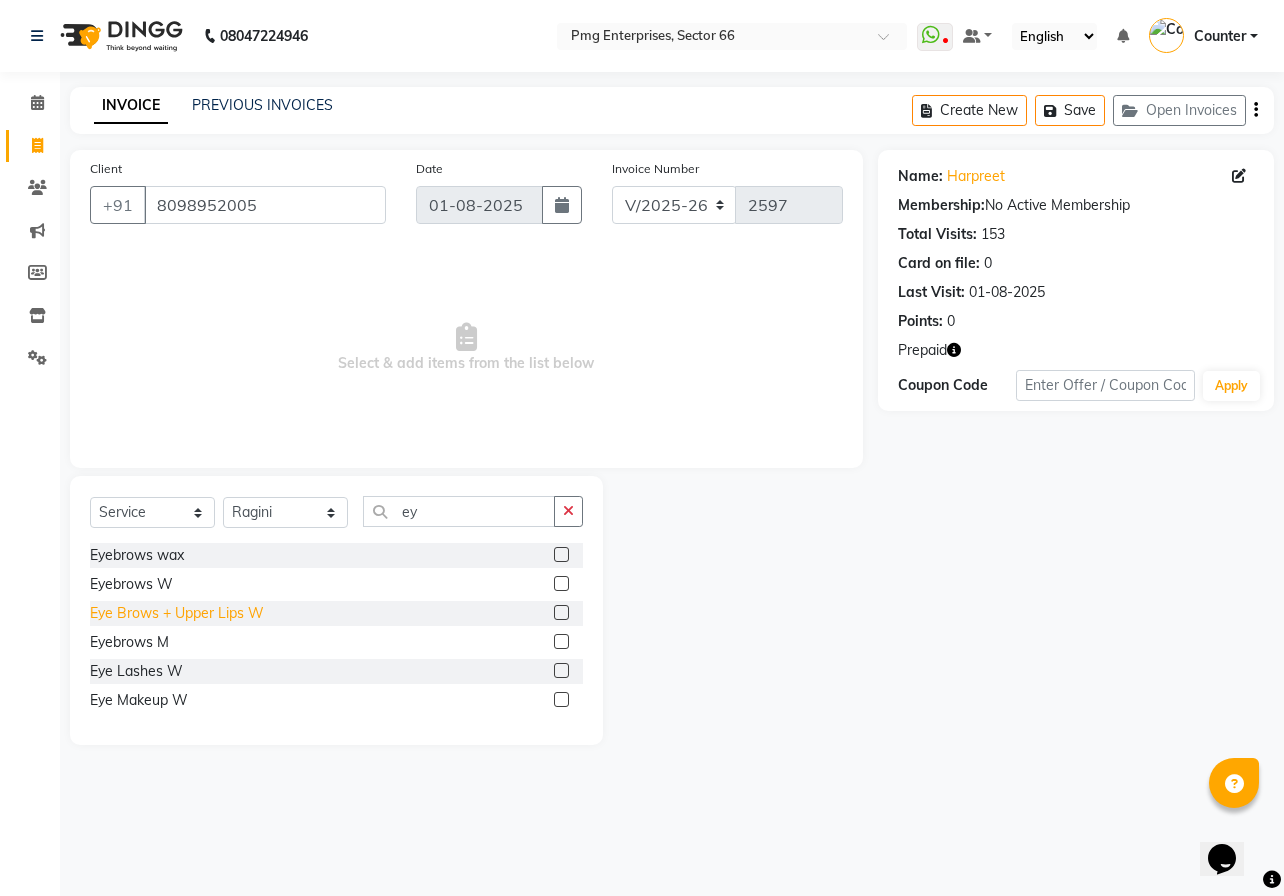 click on "Eye Brows + Upper Lips W" 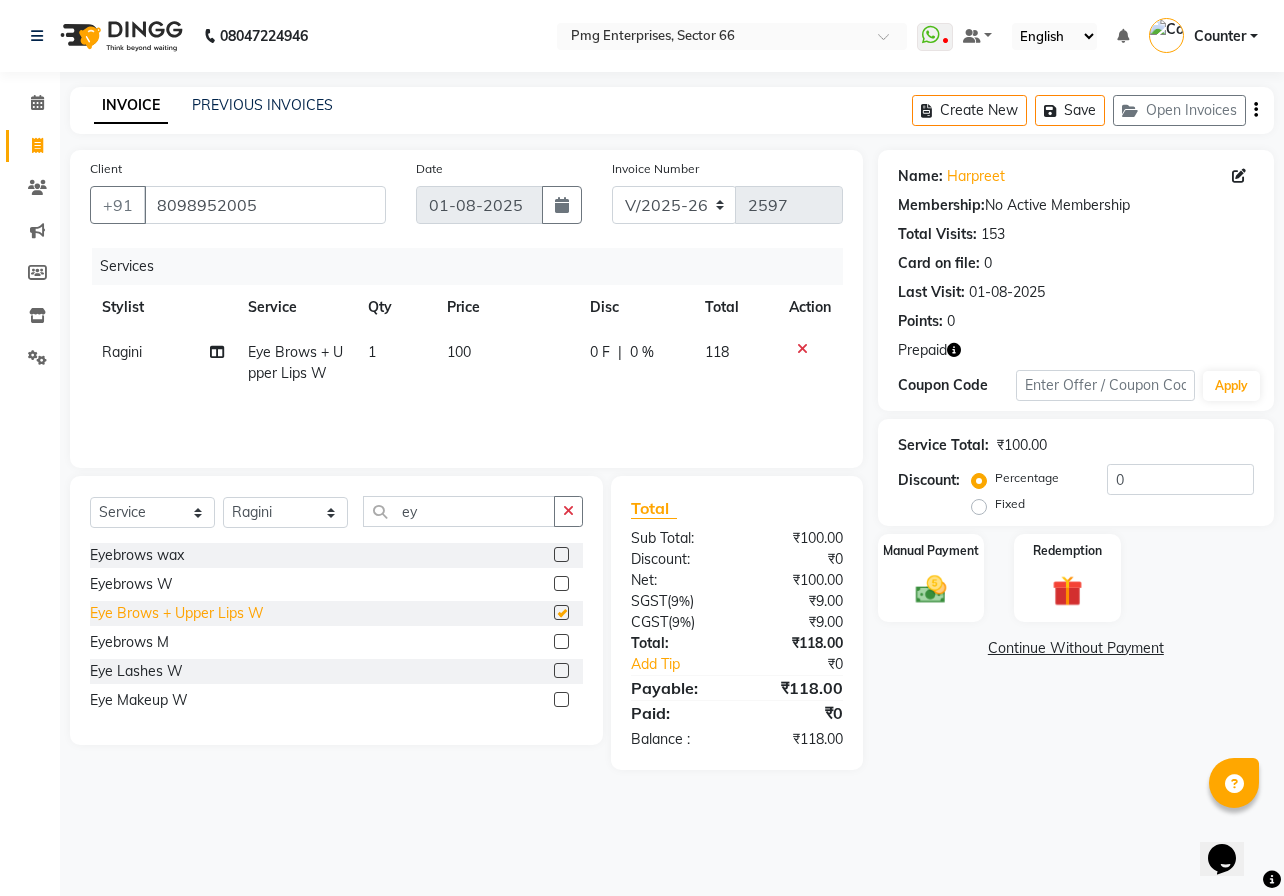 checkbox on "false" 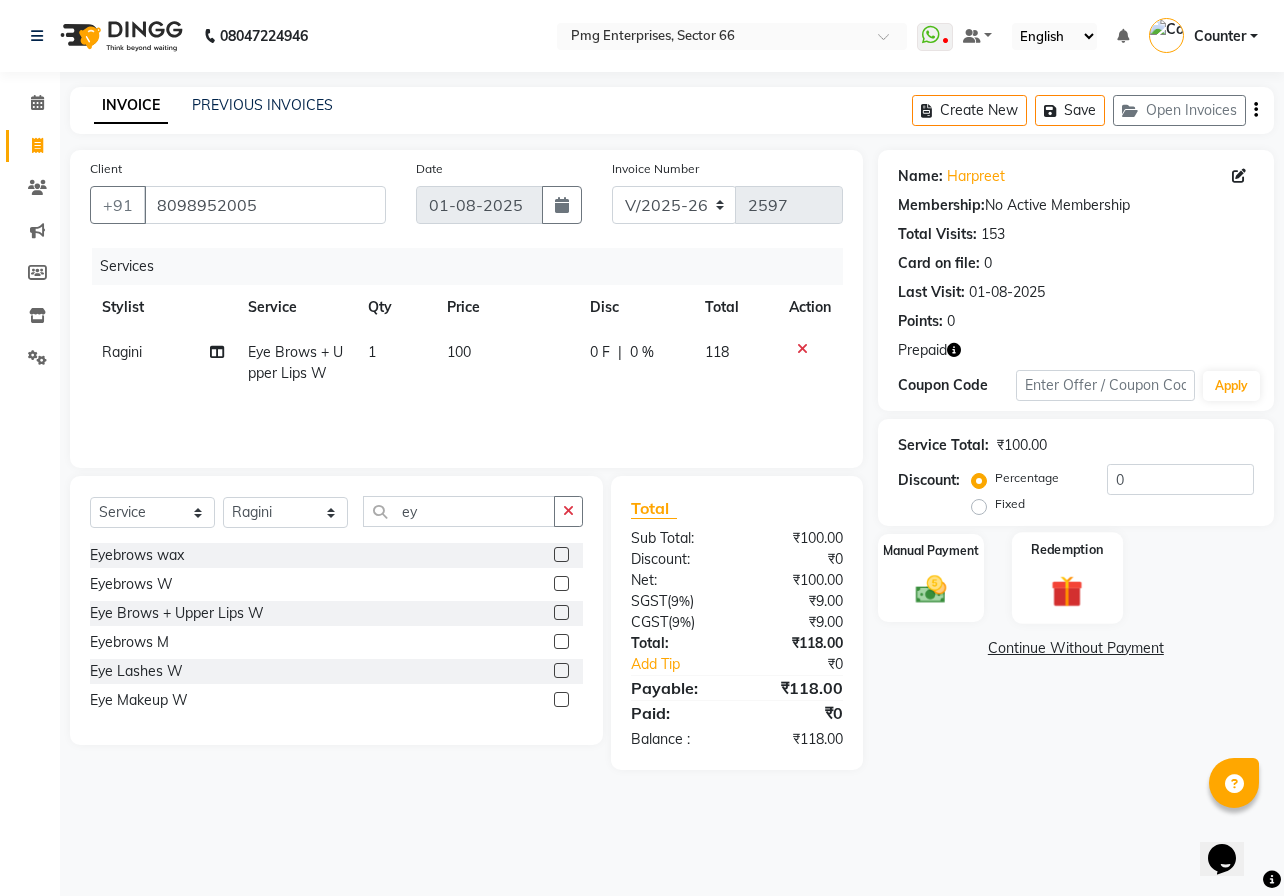 click 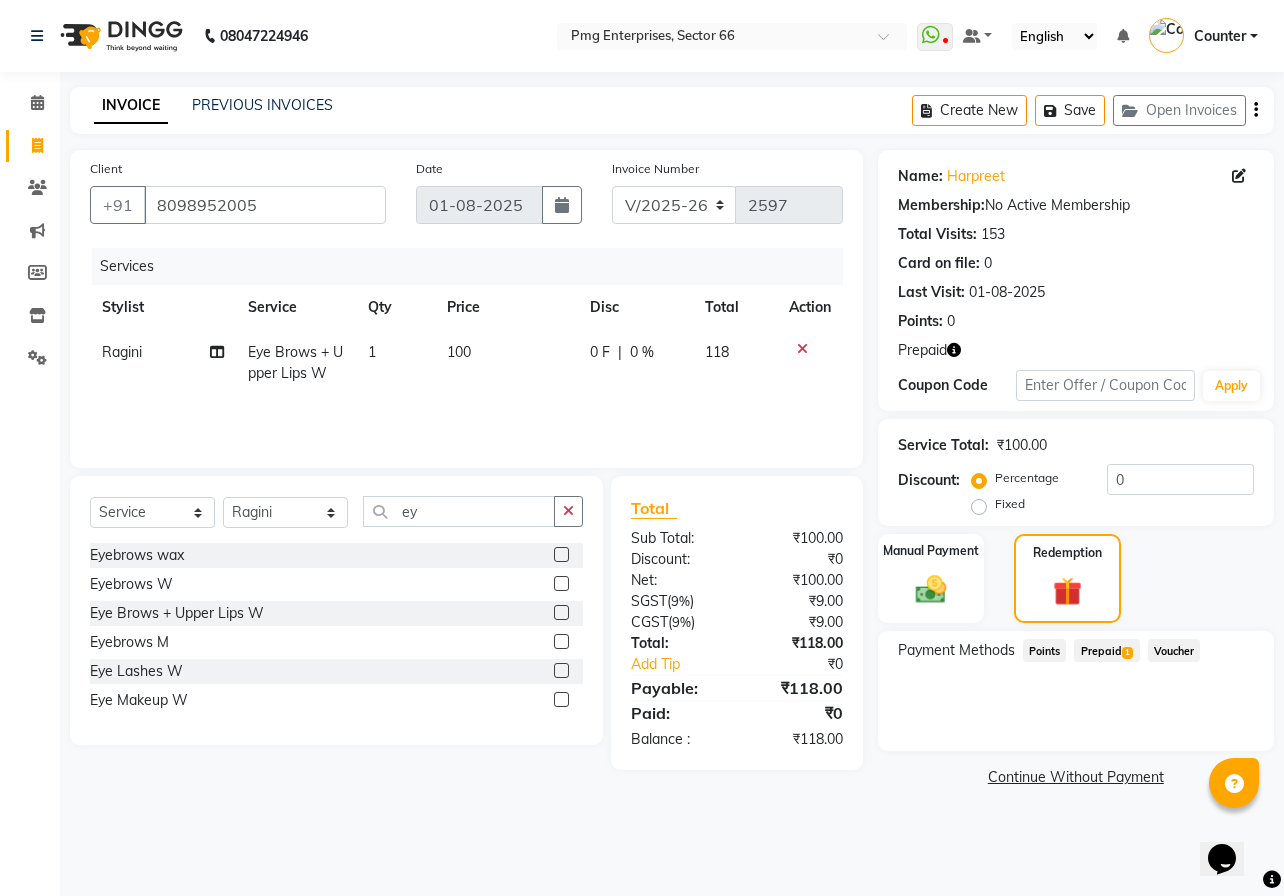 click on "Prepaid  1" 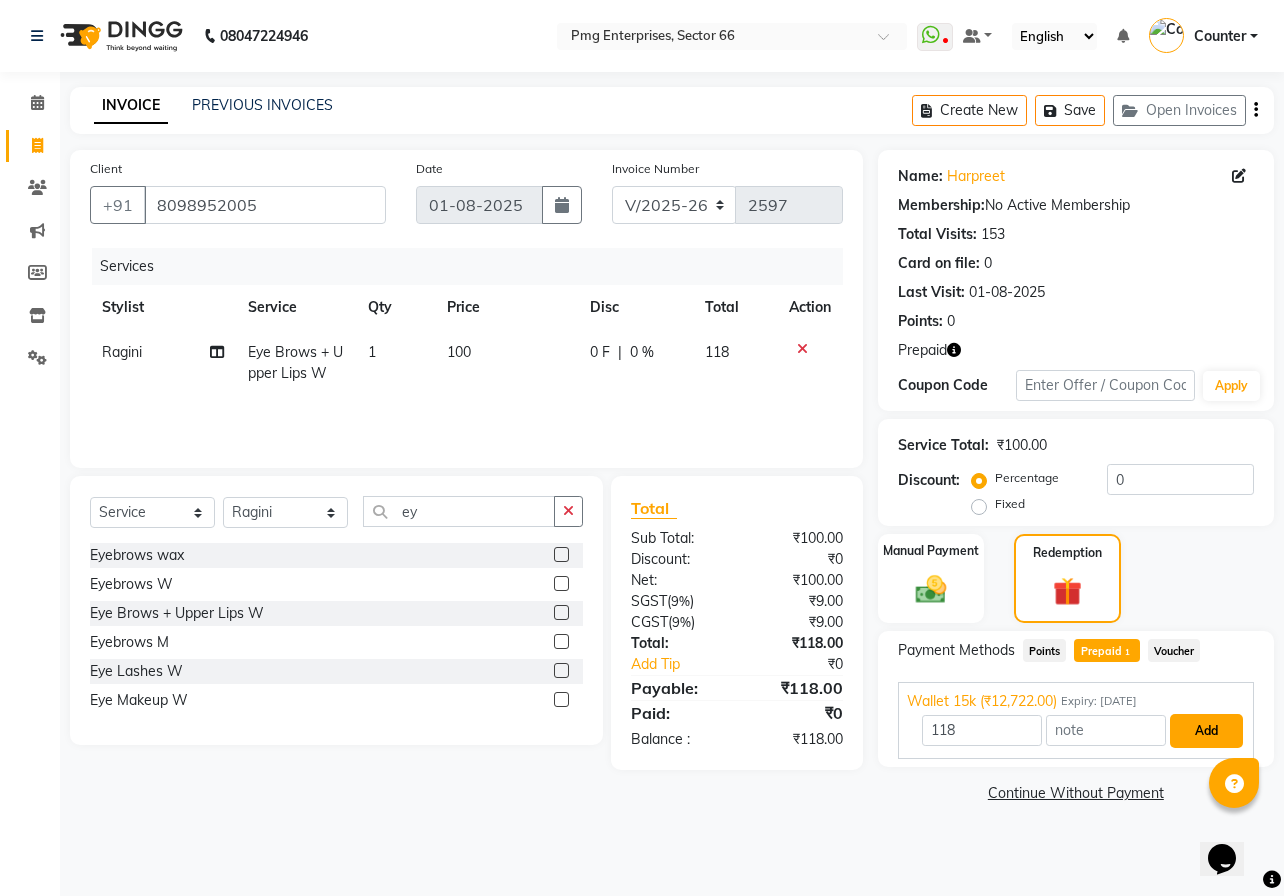 click on "Add" at bounding box center (1206, 731) 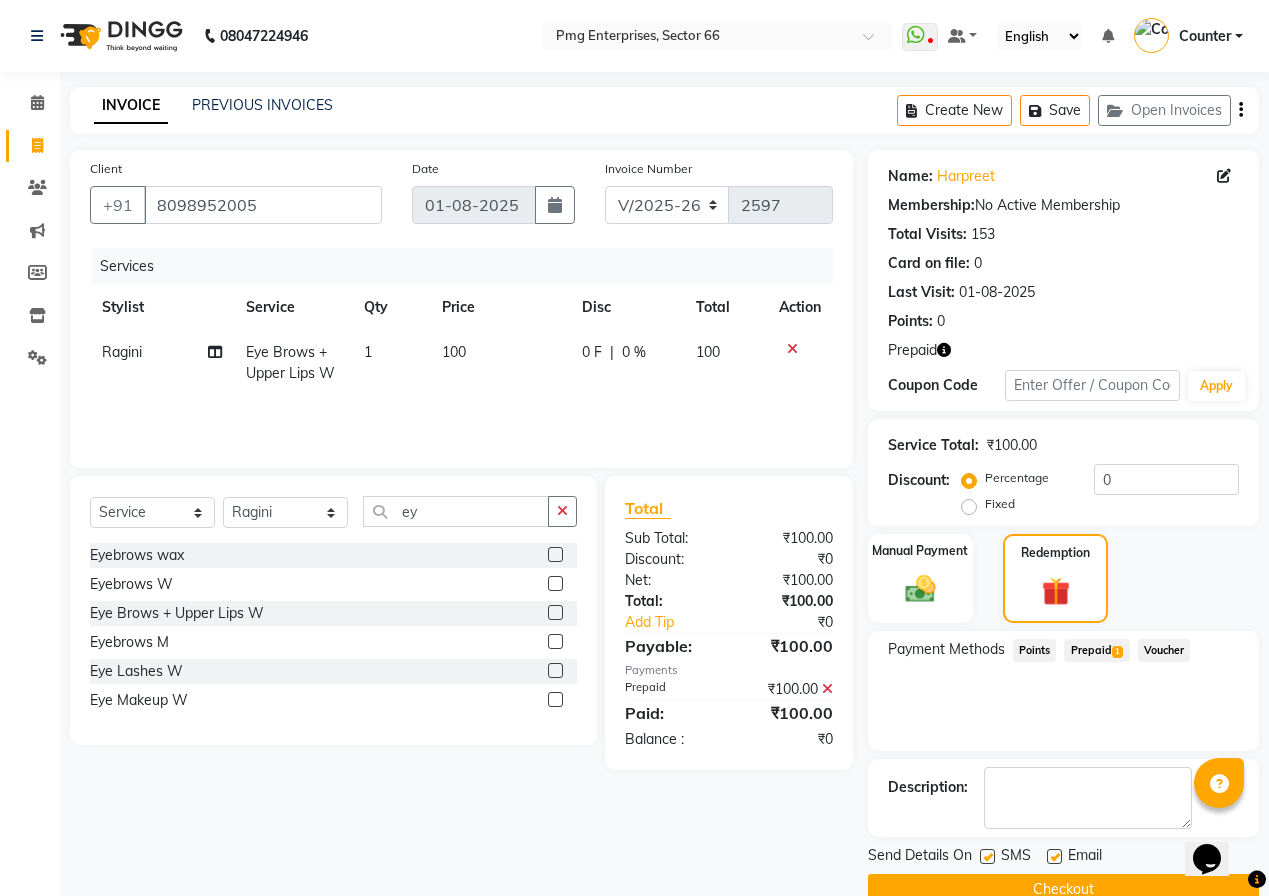 click on "Checkout" 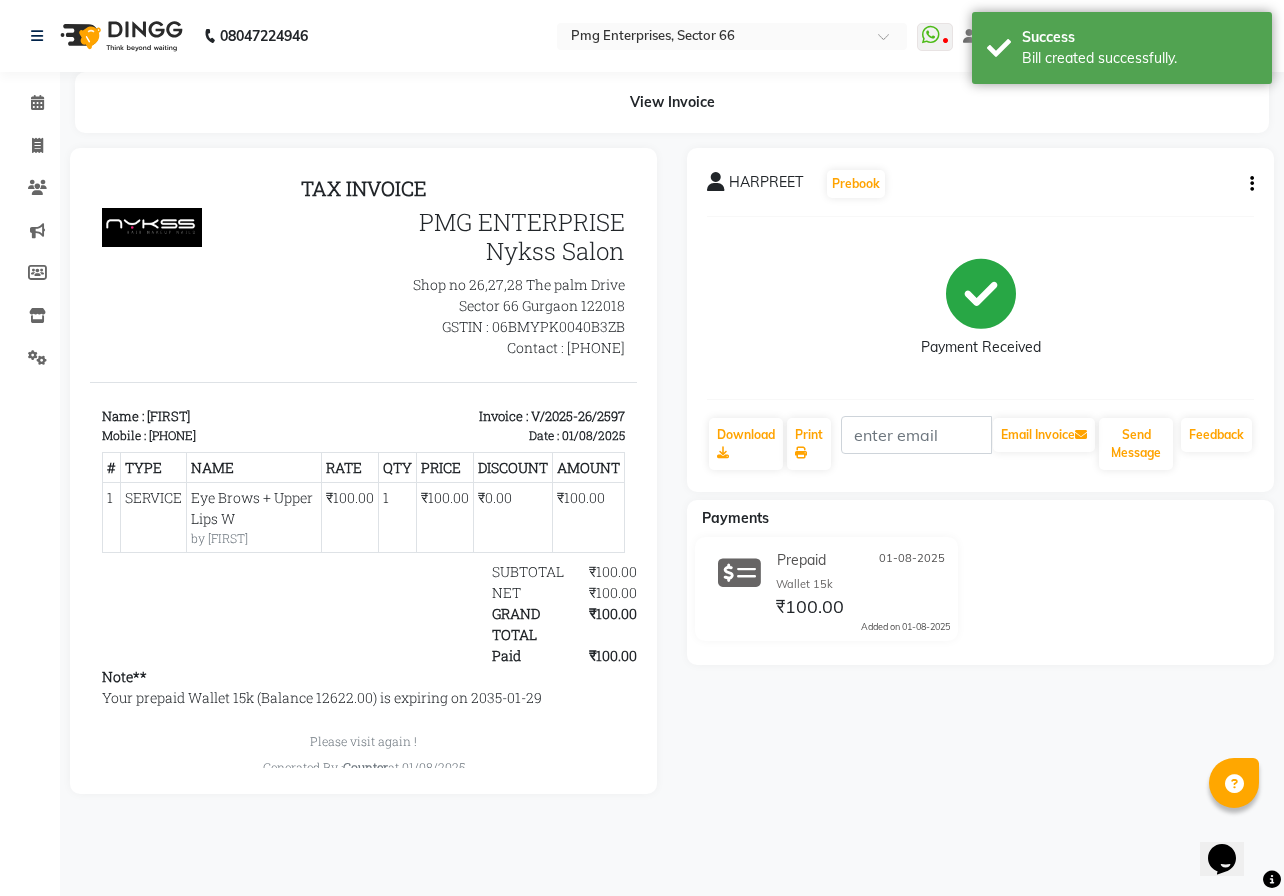 scroll, scrollTop: 0, scrollLeft: 0, axis: both 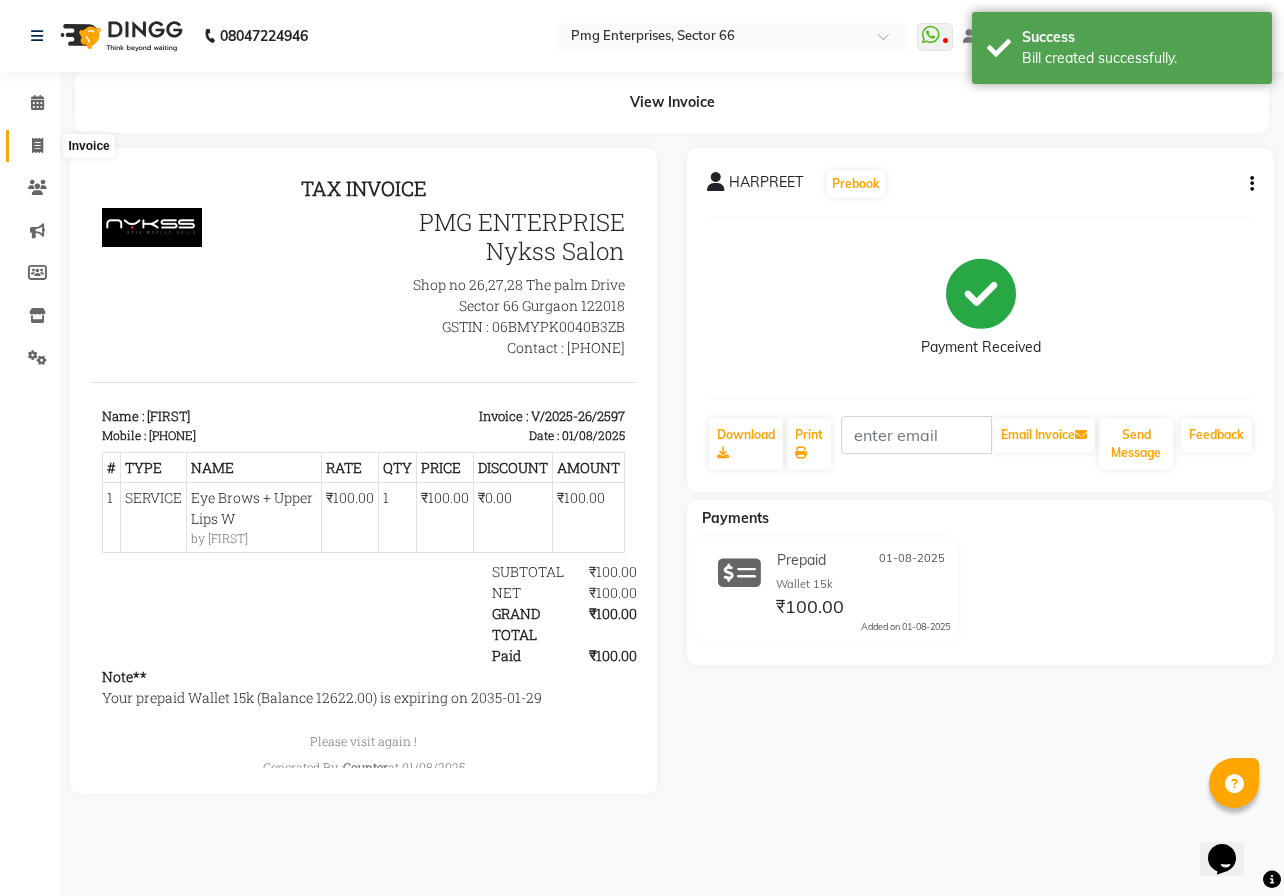 click 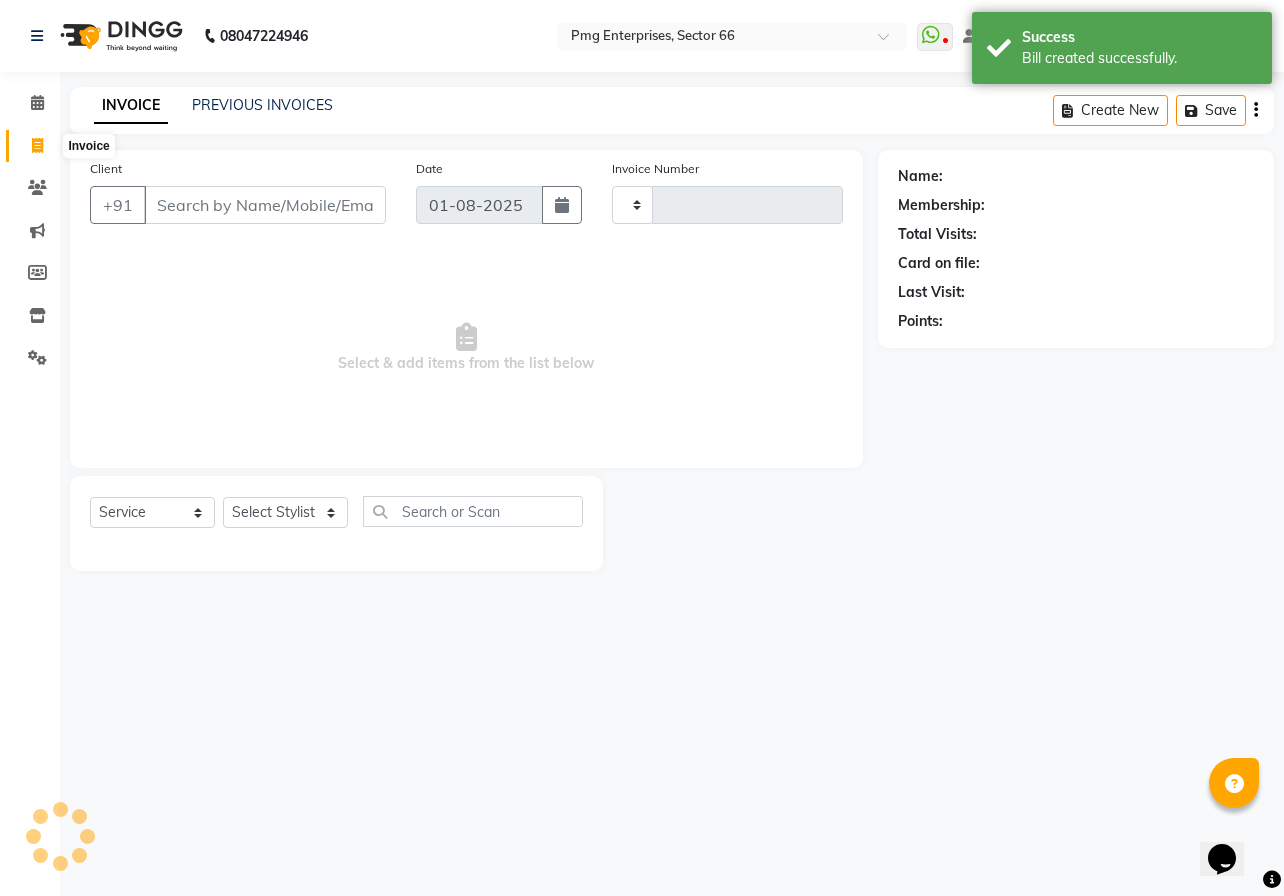 type on "2598" 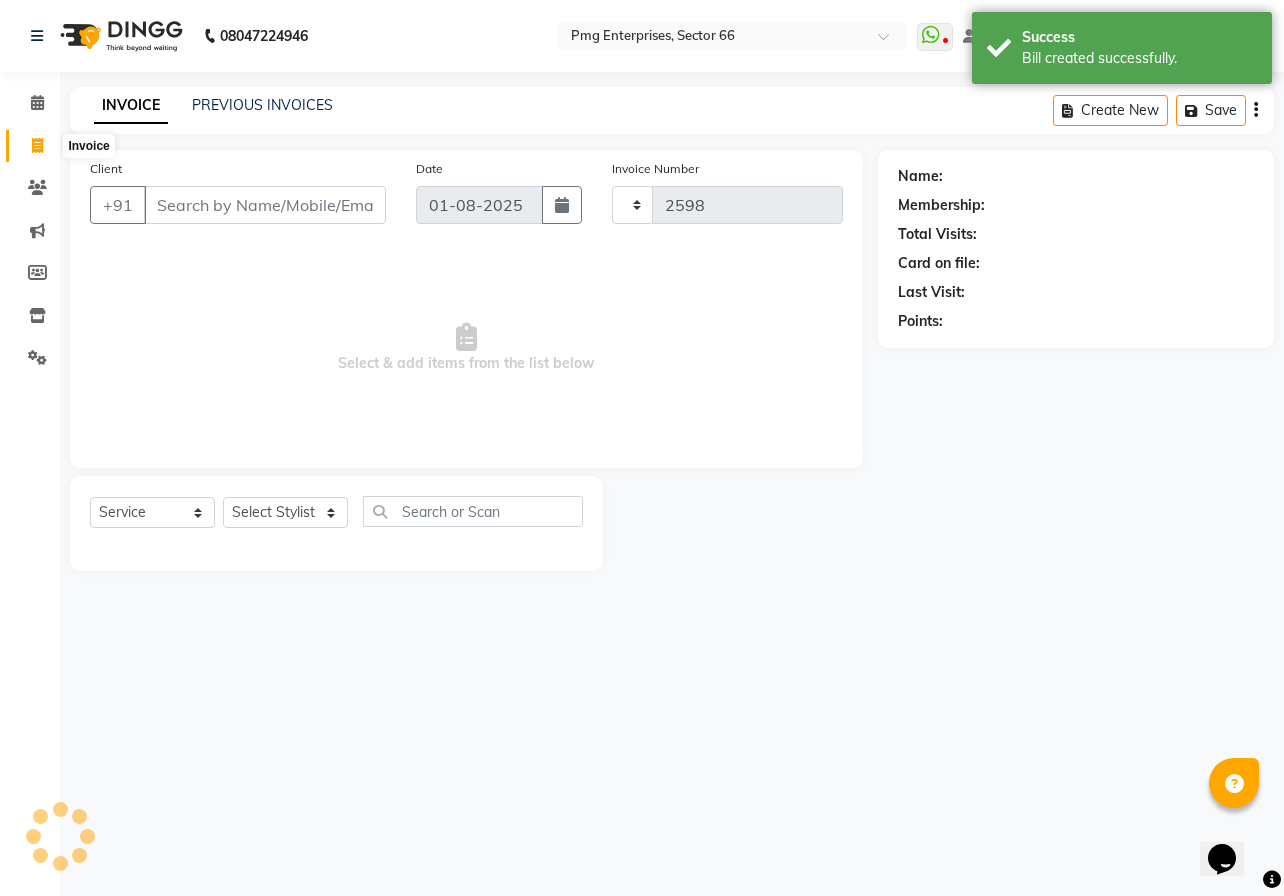 select on "889" 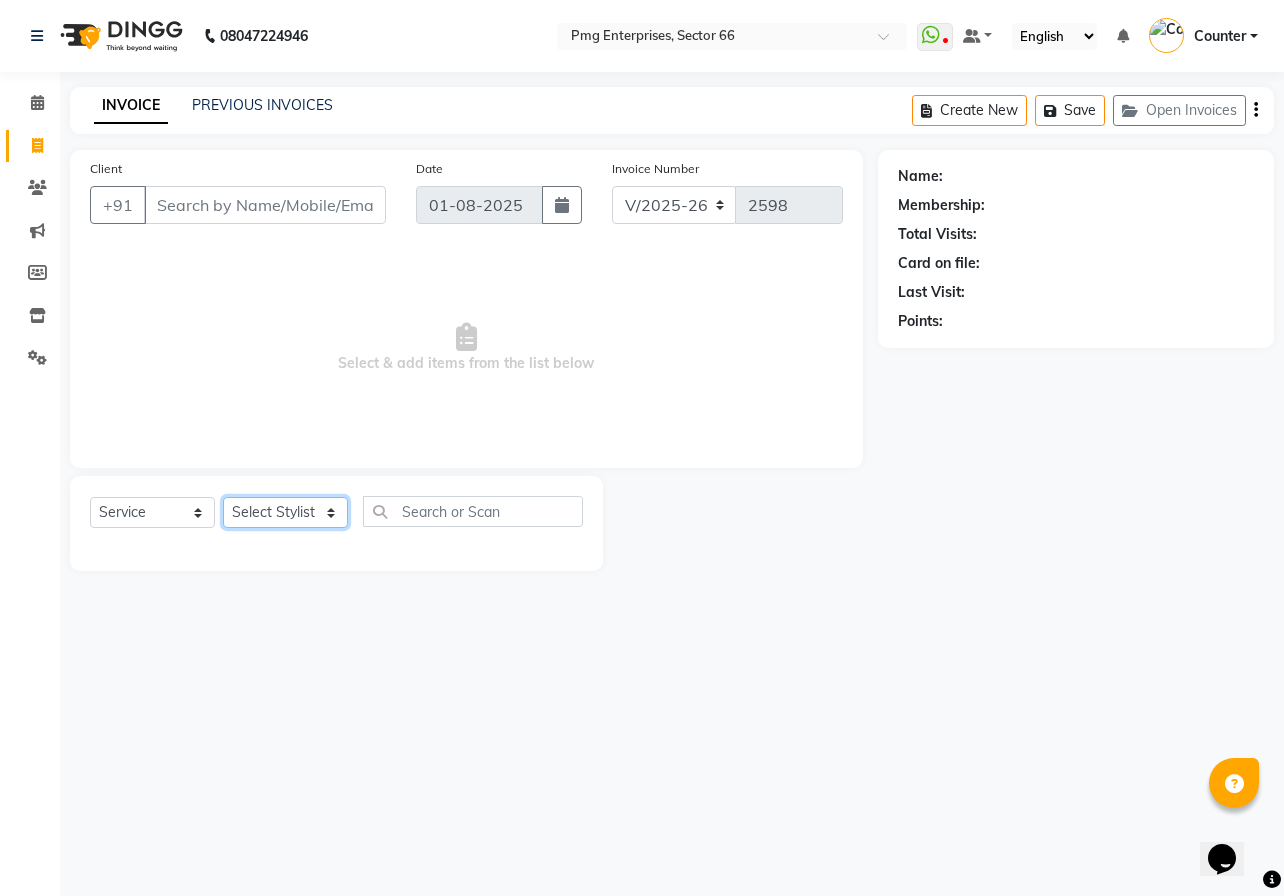 click on "Select Stylist [FIRST] [LAST] Counter [FIRST] [FIRST] [FIRST] [FIRST] [FIRST]" 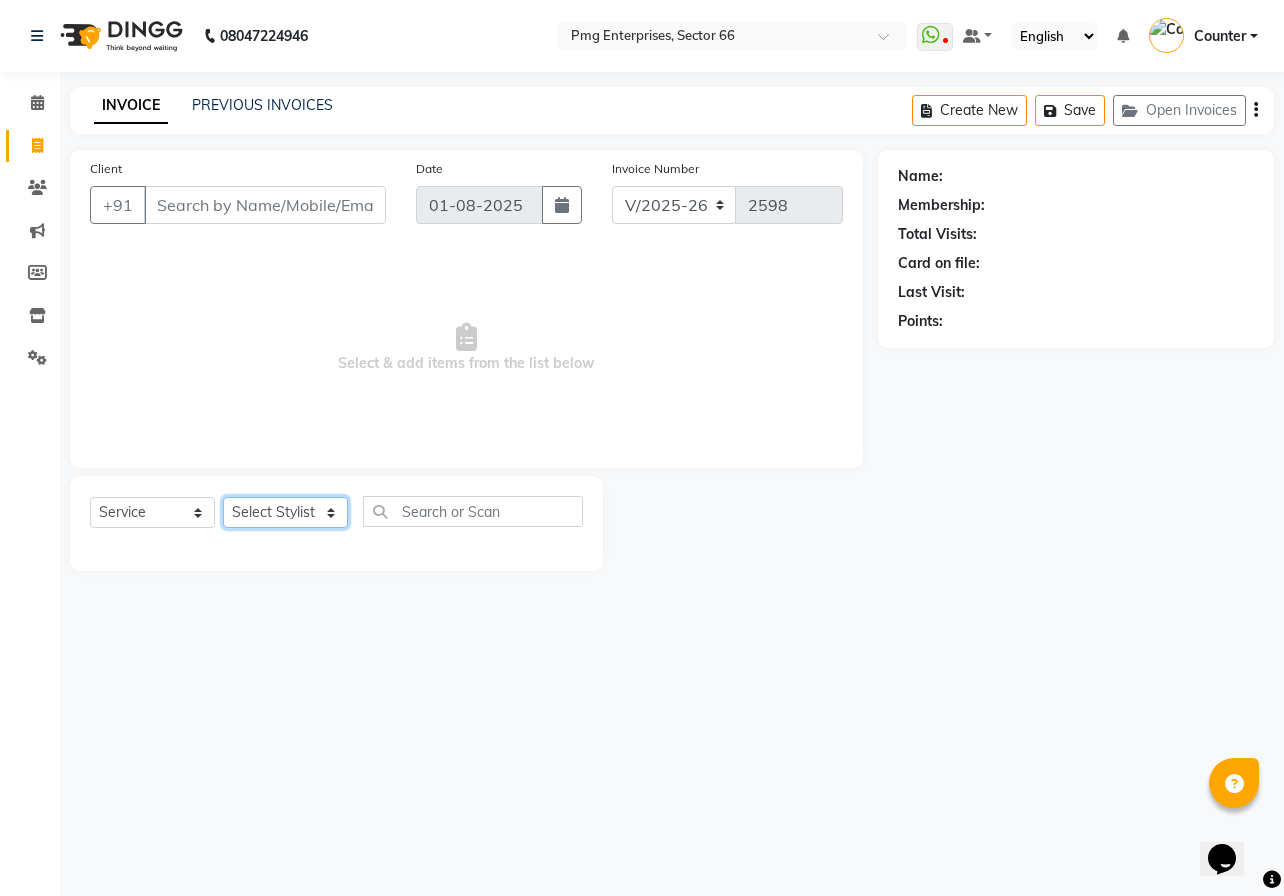 select on "67091" 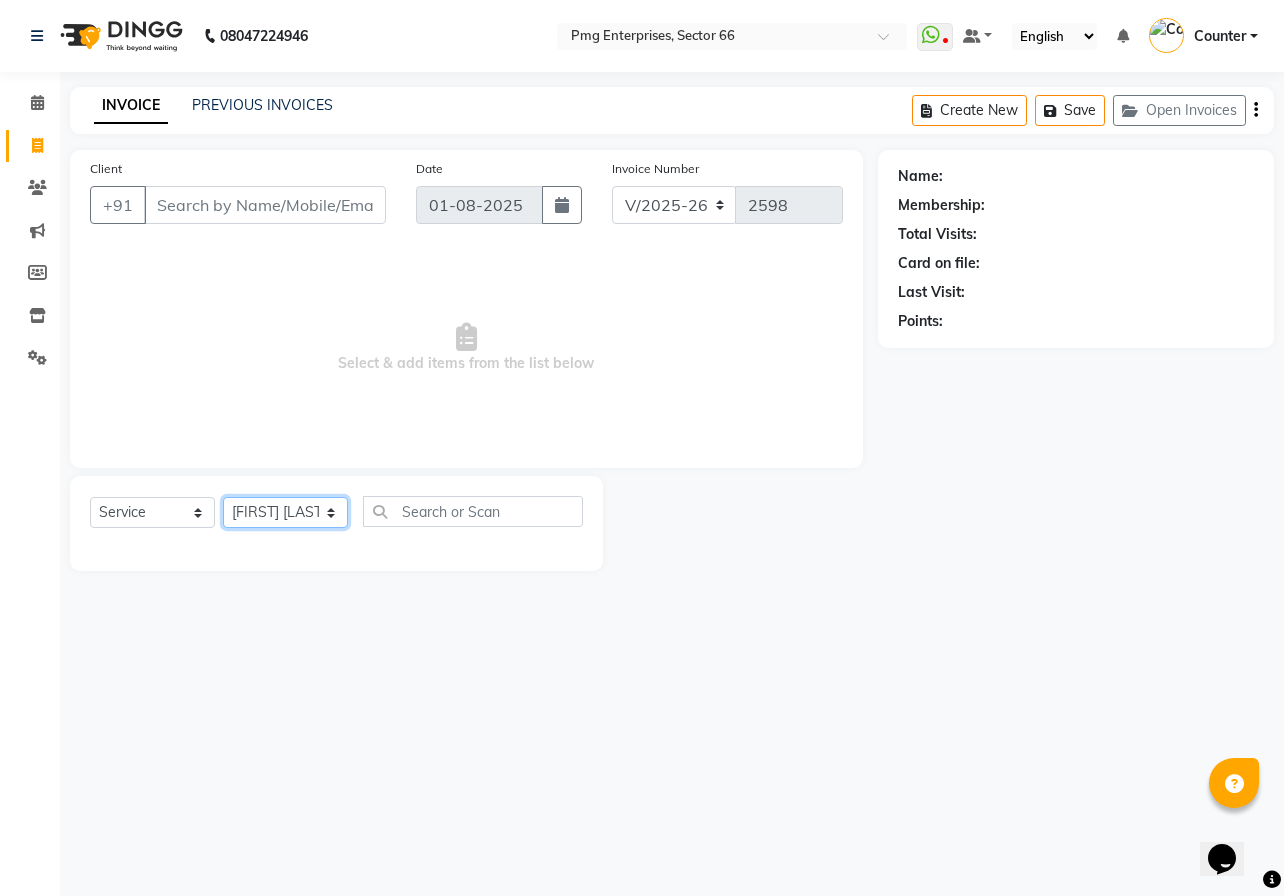 click on "Select Stylist [FIRST] [LAST] Counter [FIRST] [FIRST] [FIRST] [FIRST] [FIRST]" 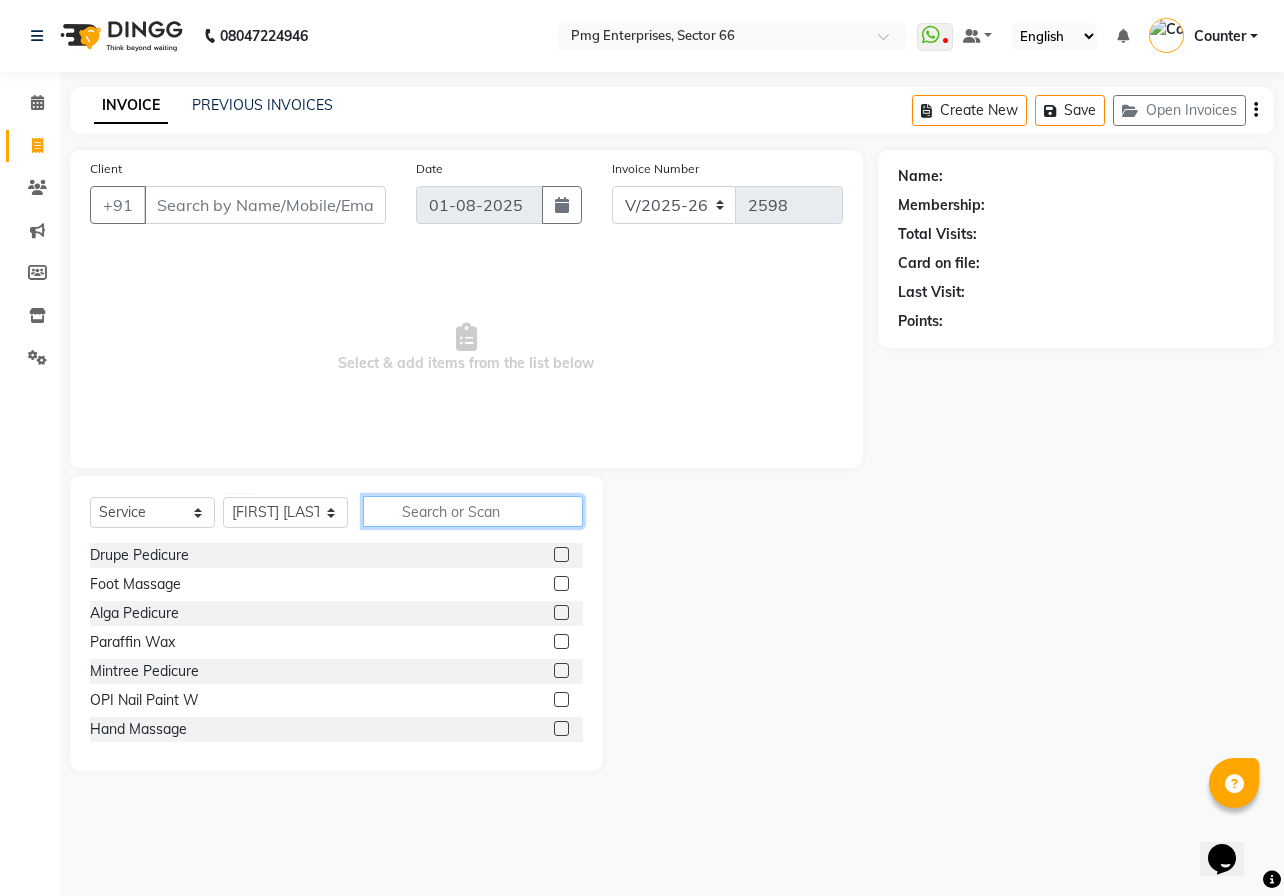 click 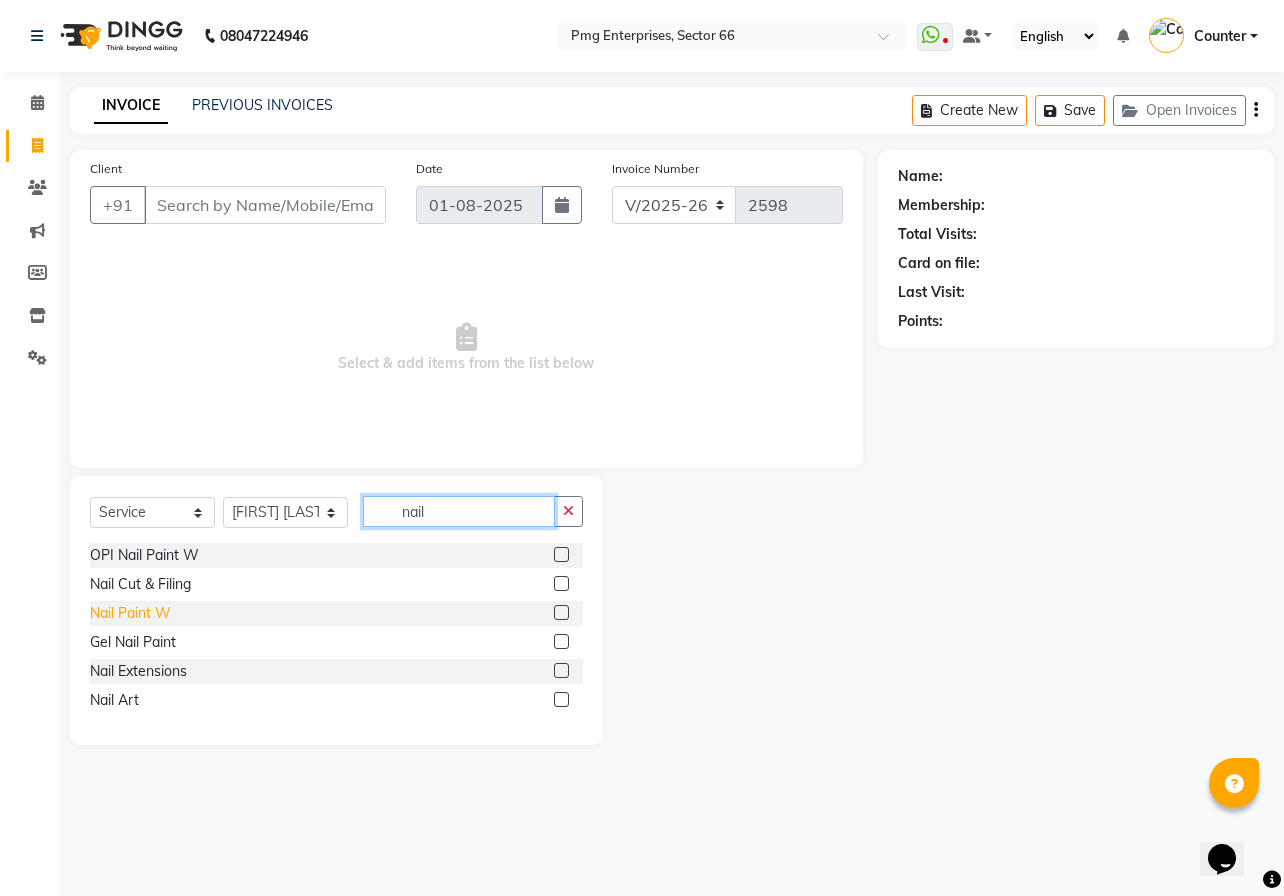 type on "nail" 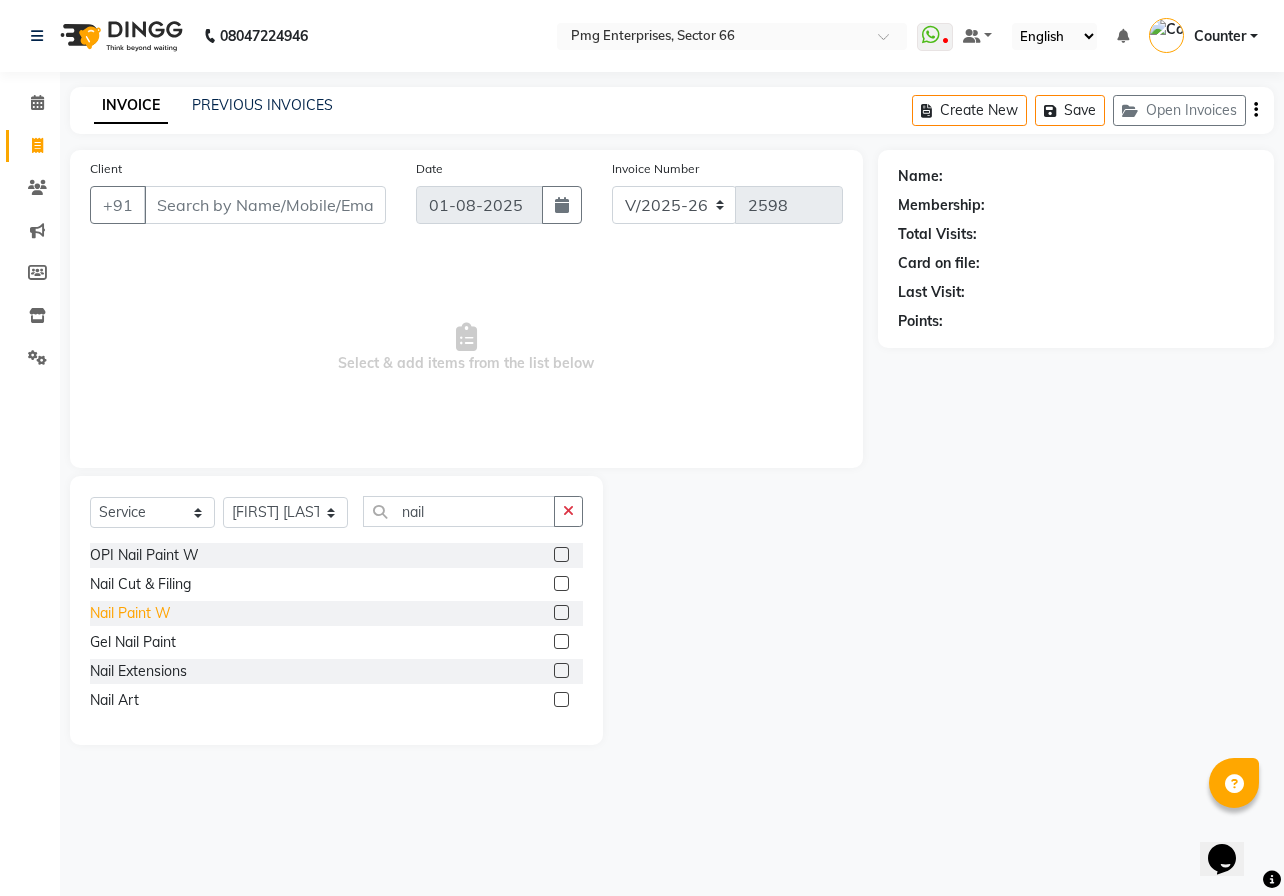 click on "Nail Paint W" 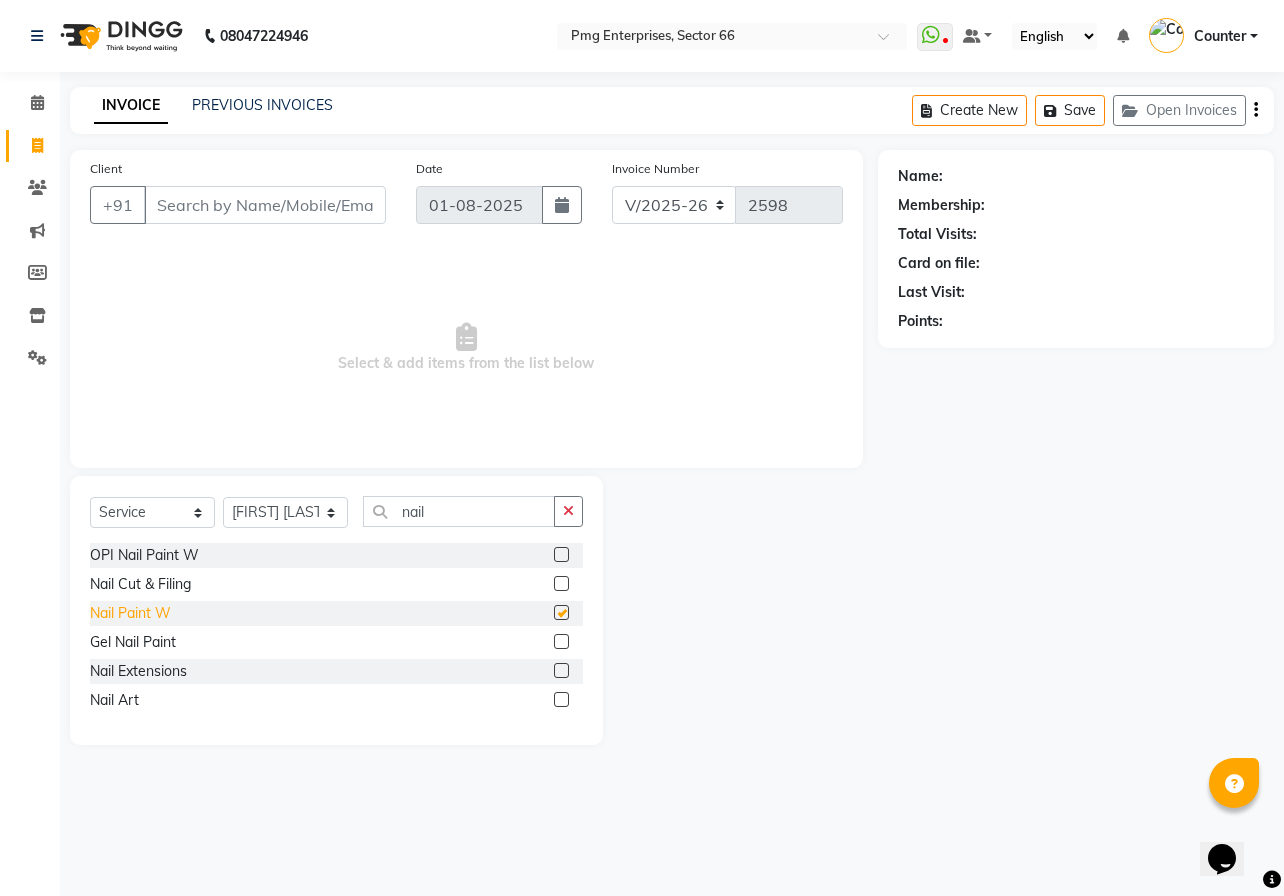 checkbox on "false" 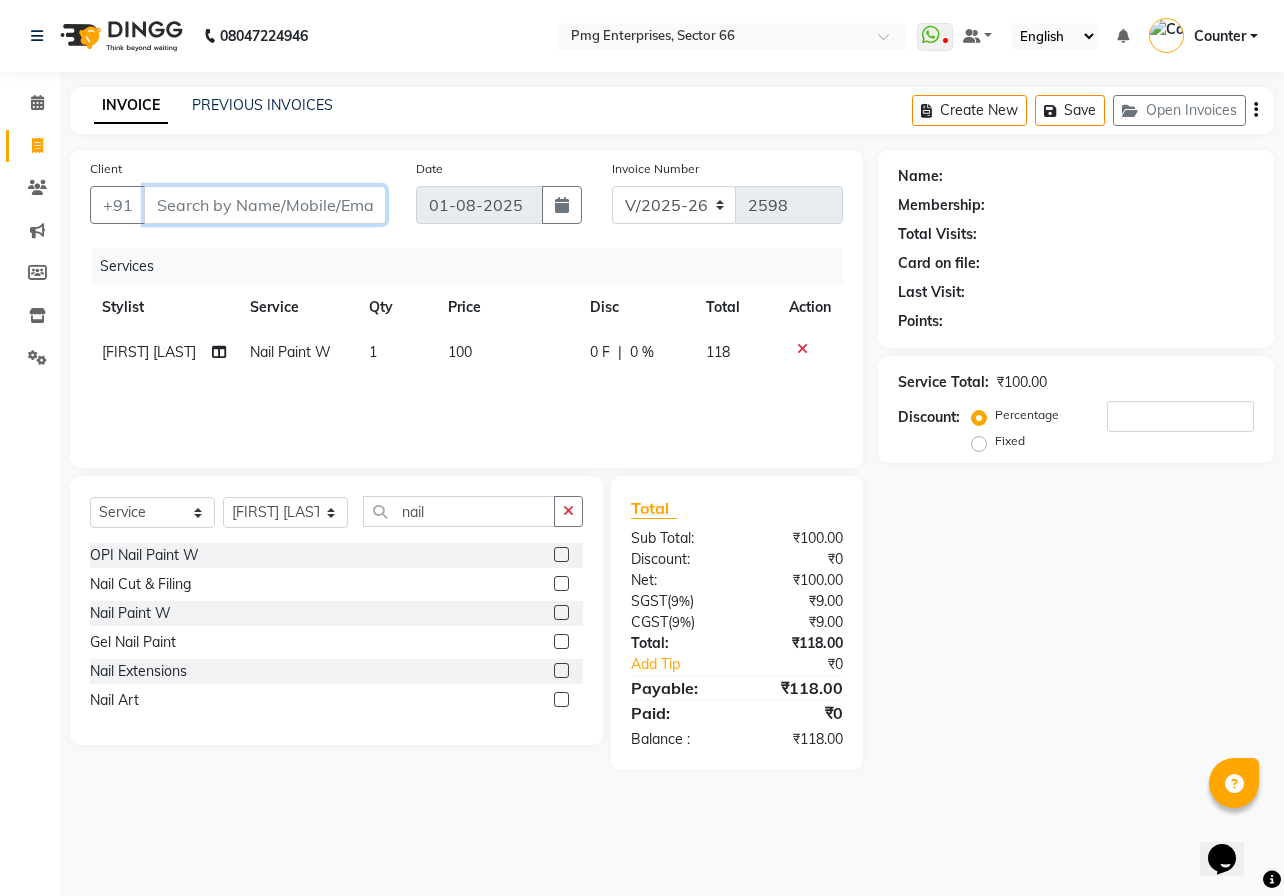 click on "Client" at bounding box center [265, 205] 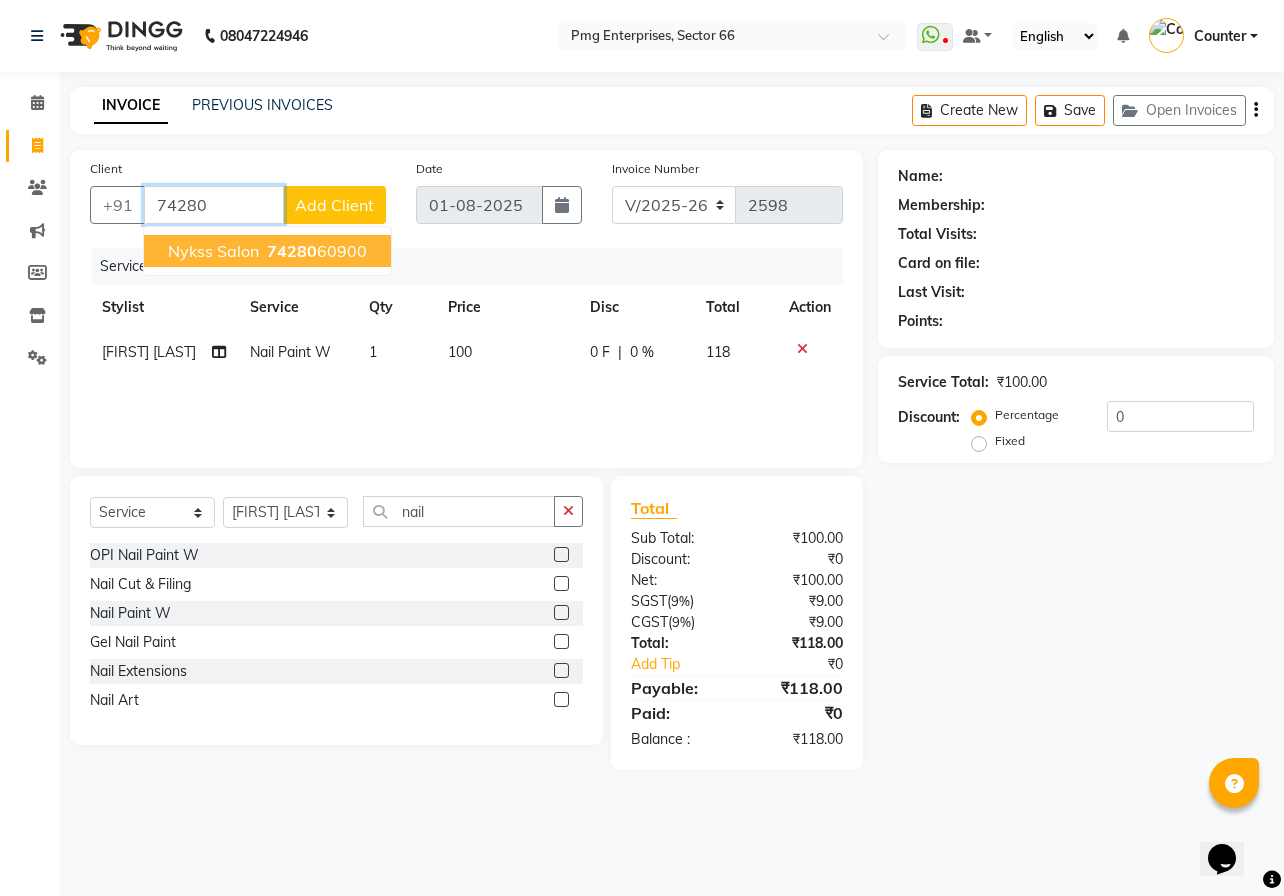 click on "Nykss Salon" at bounding box center (213, 251) 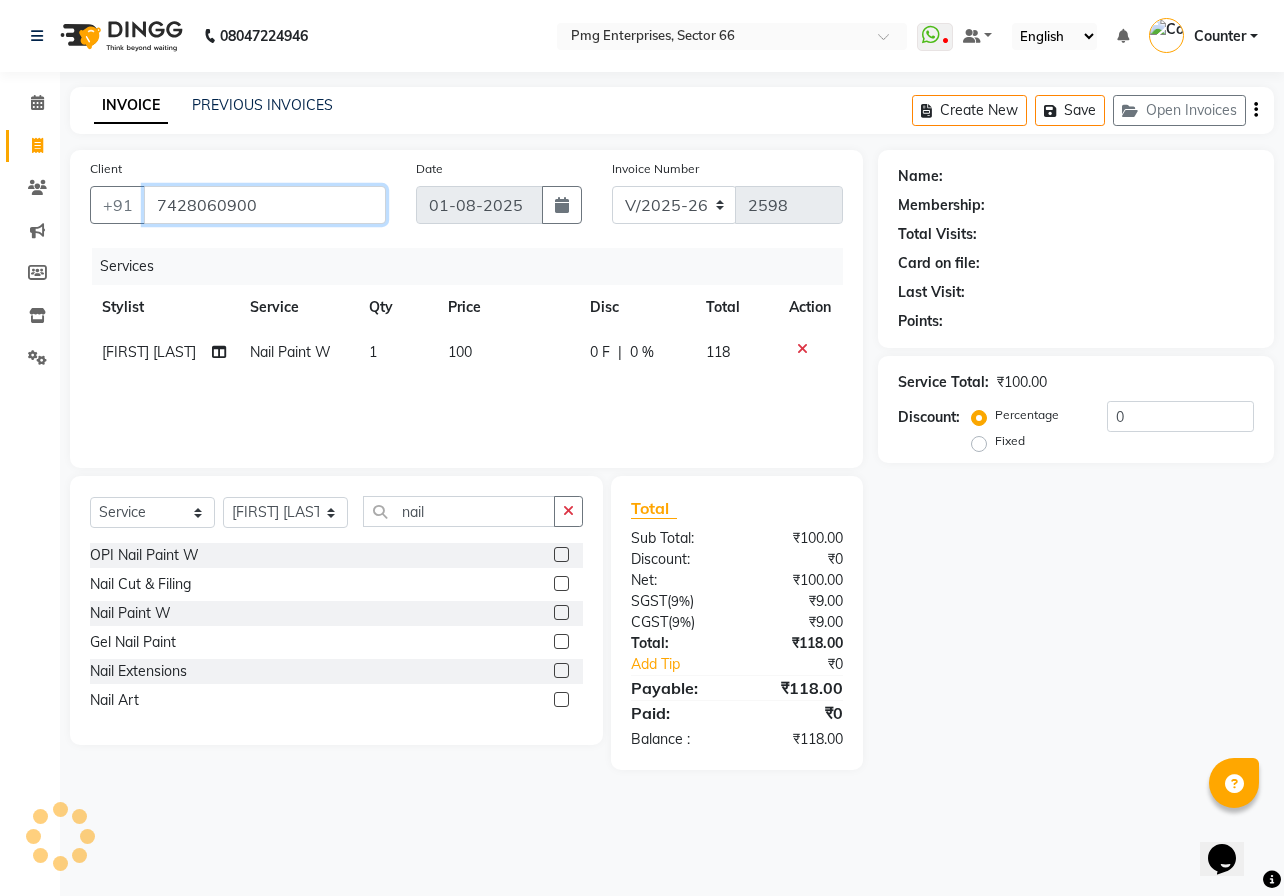 type on "7428060900" 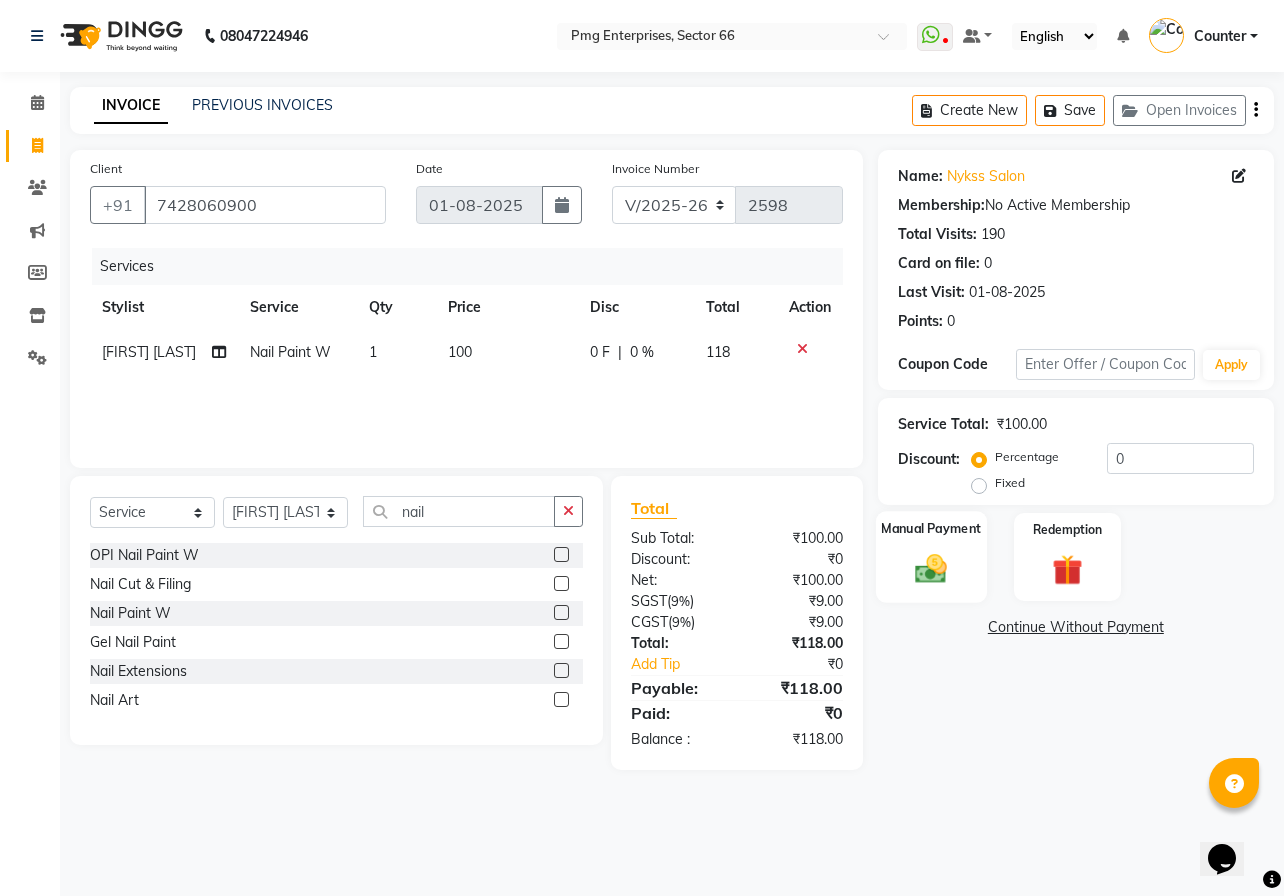 click 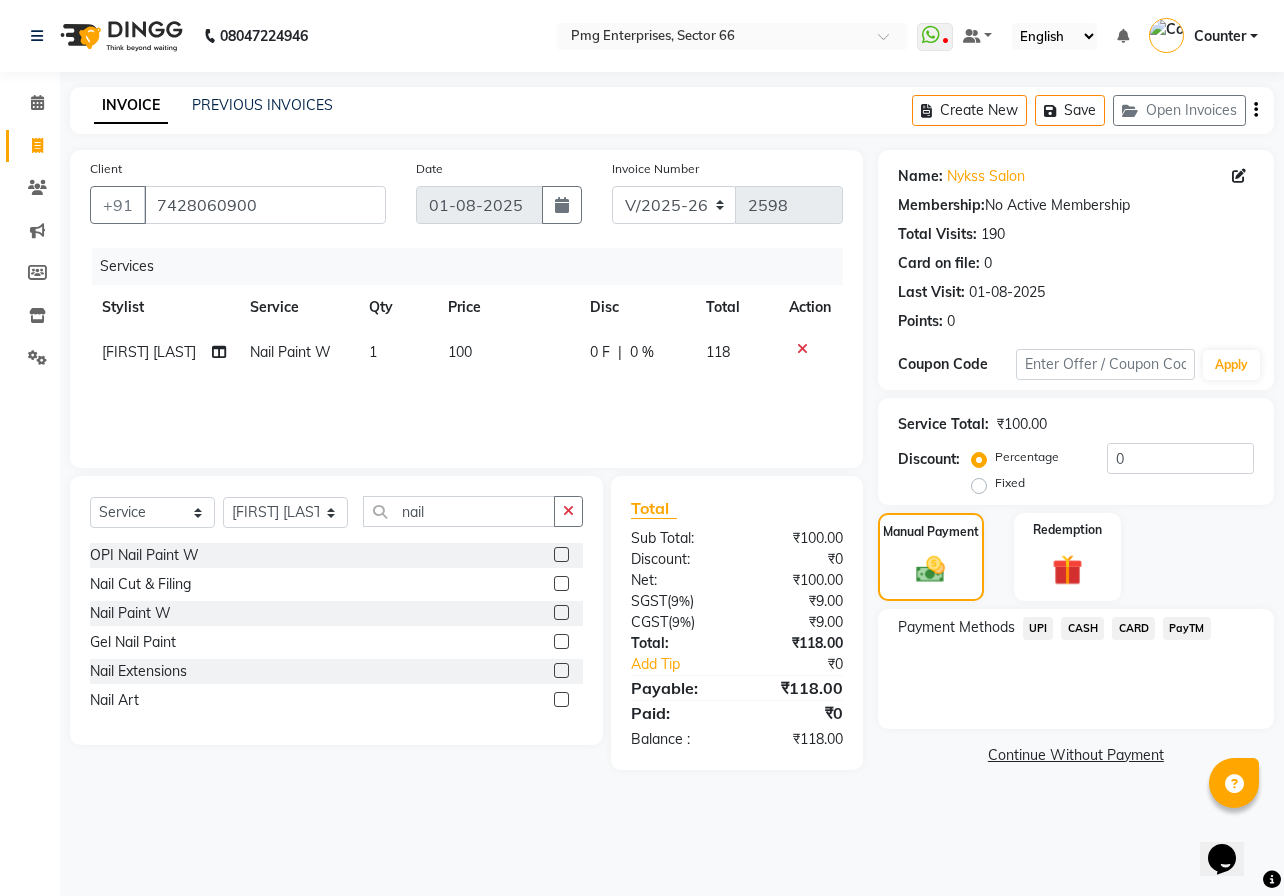click on "UPI" 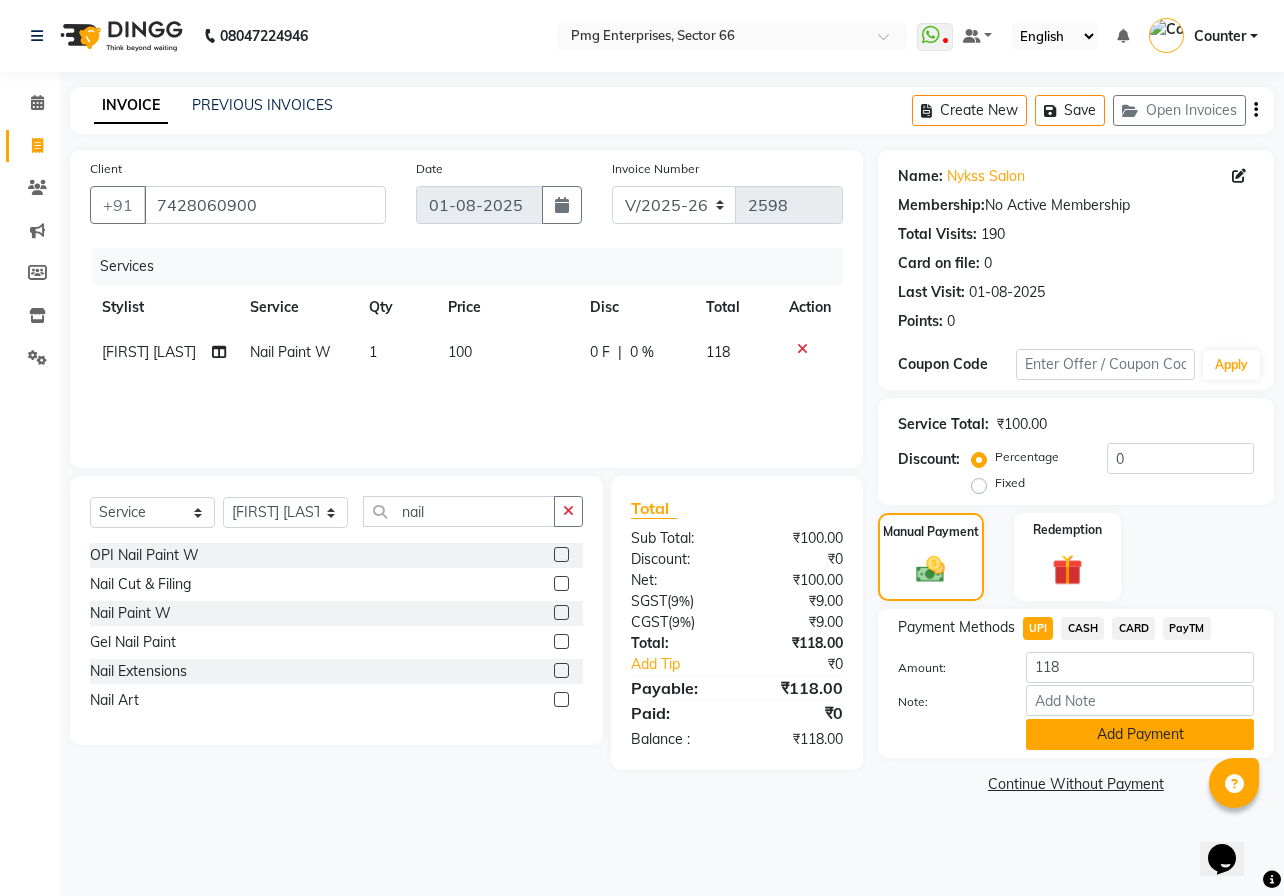 click on "Add Payment" 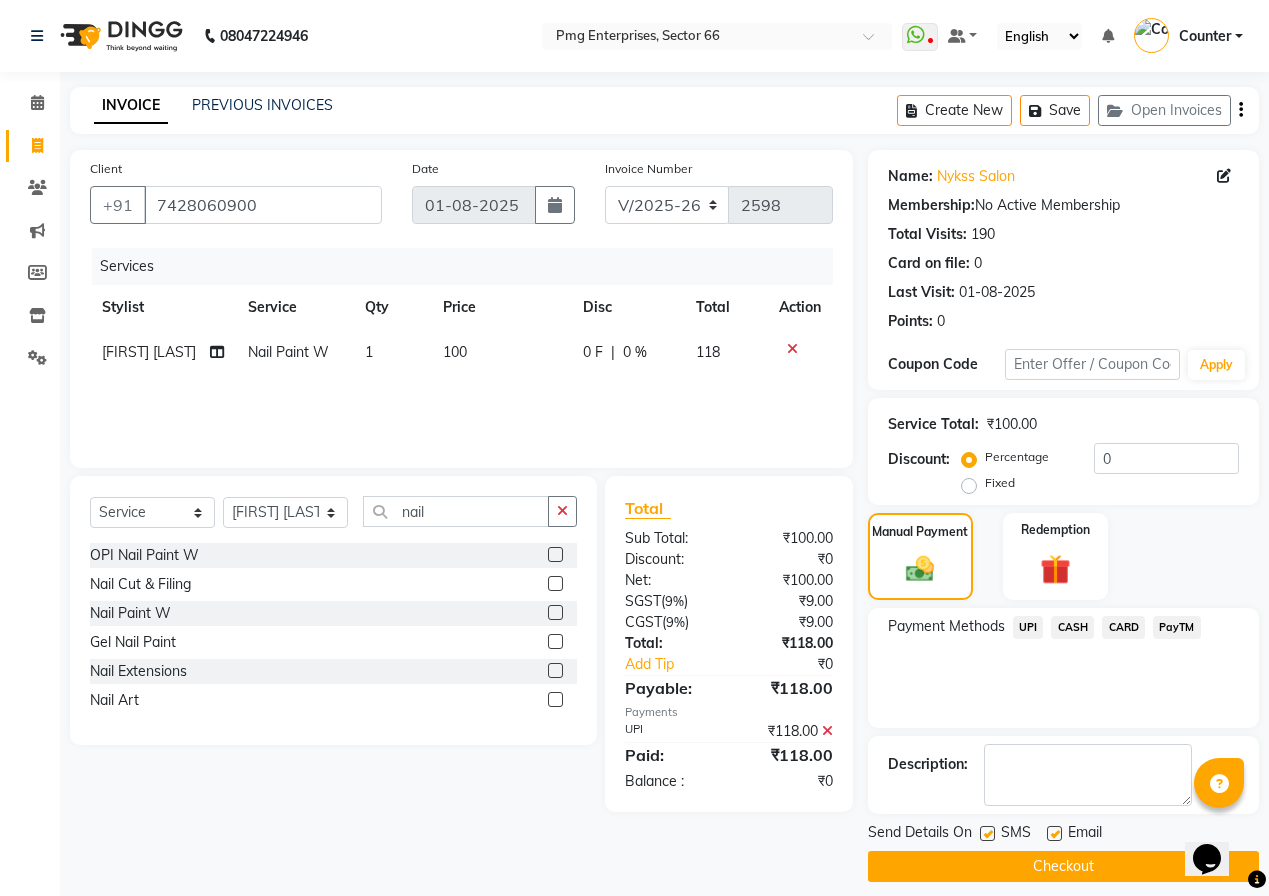 click on "Checkout" 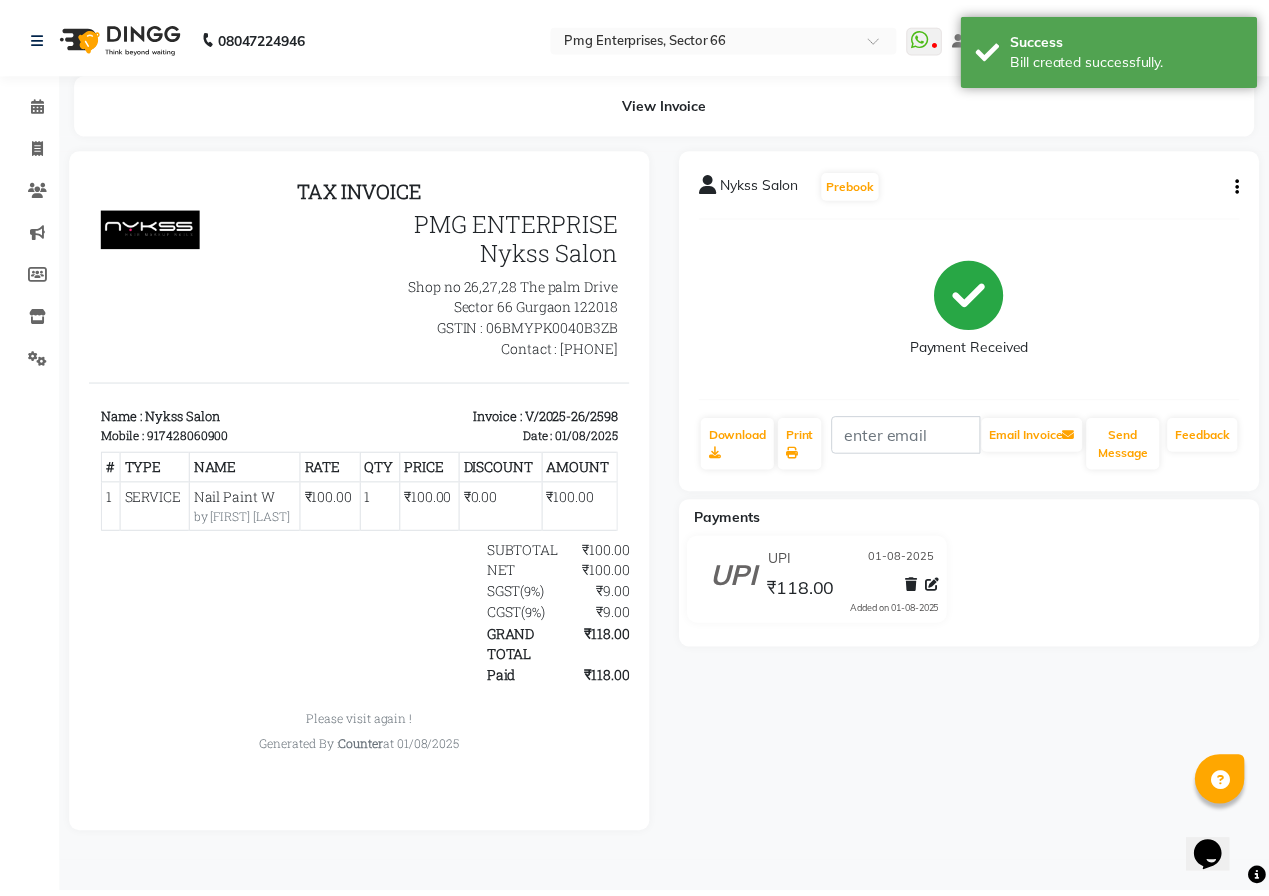 scroll, scrollTop: 0, scrollLeft: 0, axis: both 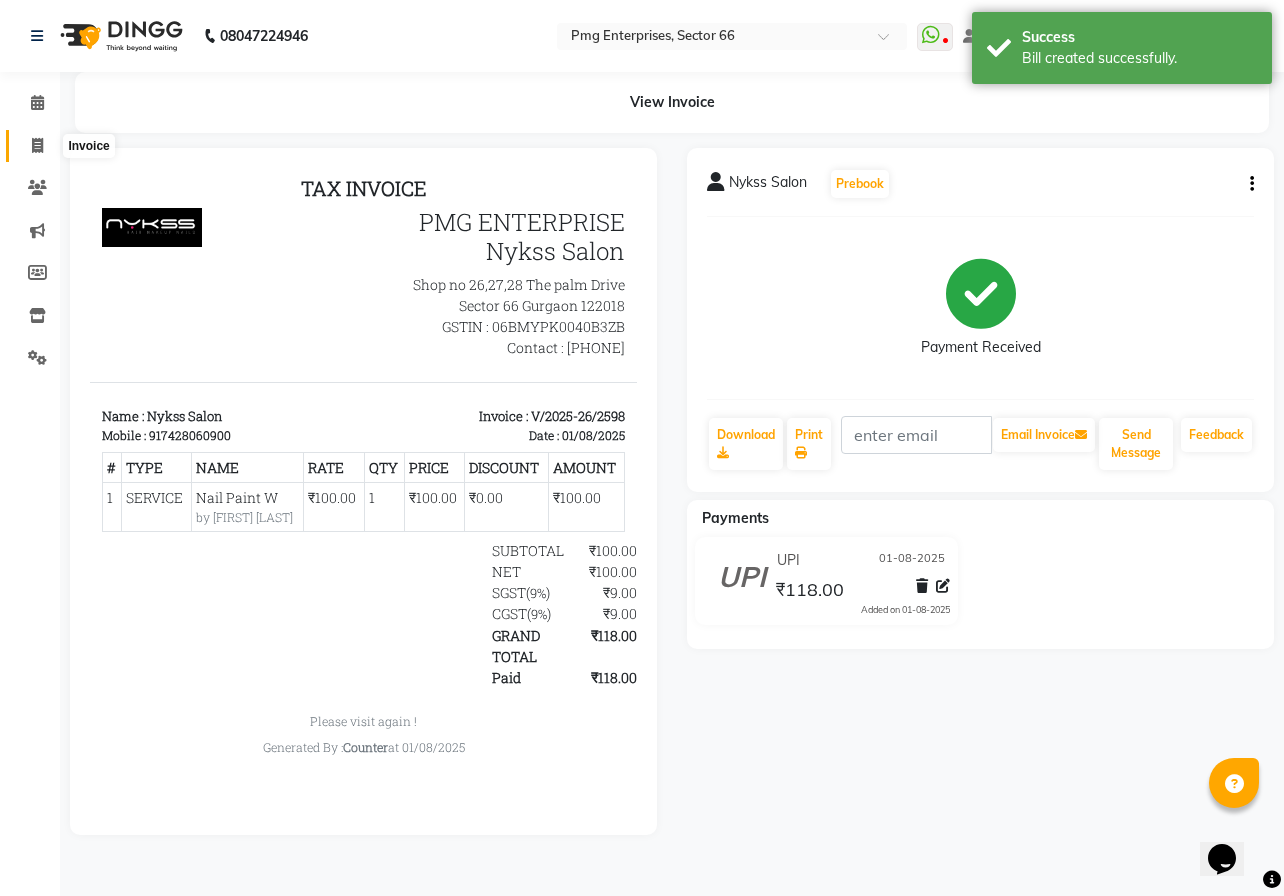click 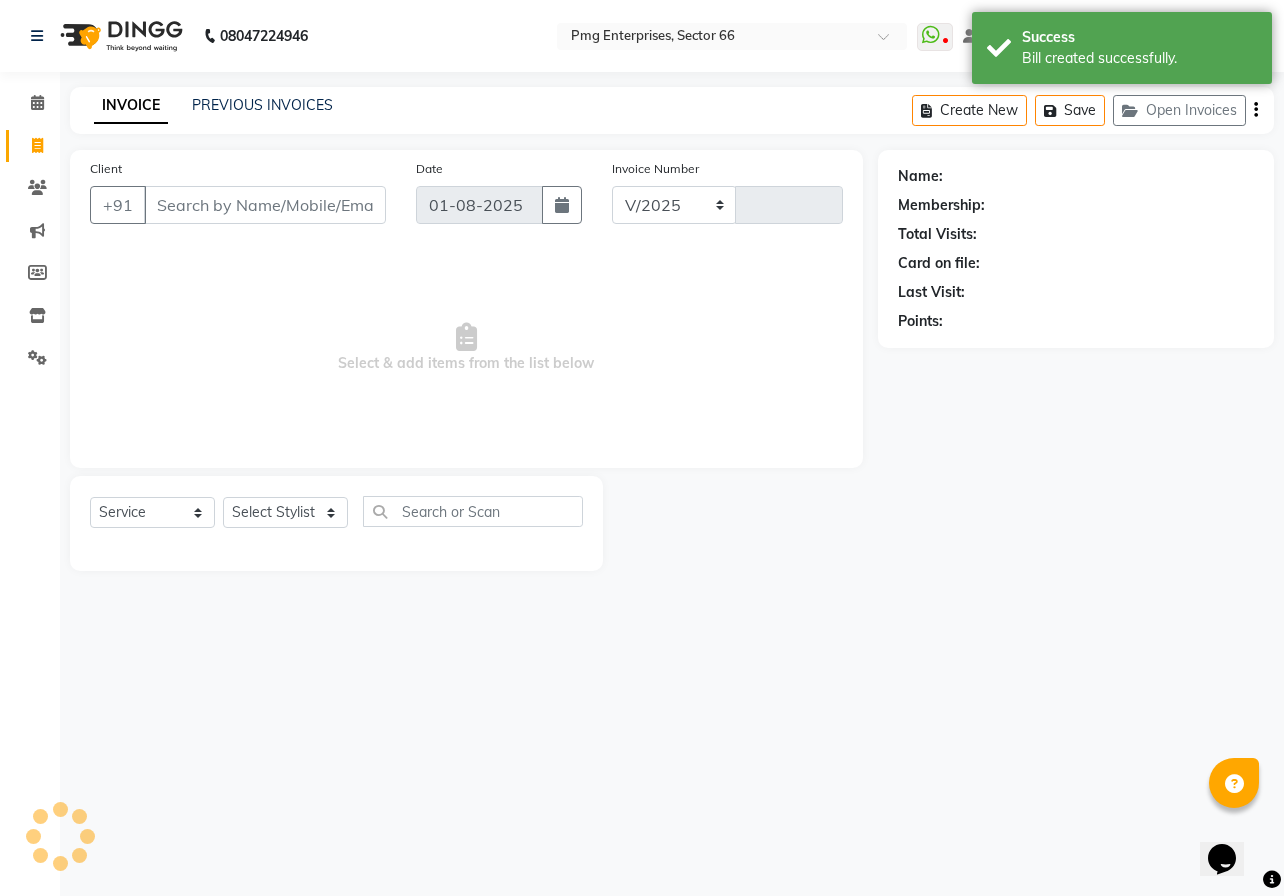 select on "889" 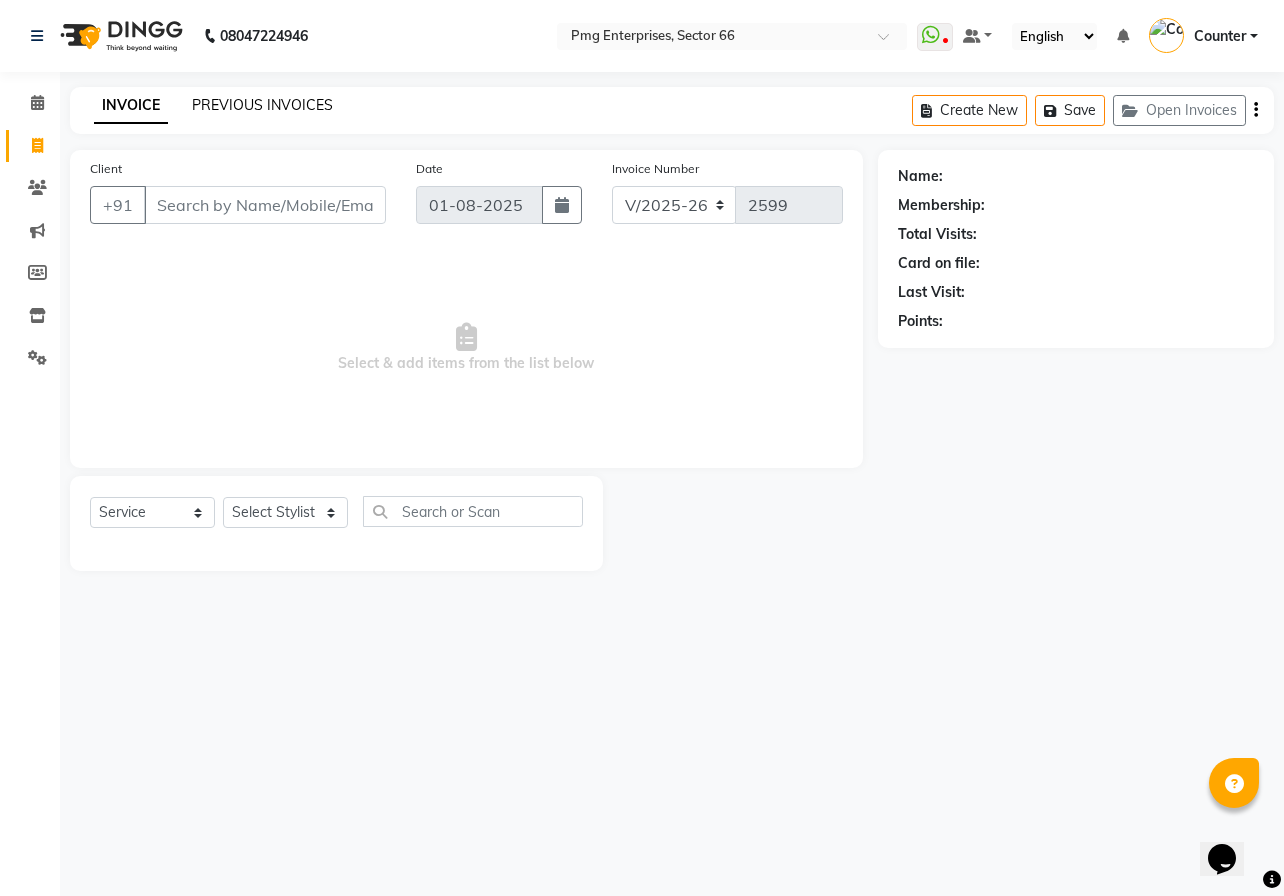click on "PREVIOUS INVOICES" 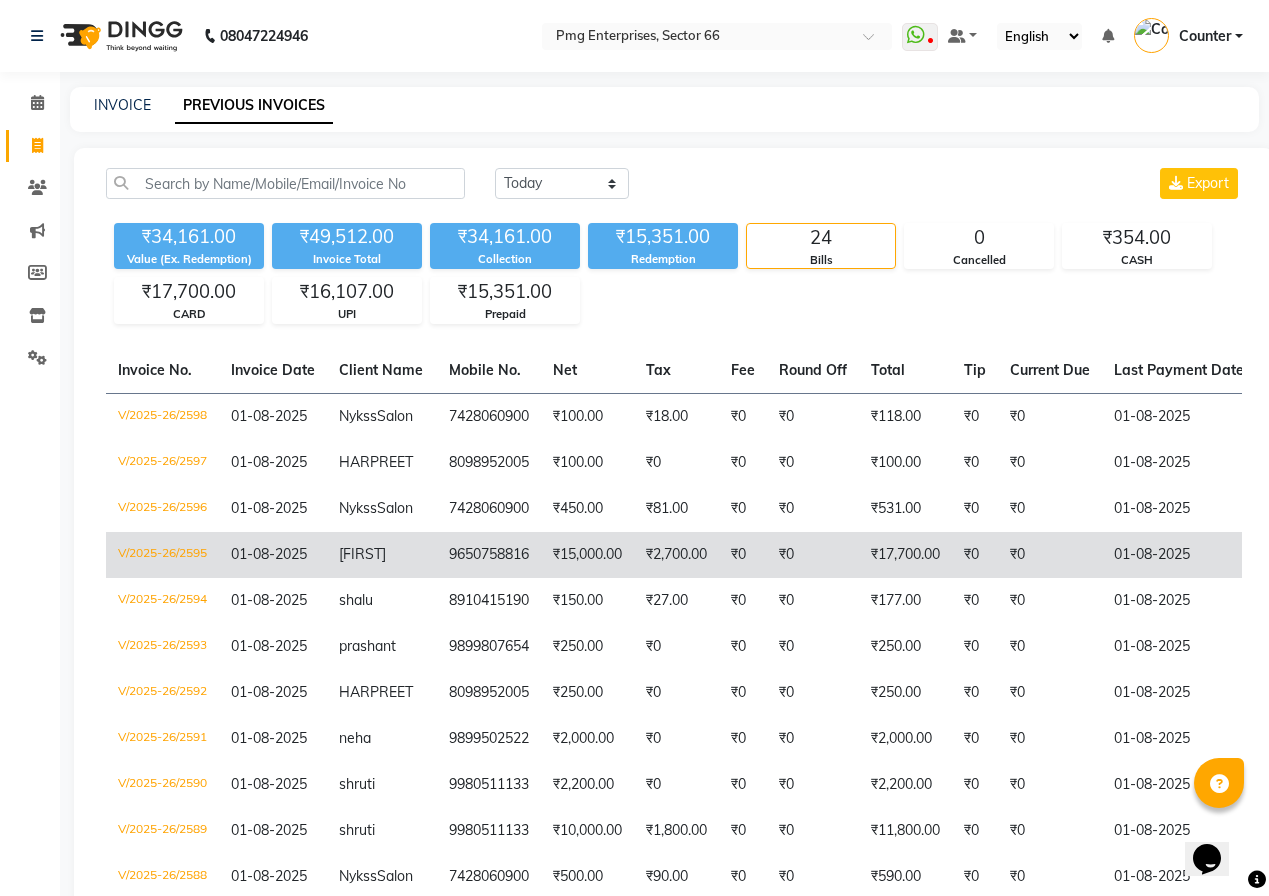 click on "[FIRST]" 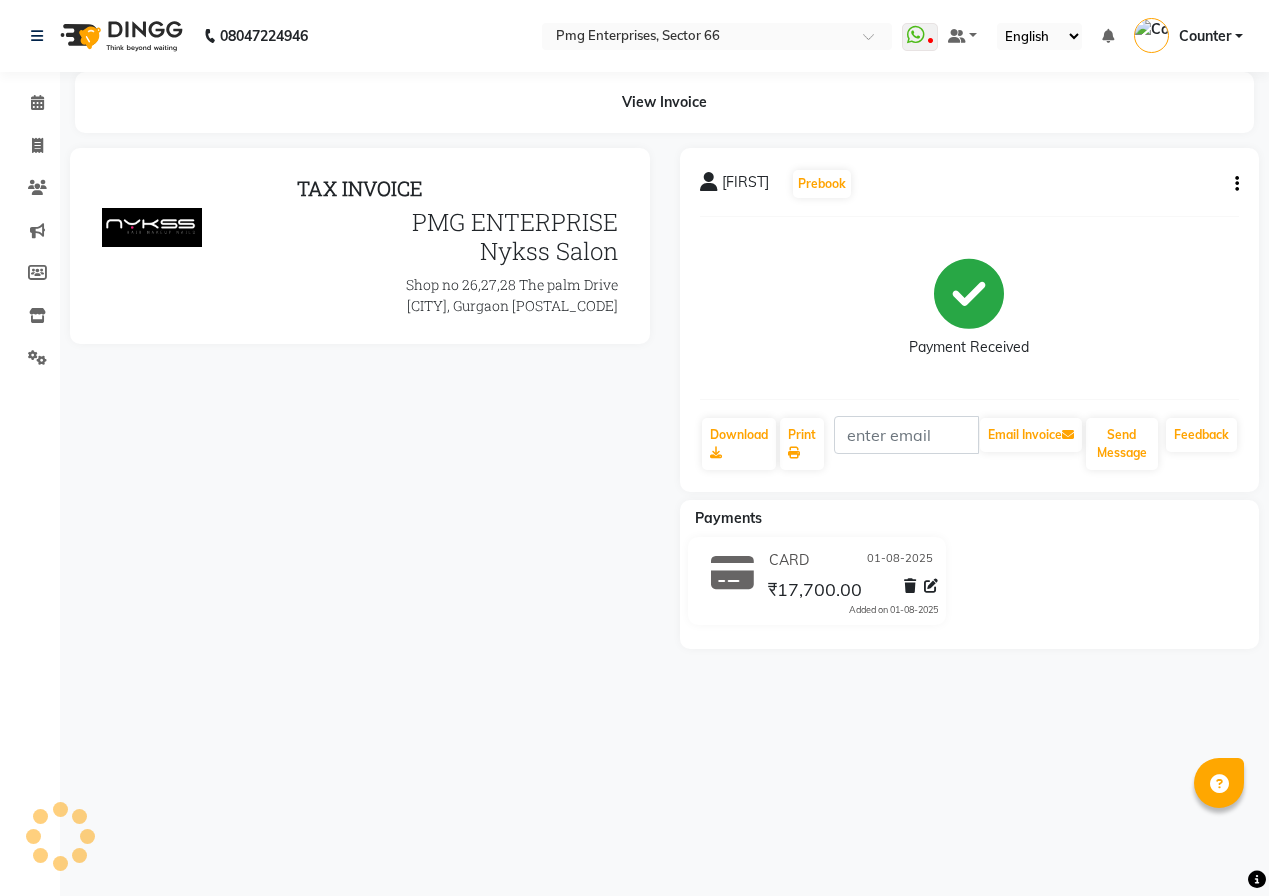 scroll, scrollTop: 0, scrollLeft: 0, axis: both 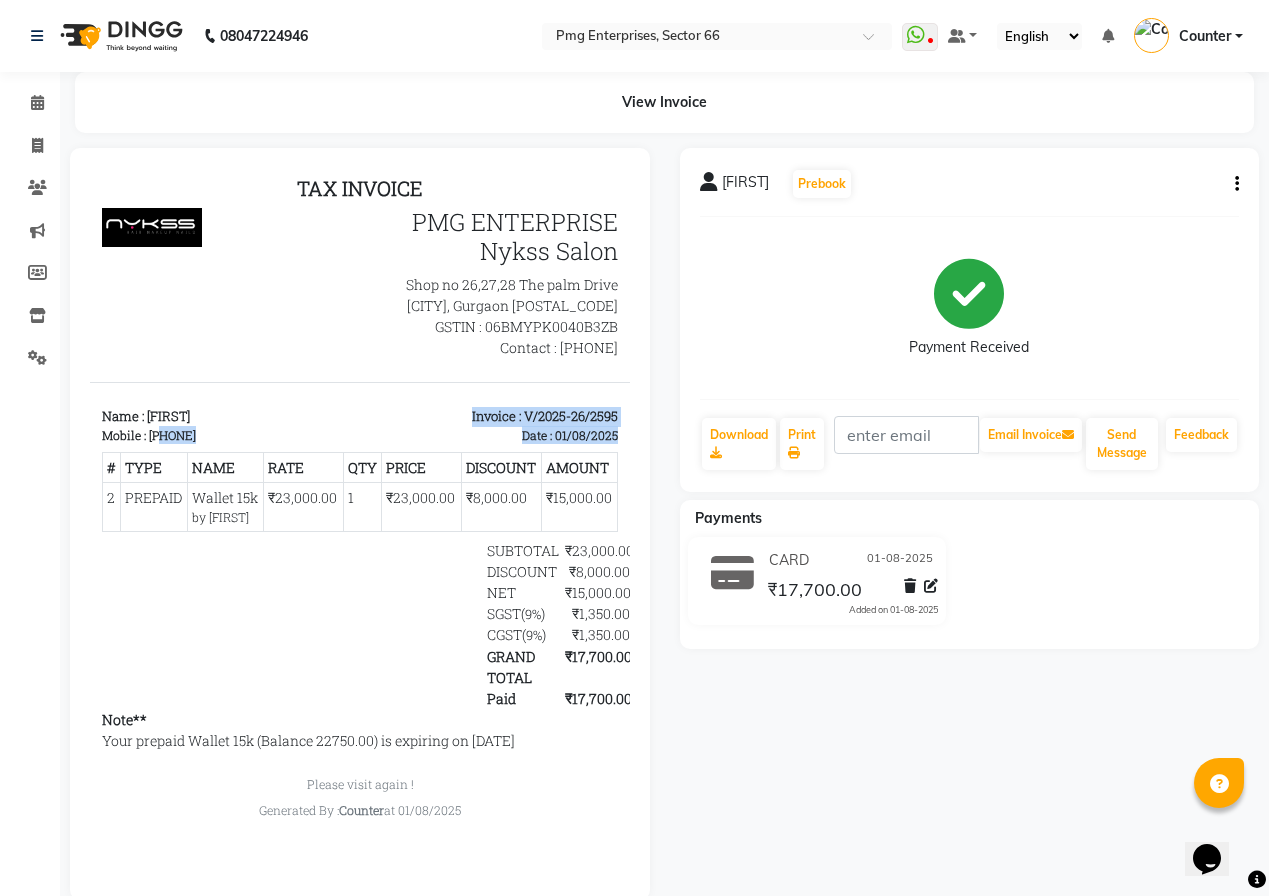 drag, startPoint x: 159, startPoint y: 431, endPoint x: 241, endPoint y: 448, distance: 83.74366 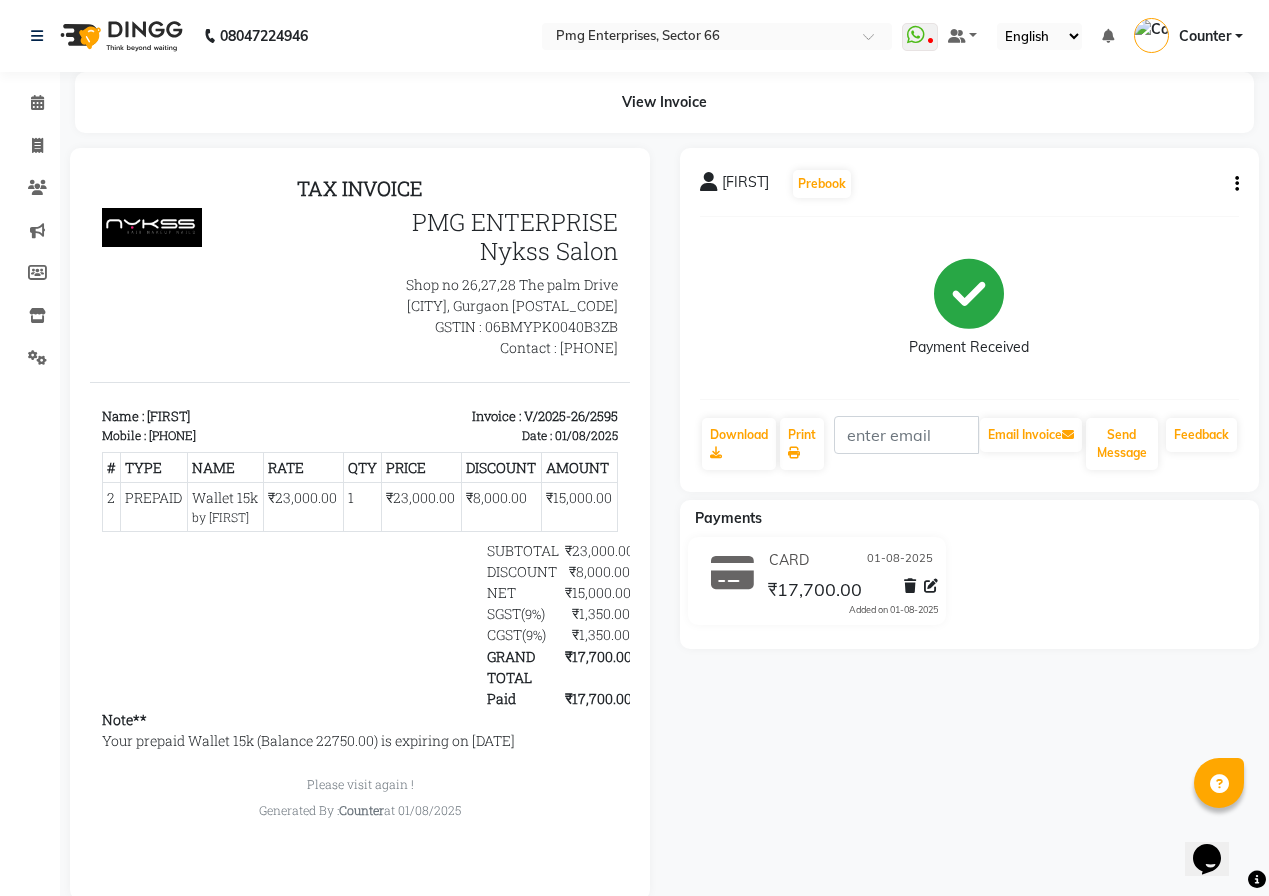 click on "Name  : [FIRST] Mobile : [PHONE] Invoice : V/2025-26/2595 Date  : [DATE]" at bounding box center [360, 413] 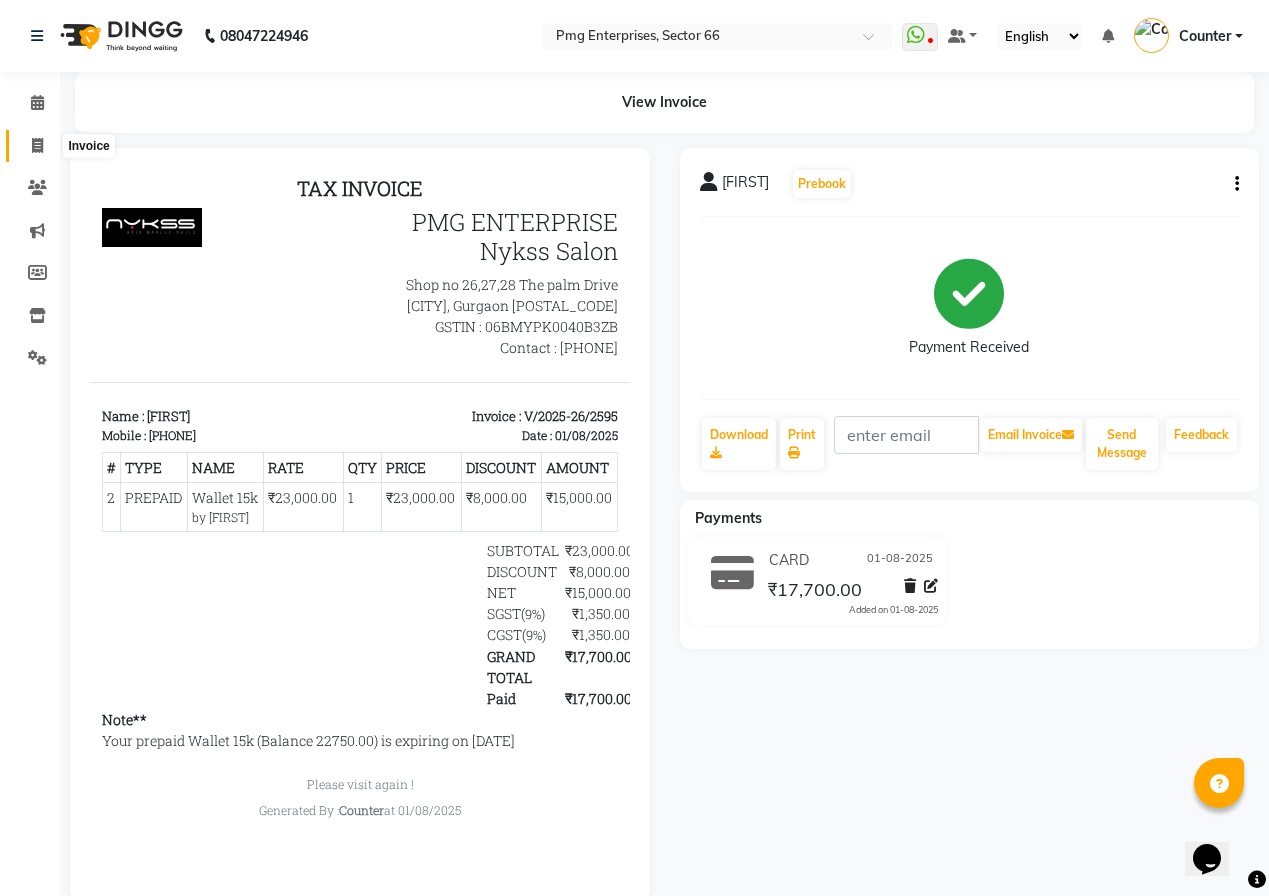 click 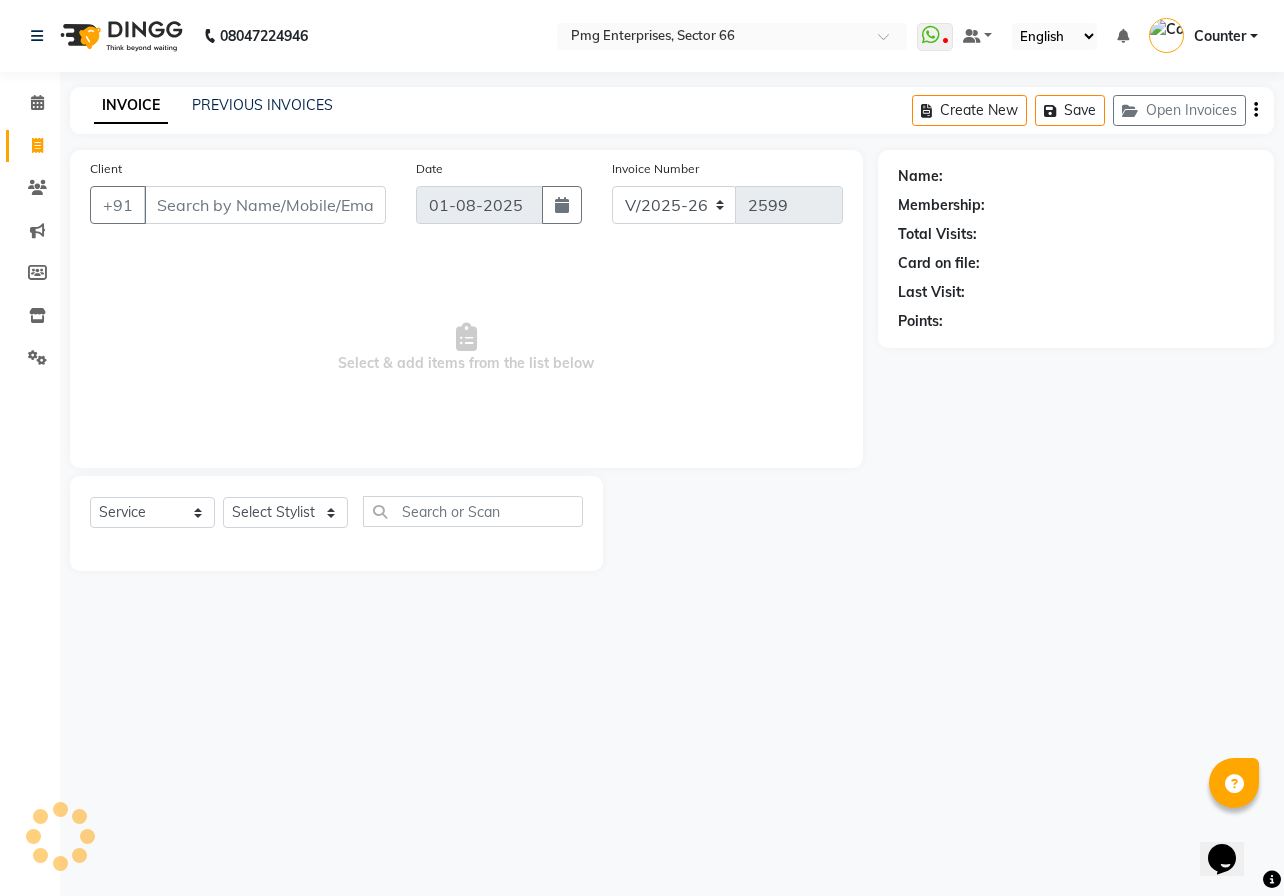 click on "Client" at bounding box center [265, 205] 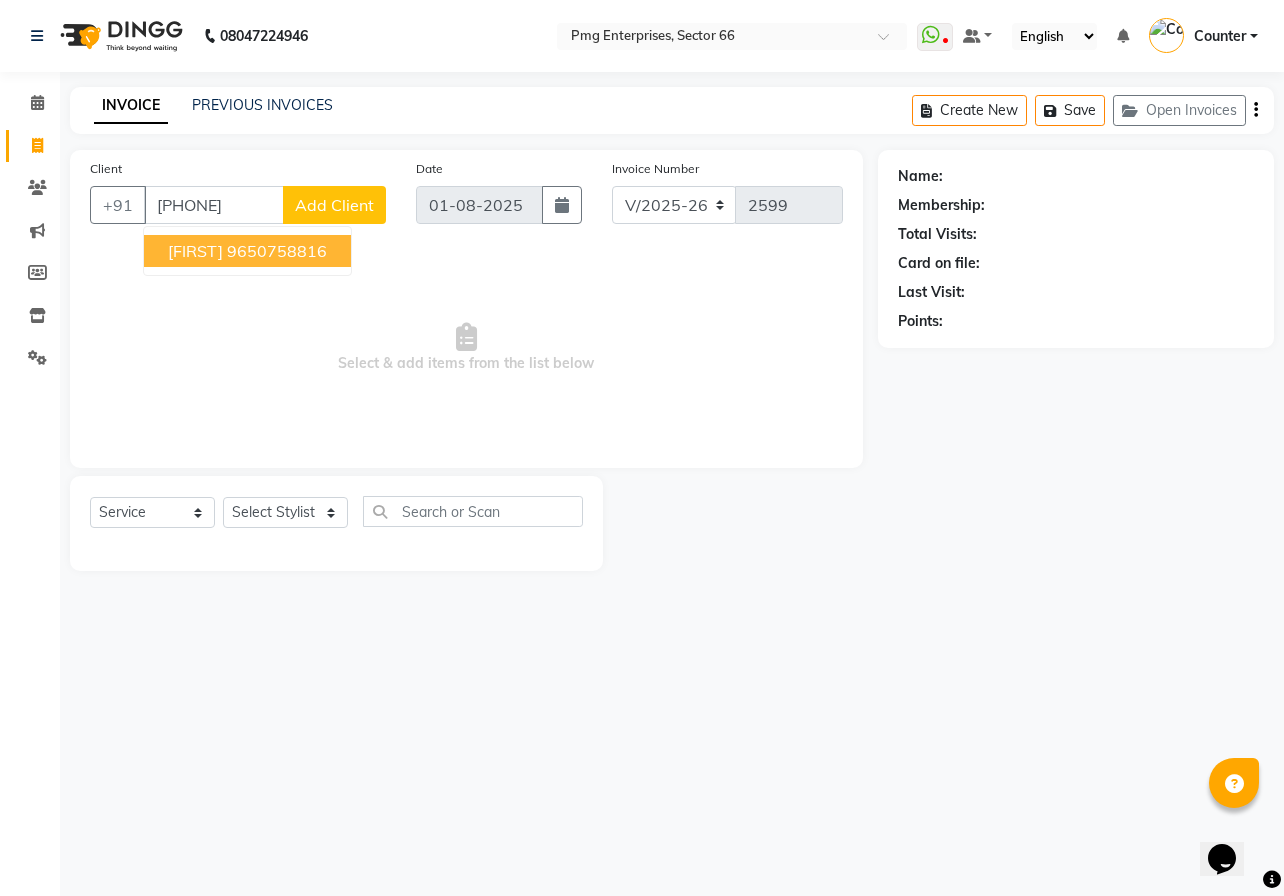 click on "[FIRST]" at bounding box center [195, 251] 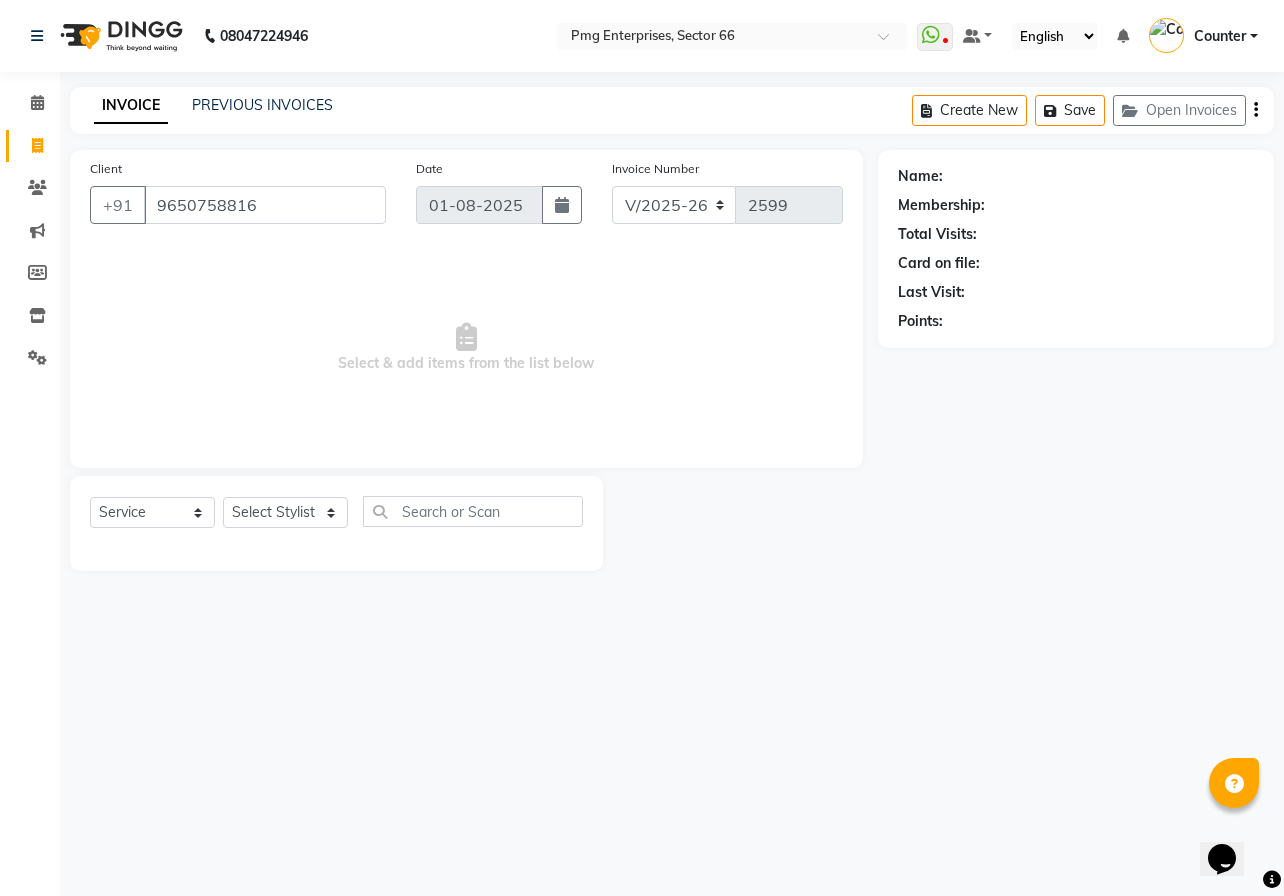 type on "9650758816" 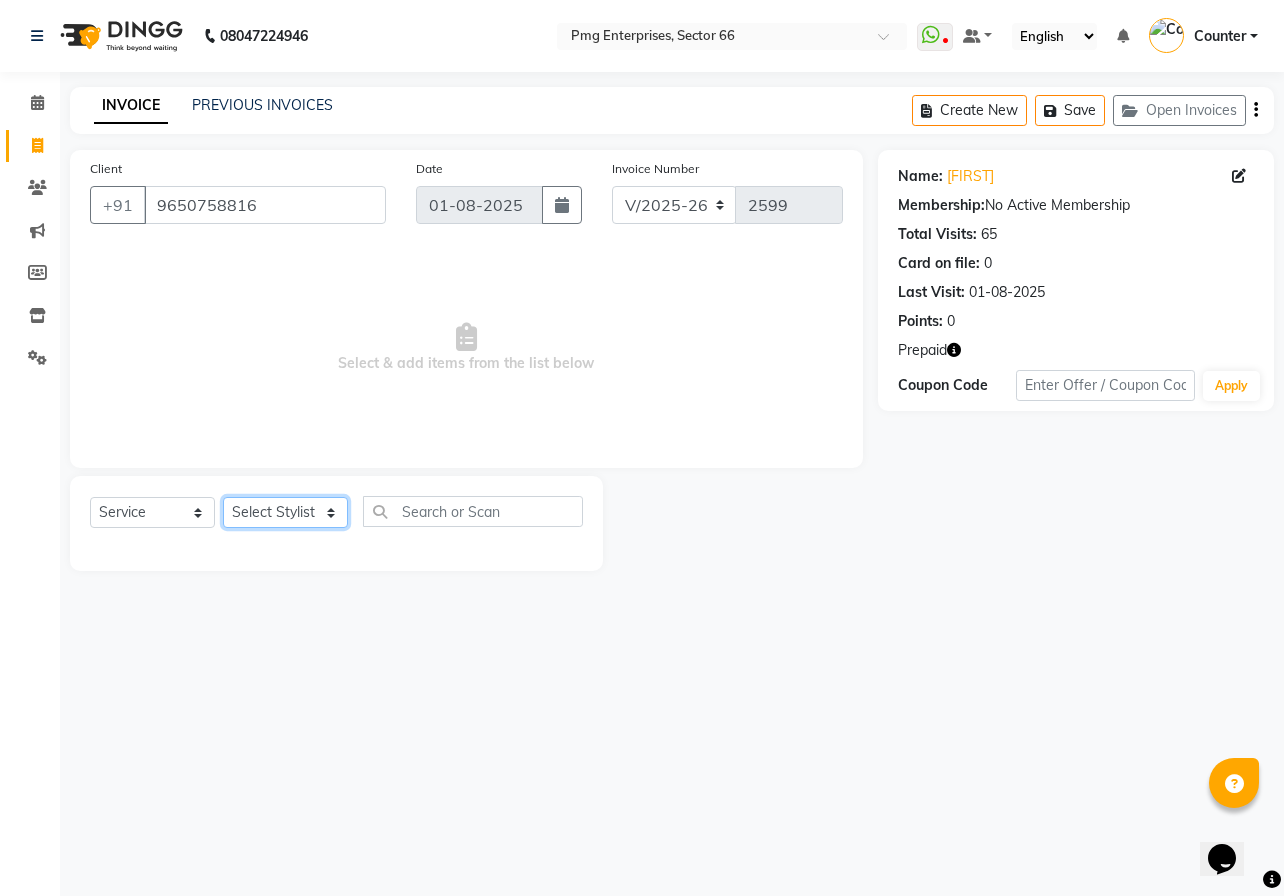 click on "Select Stylist [FIRST] [LAST] Counter [FIRST] [FIRST] [FIRST] [FIRST] [FIRST] [FIRST]" 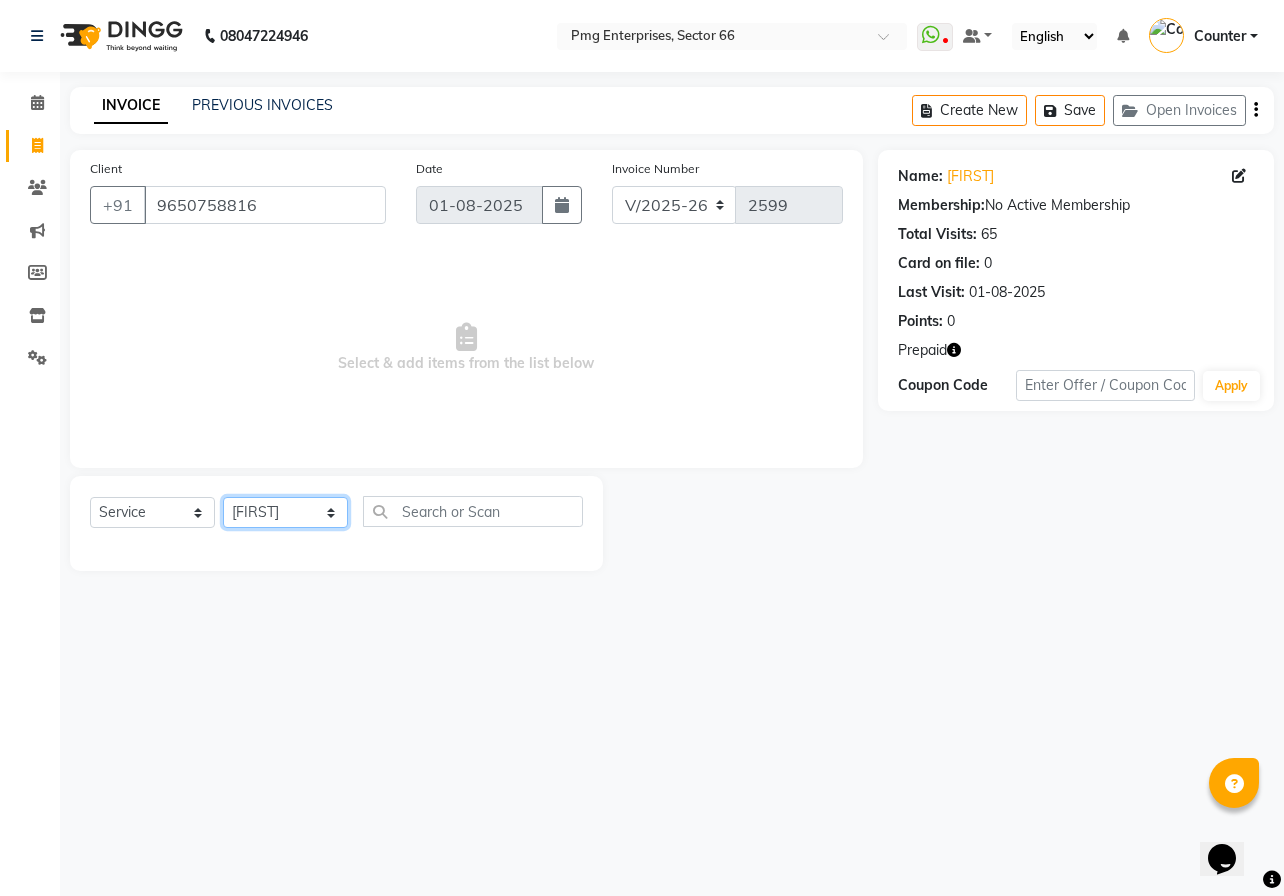 click on "Select Stylist [FIRST] [LAST] Counter [FIRST] [FIRST] [FIRST] [FIRST] [FIRST] [FIRST]" 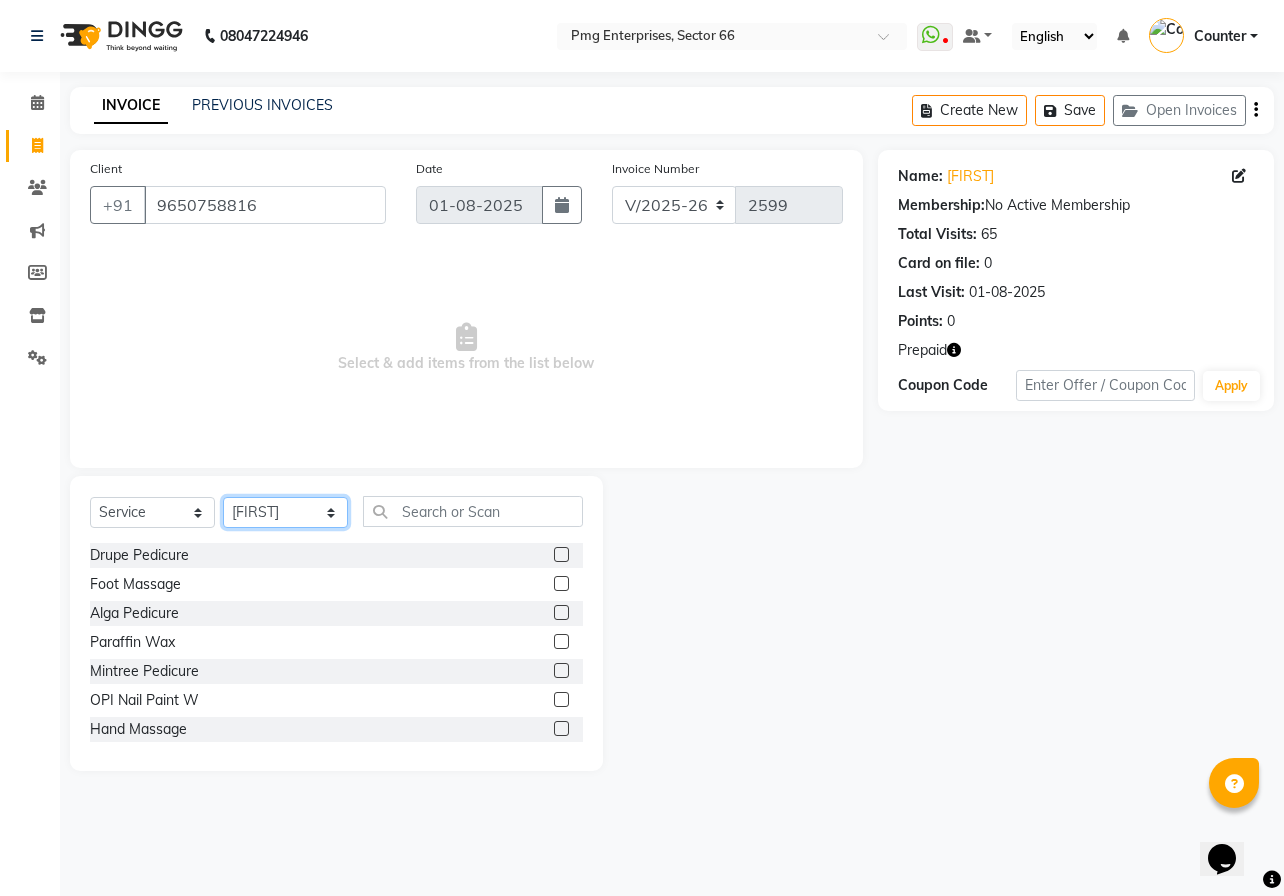 click on "Select Stylist [FIRST] [LAST] Counter [FIRST] [FIRST] [FIRST] [FIRST] [FIRST] [FIRST]" 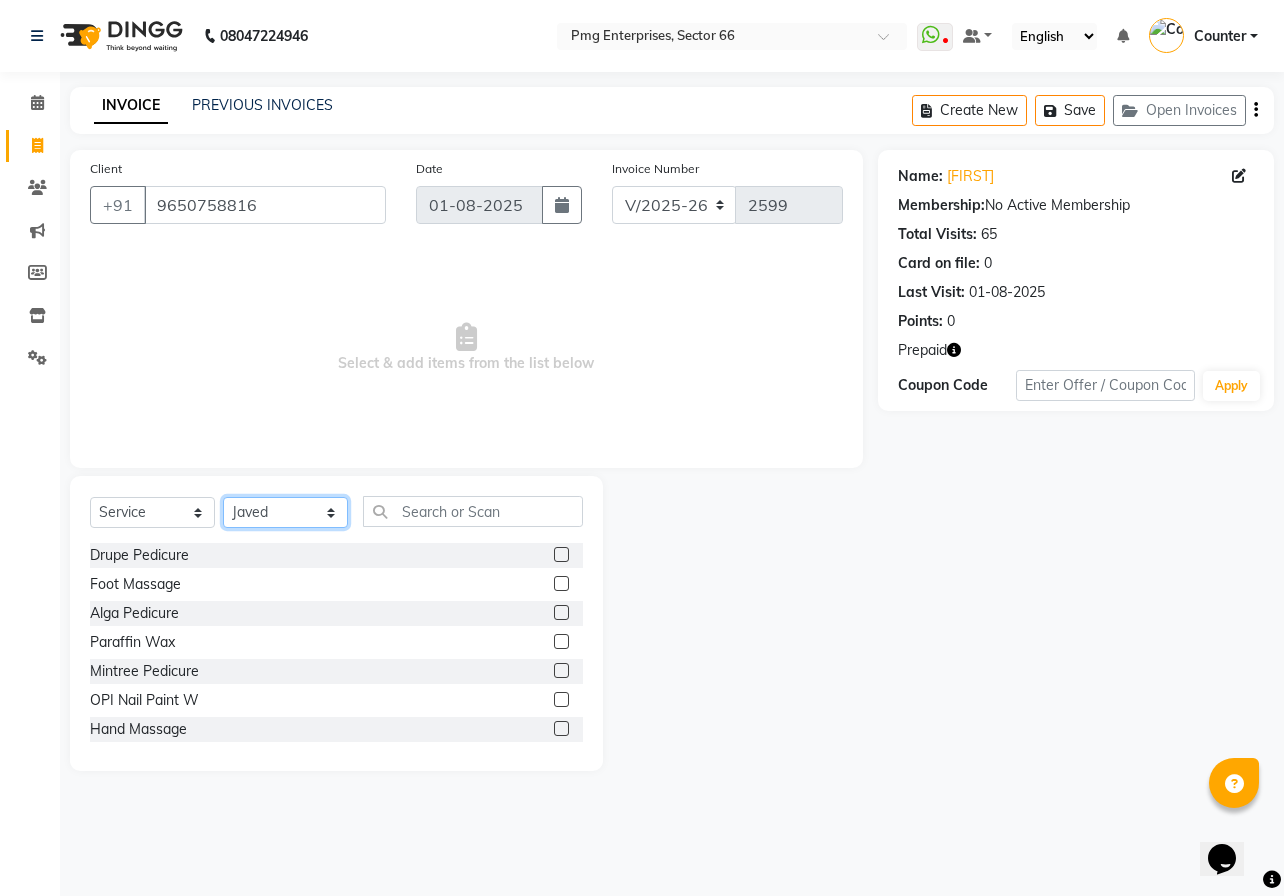click on "Select Stylist [FIRST] [LAST] Counter [FIRST] [FIRST] [FIRST] [FIRST] [FIRST]" 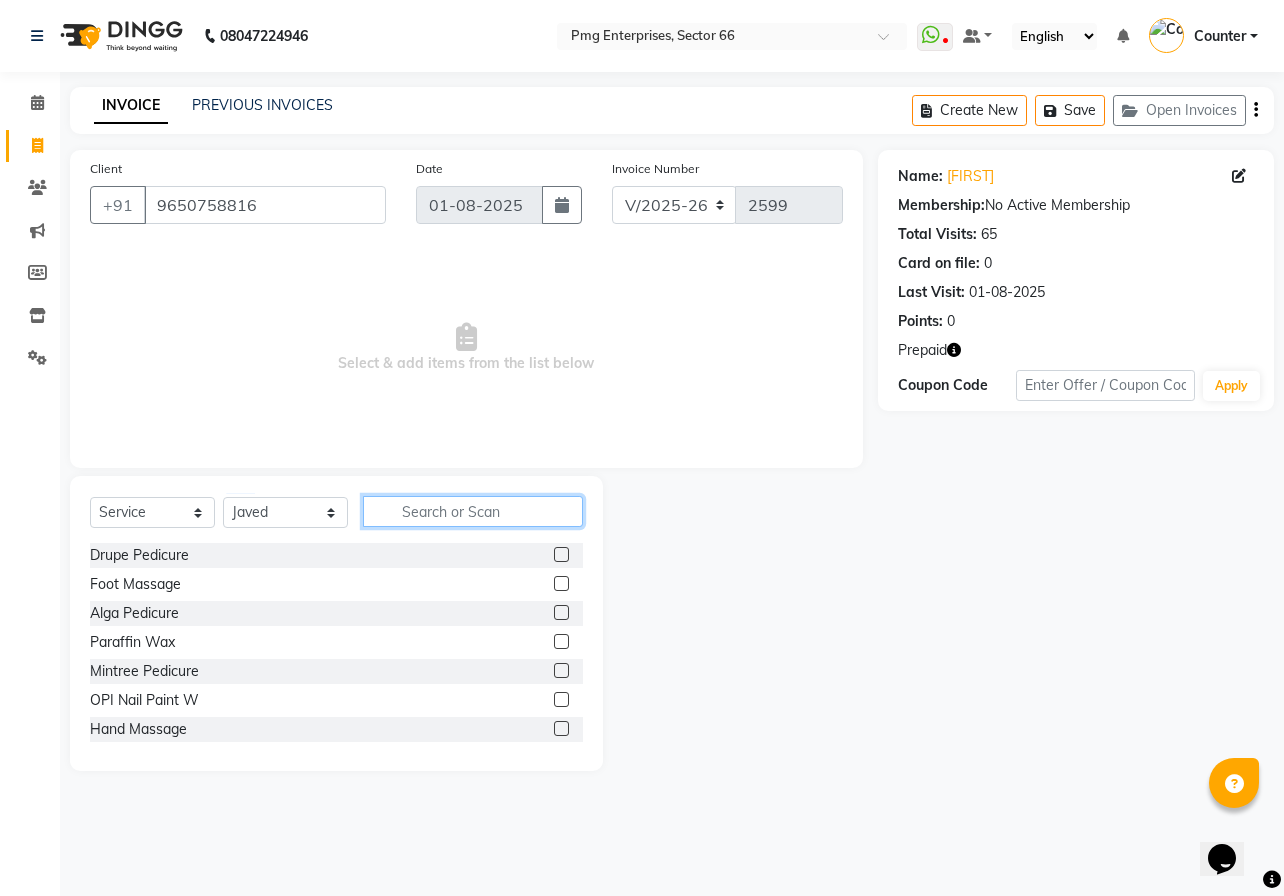 click 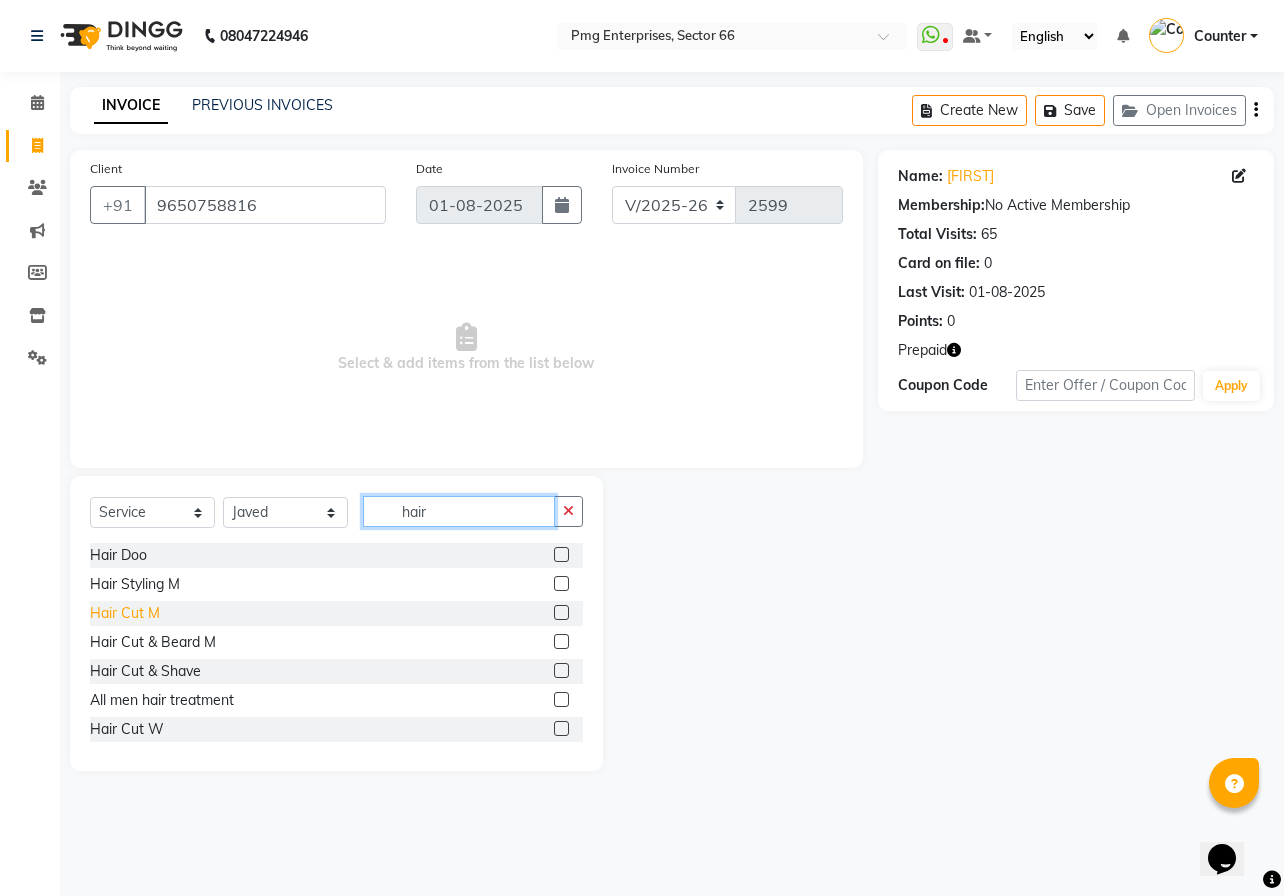 type on "hair" 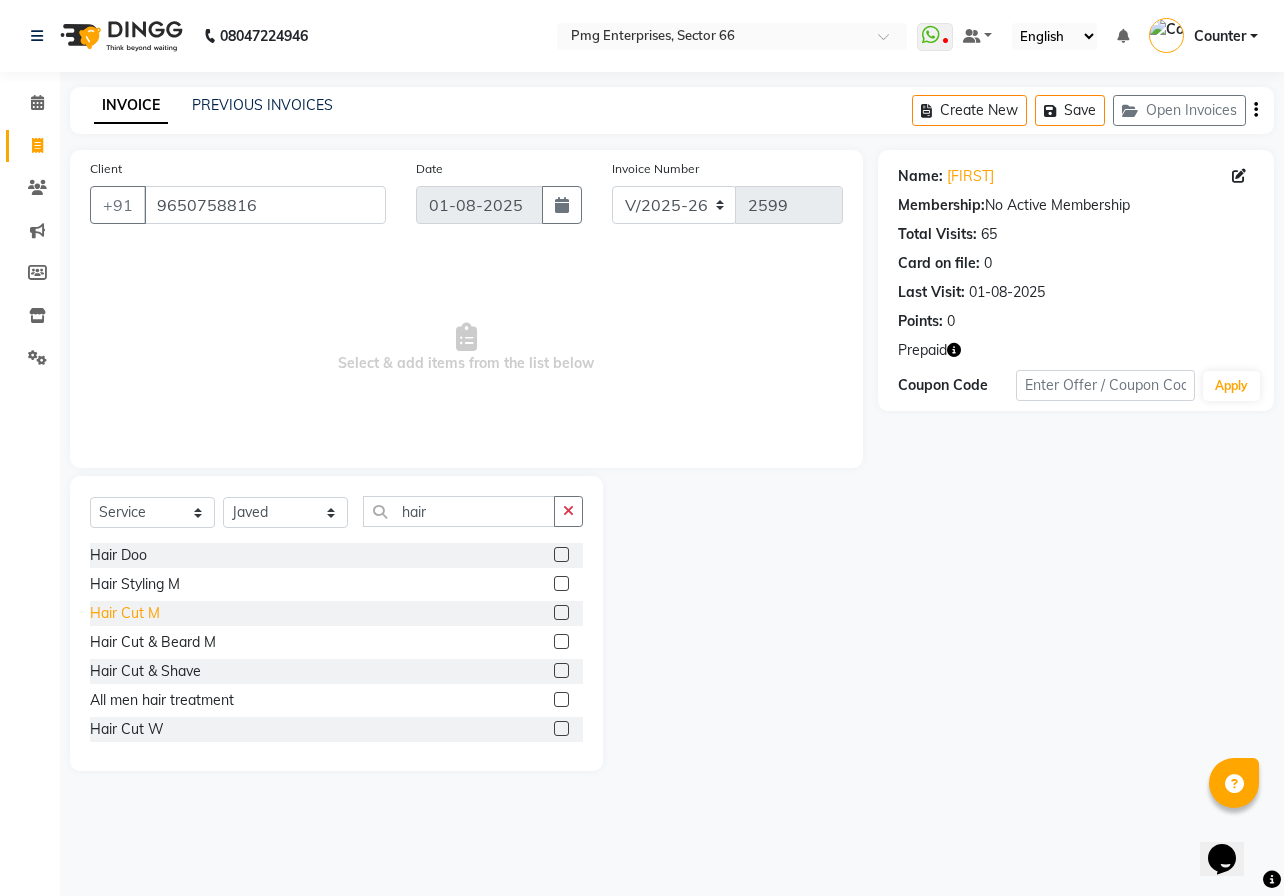 click on "Hair Cut M" 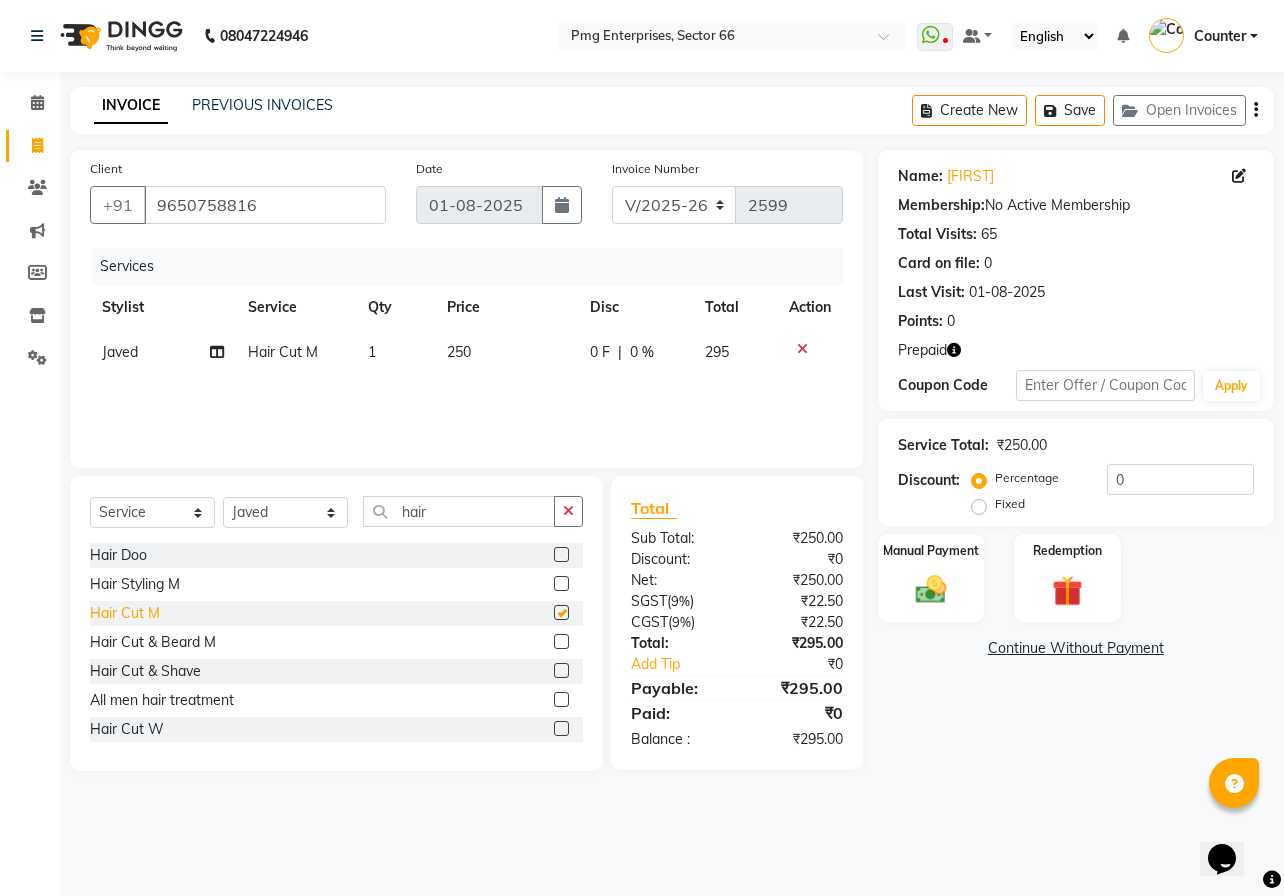 checkbox on "false" 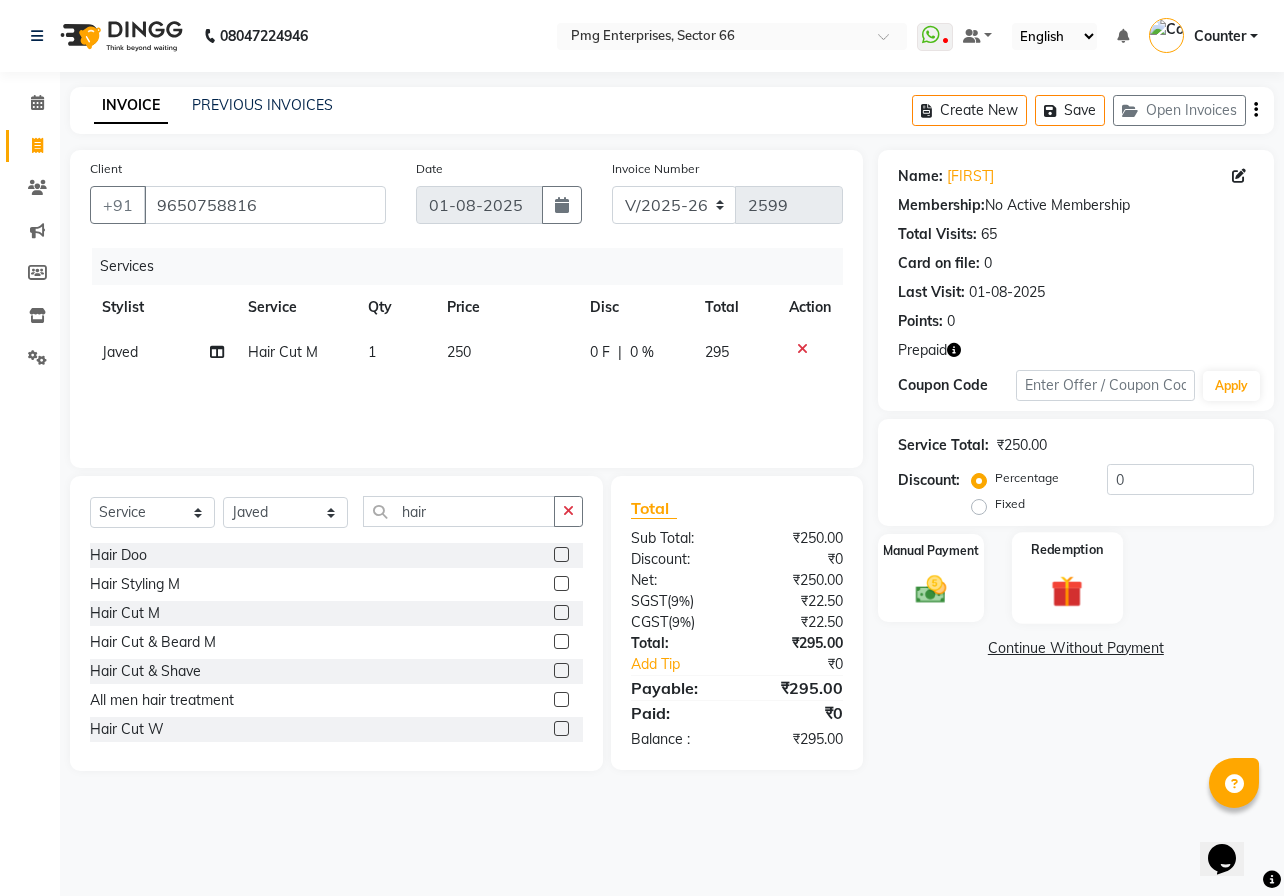 click 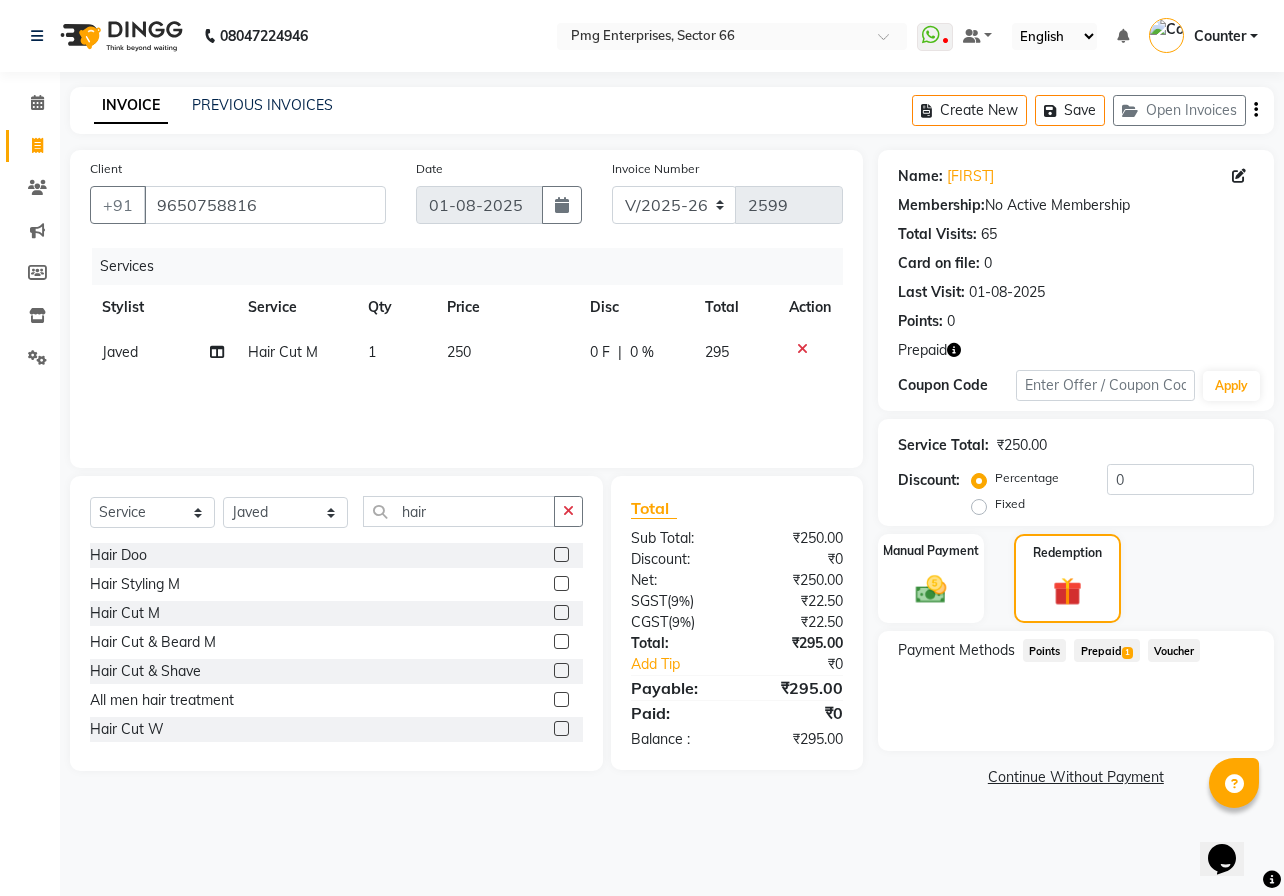 click on "Prepaid  1" 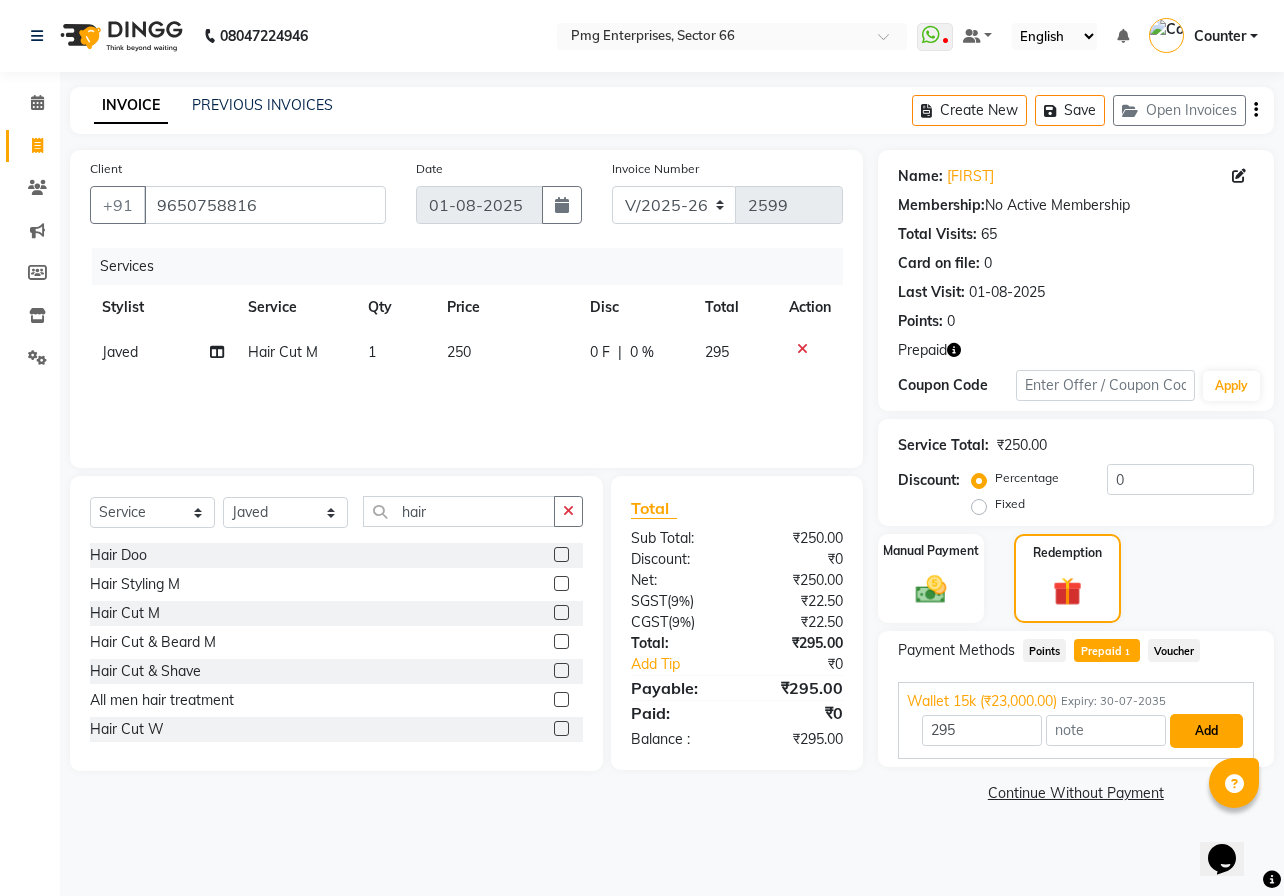 click on "Add" at bounding box center (1206, 731) 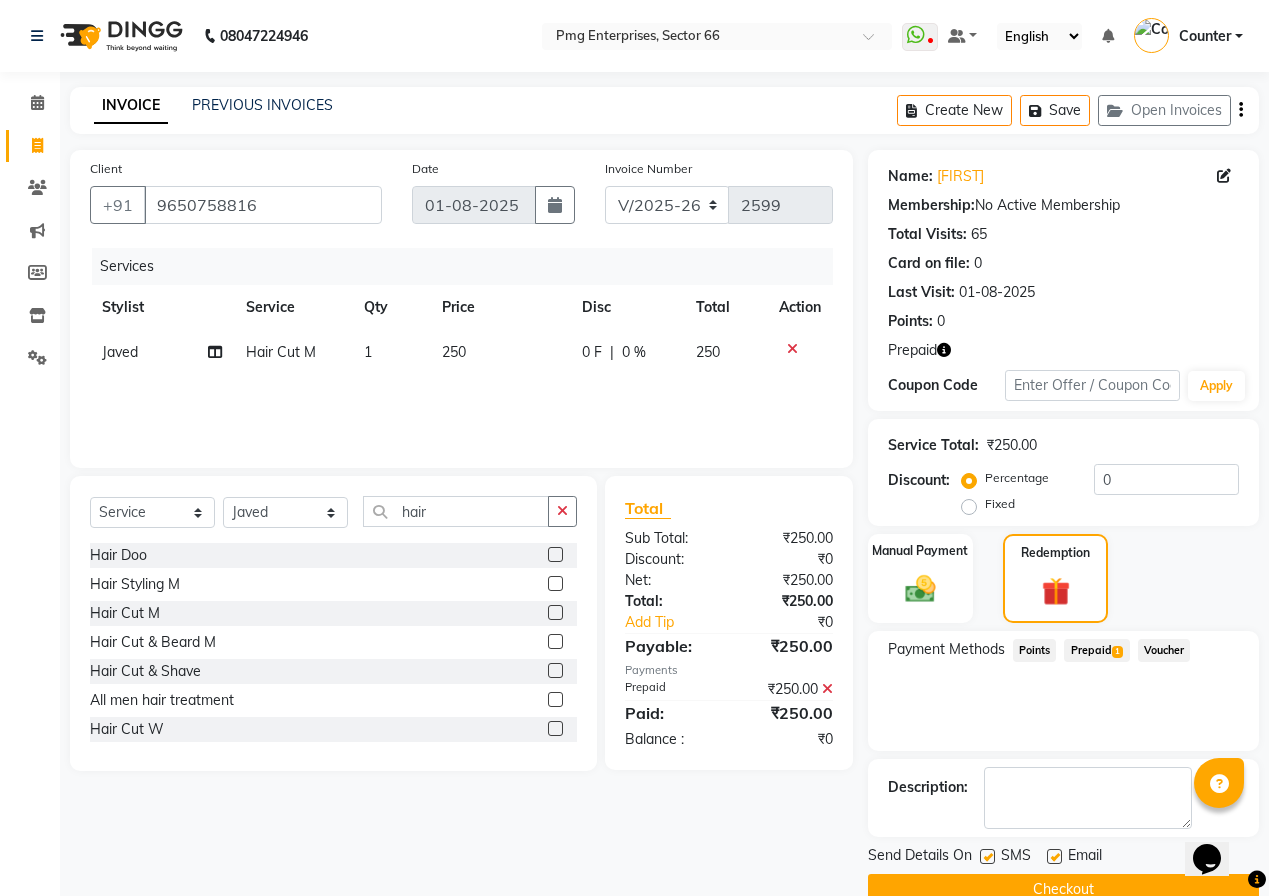 click on "Checkout" 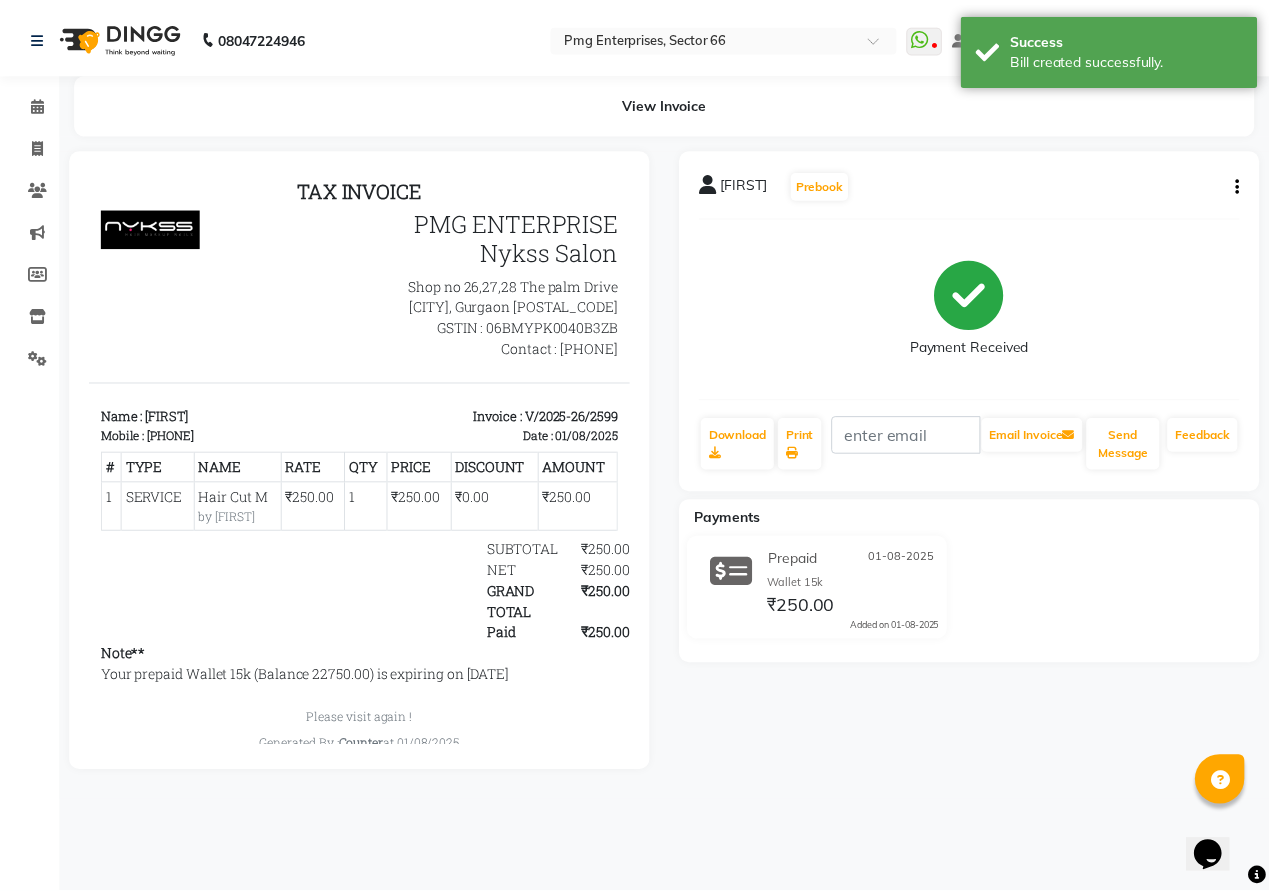 scroll, scrollTop: 0, scrollLeft: 0, axis: both 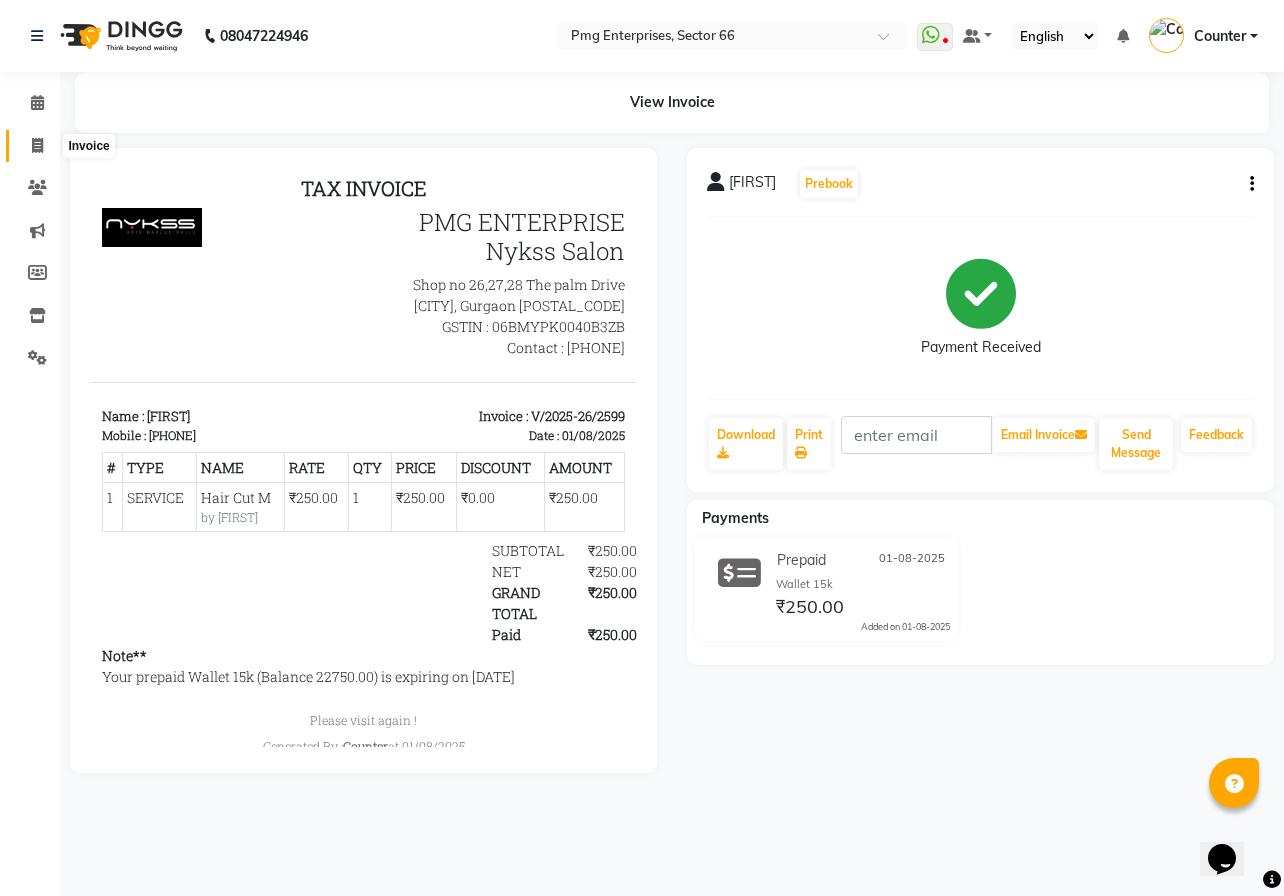 click 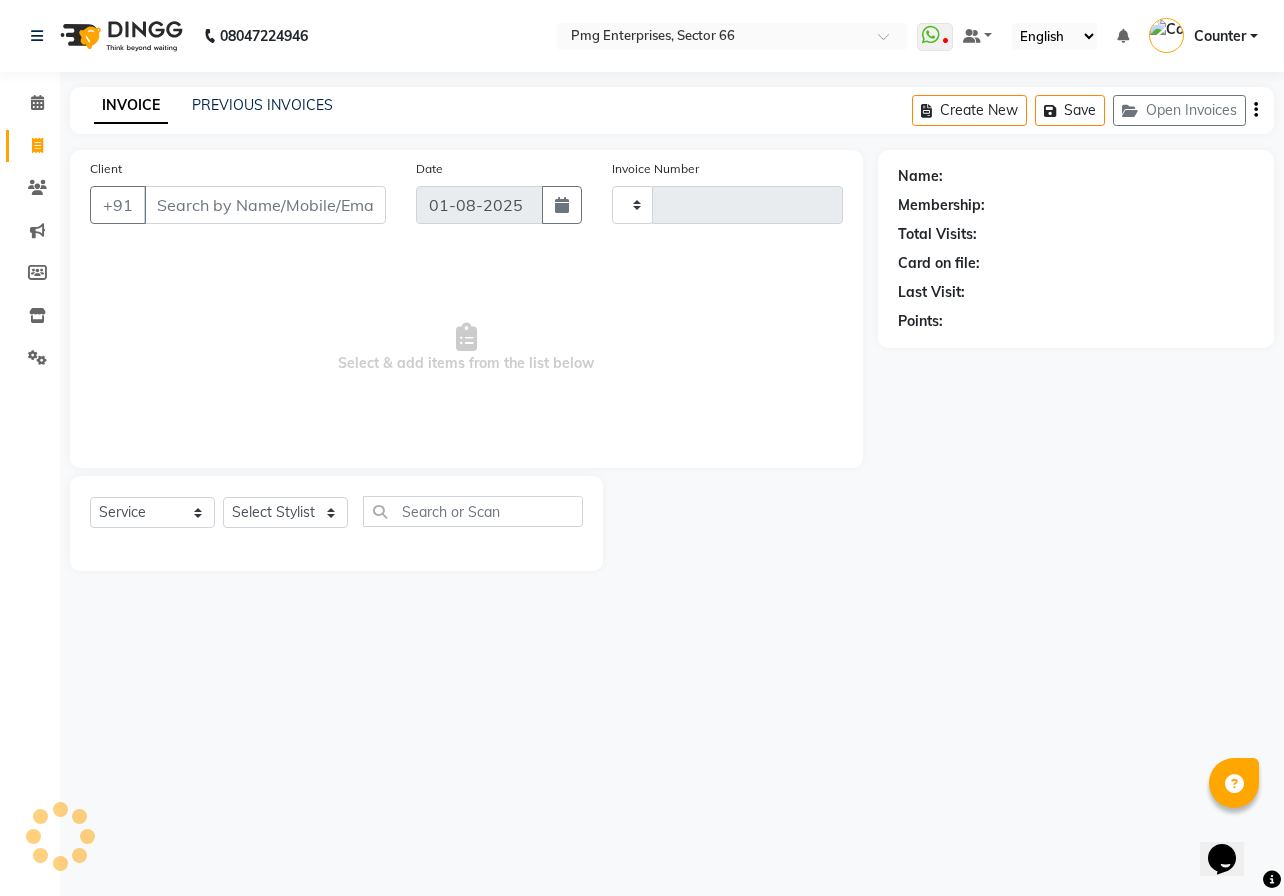 type on "2600" 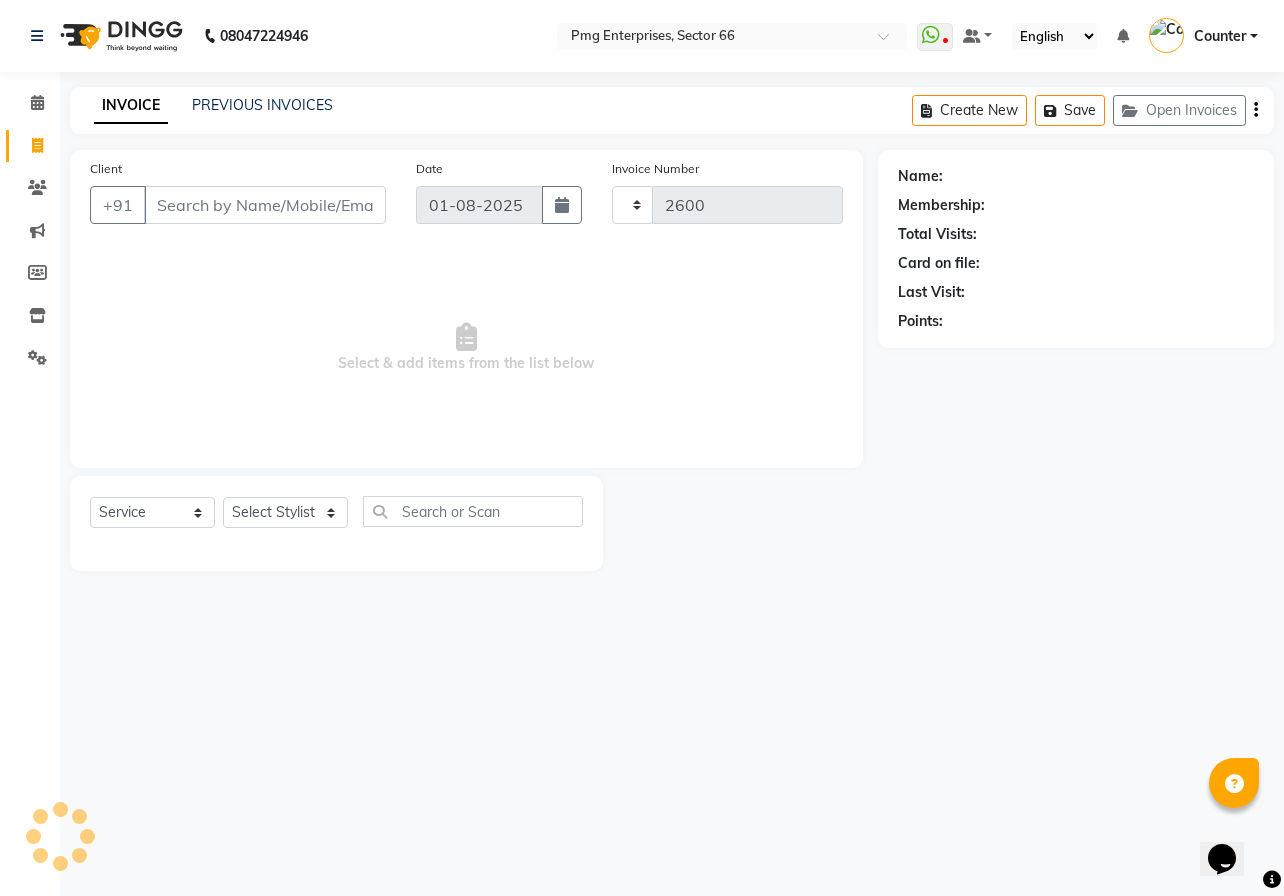 select on "889" 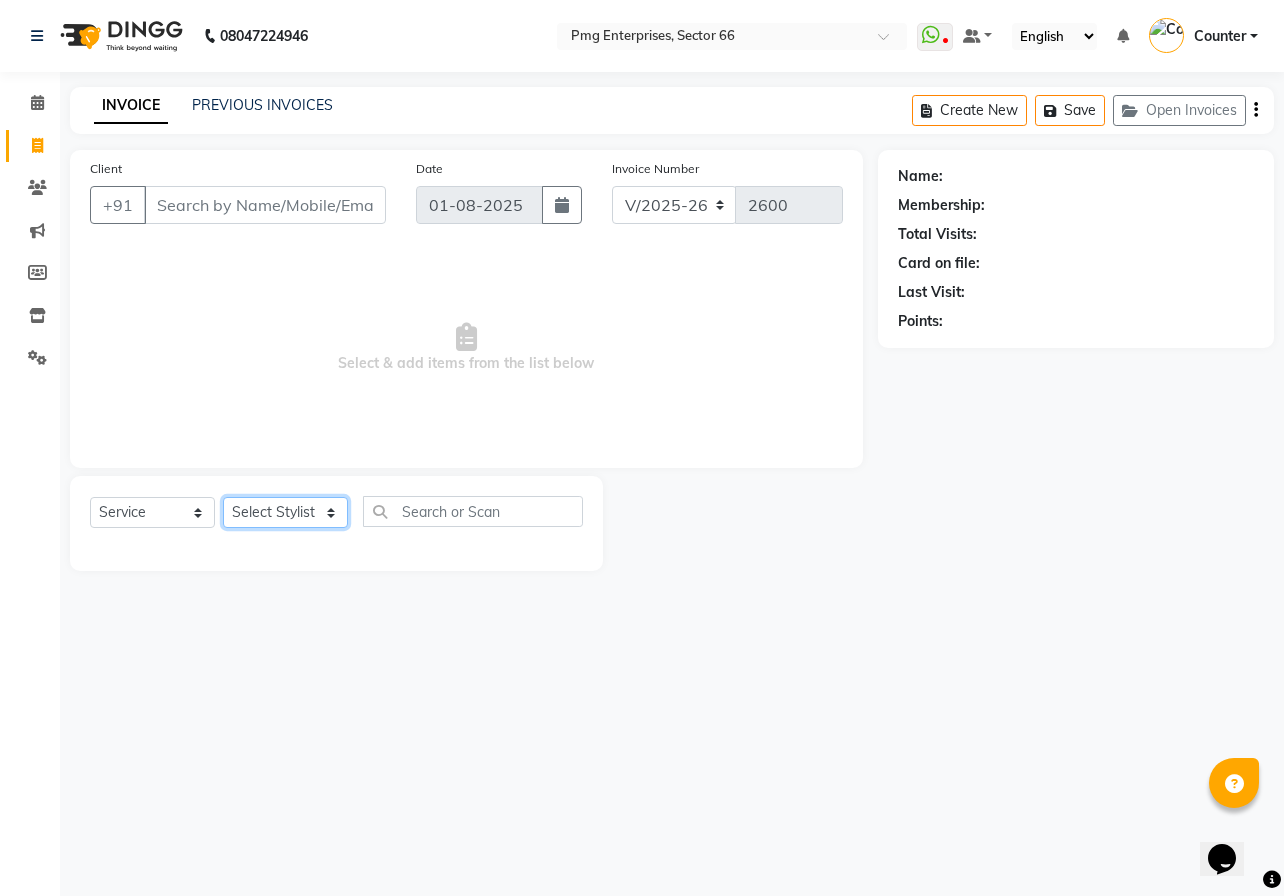 click on "Select Stylist [FIRST] [LAST] Counter [FIRST] [FIRST] [FIRST] [FIRST] [FIRST]" 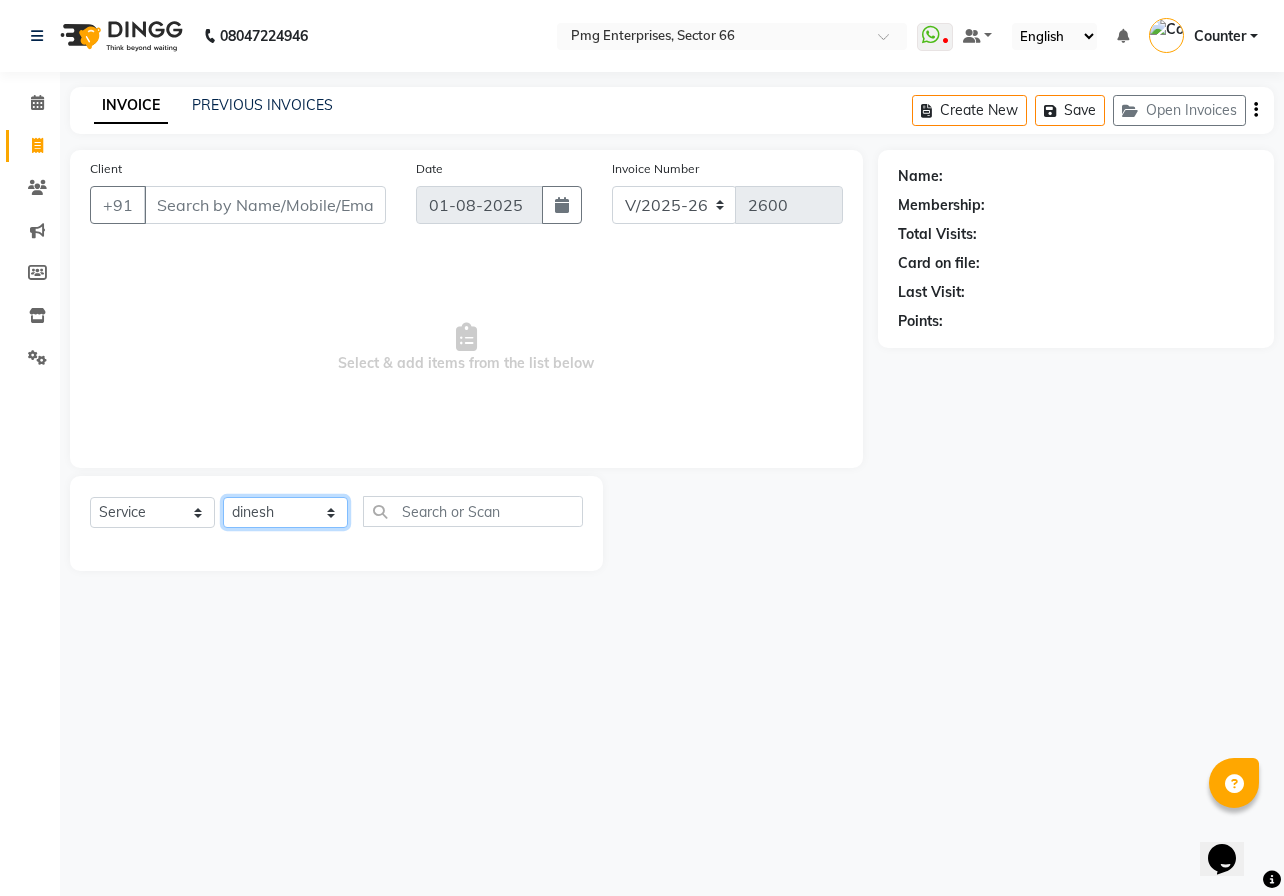 click on "Select Stylist [FIRST] [LAST] Counter [FIRST] [FIRST] [FIRST] [FIRST] [FIRST]" 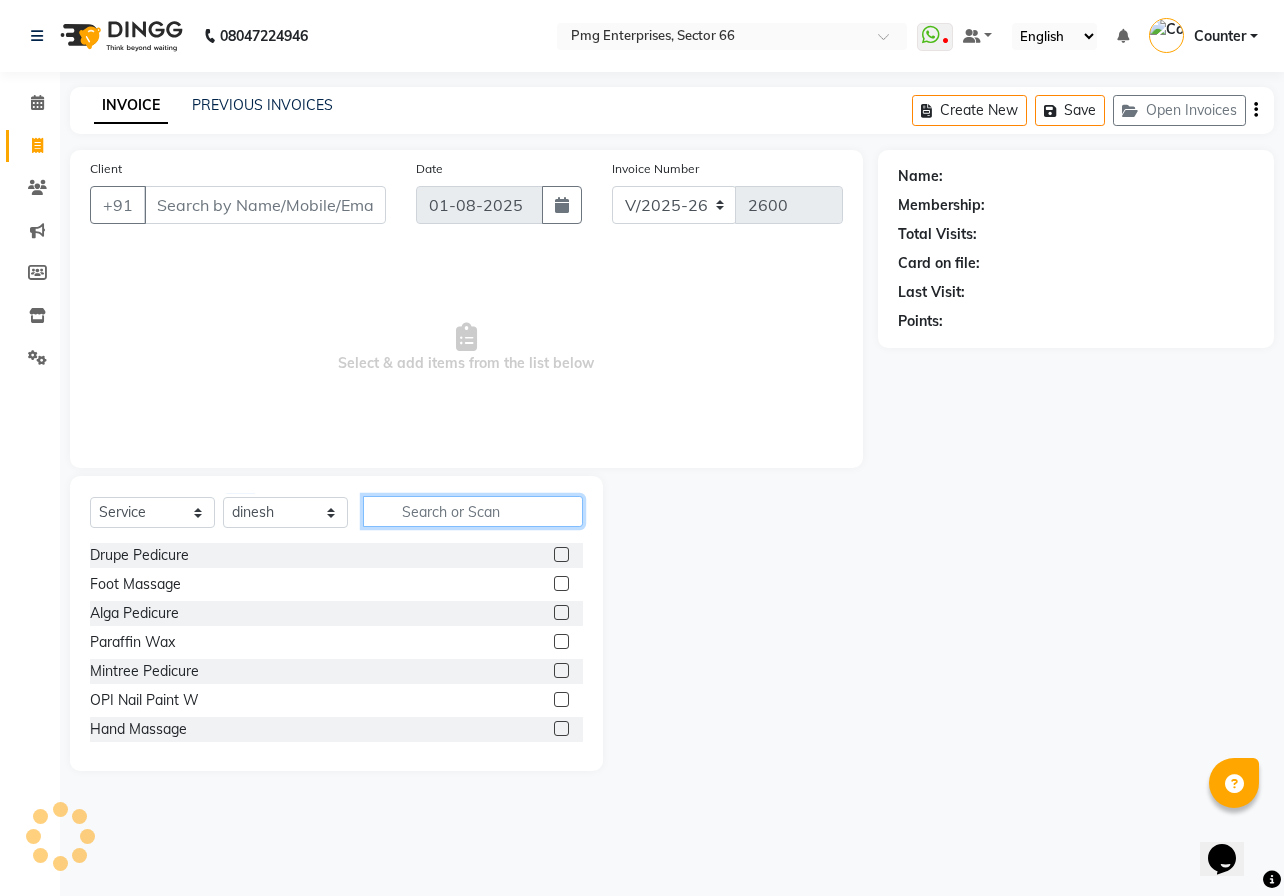 click 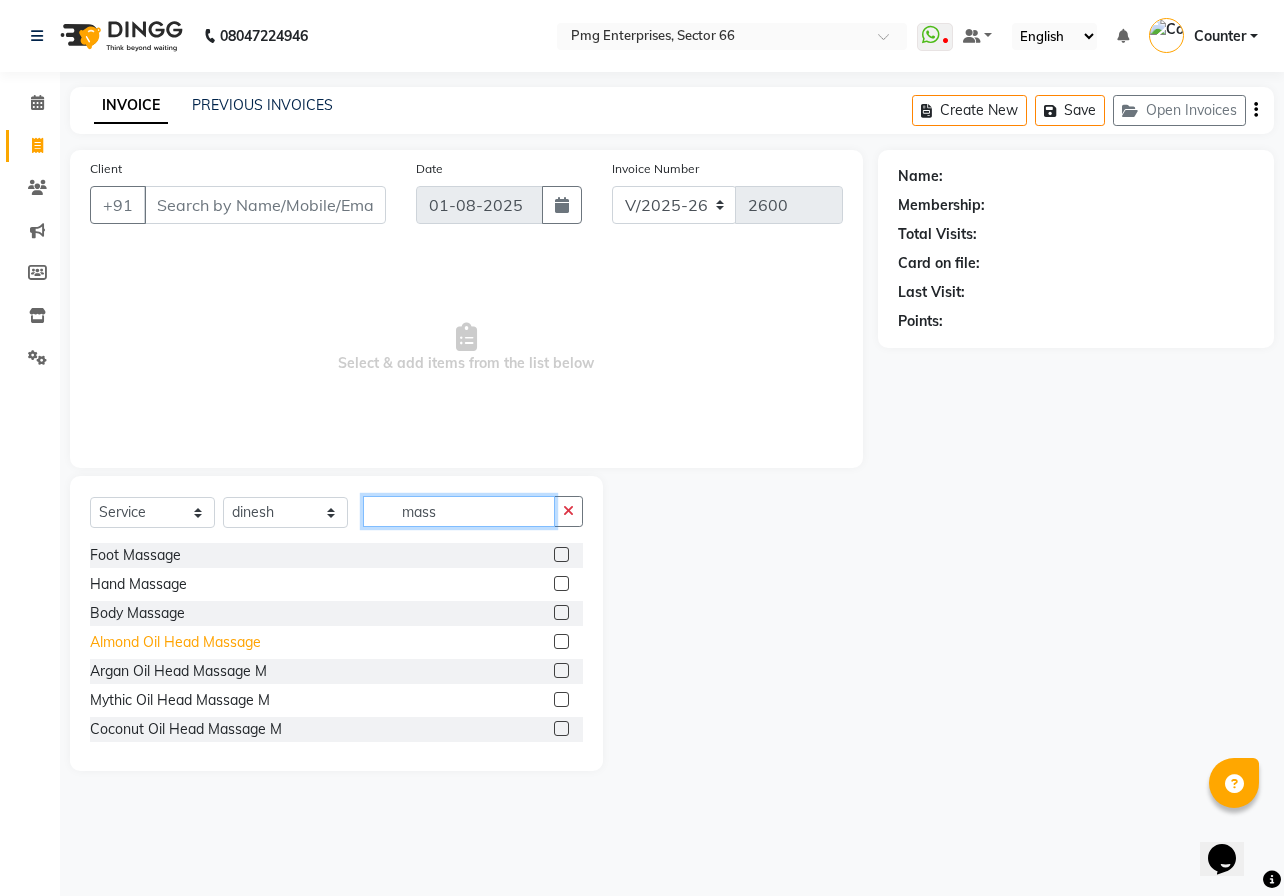 type on "mass" 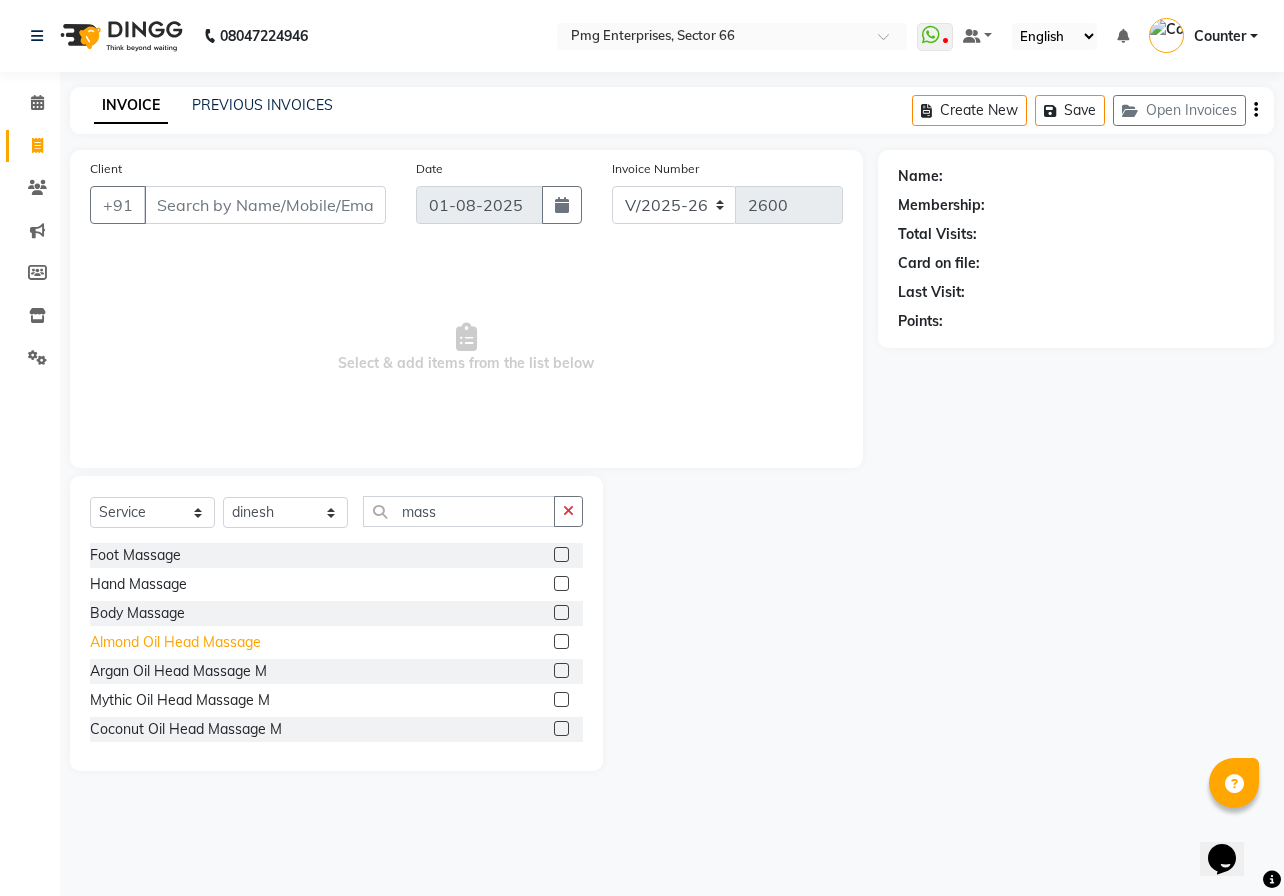 click on "Almond Oil Head Massage" 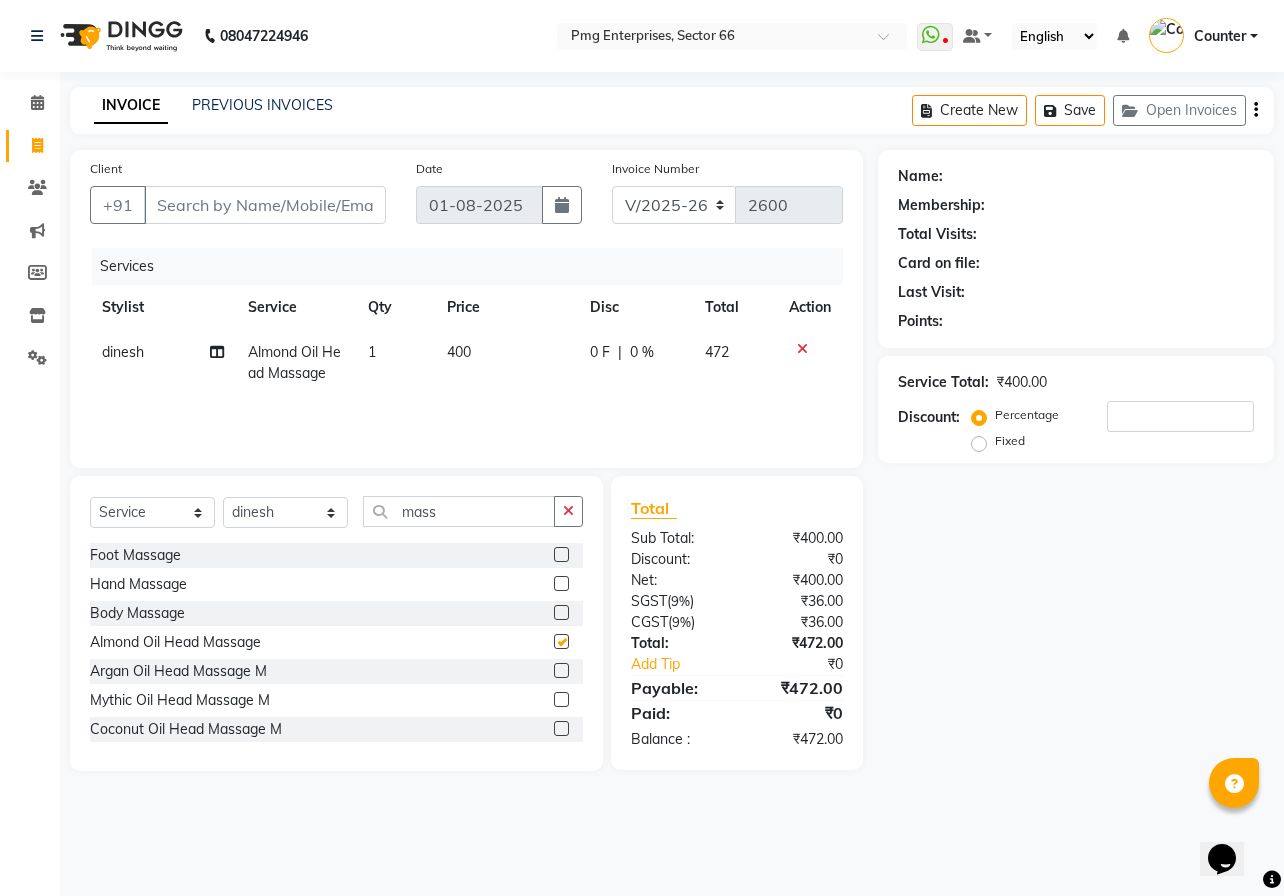 checkbox on "false" 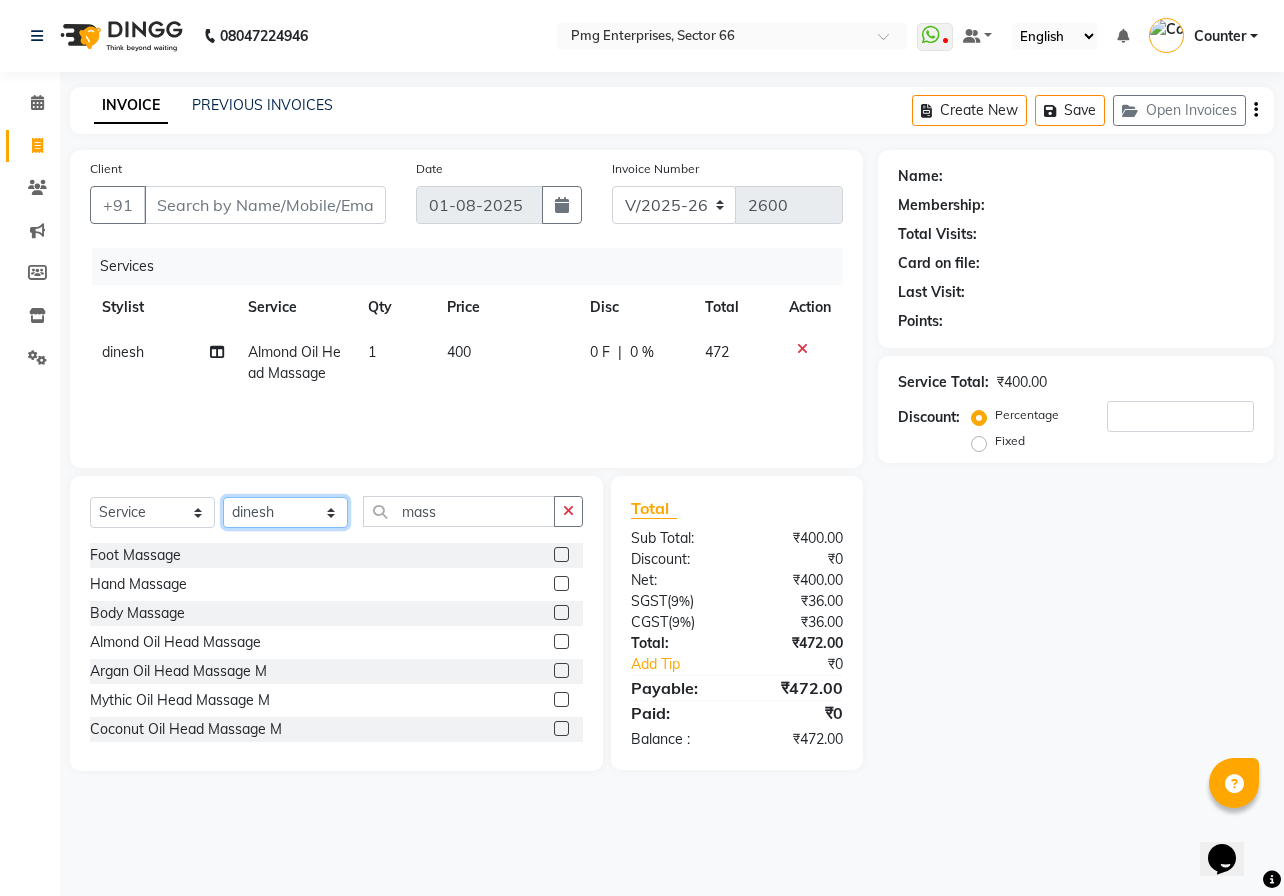 click on "Select Stylist [FIRST] [LAST] Counter [FIRST] [FIRST] [FIRST] [FIRST] [FIRST]" 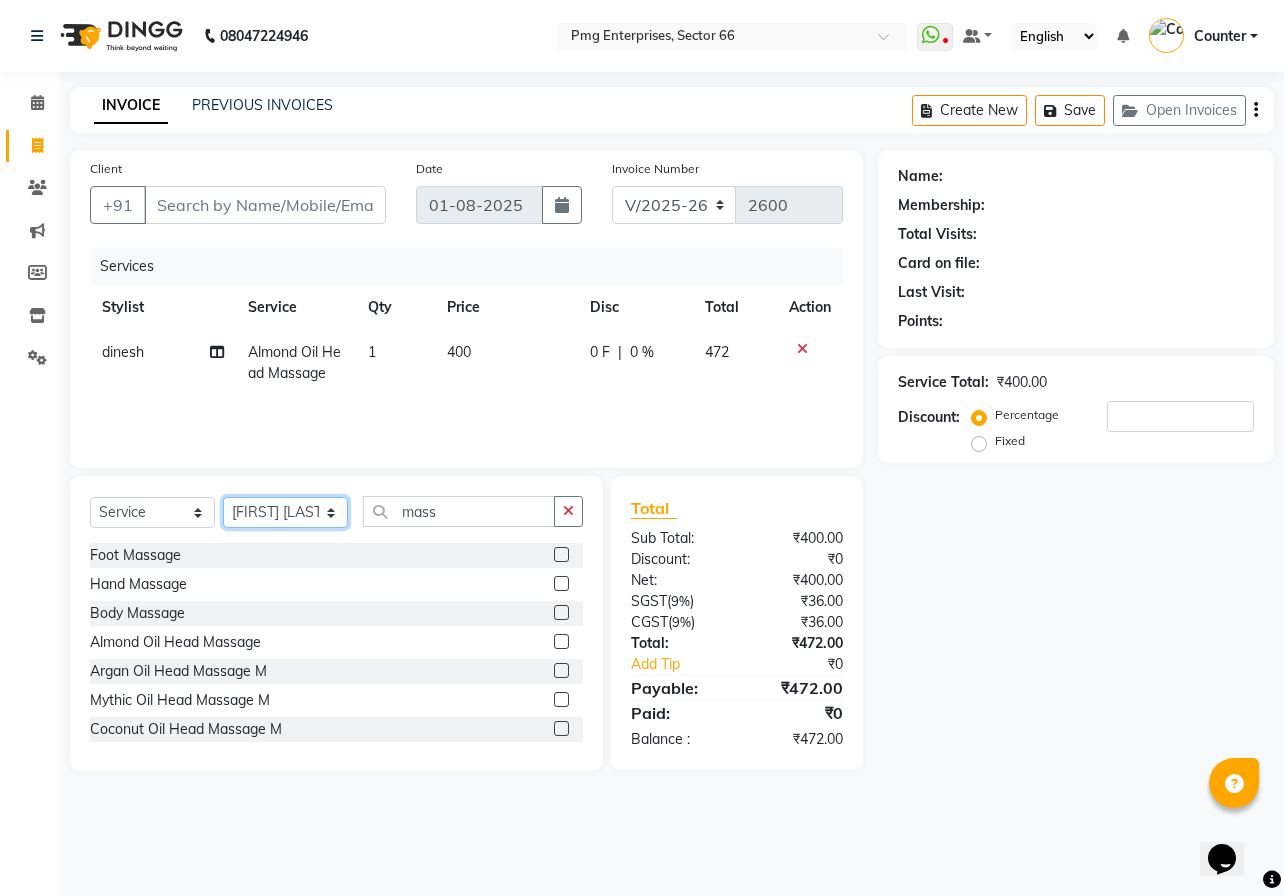 click on "Select Stylist [FIRST] [LAST] Counter [FIRST] [FIRST] [FIRST] [FIRST] [FIRST]" 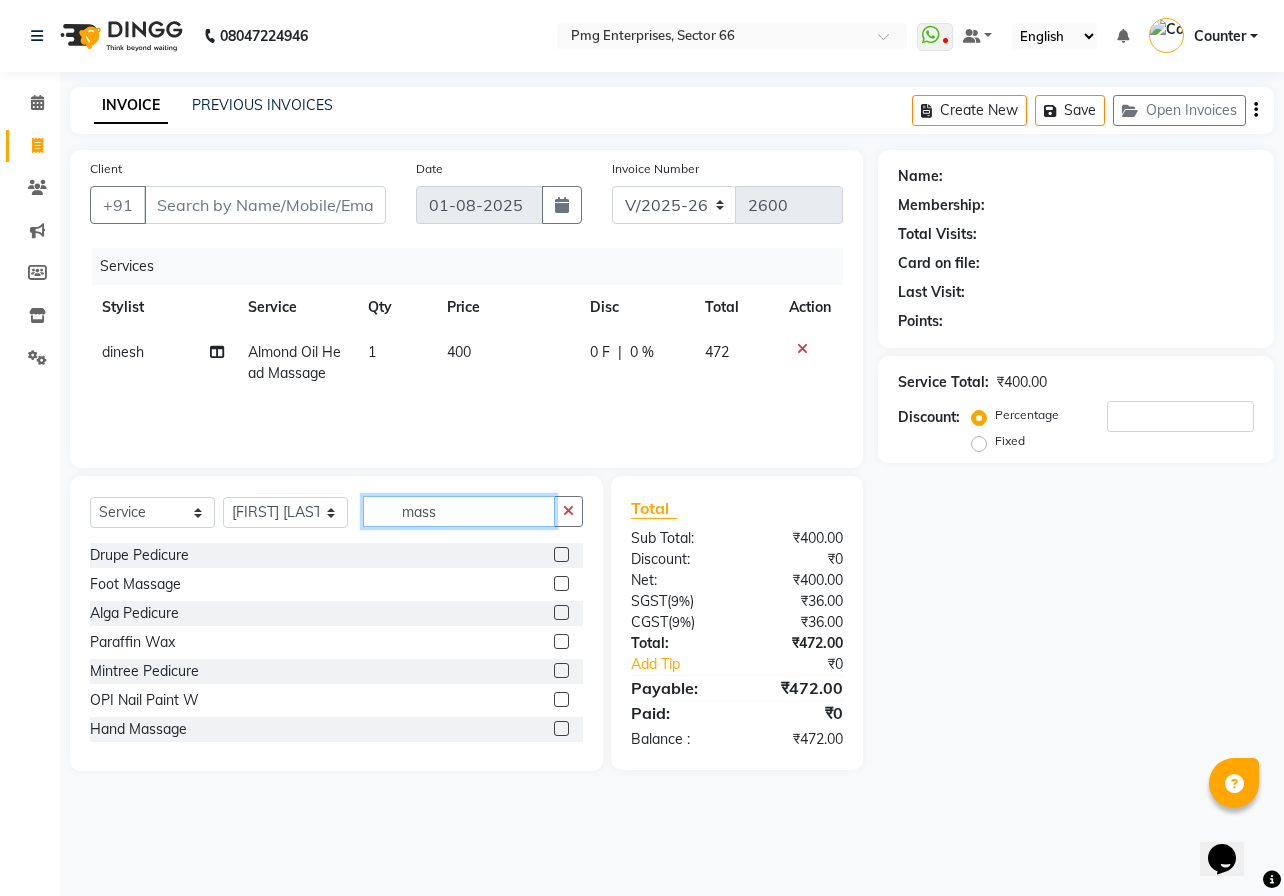 click on "mass" 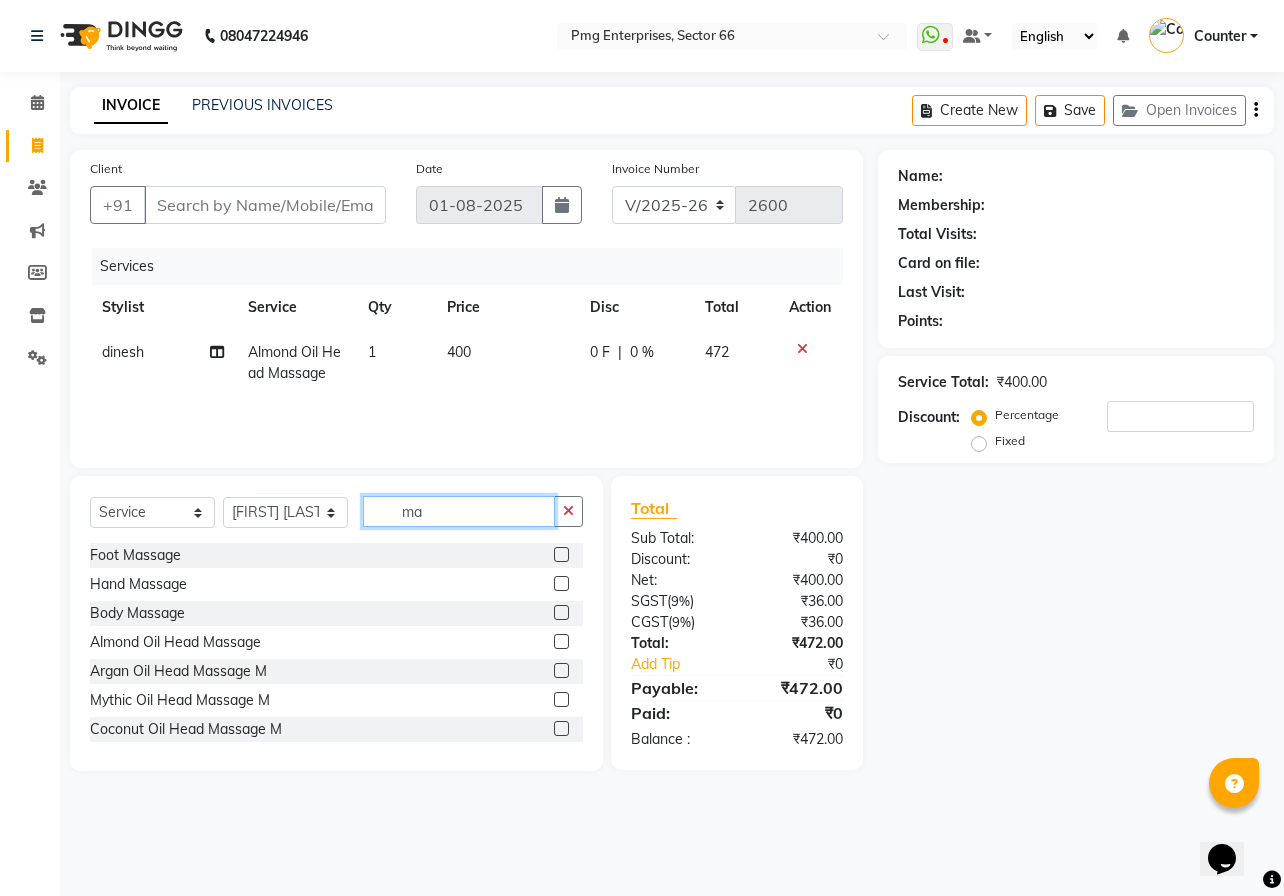 type on "m" 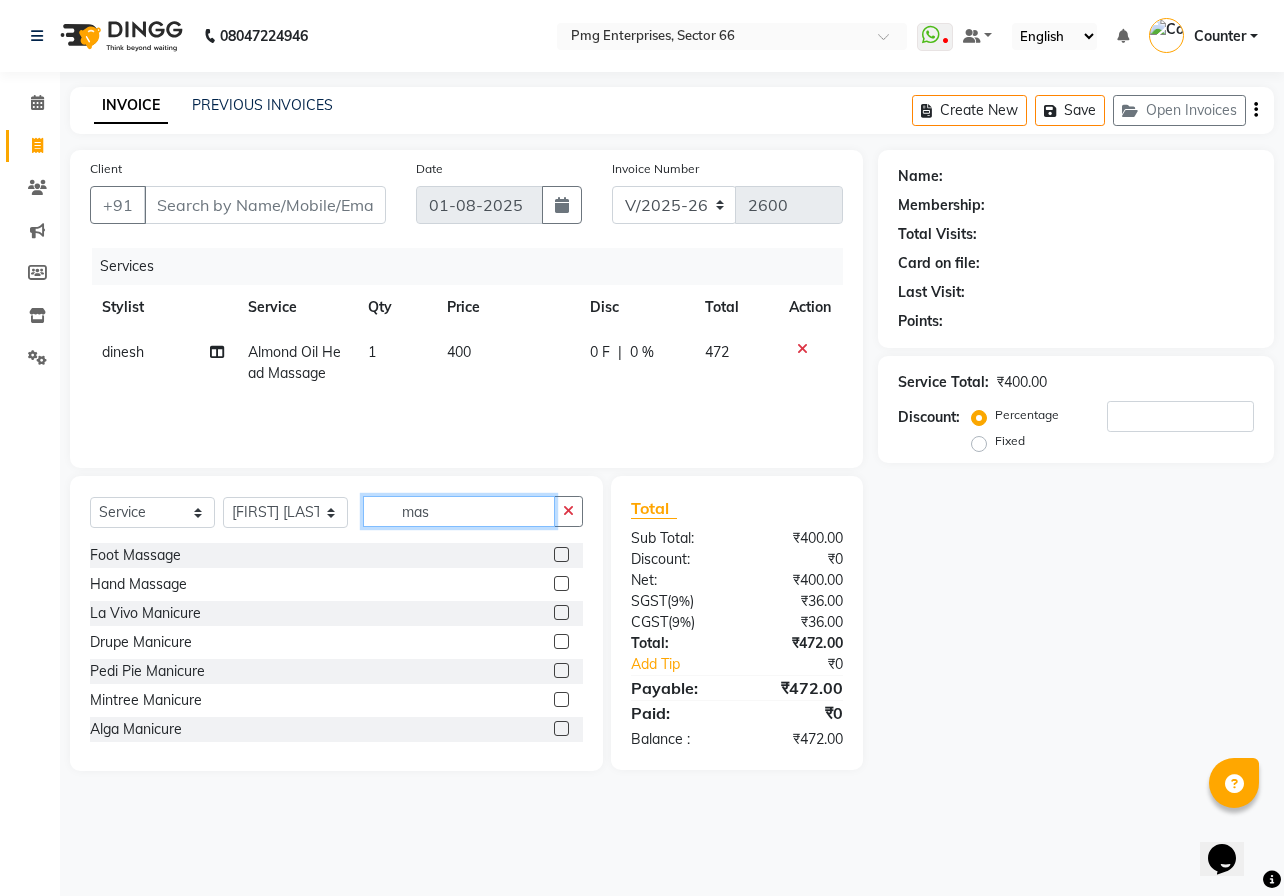 type on "mass" 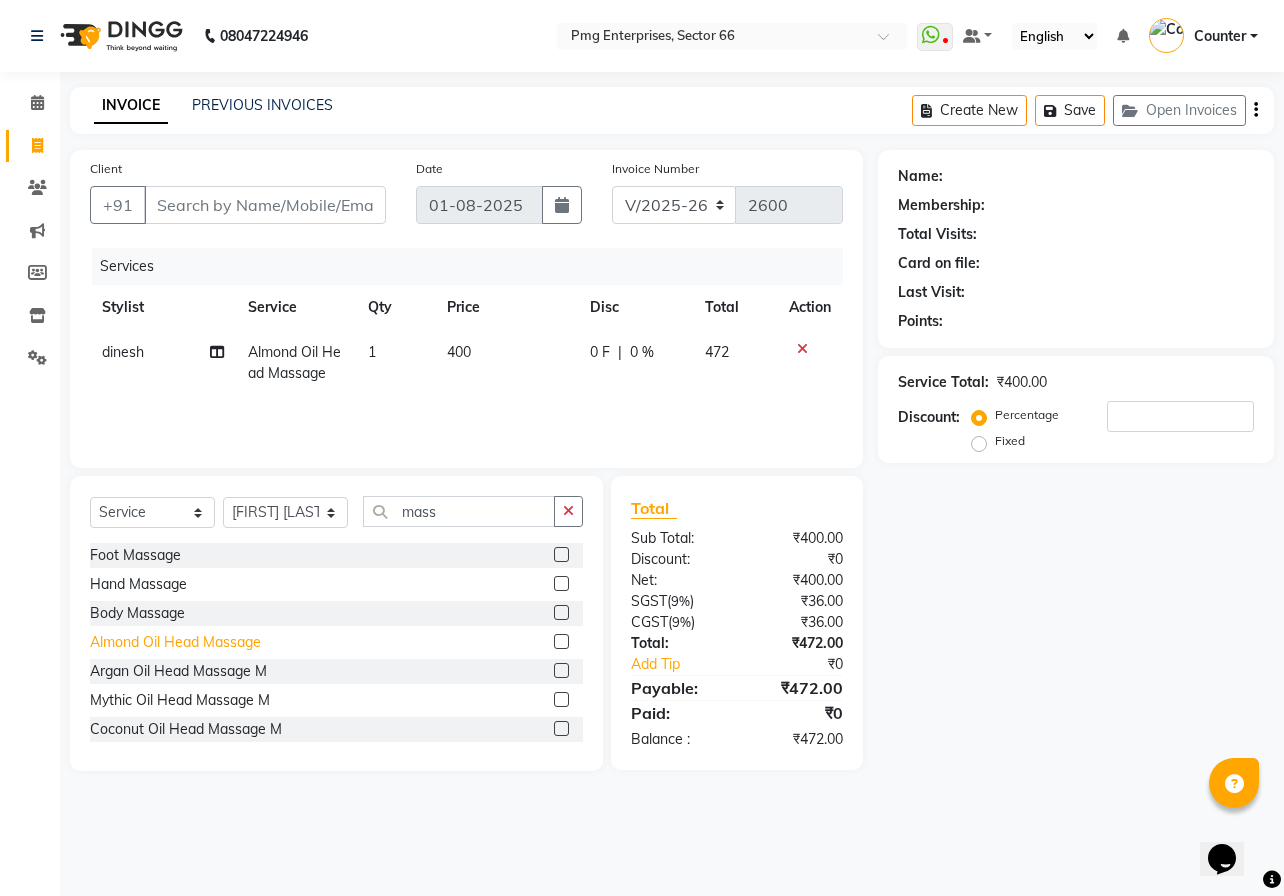 click on "Almond Oil Head Massage" 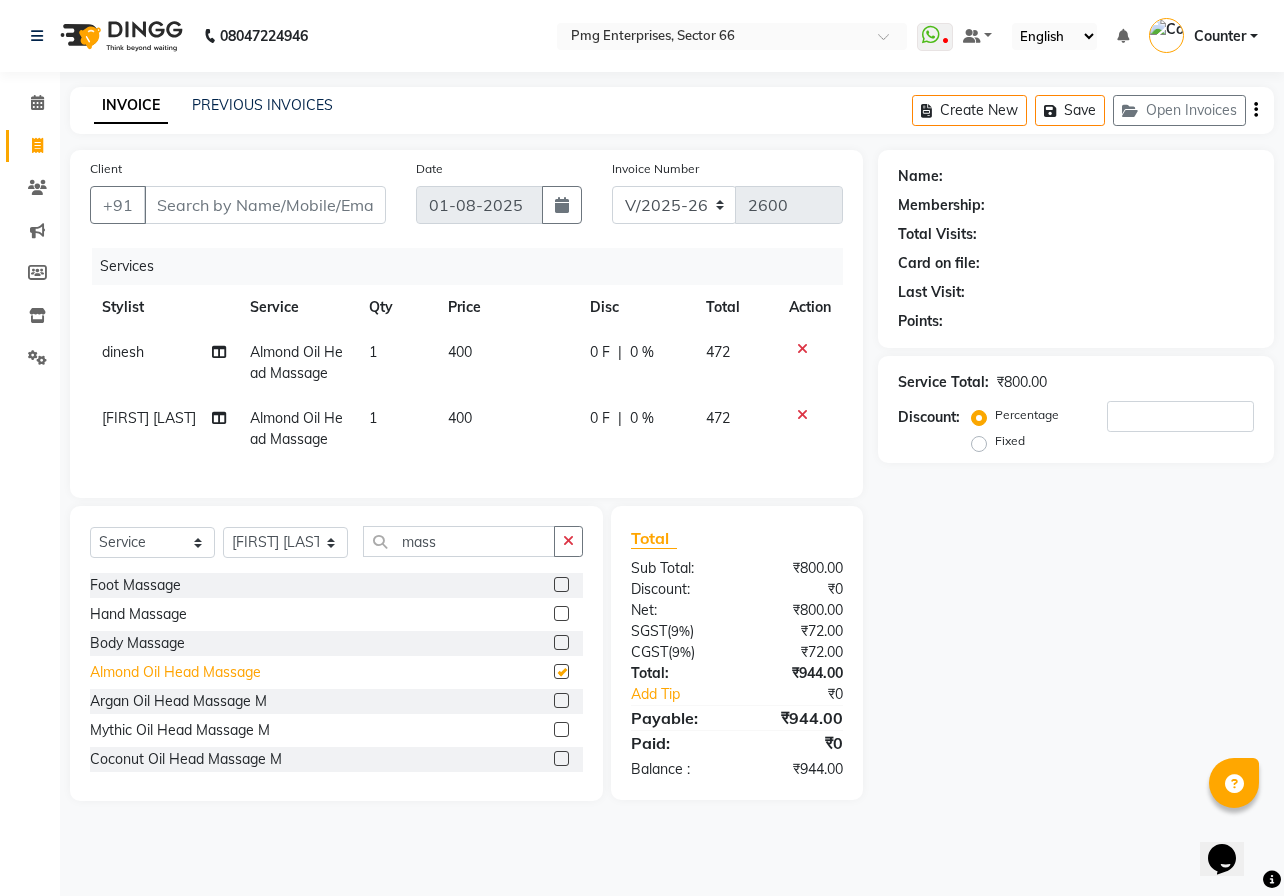 checkbox on "false" 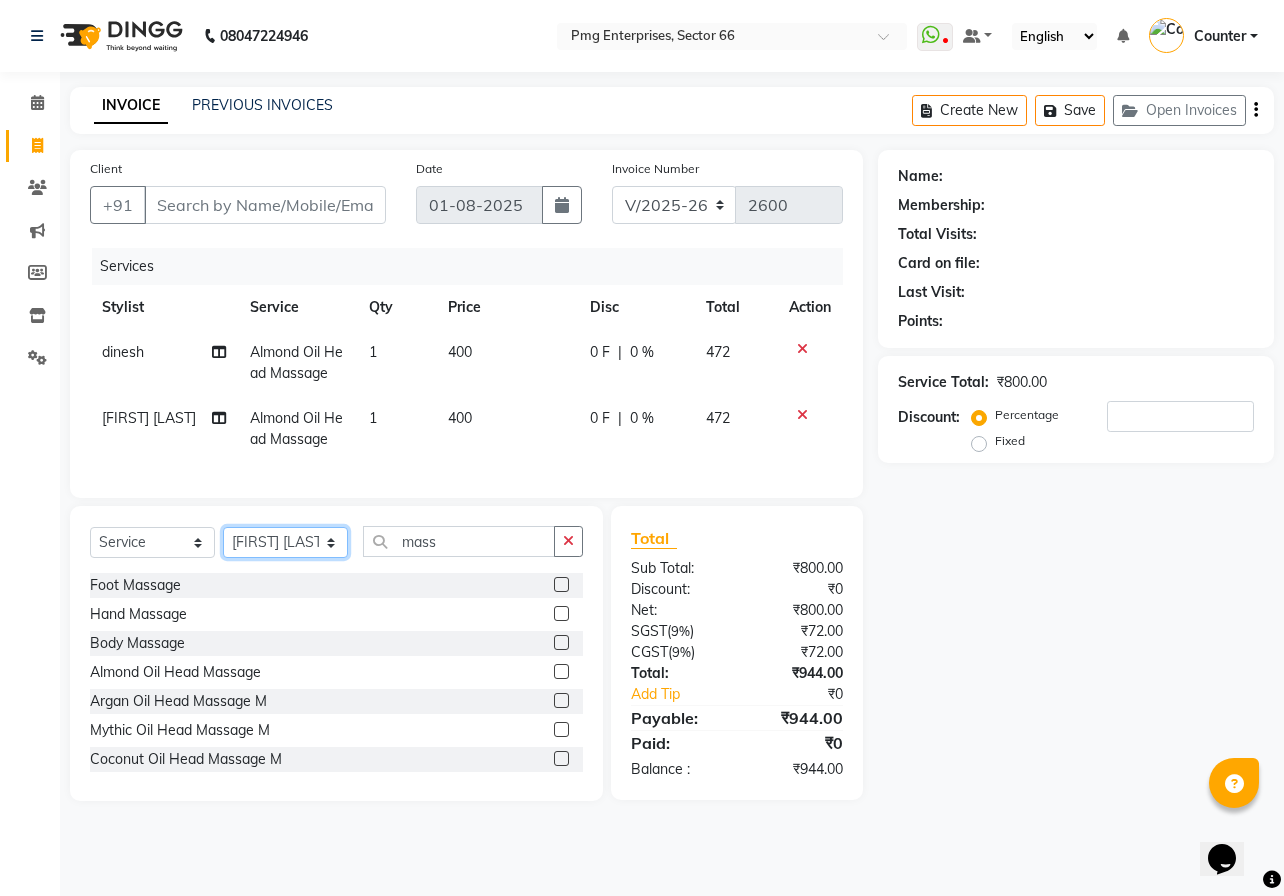 click on "Select Stylist [FIRST] [LAST] Counter [FIRST] [FIRST] [FIRST] [FIRST] [FIRST]" 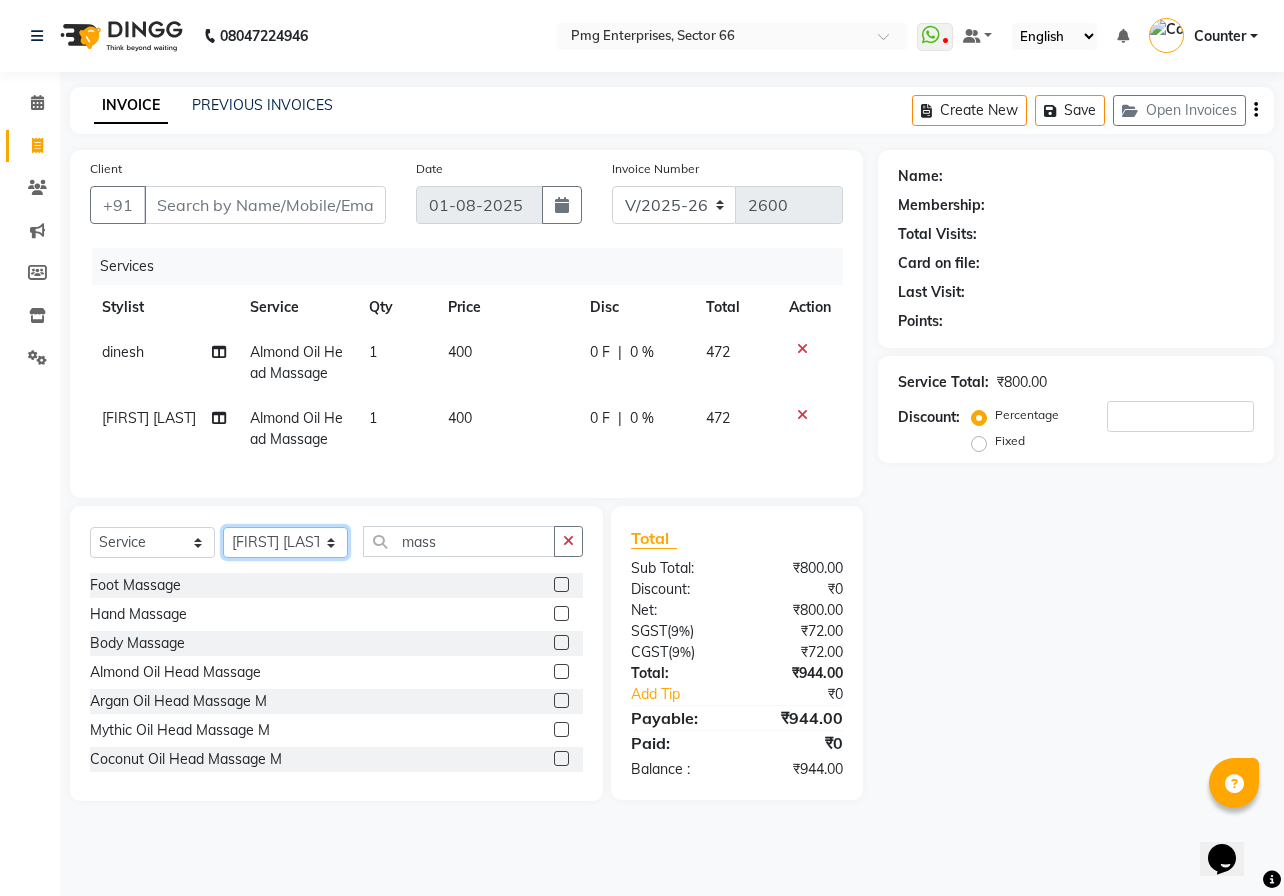 select on "49466" 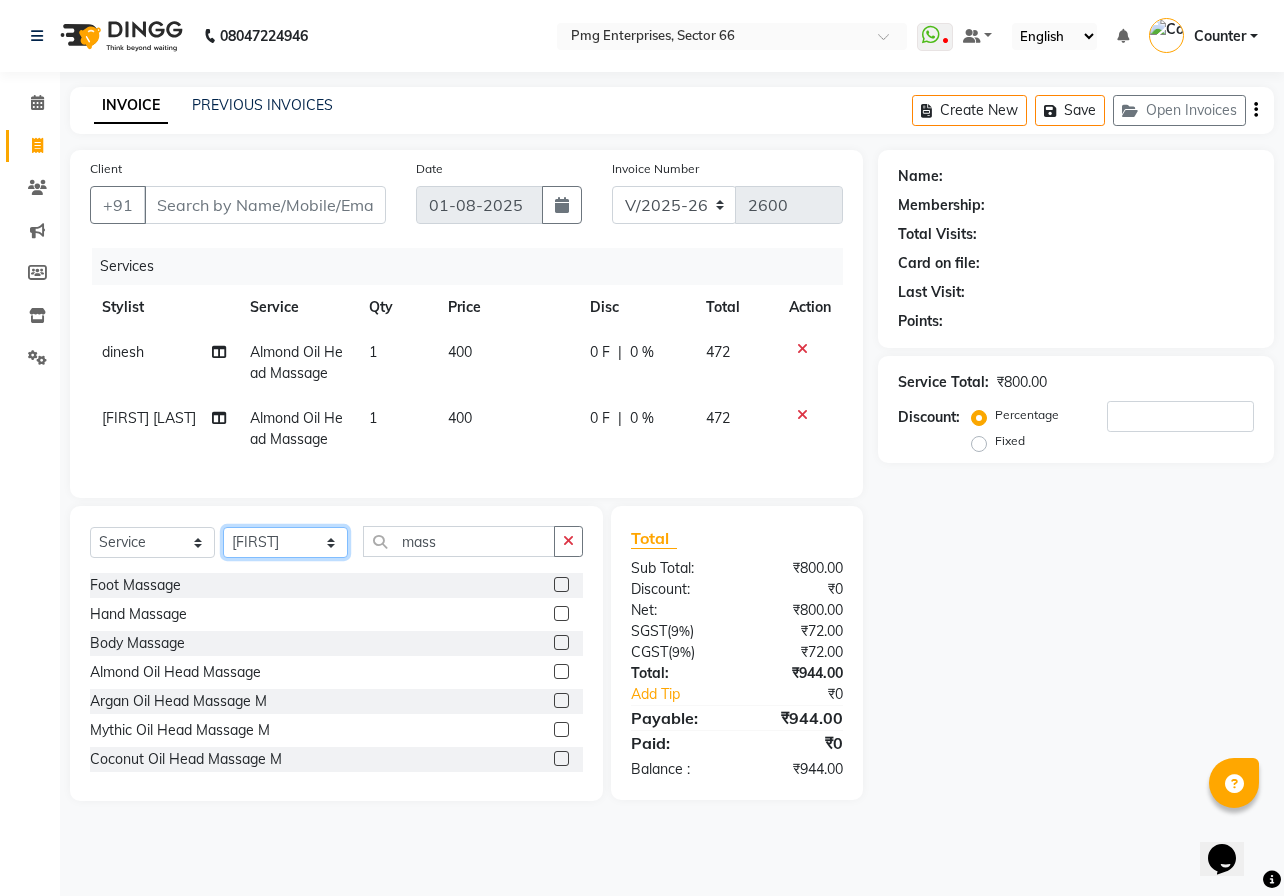 click on "Select Stylist [FIRST] [LAST] Counter [FIRST] [FIRST] [FIRST] [FIRST] [FIRST]" 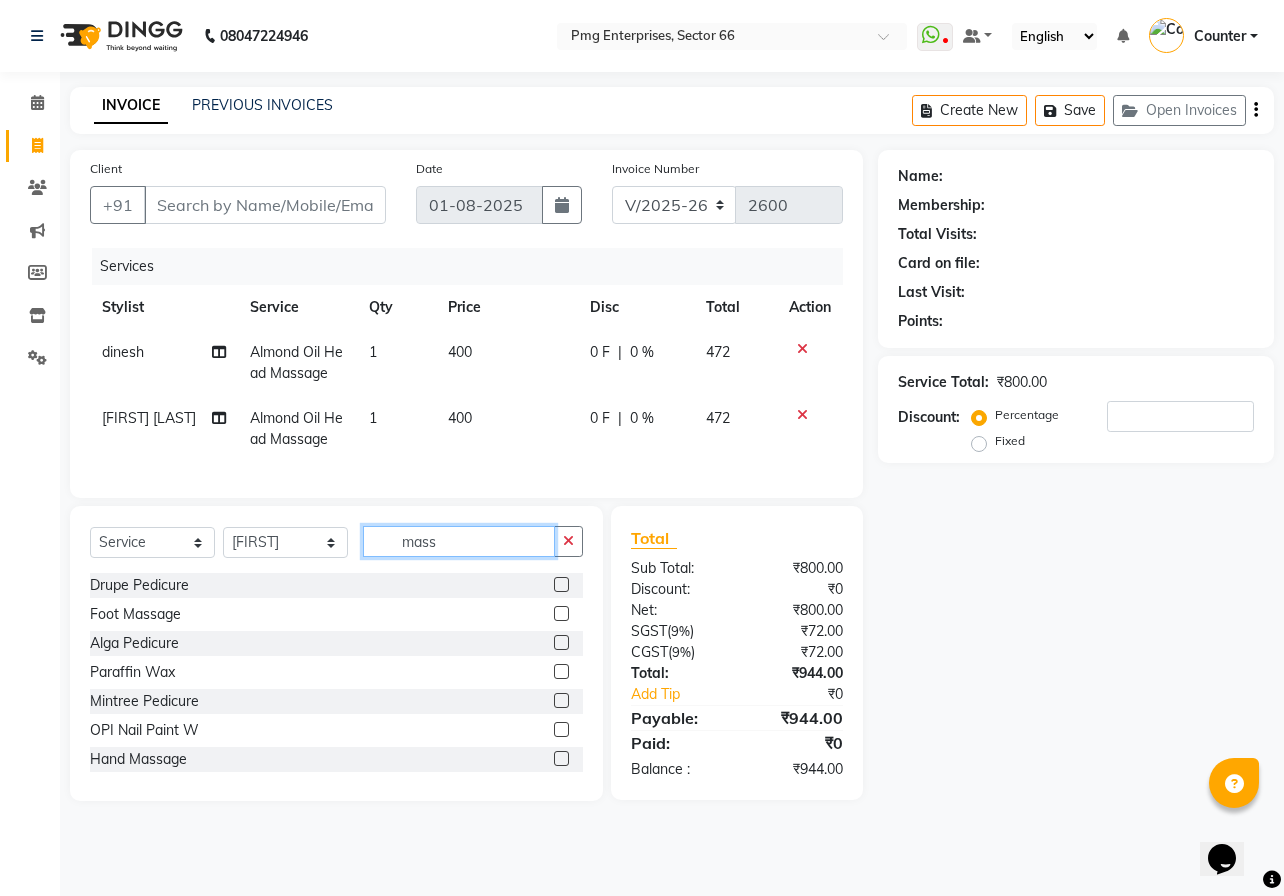 click on "mass" 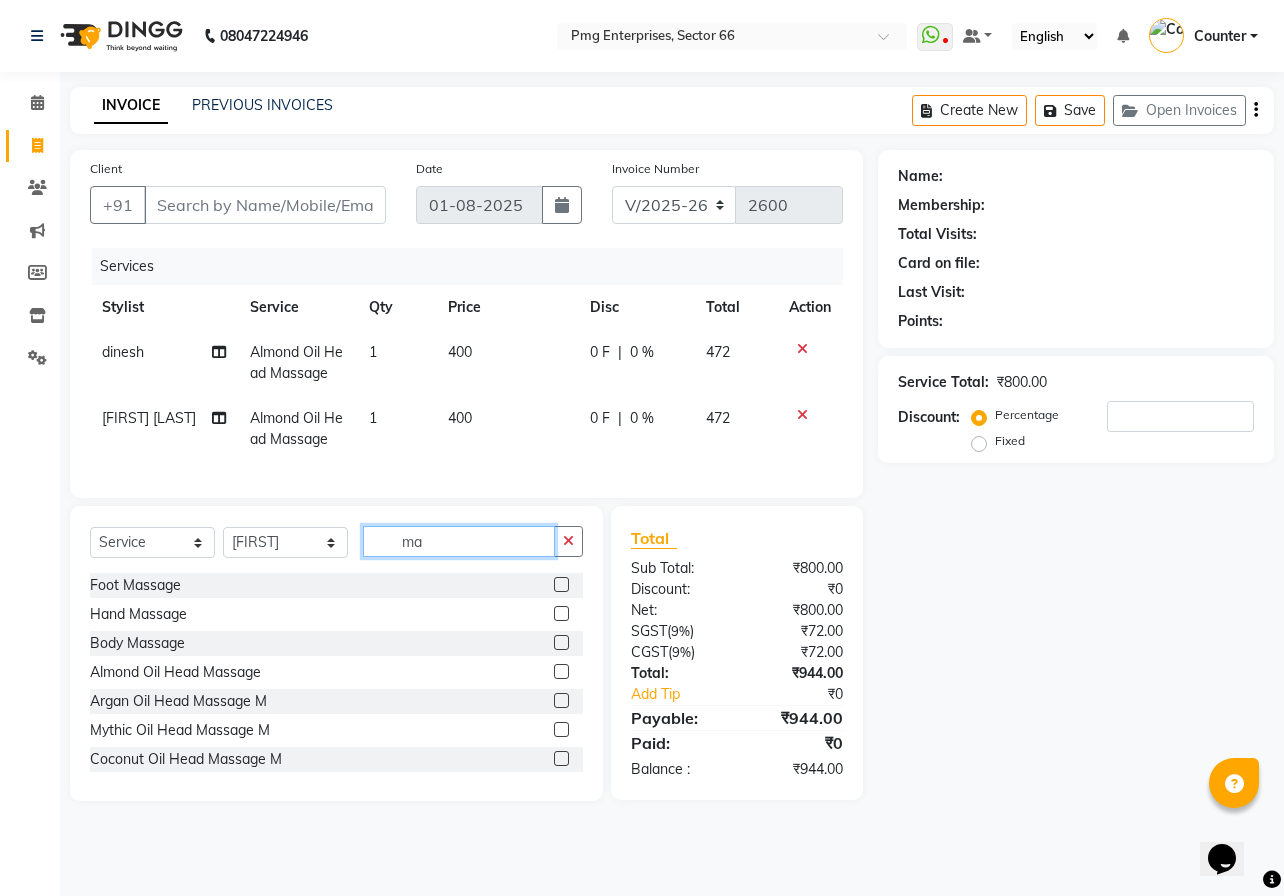 type on "m" 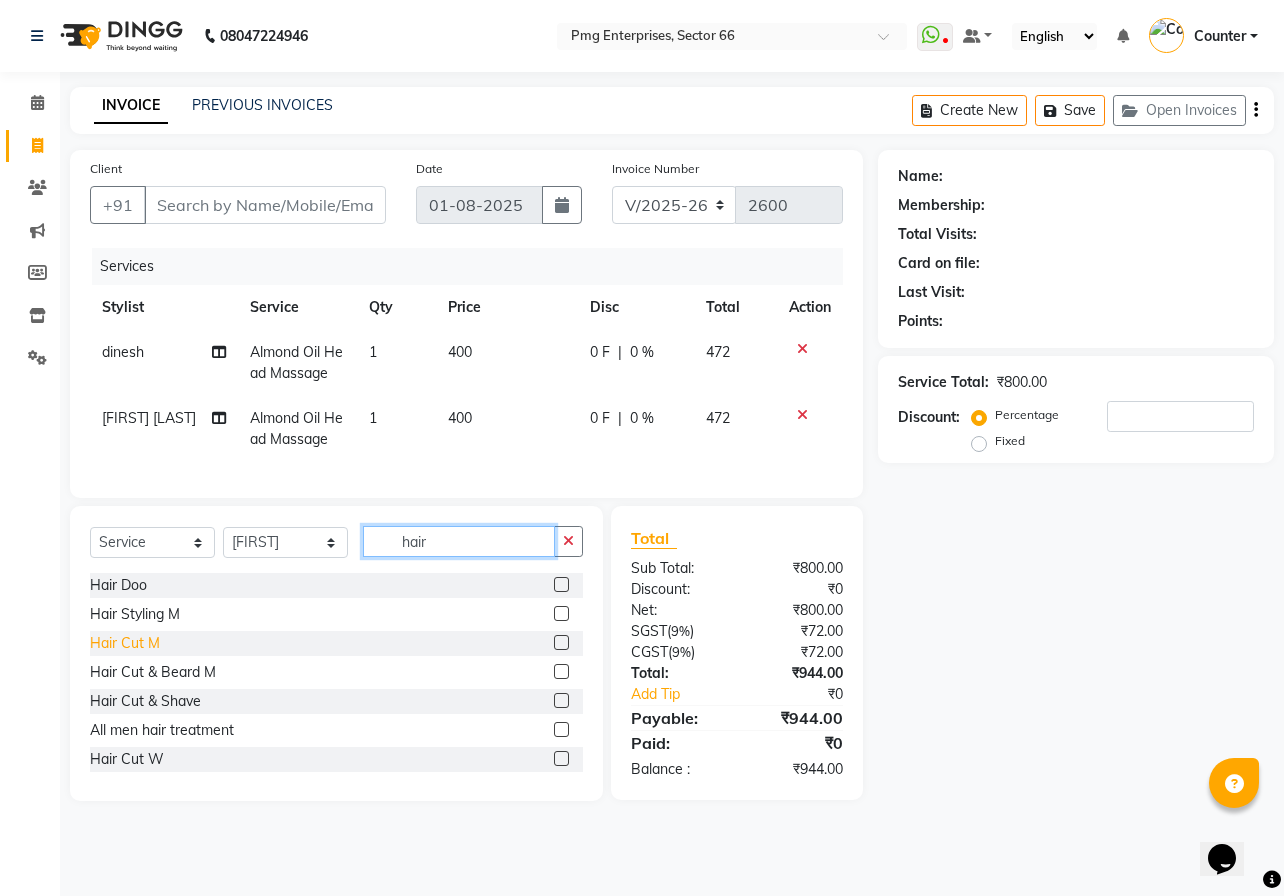 type on "hair" 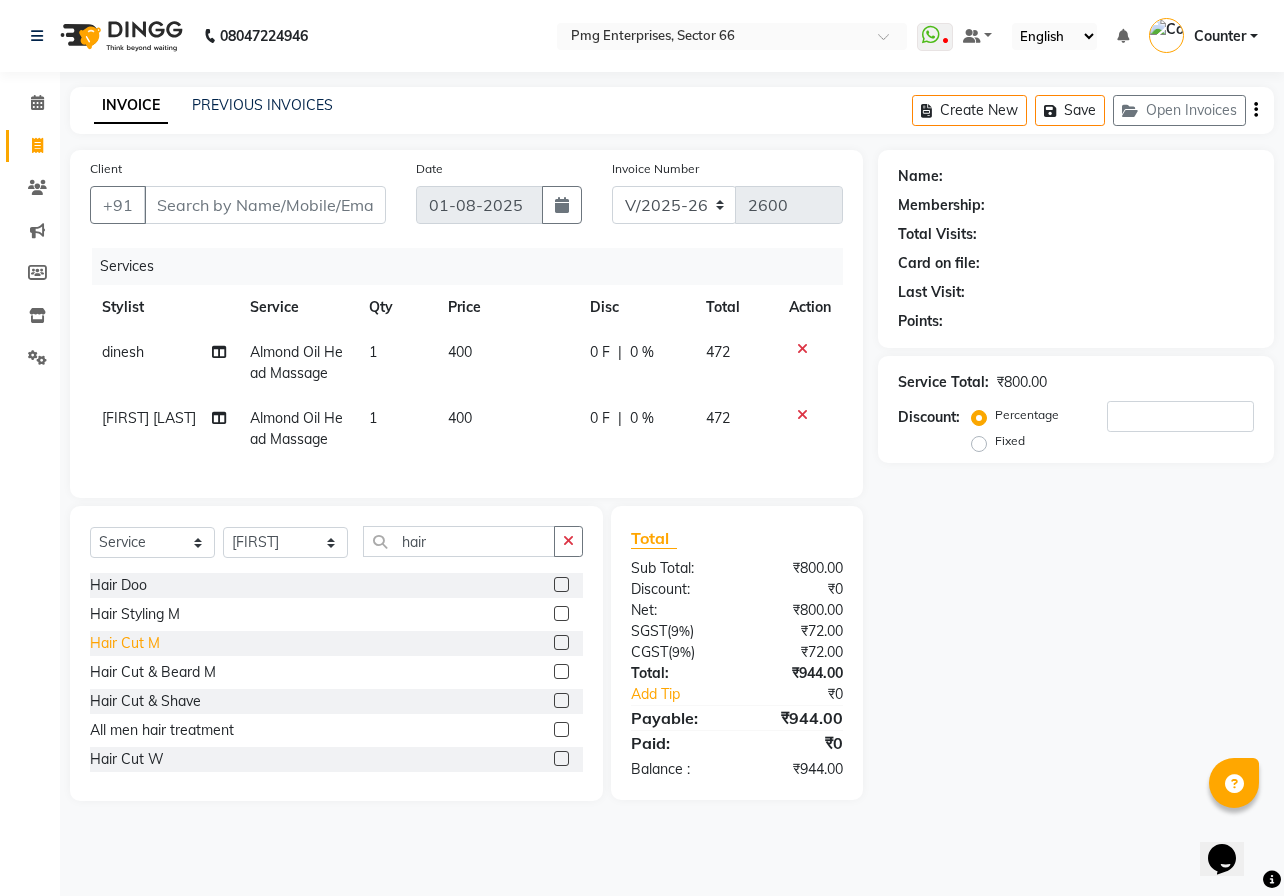 click on "Hair Cut M" 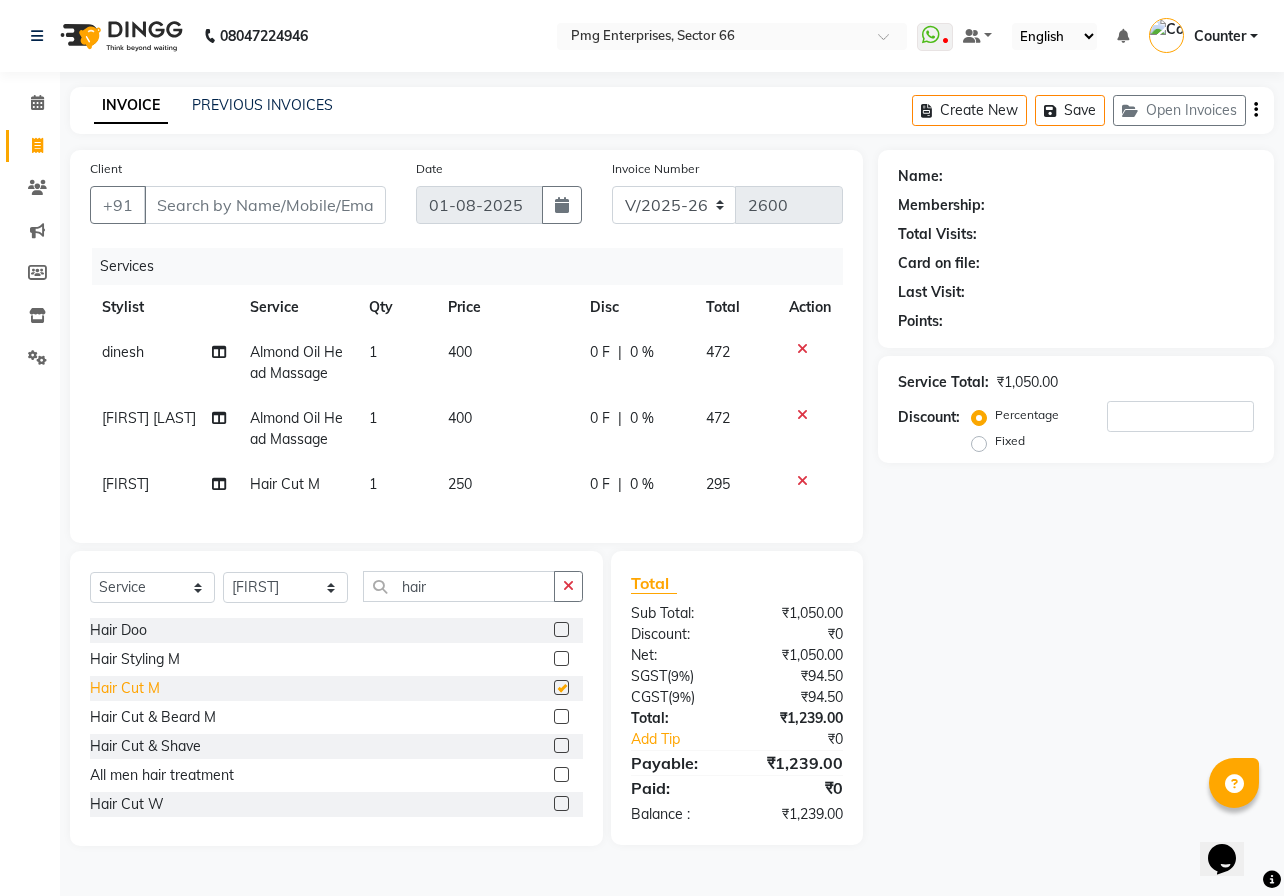 checkbox on "false" 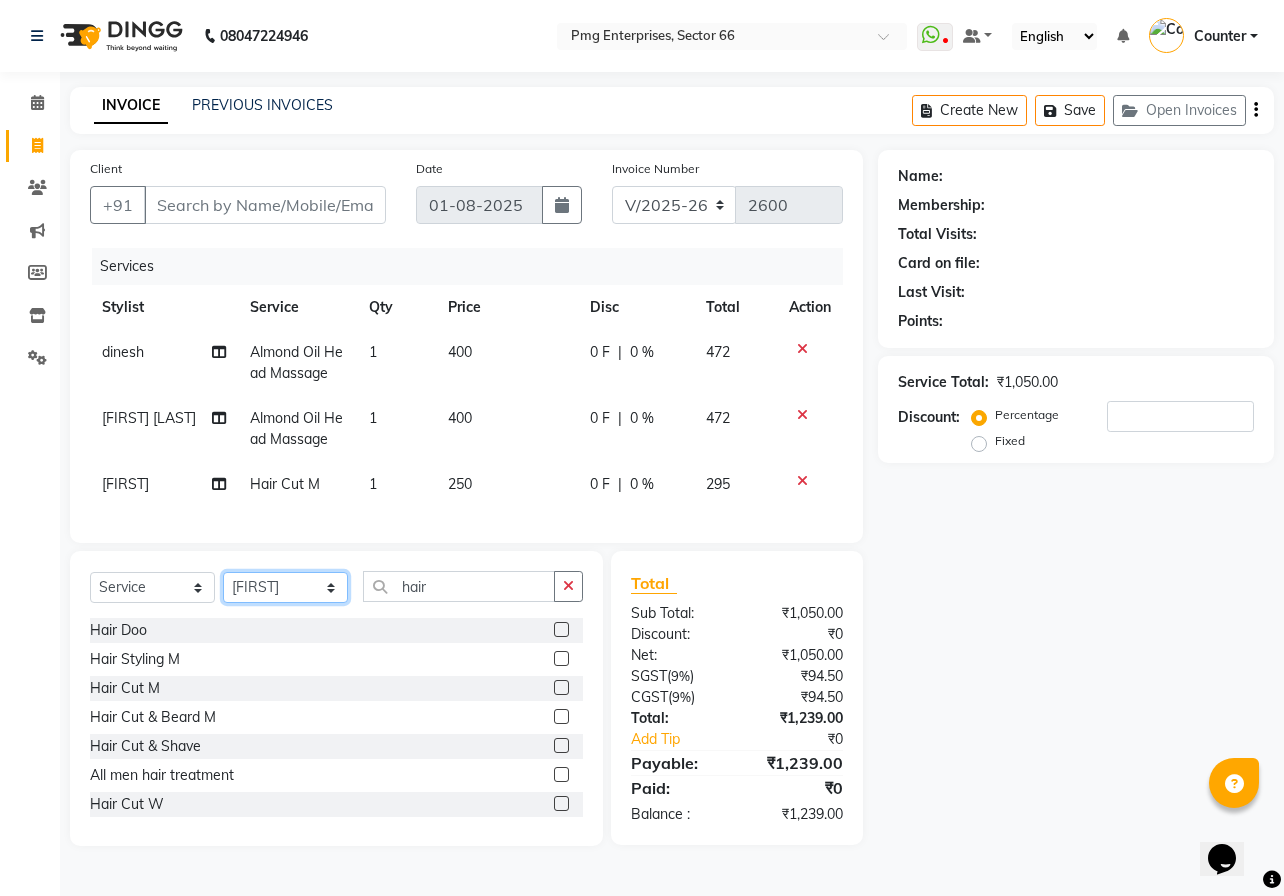 click on "Select Stylist [FIRST] [LAST] Counter [FIRST] [FIRST] [FIRST] [FIRST] [FIRST]" 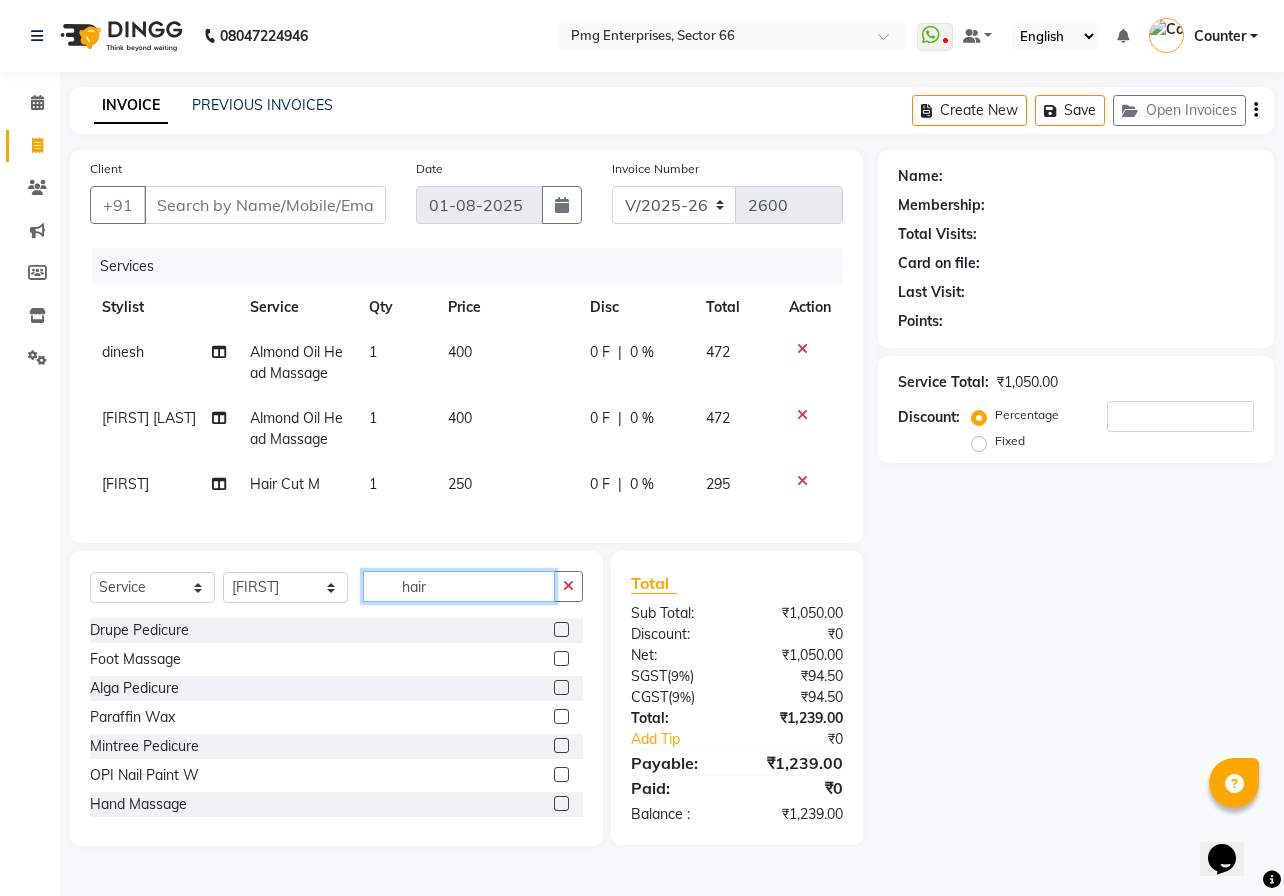 click on "hair" 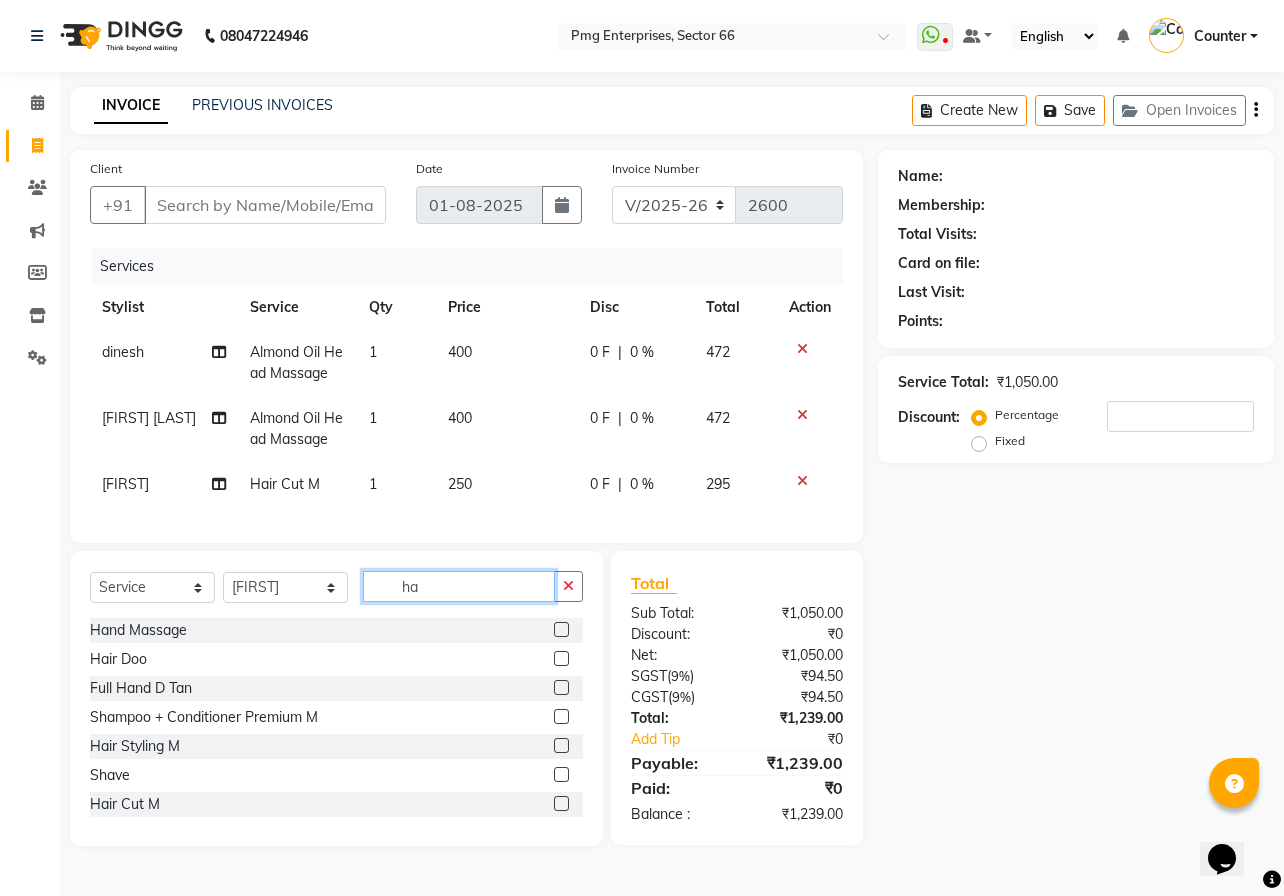 type on "h" 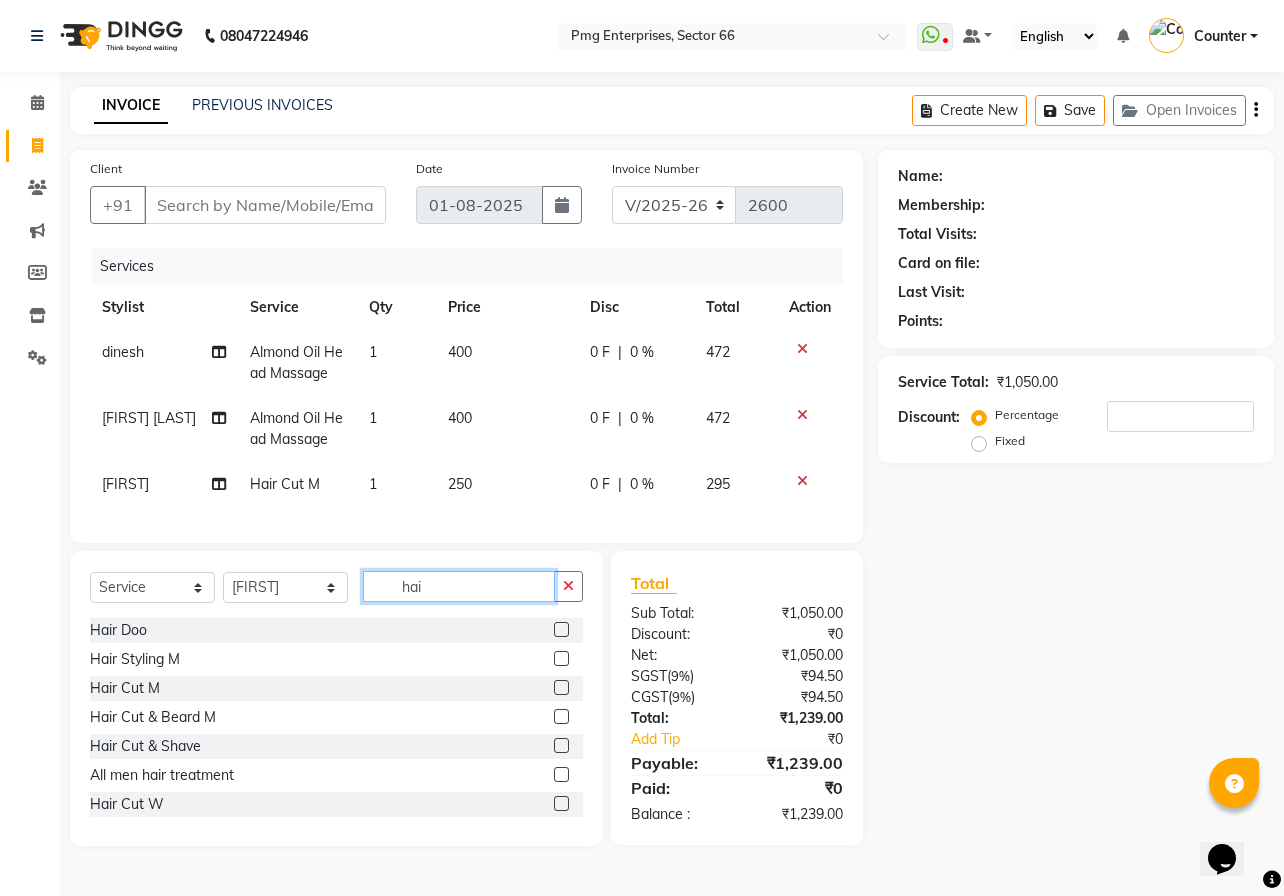 type on "hair" 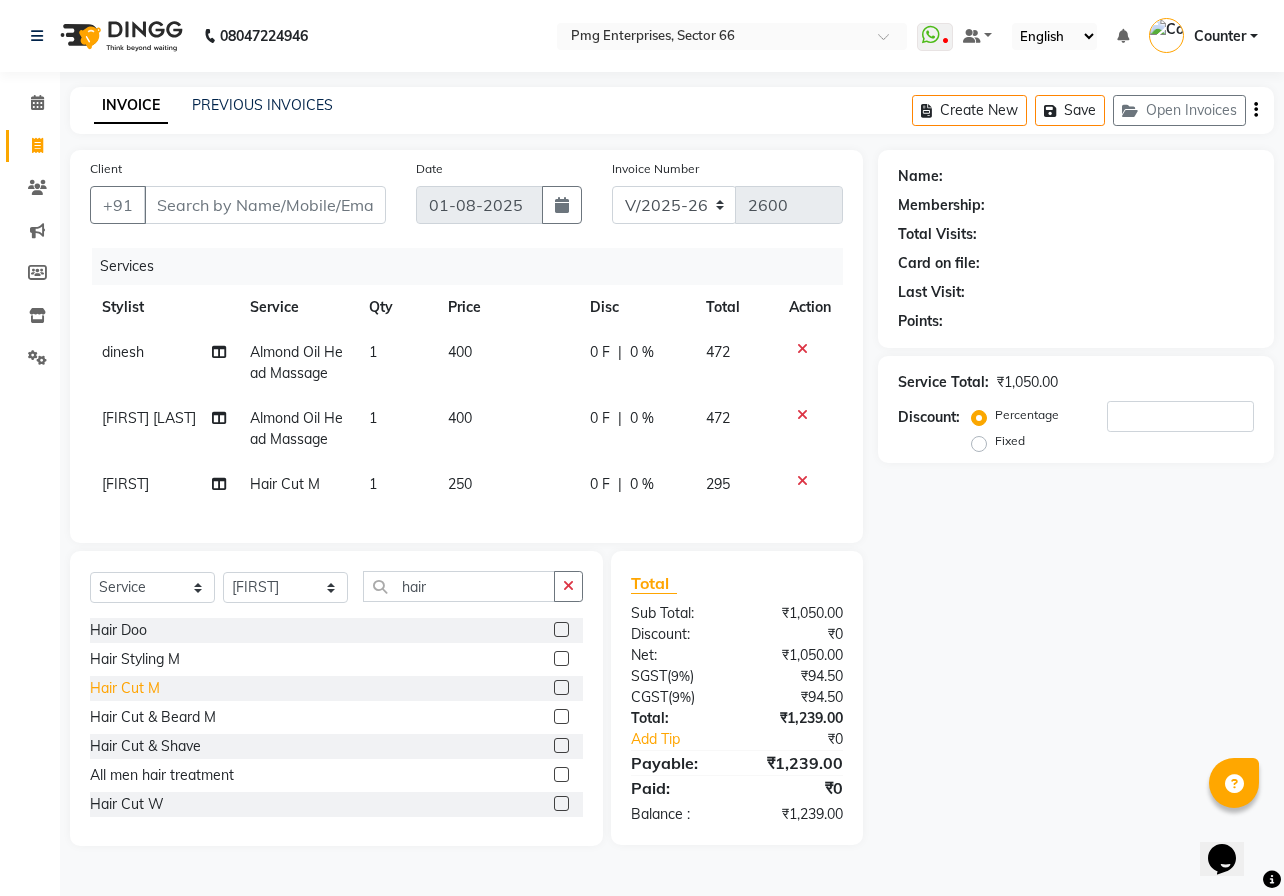 click on "Hair Cut M" 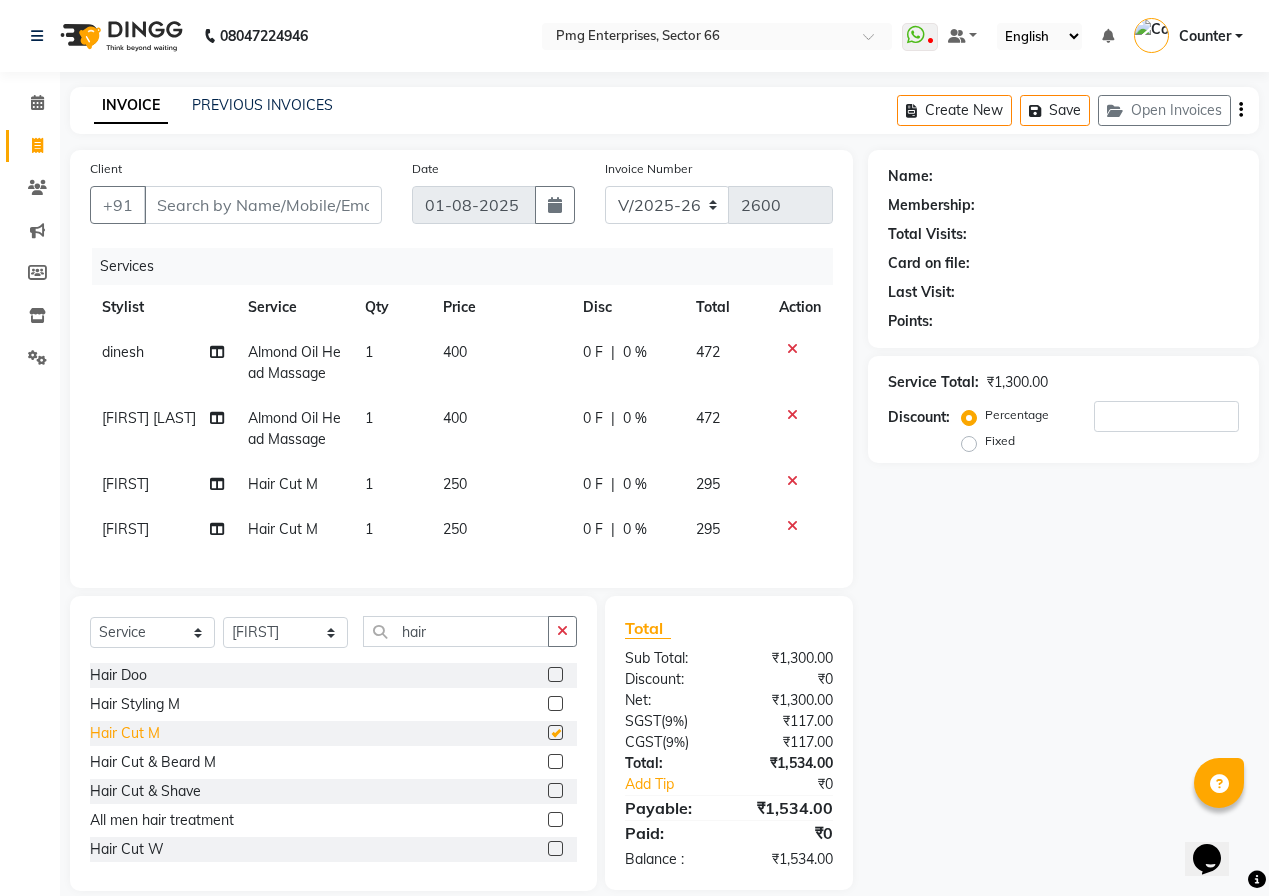 checkbox on "false" 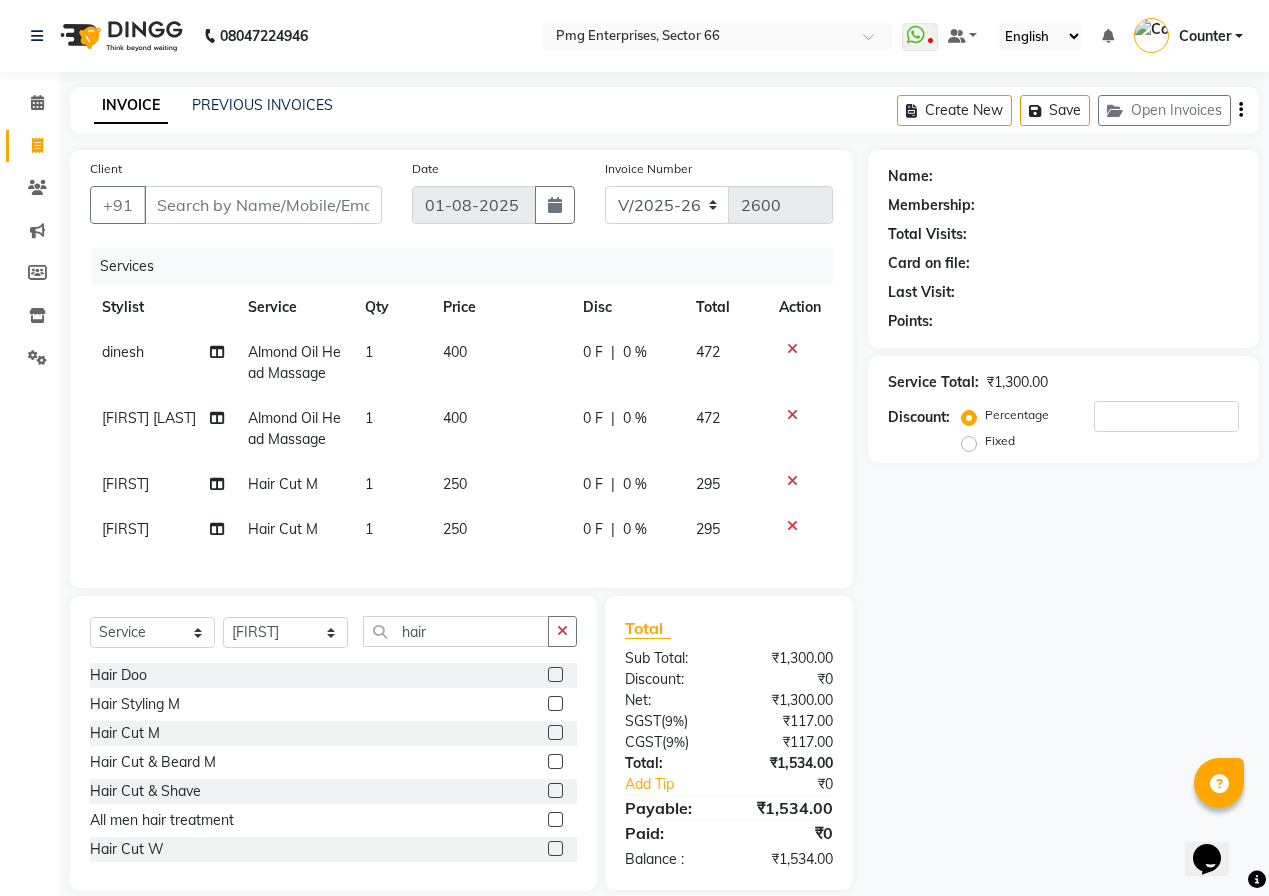 click on "400" 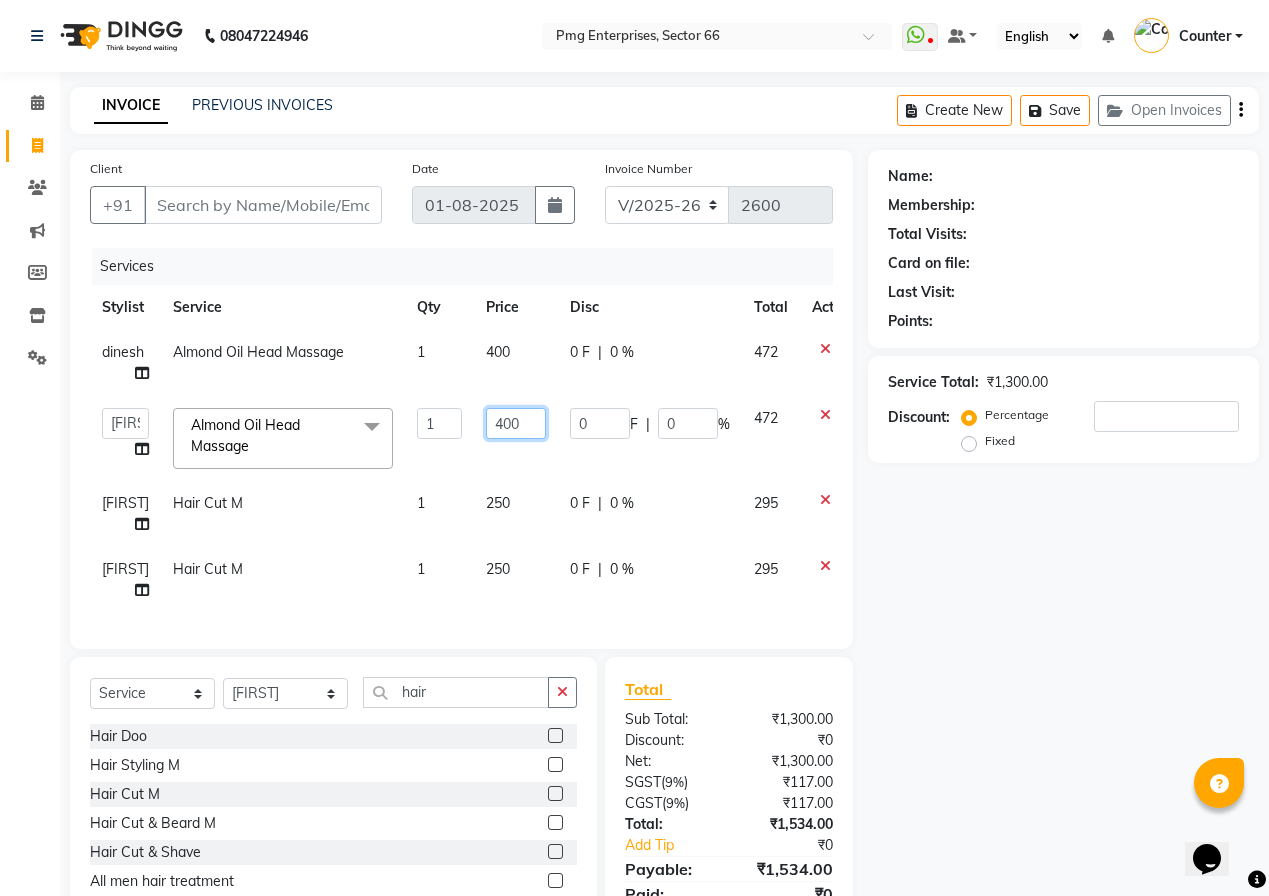 click on "400" 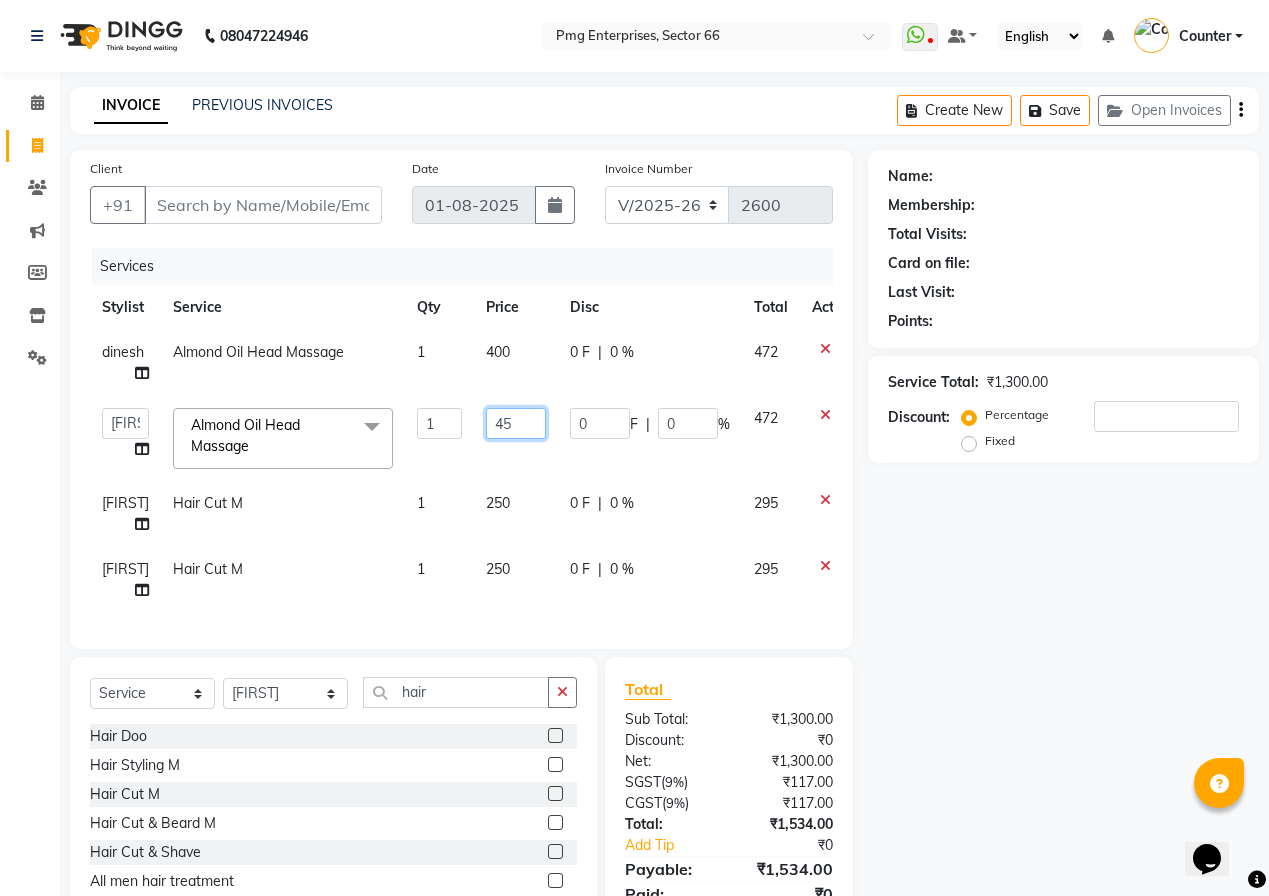 type on "450" 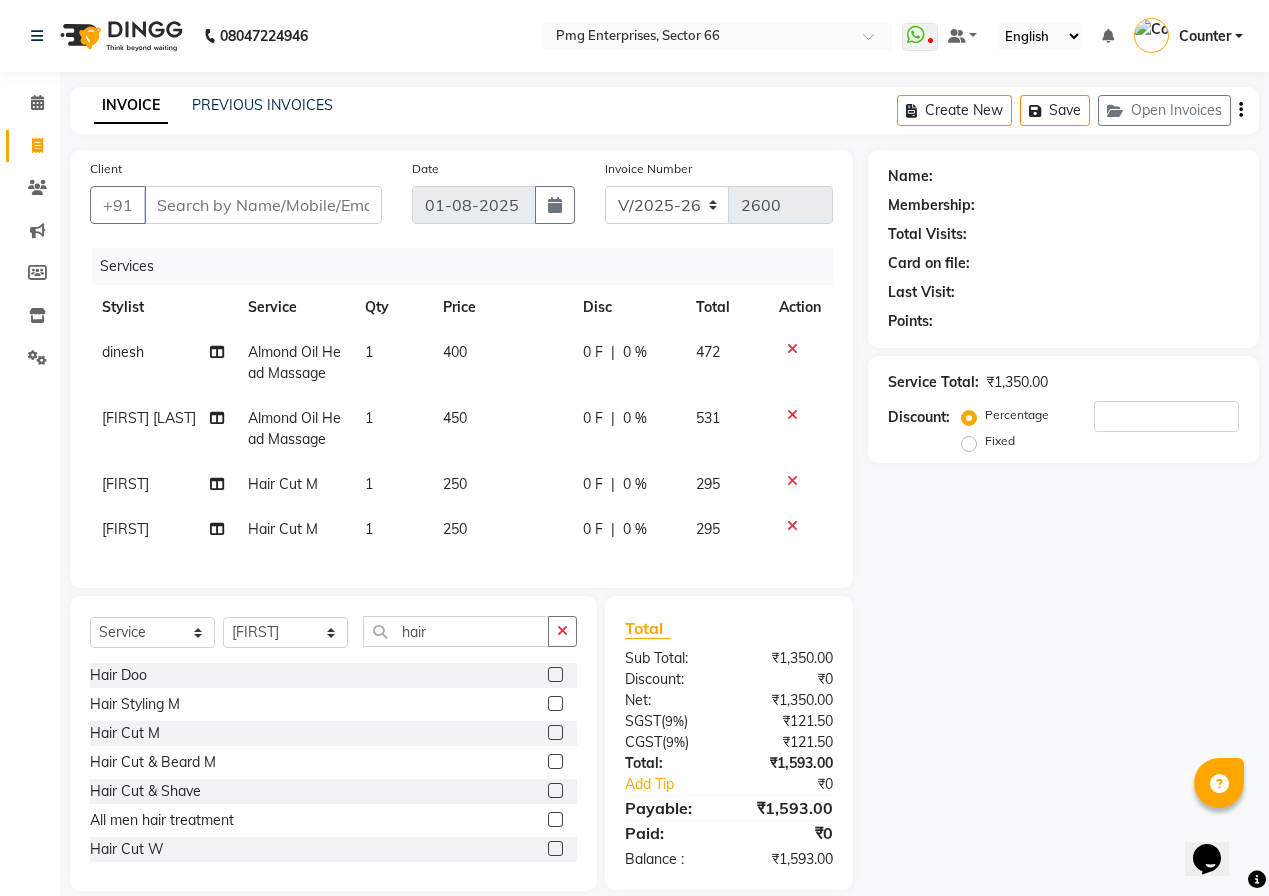 click on "400" 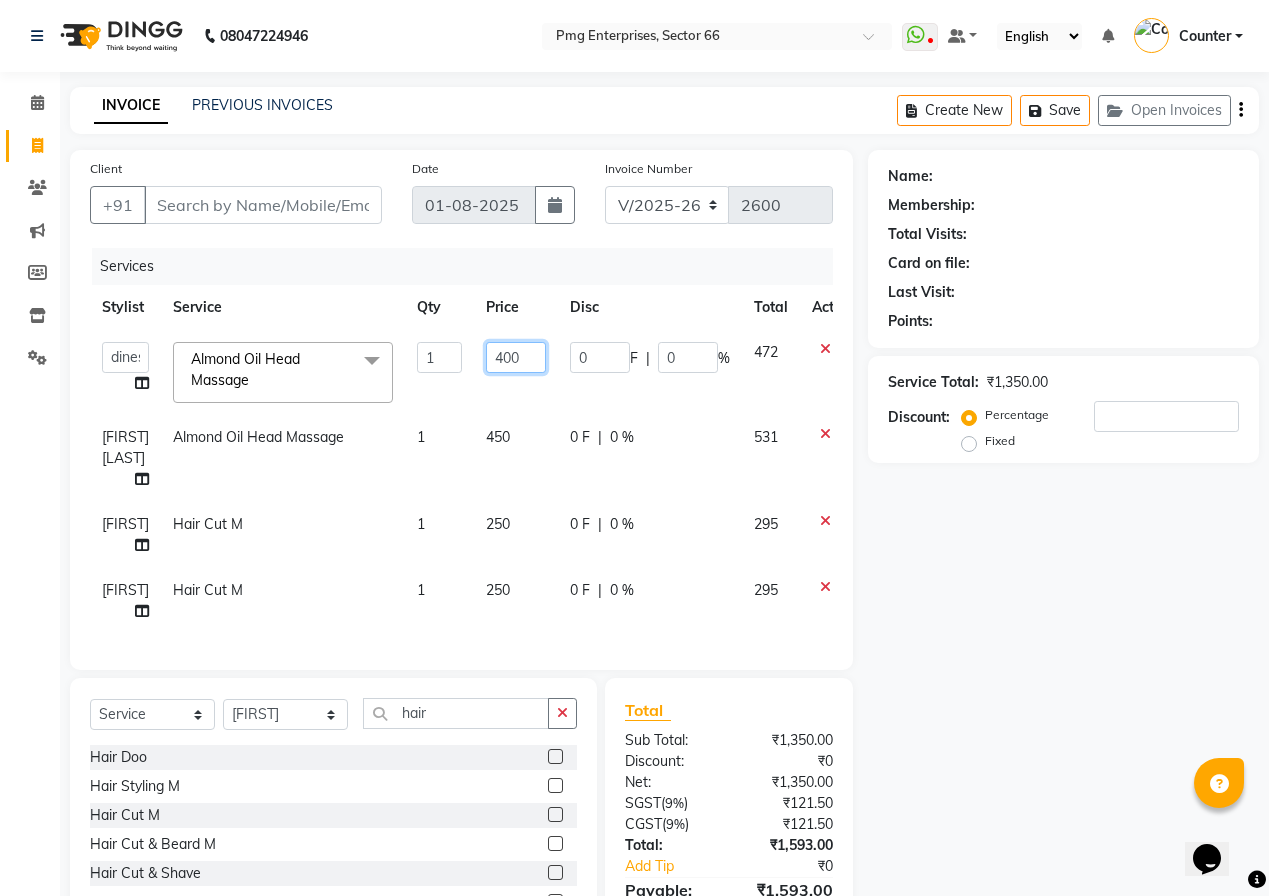 click on "400" 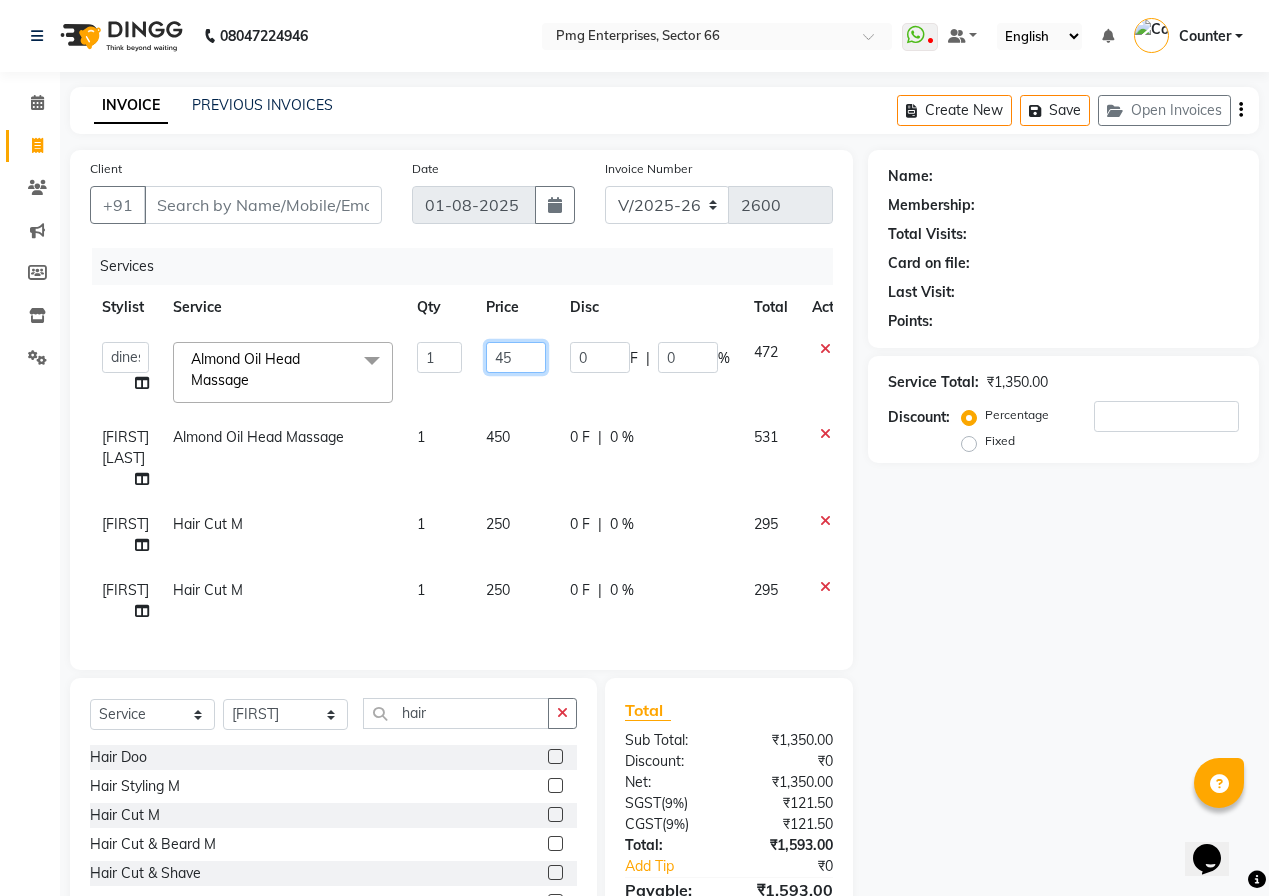 type on "450" 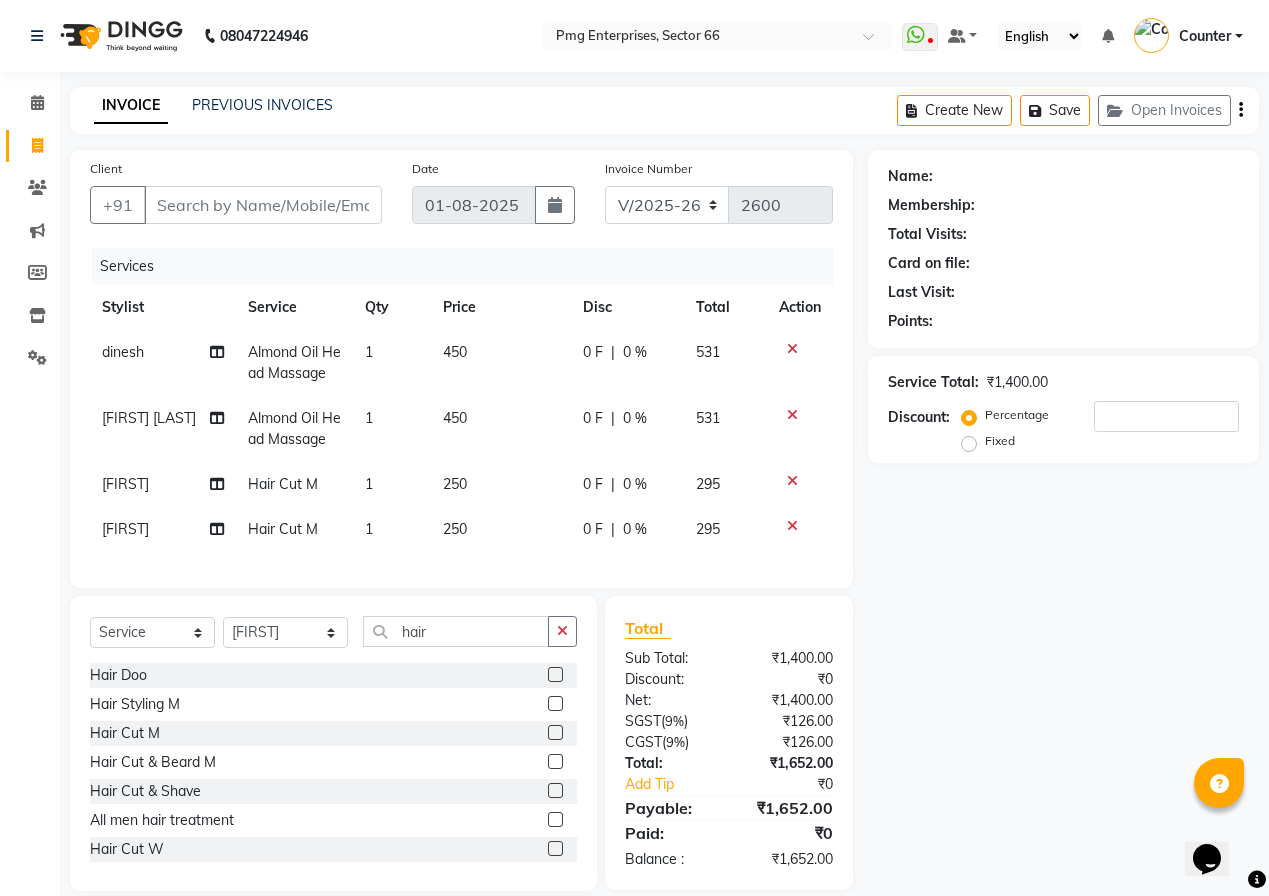 click on "dinesh Almond Oil Head Massage 1 450 0 F | 0 % 531 Ashish Kashyap Almond Oil Head Massage 1 450 0 F | 0 % 531 Jitender Hair Cut M 1 250 0 F | 0 % 295 Jackson Hair Cut M 1 250 0 F | 0 % 295" 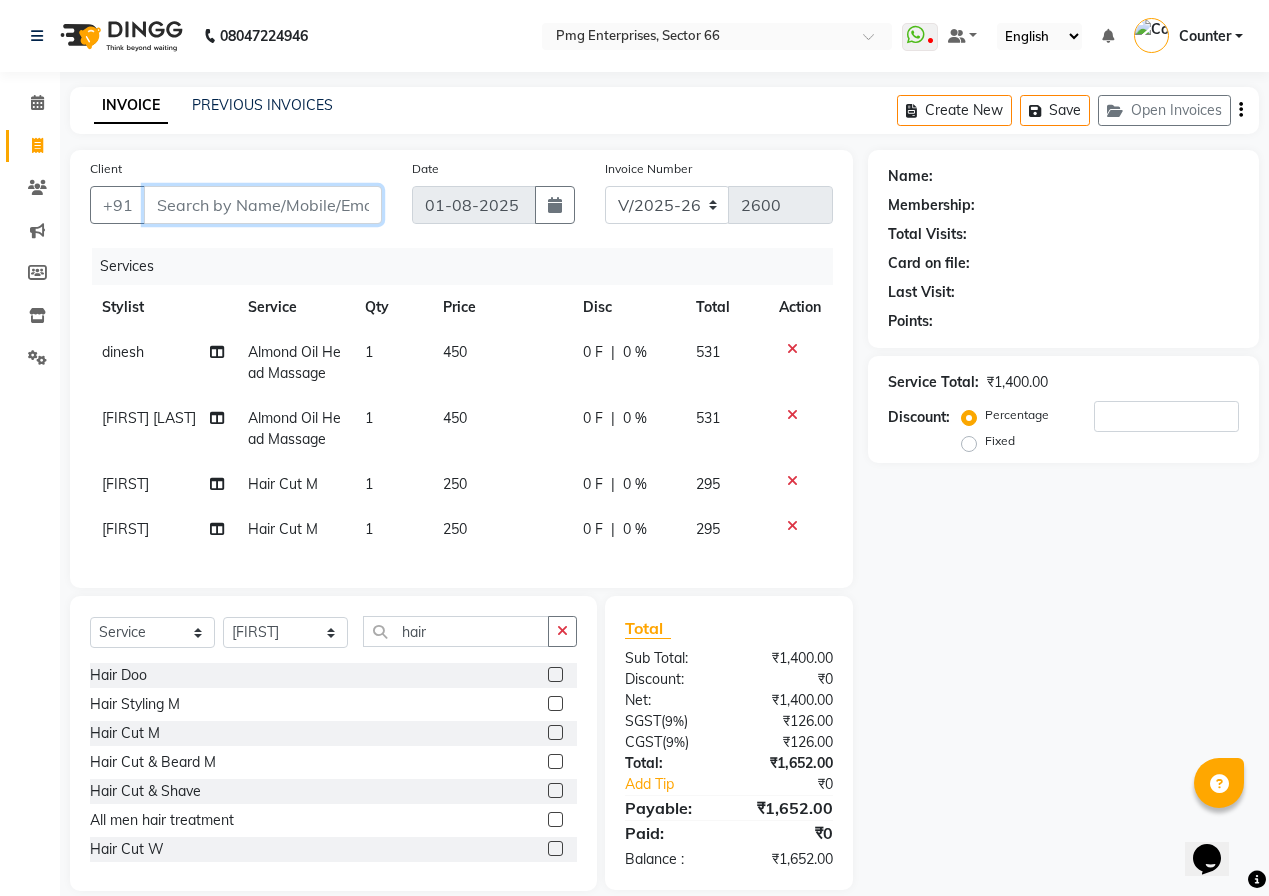 click on "Client" at bounding box center (263, 205) 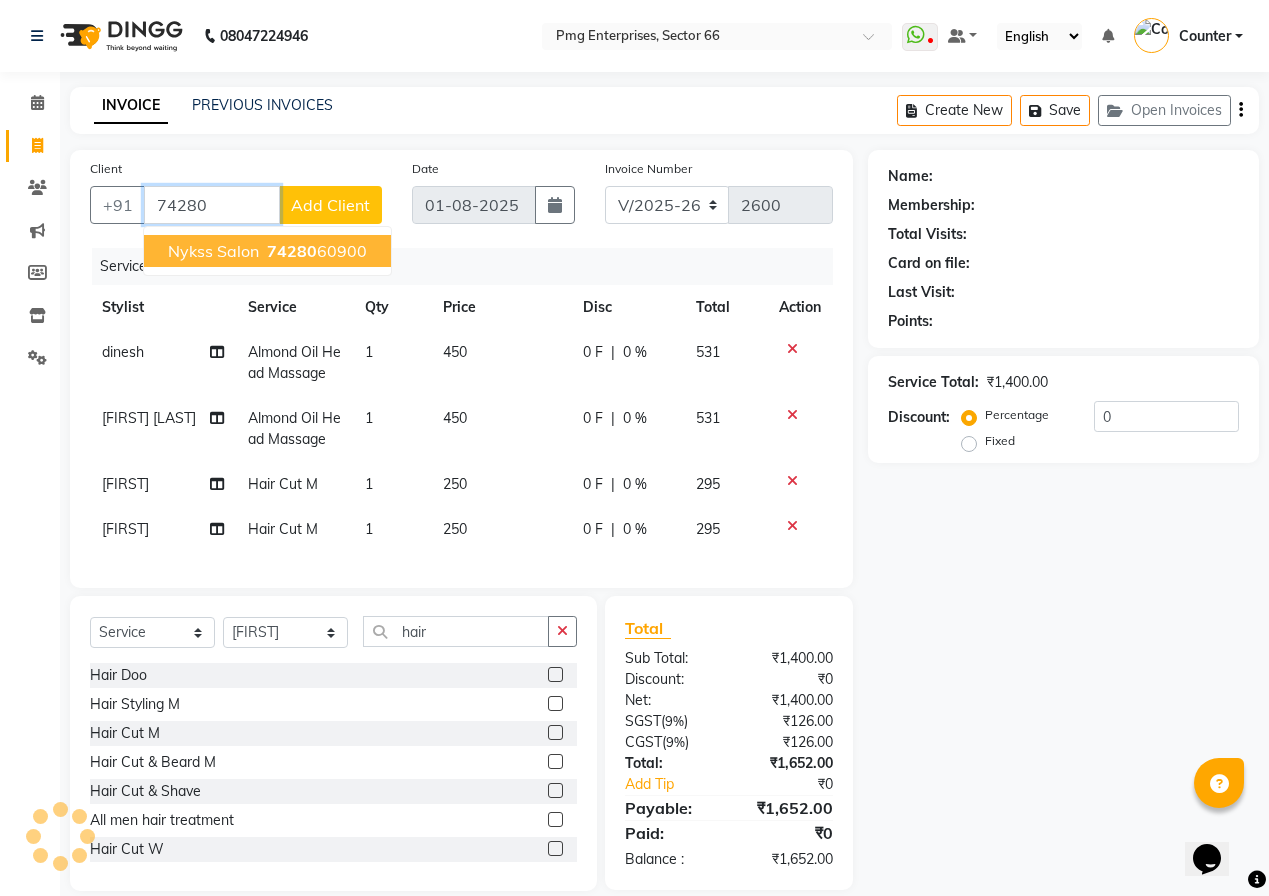 click on "Nykss Salon" at bounding box center (213, 251) 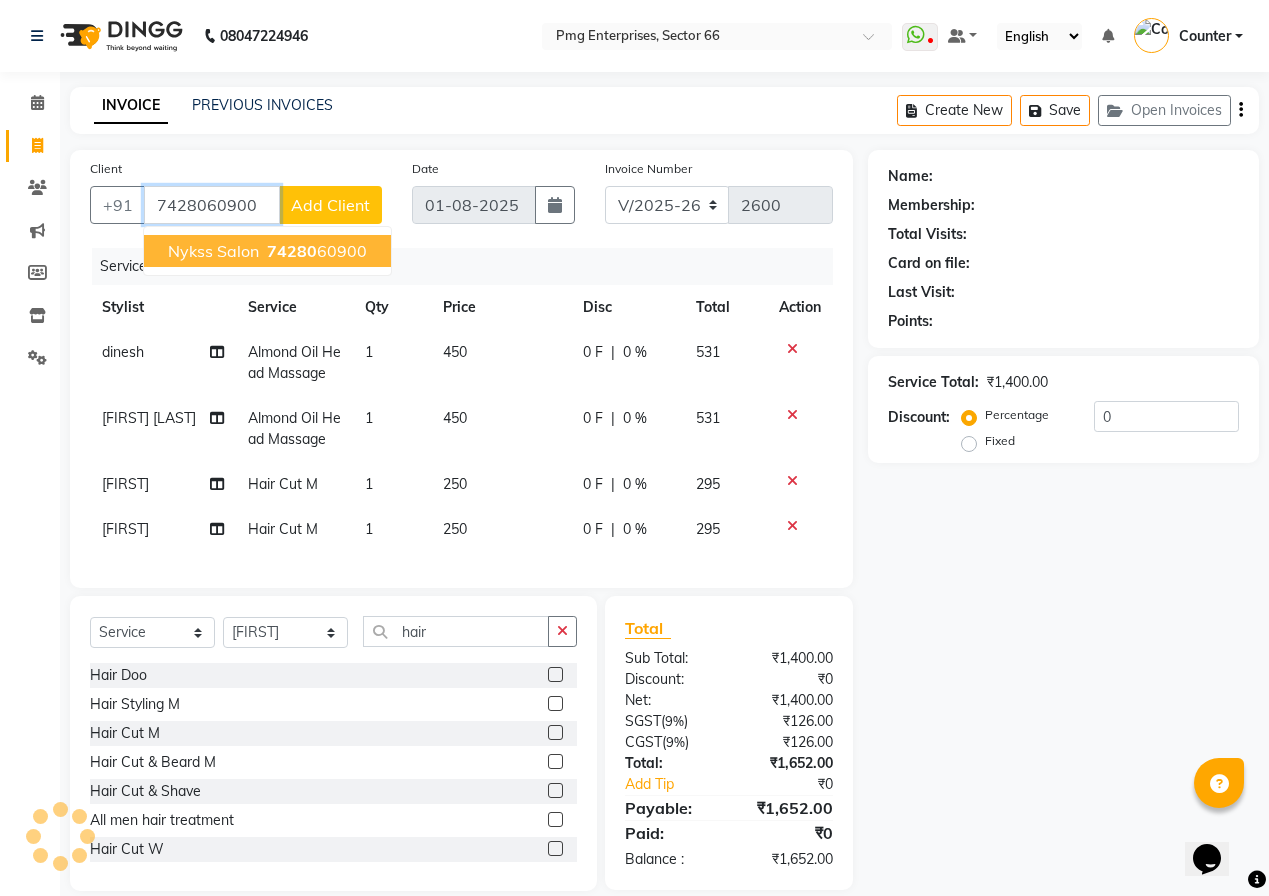 type on "7428060900" 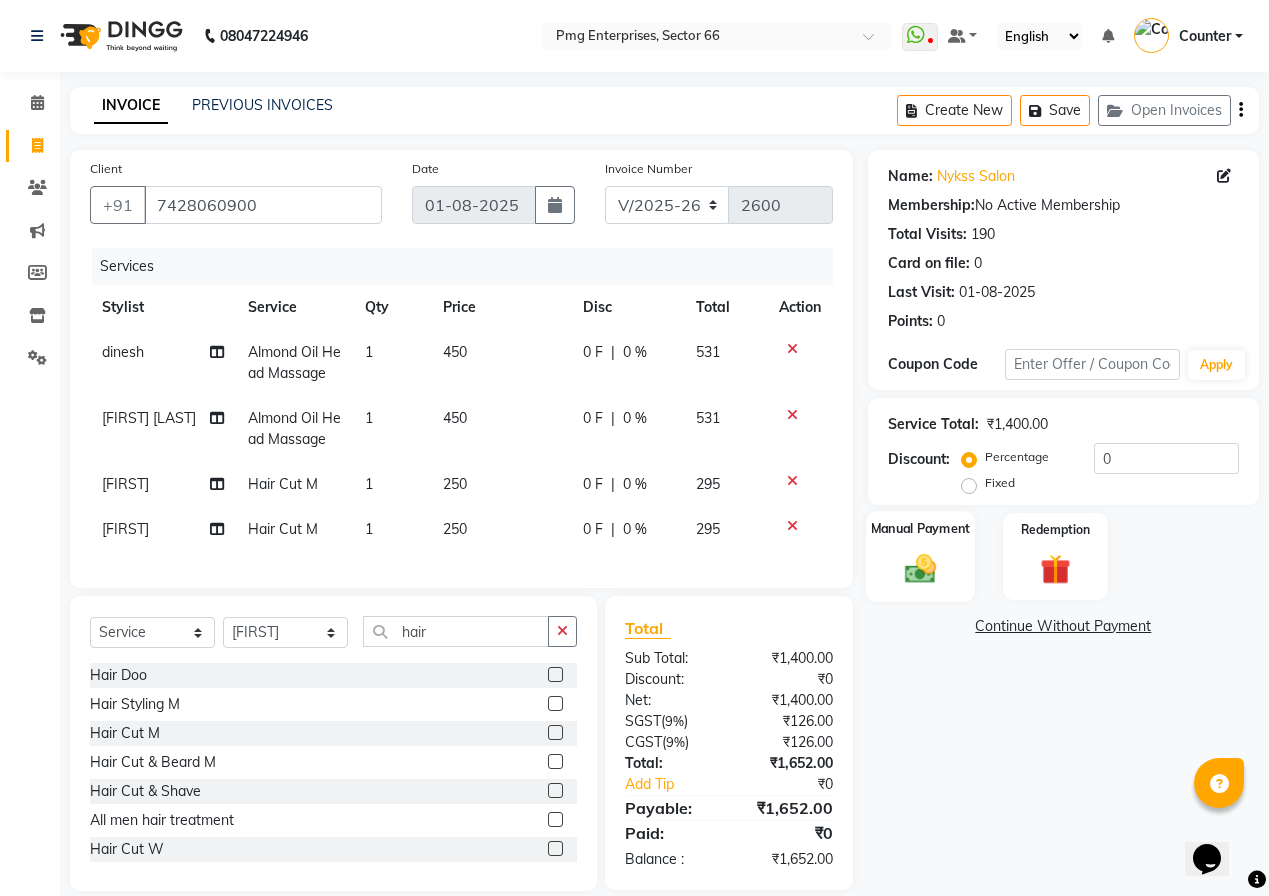 click 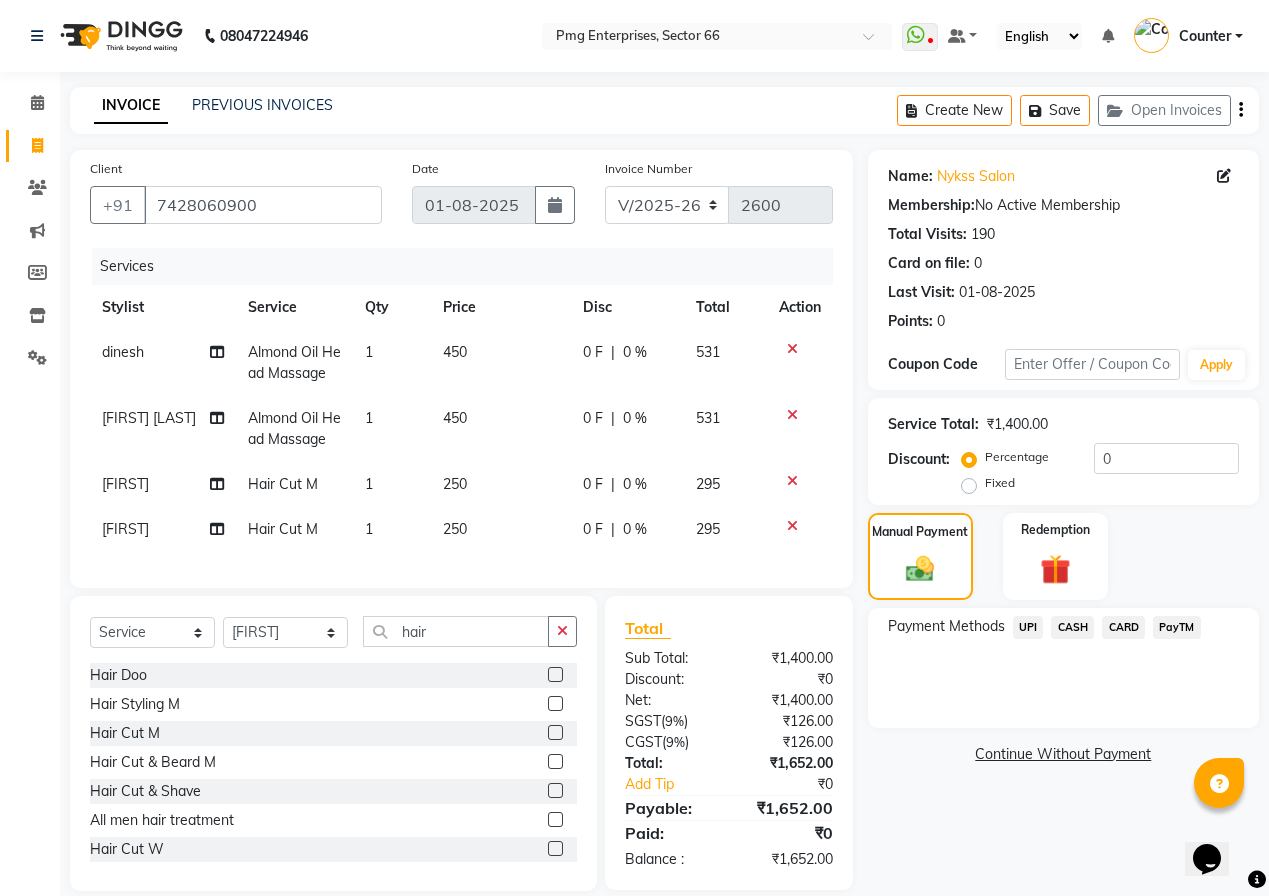 click on "CARD" 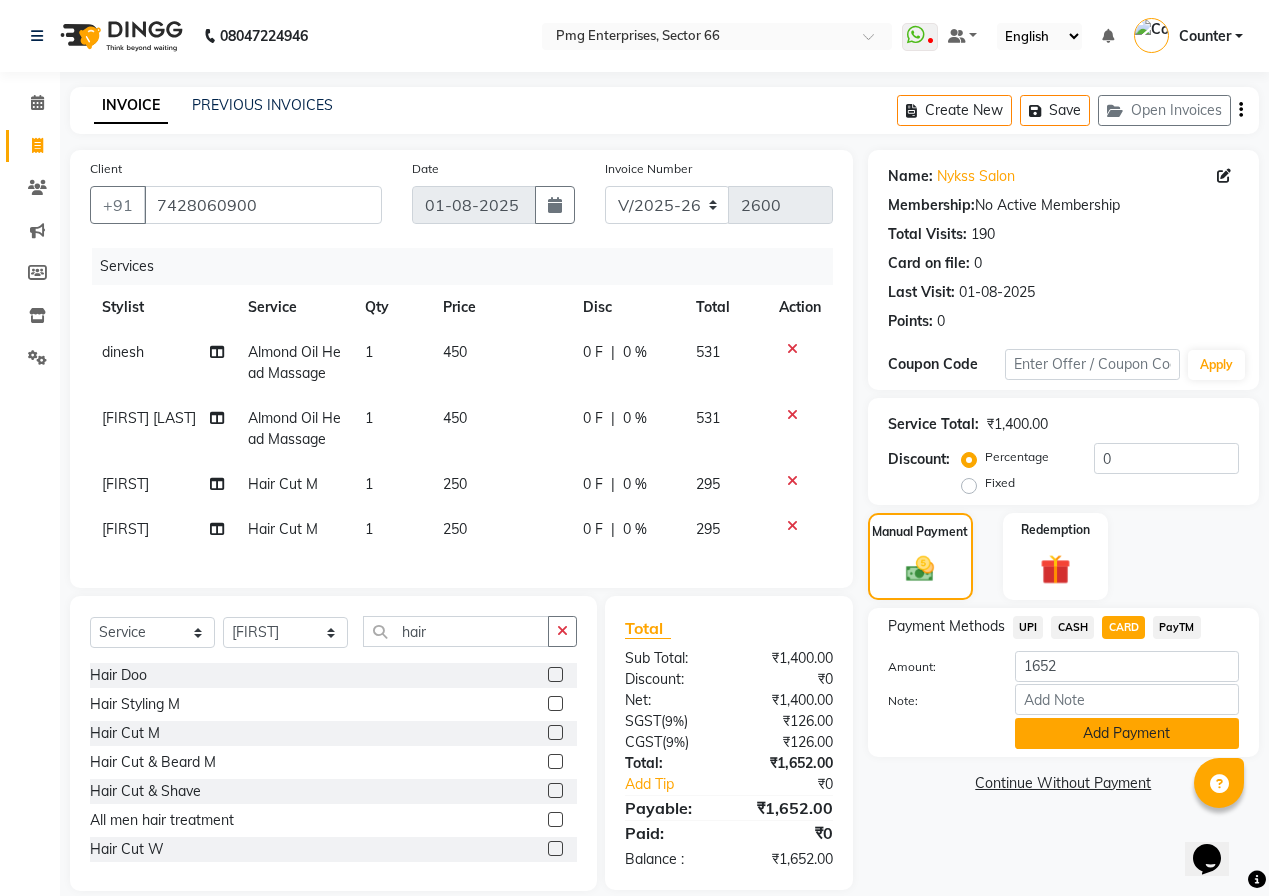click on "Add Payment" 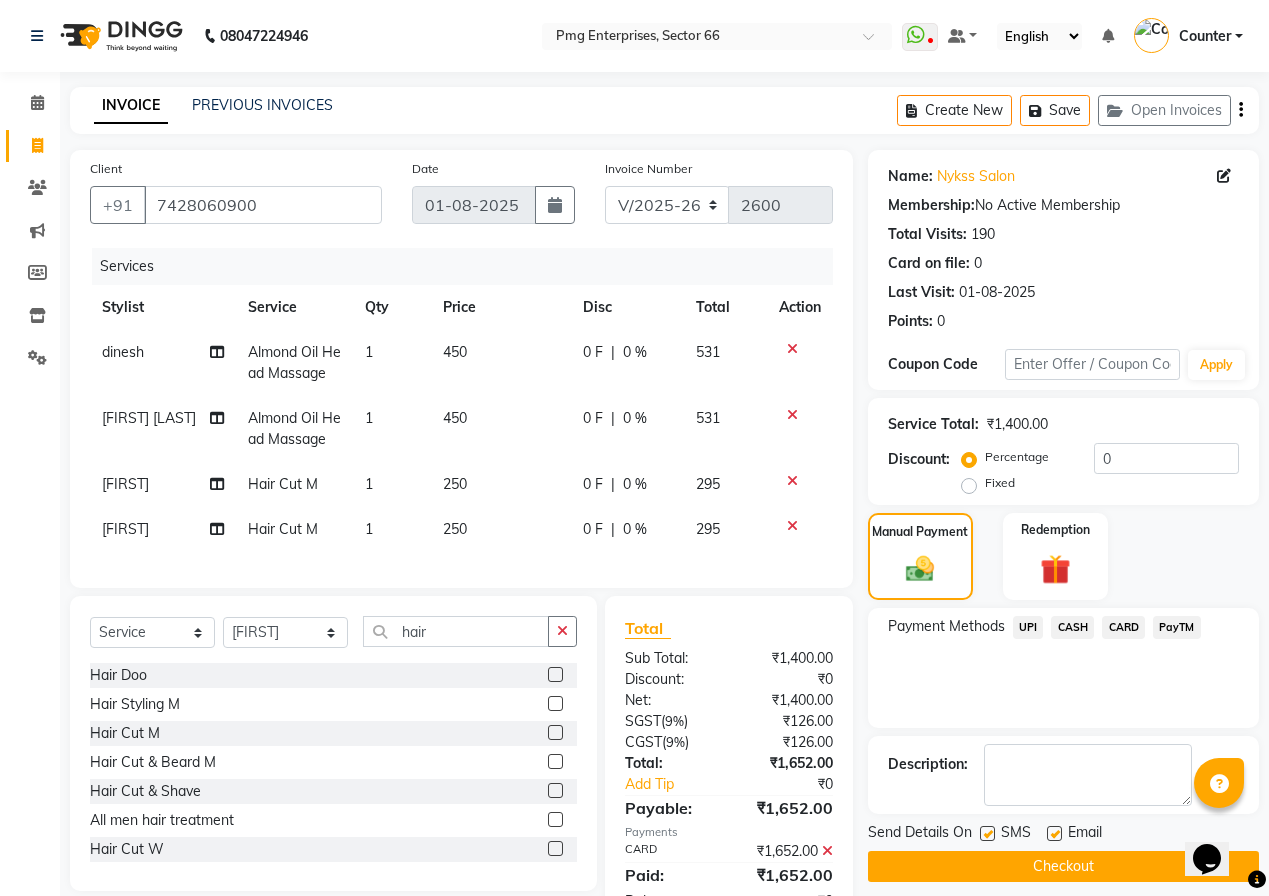 click on "Checkout" 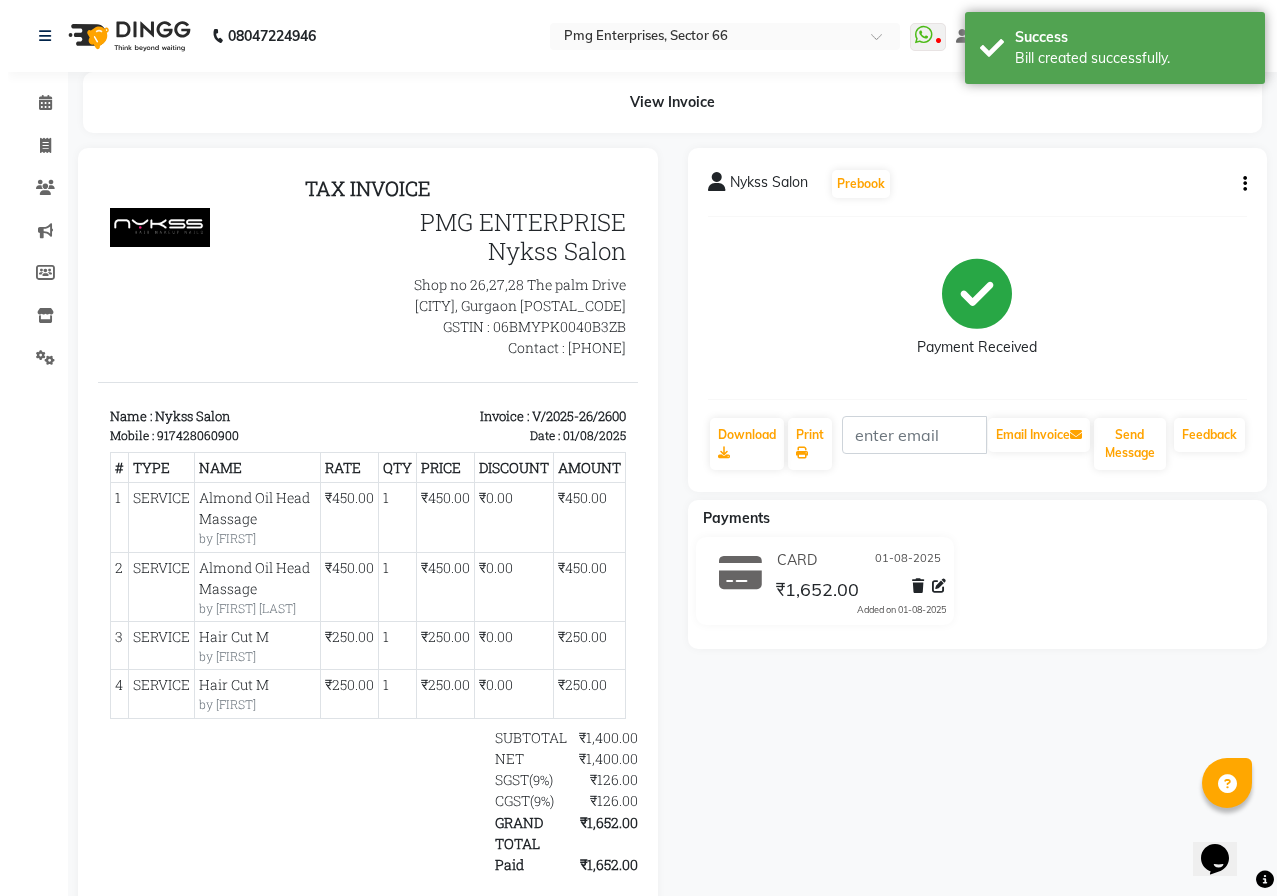 scroll, scrollTop: 0, scrollLeft: 0, axis: both 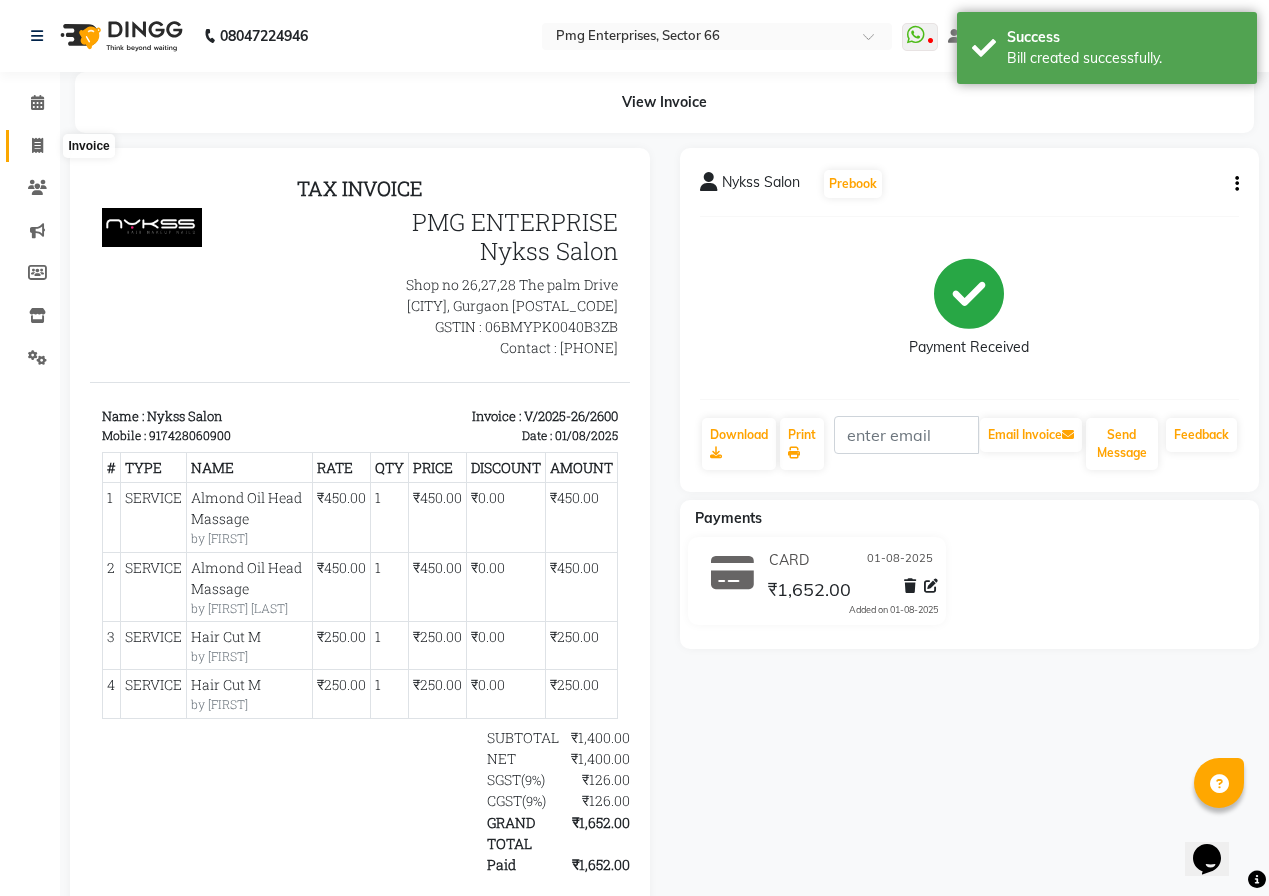 click 